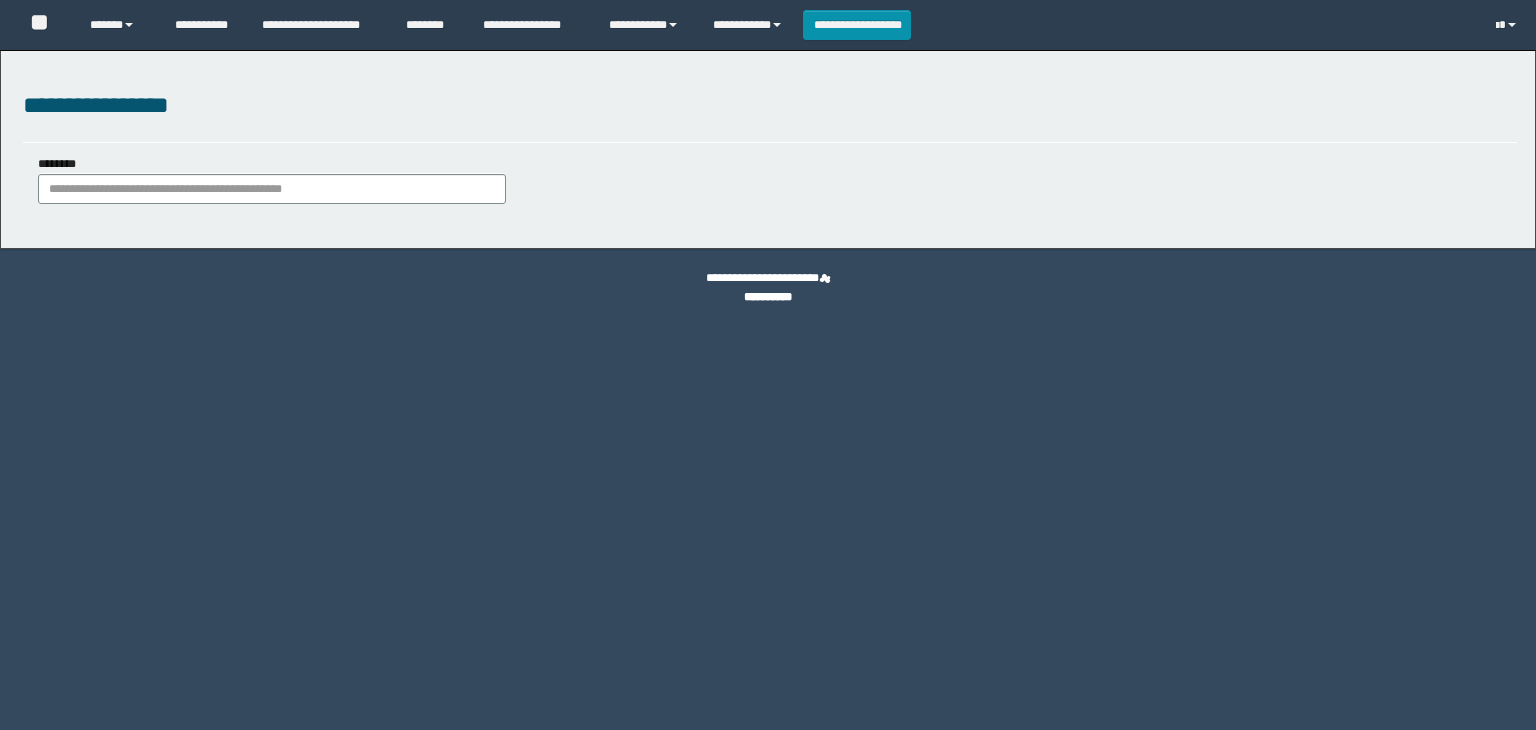 scroll, scrollTop: 0, scrollLeft: 0, axis: both 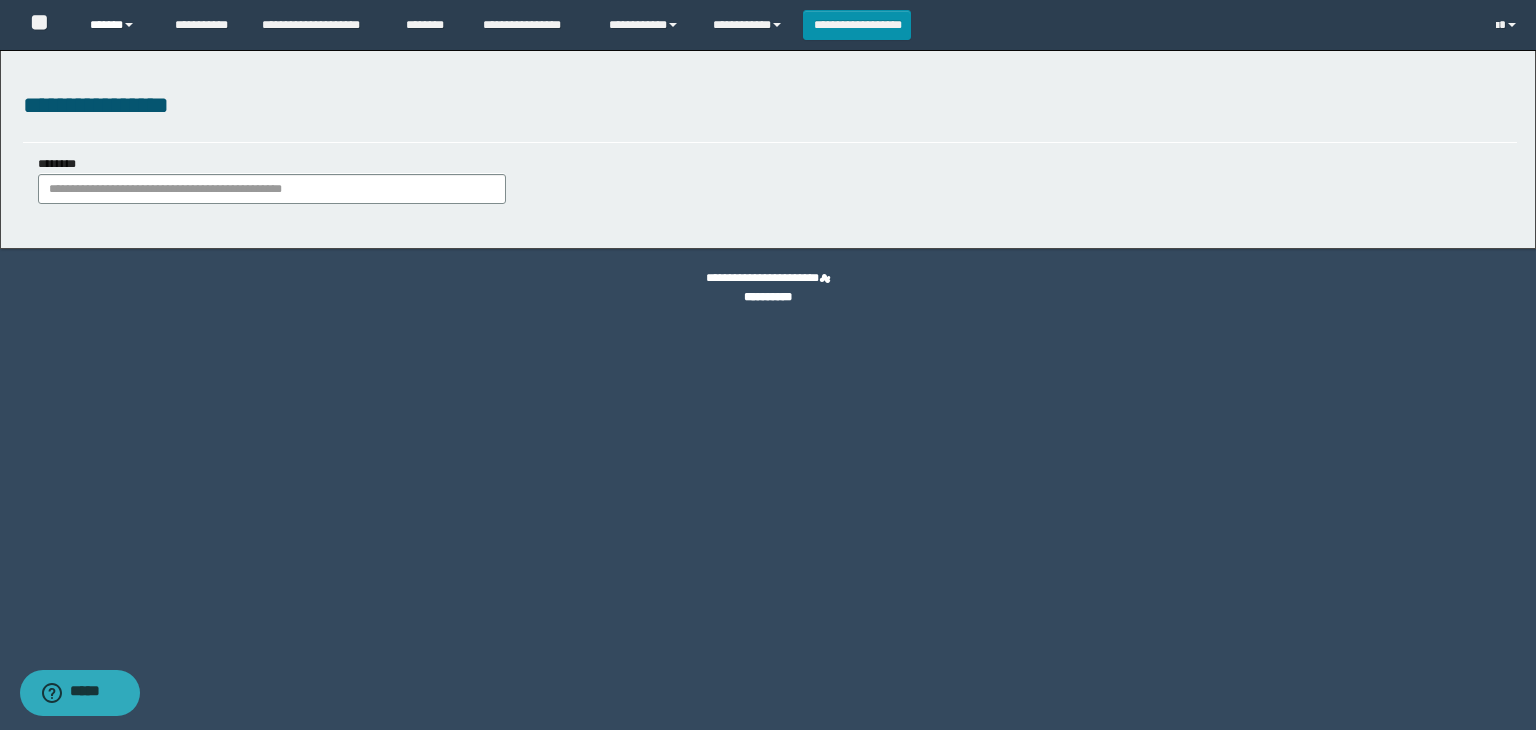 click on "******" at bounding box center [117, 25] 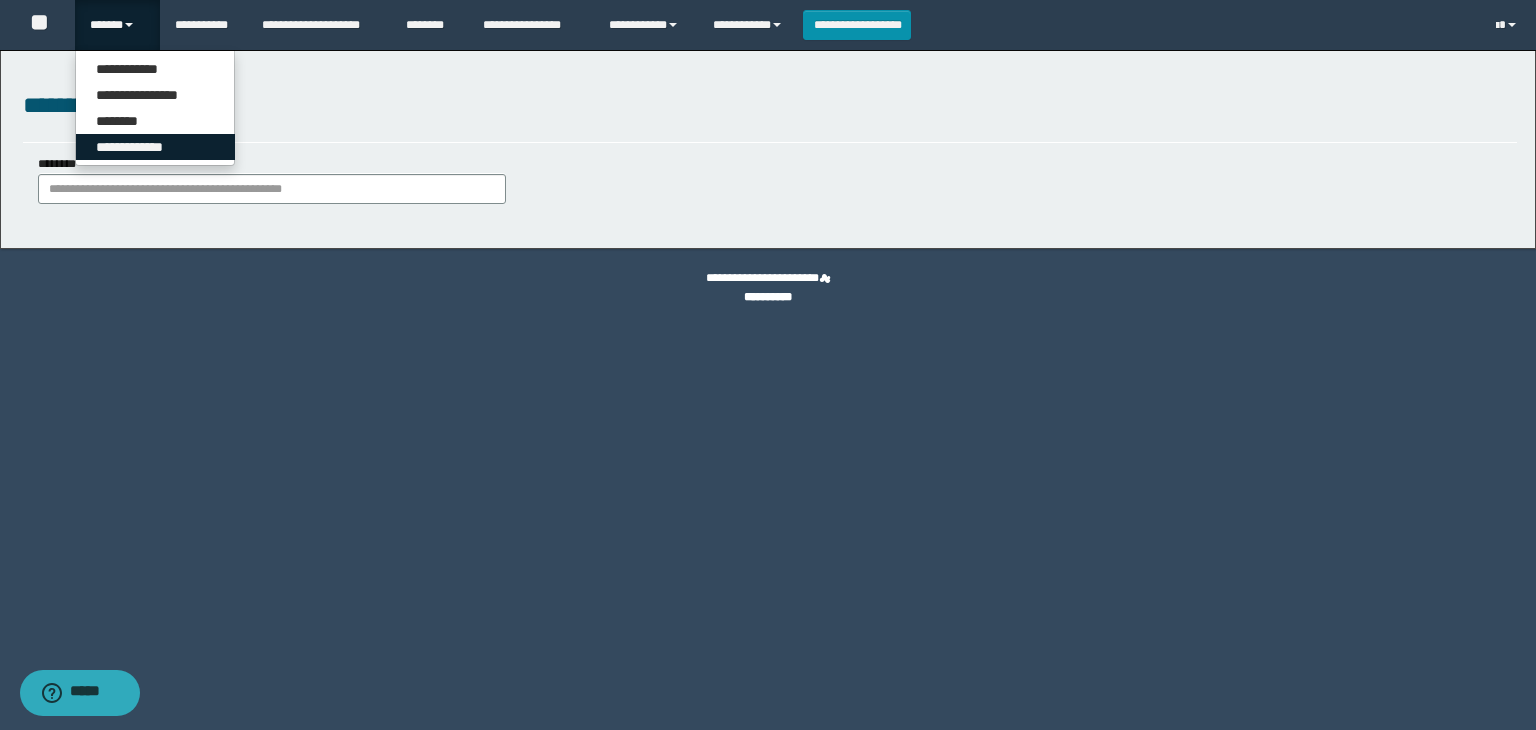 click on "**********" at bounding box center (155, 147) 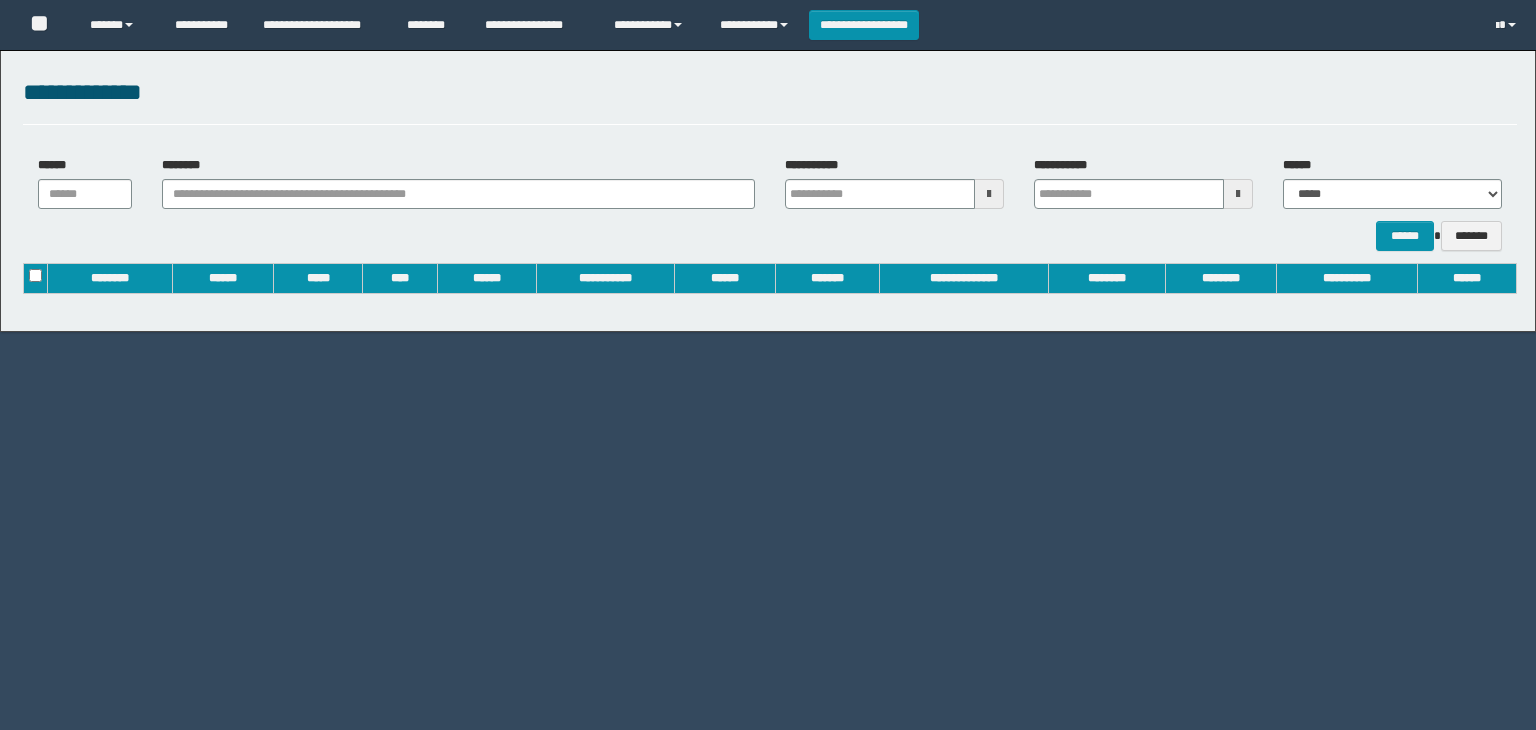 scroll, scrollTop: 0, scrollLeft: 0, axis: both 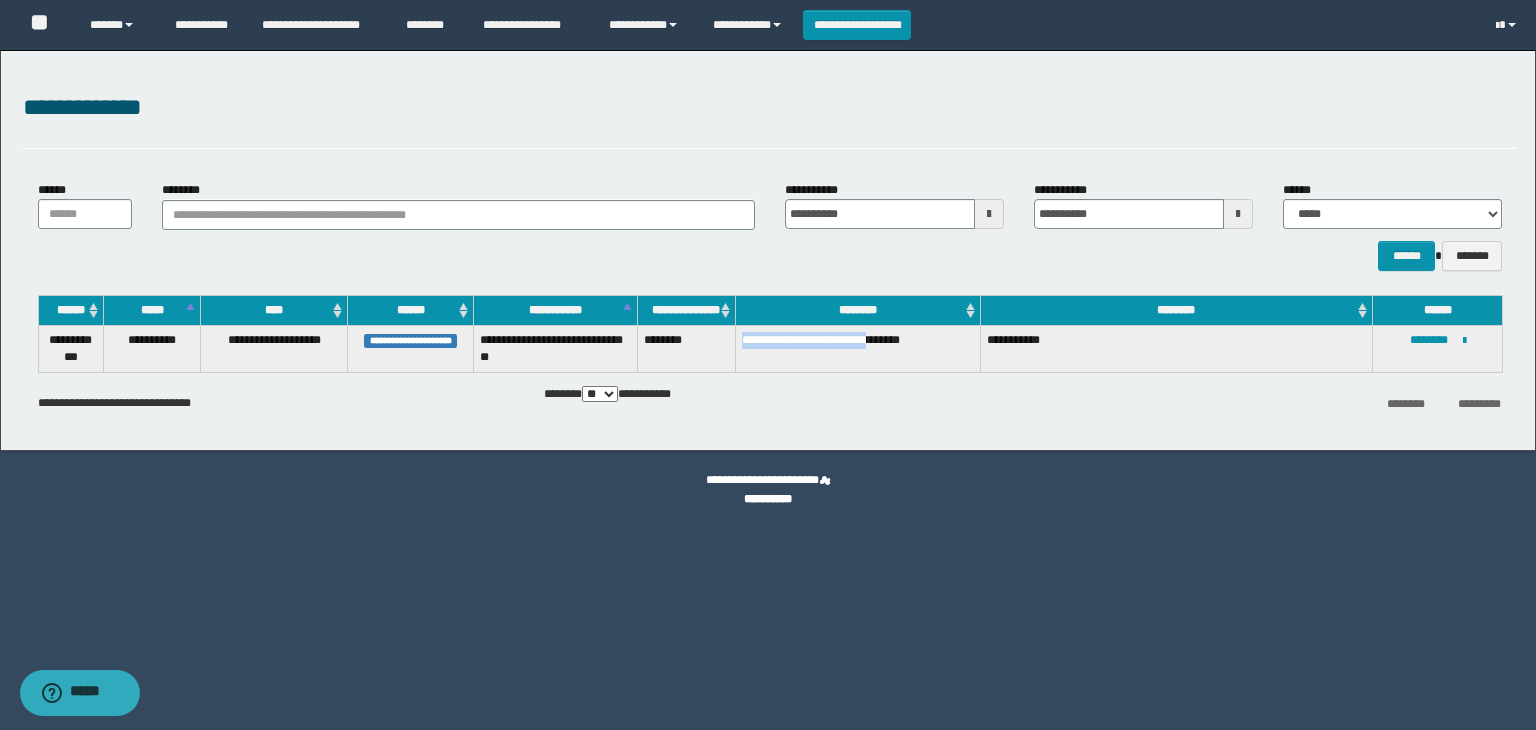 drag, startPoint x: 736, startPoint y: 336, endPoint x: 876, endPoint y: 369, distance: 143.83672 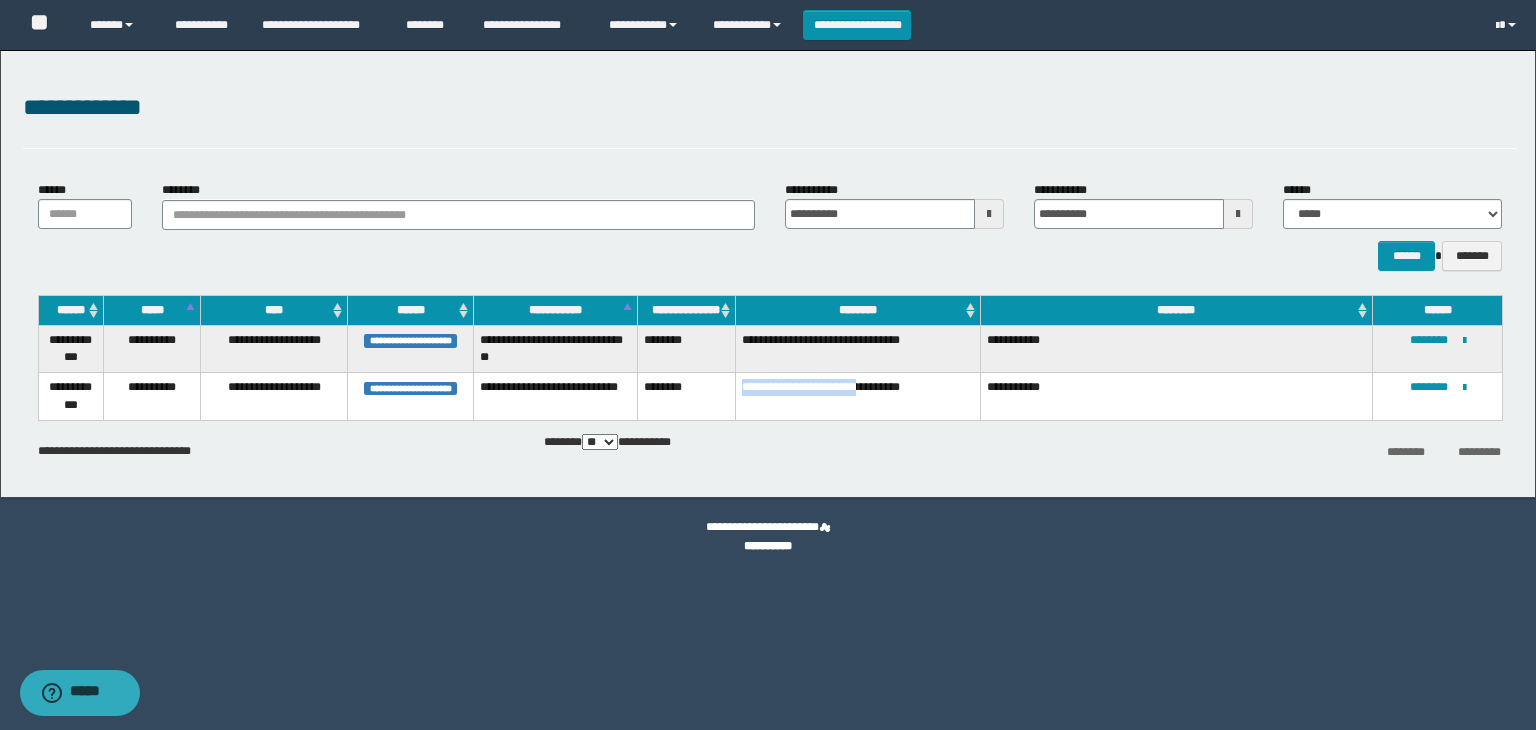 drag, startPoint x: 743, startPoint y: 385, endPoint x: 880, endPoint y: 411, distance: 139.44533 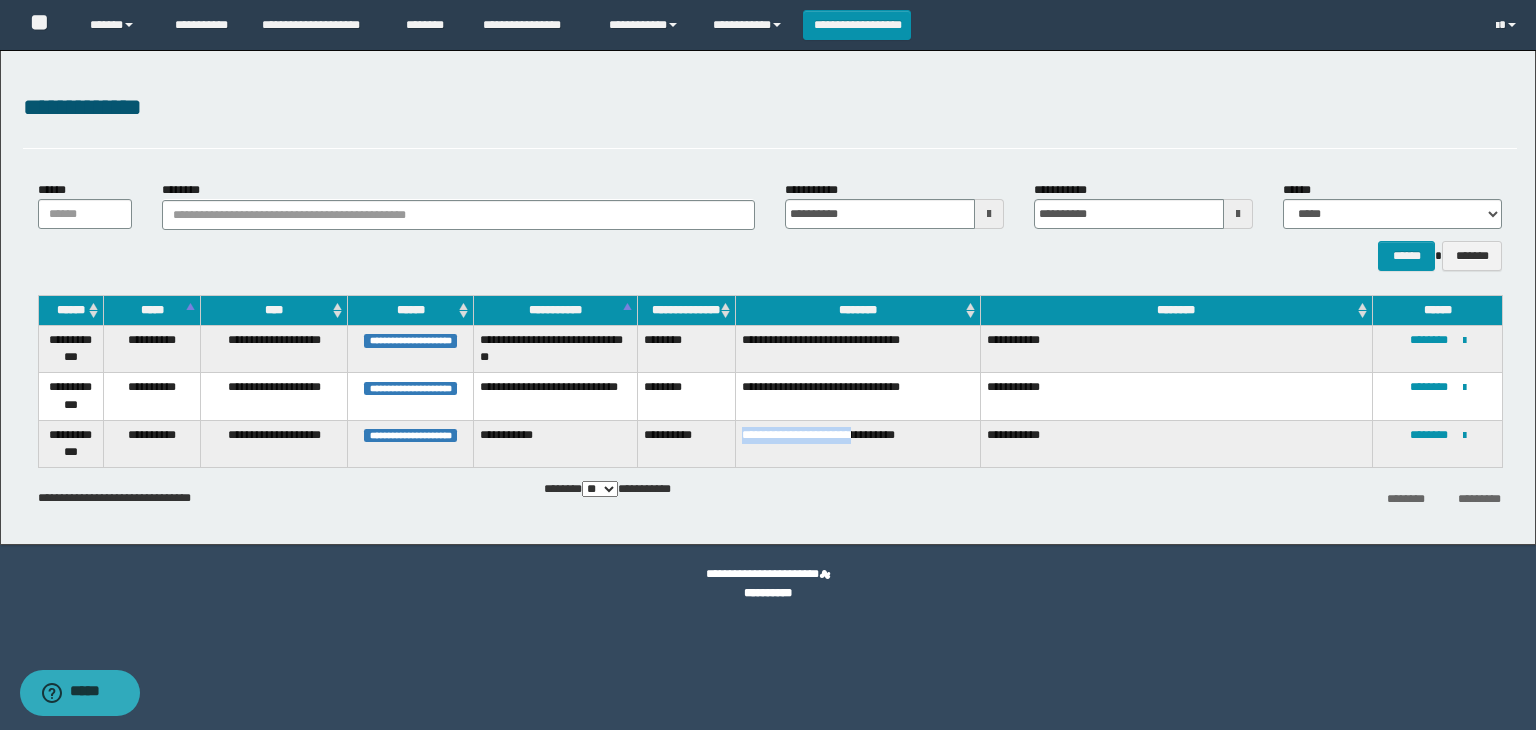 drag, startPoint x: 740, startPoint y: 438, endPoint x: 864, endPoint y: 461, distance: 126.11503 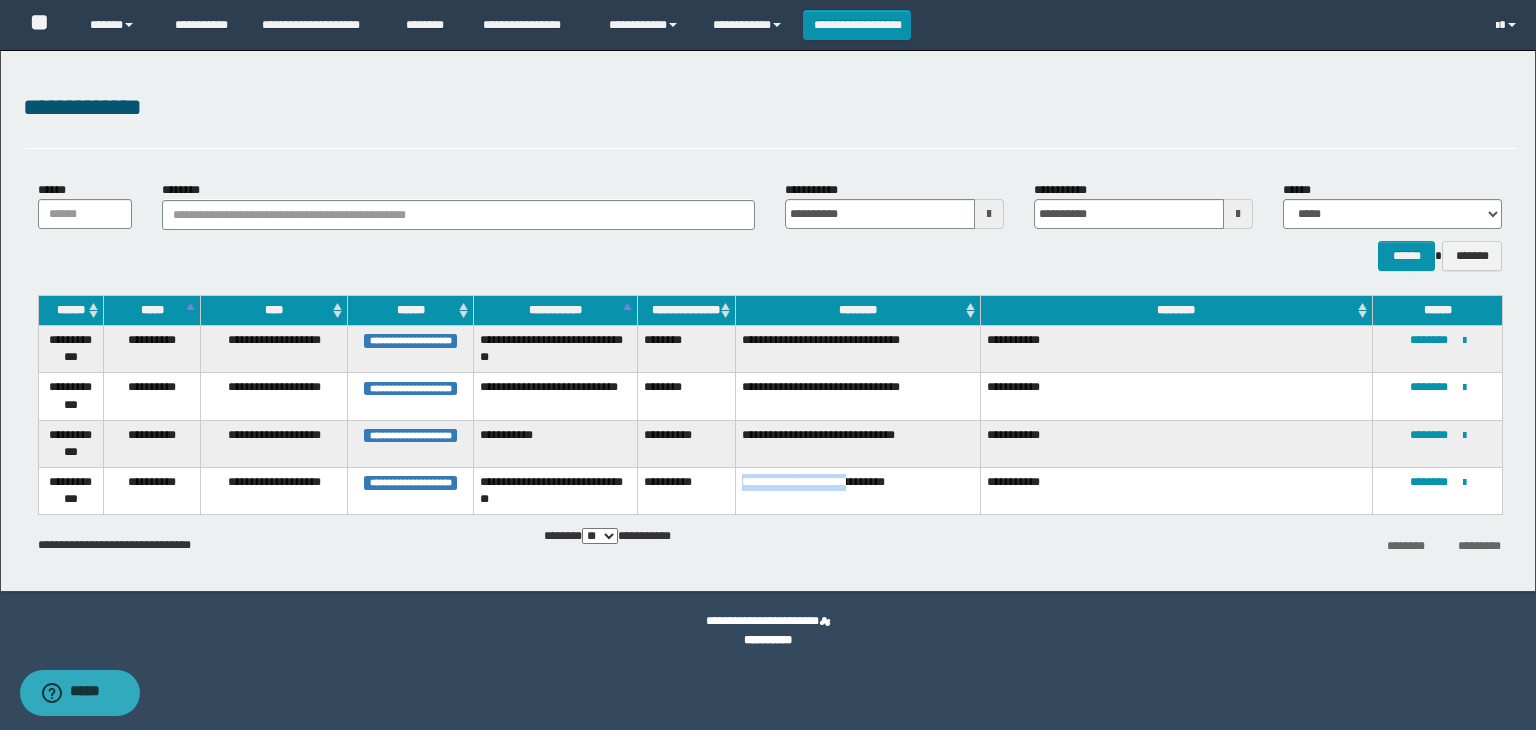 drag, startPoint x: 740, startPoint y: 485, endPoint x: 852, endPoint y: 505, distance: 113.7717 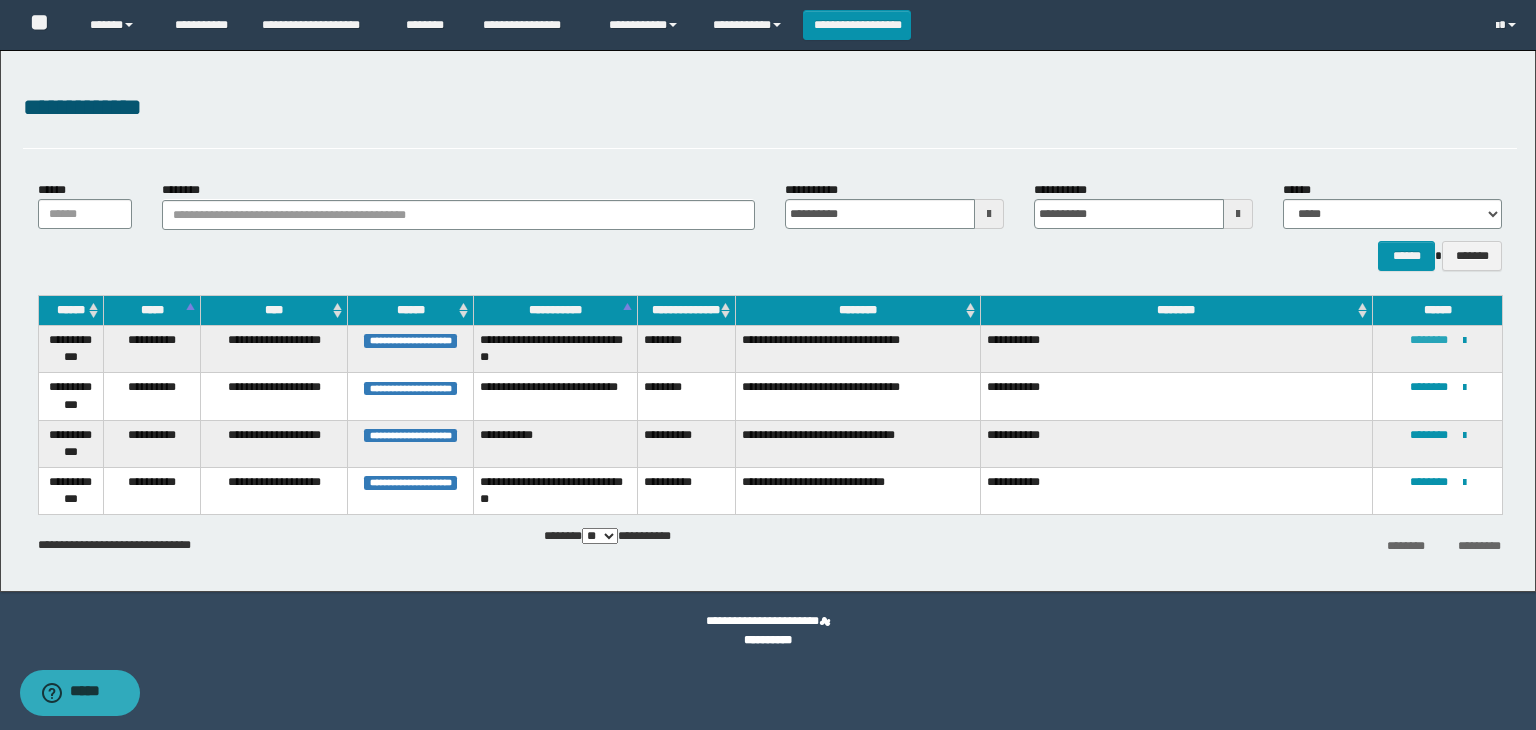 click on "********" at bounding box center [1429, 340] 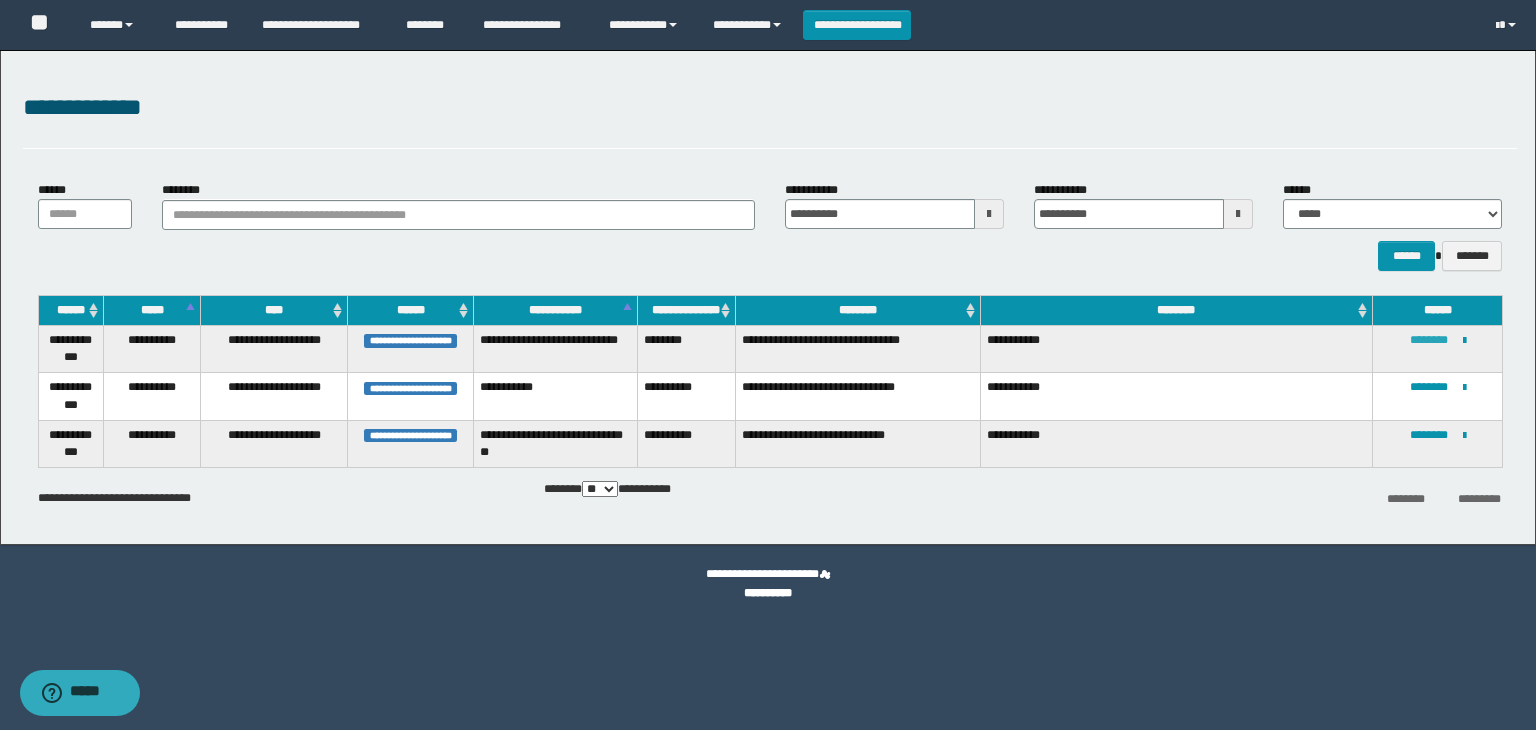 click on "********" at bounding box center [1429, 340] 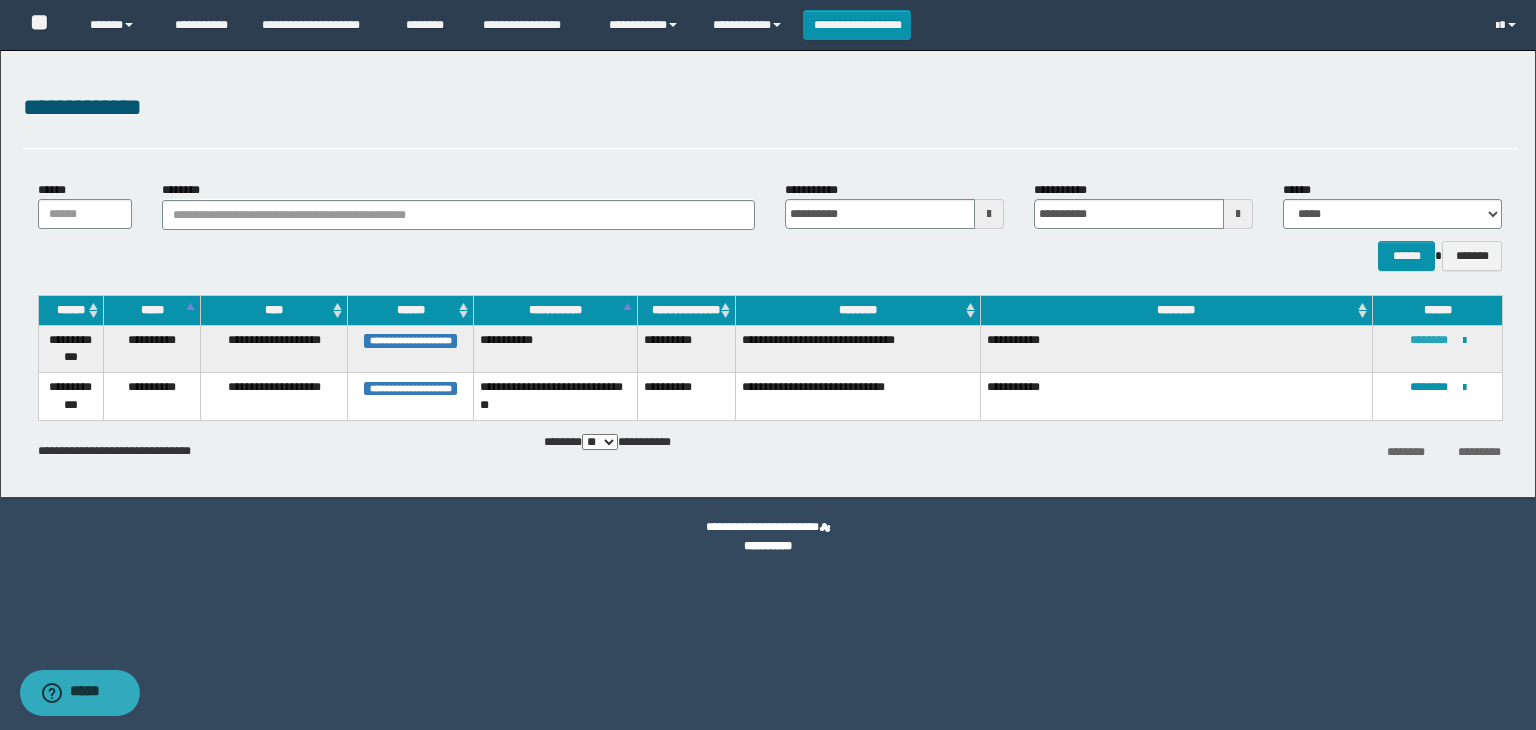 click on "********" at bounding box center (1429, 340) 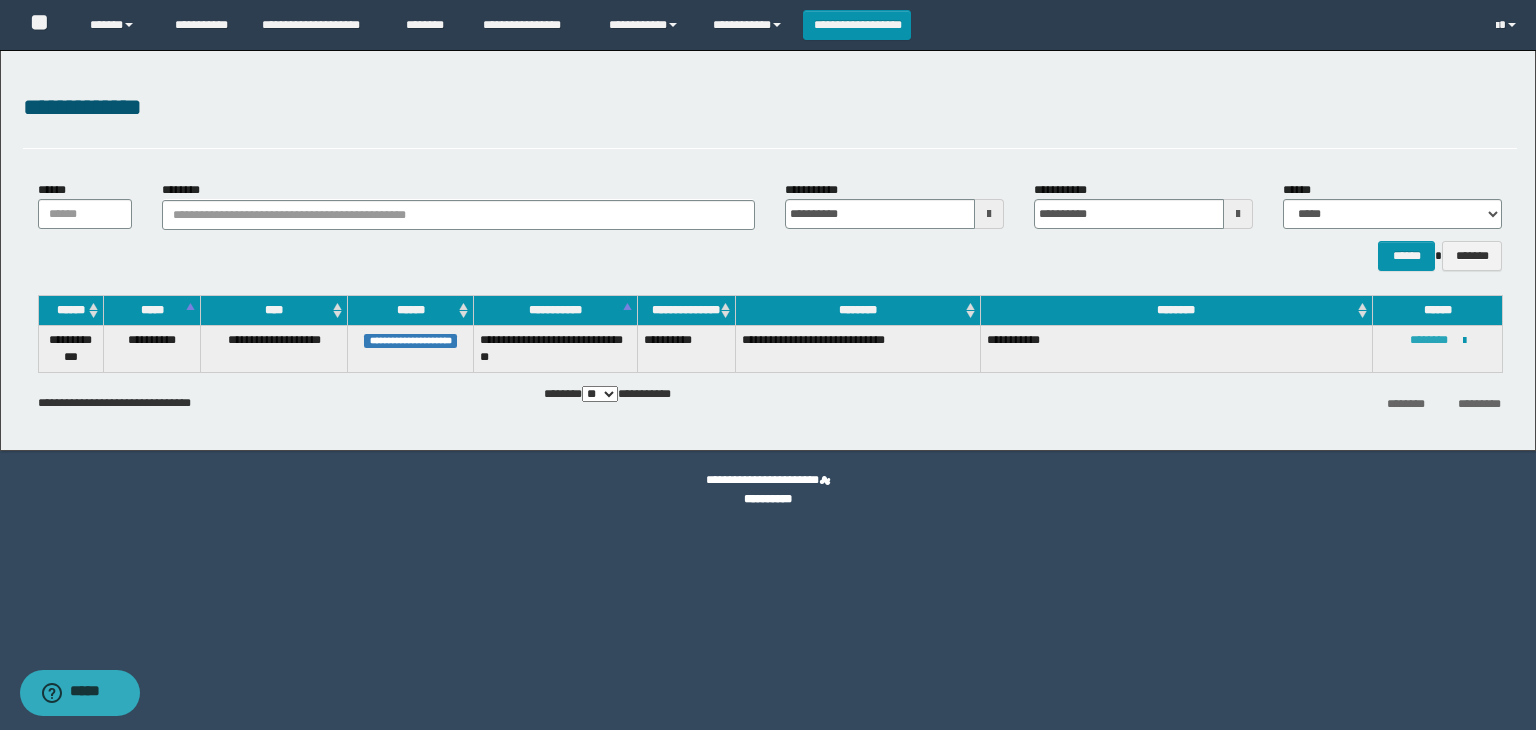 click on "********" at bounding box center [1429, 340] 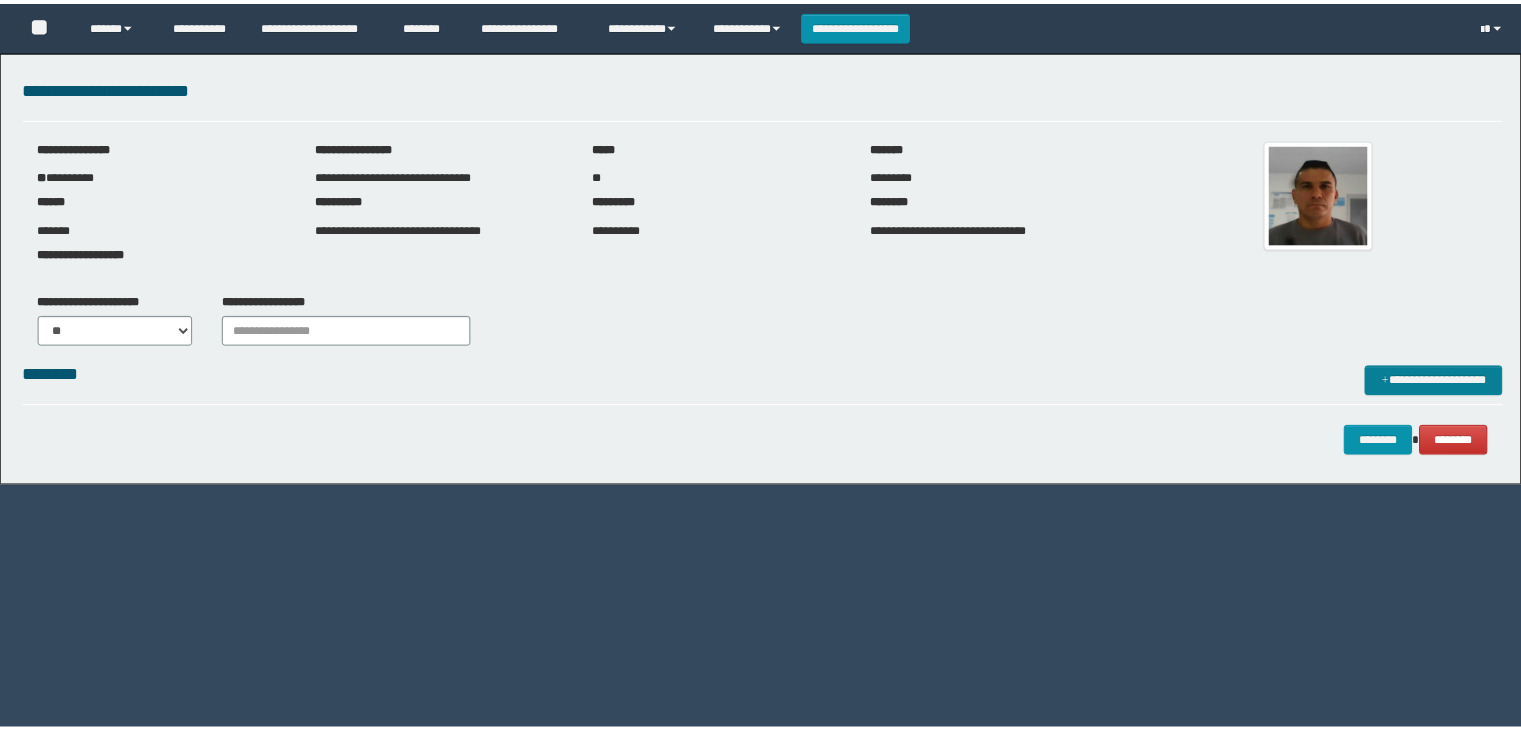 scroll, scrollTop: 0, scrollLeft: 0, axis: both 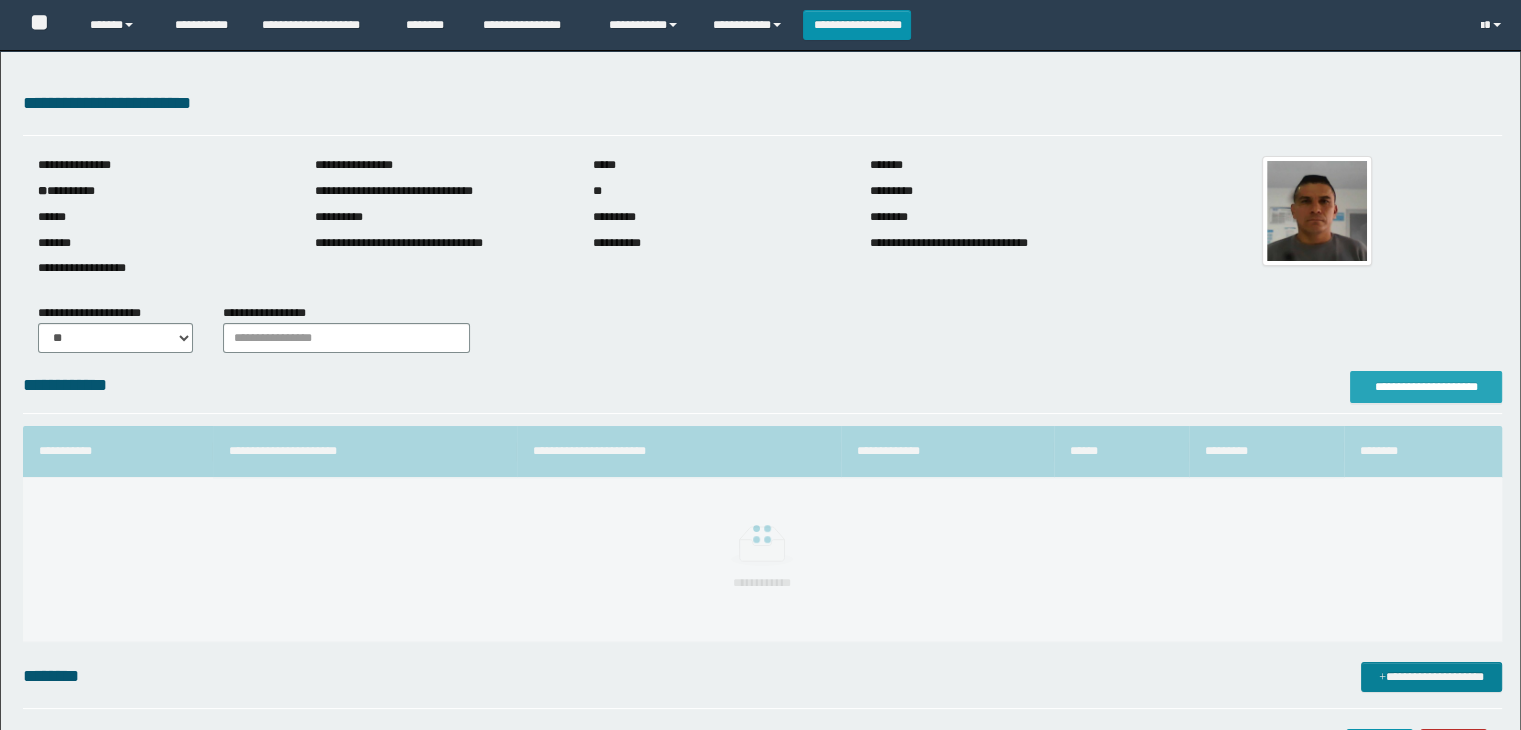 click on "**********" at bounding box center (1426, 387) 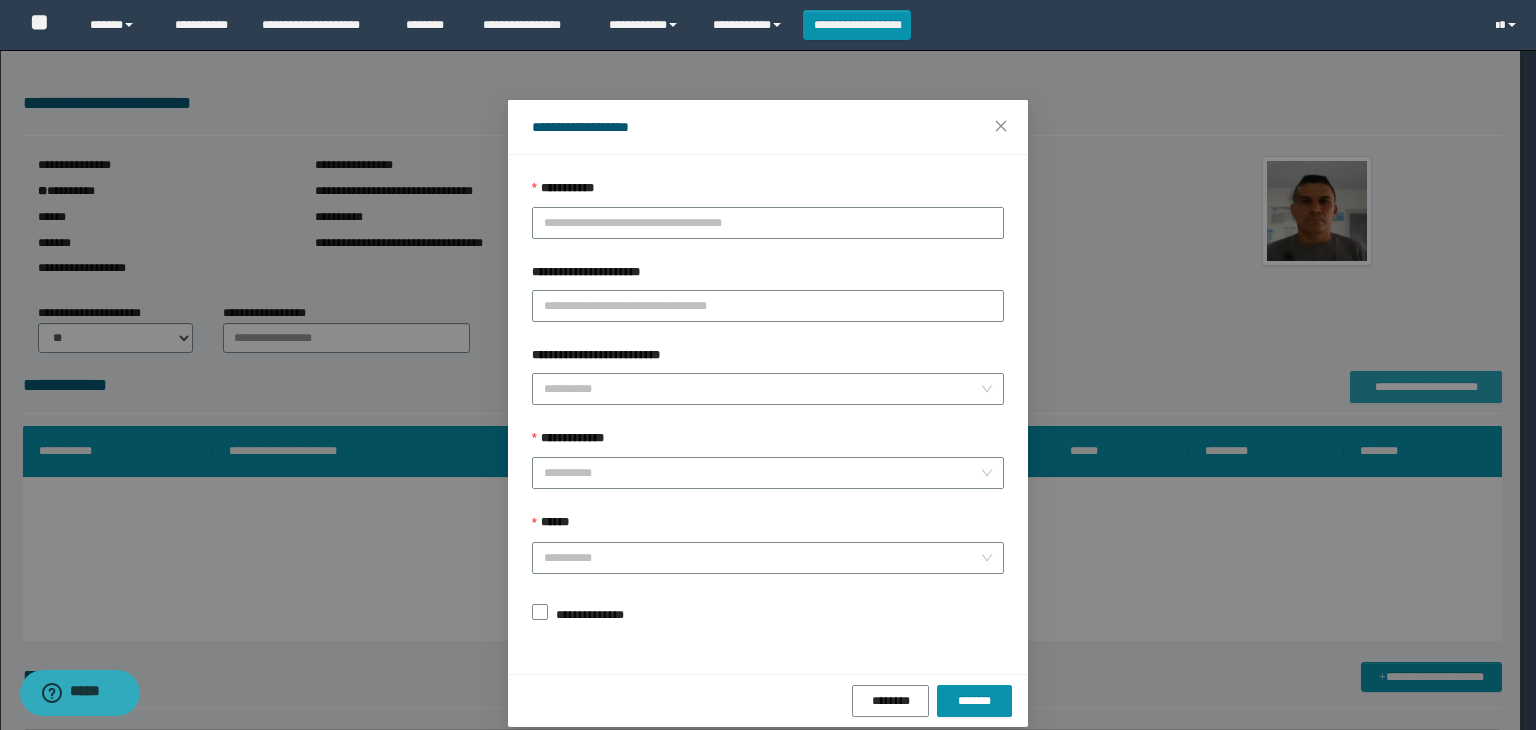 scroll, scrollTop: 0, scrollLeft: 0, axis: both 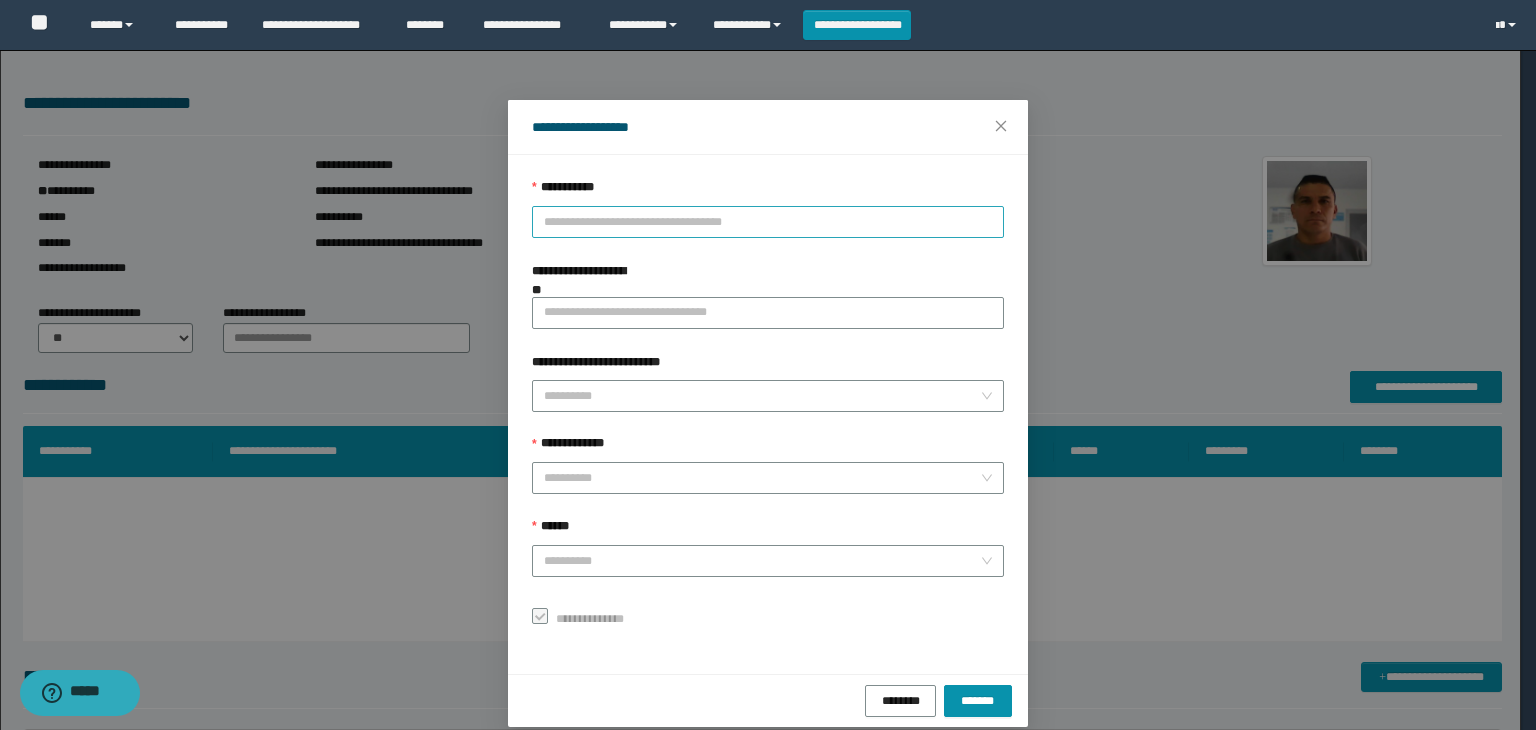 click on "**********" at bounding box center [768, 222] 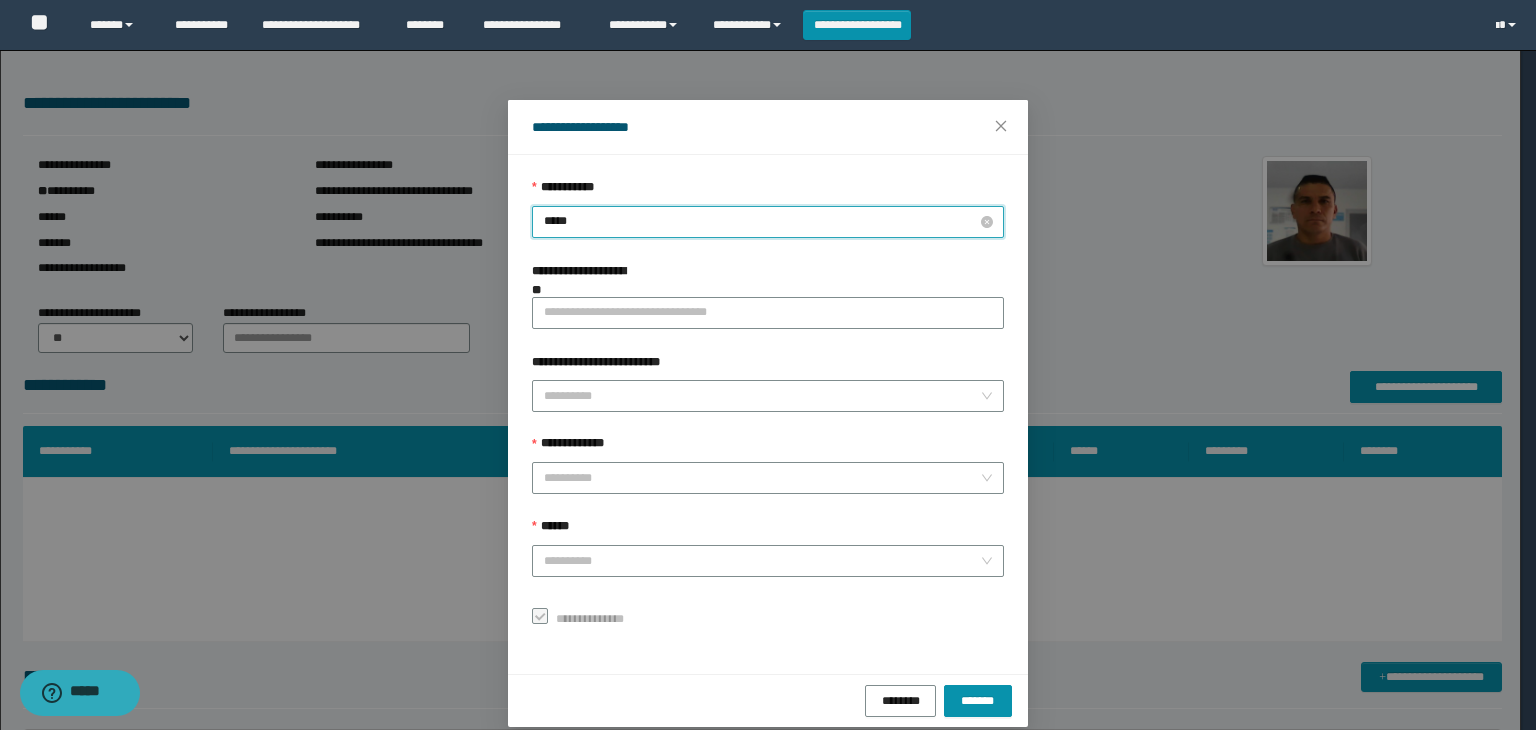 type on "******" 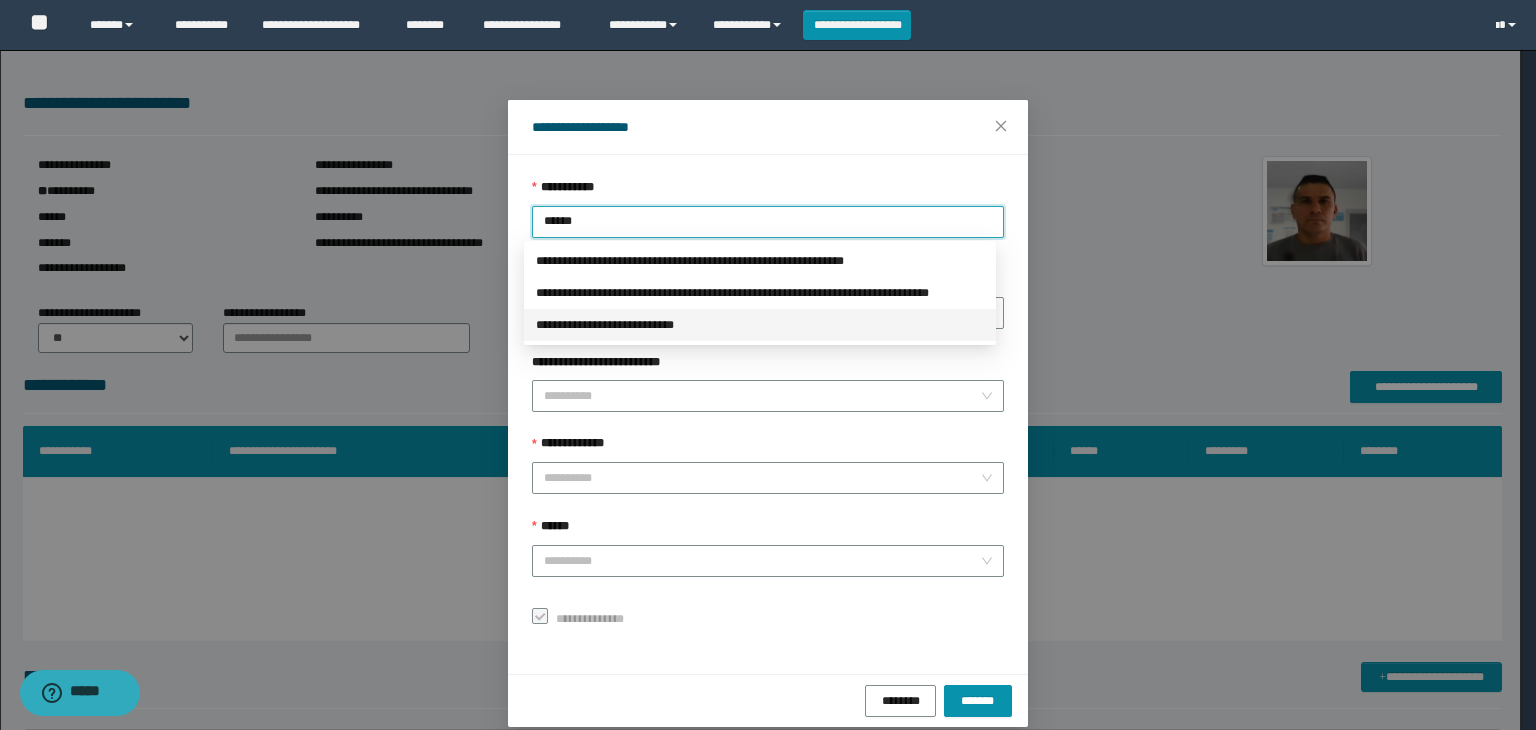 click on "**********" at bounding box center (760, 325) 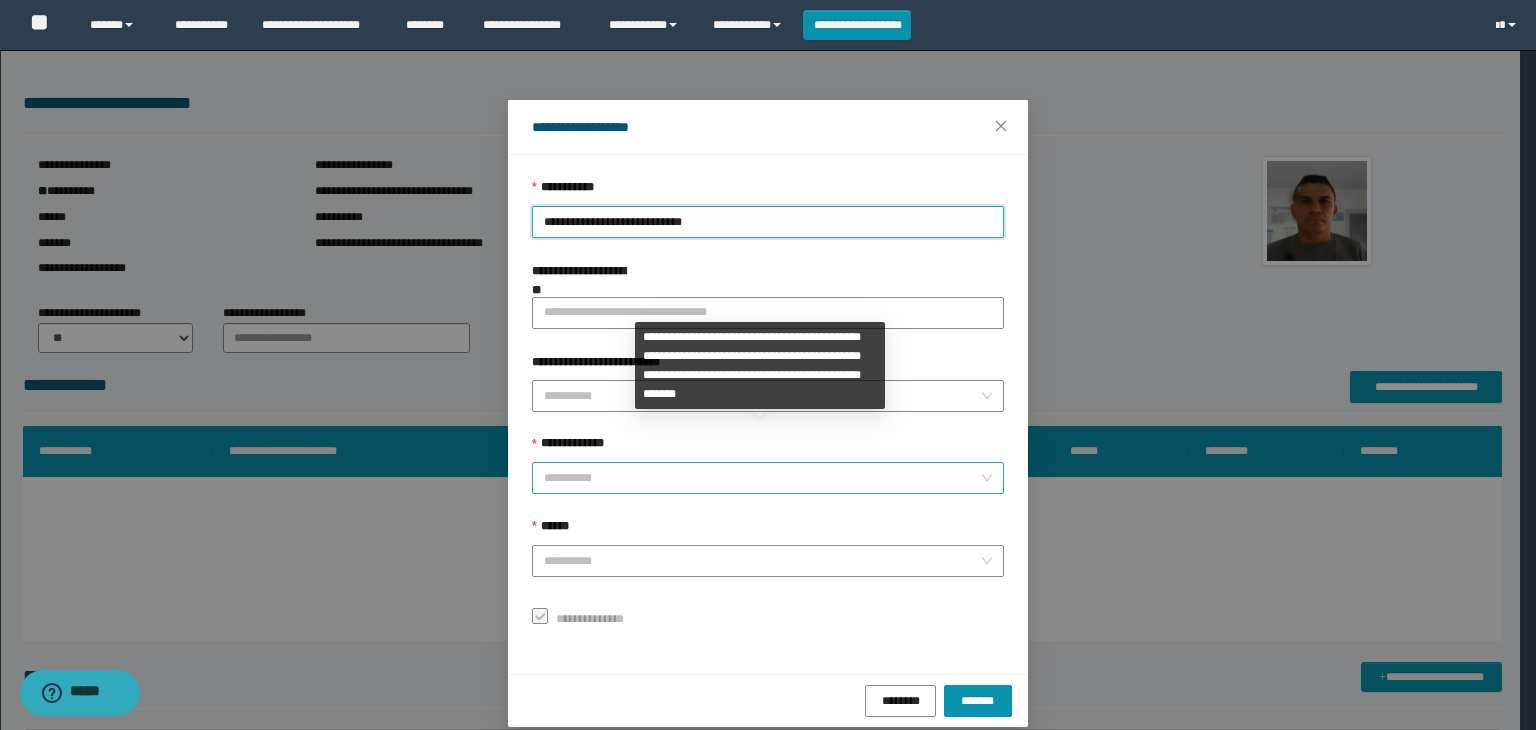 click on "**********" at bounding box center (762, 478) 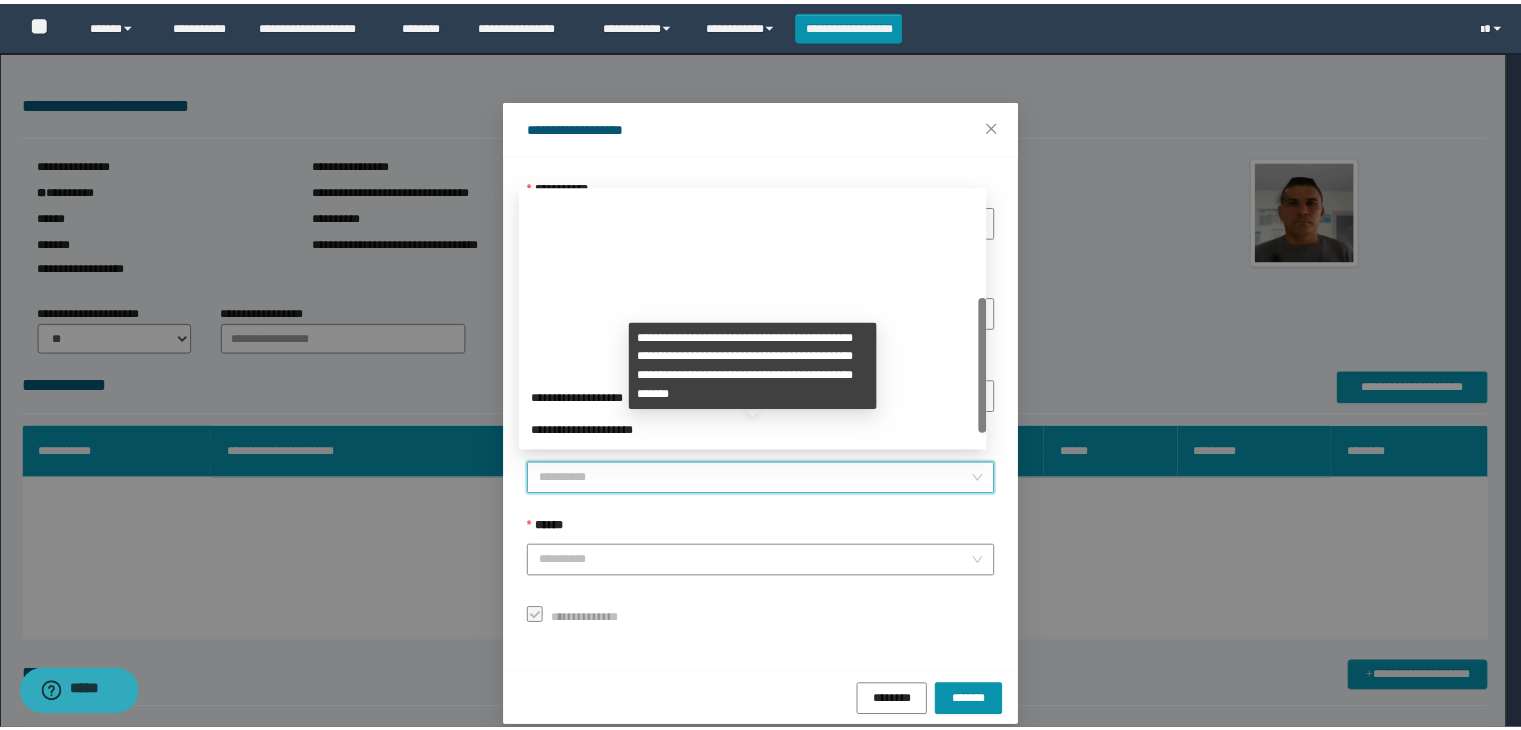 scroll, scrollTop: 200, scrollLeft: 0, axis: vertical 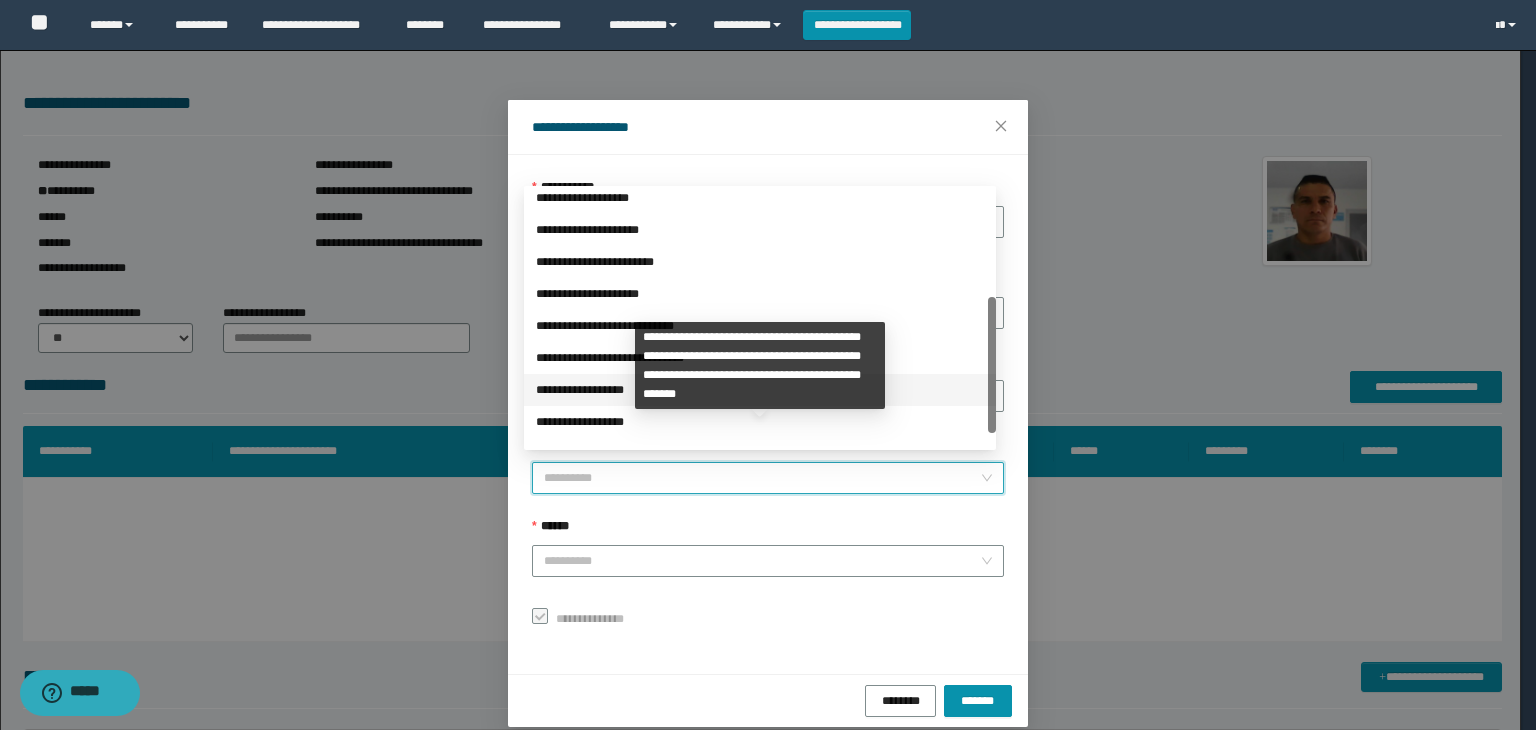 click on "**********" at bounding box center (760, 390) 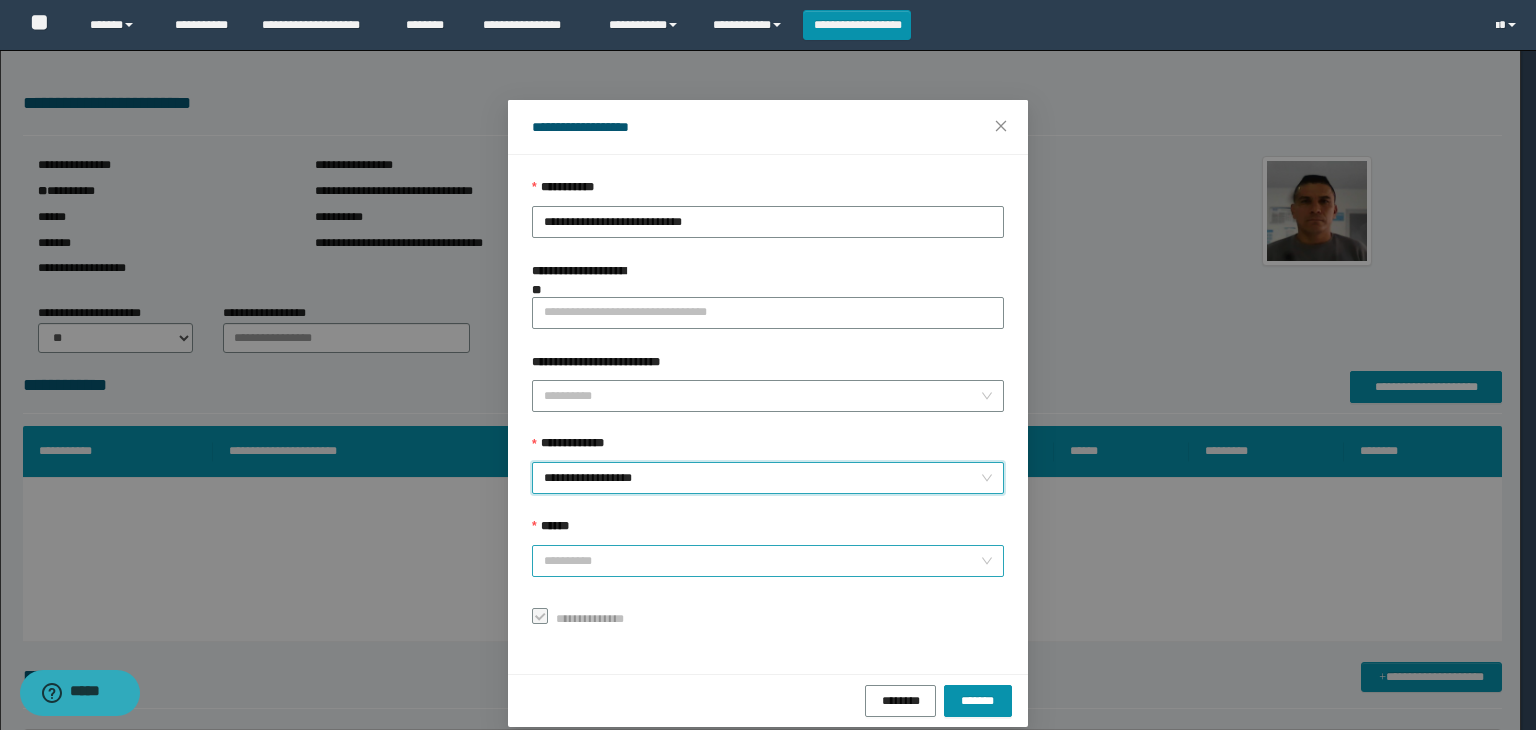 click on "******" at bounding box center [762, 561] 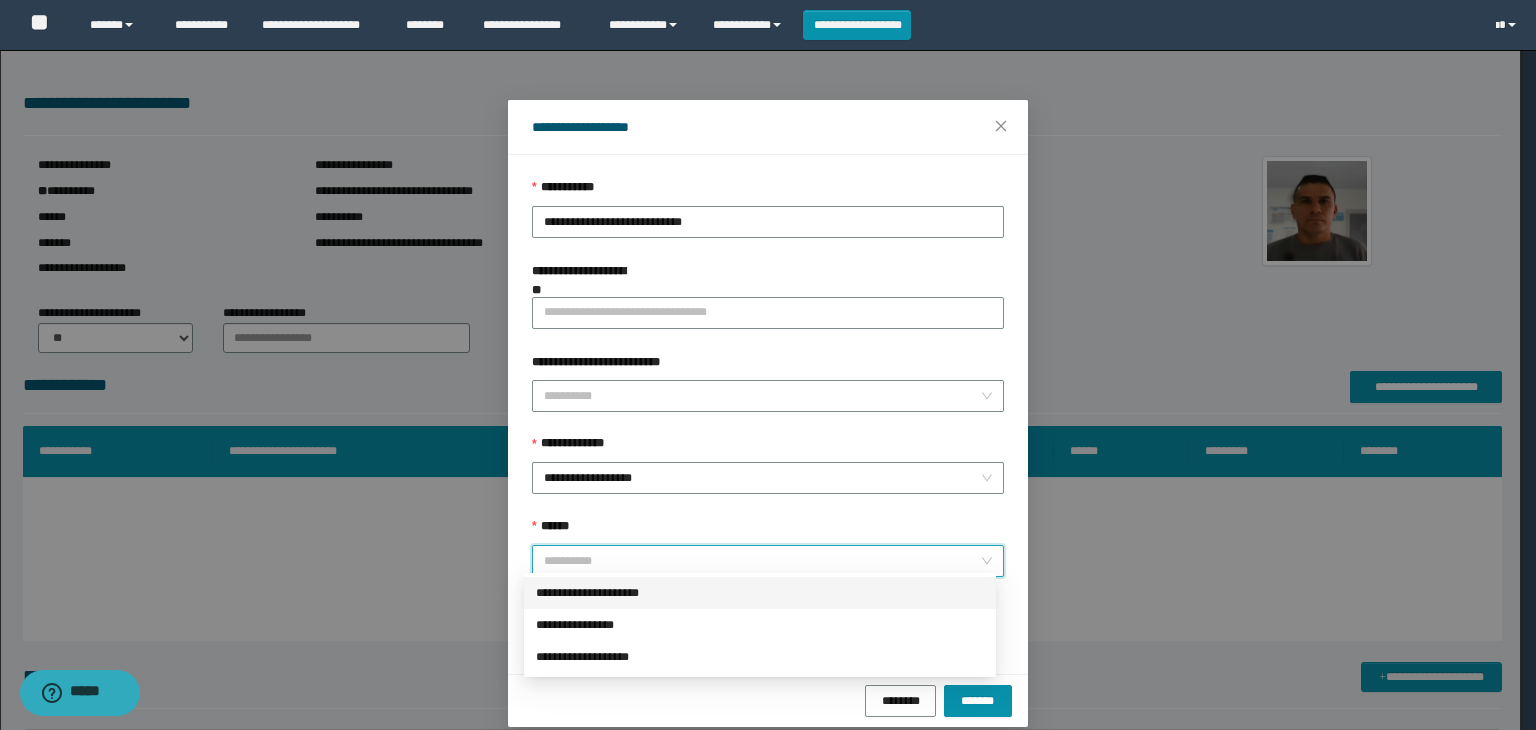click on "**********" at bounding box center (760, 593) 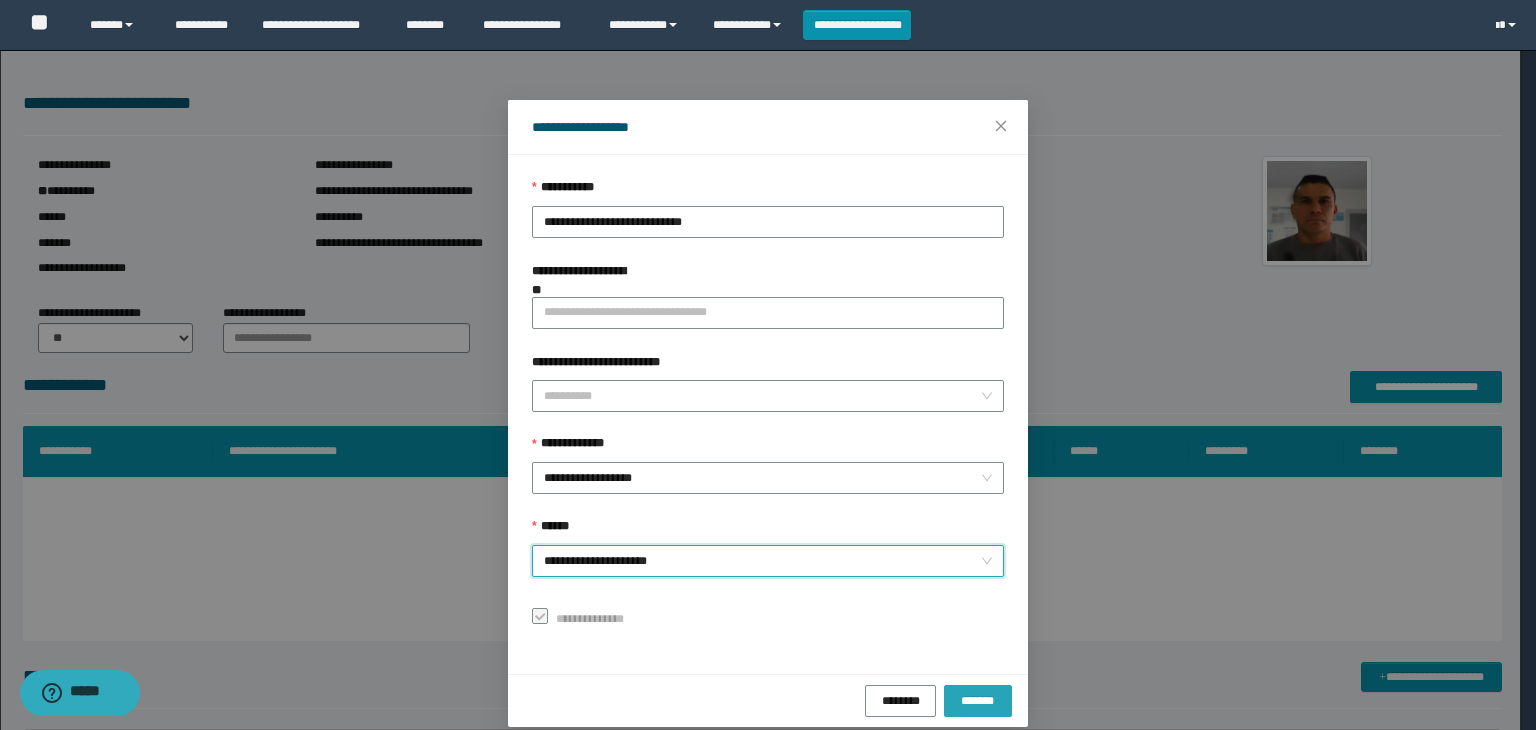 click on "*******" at bounding box center (978, 701) 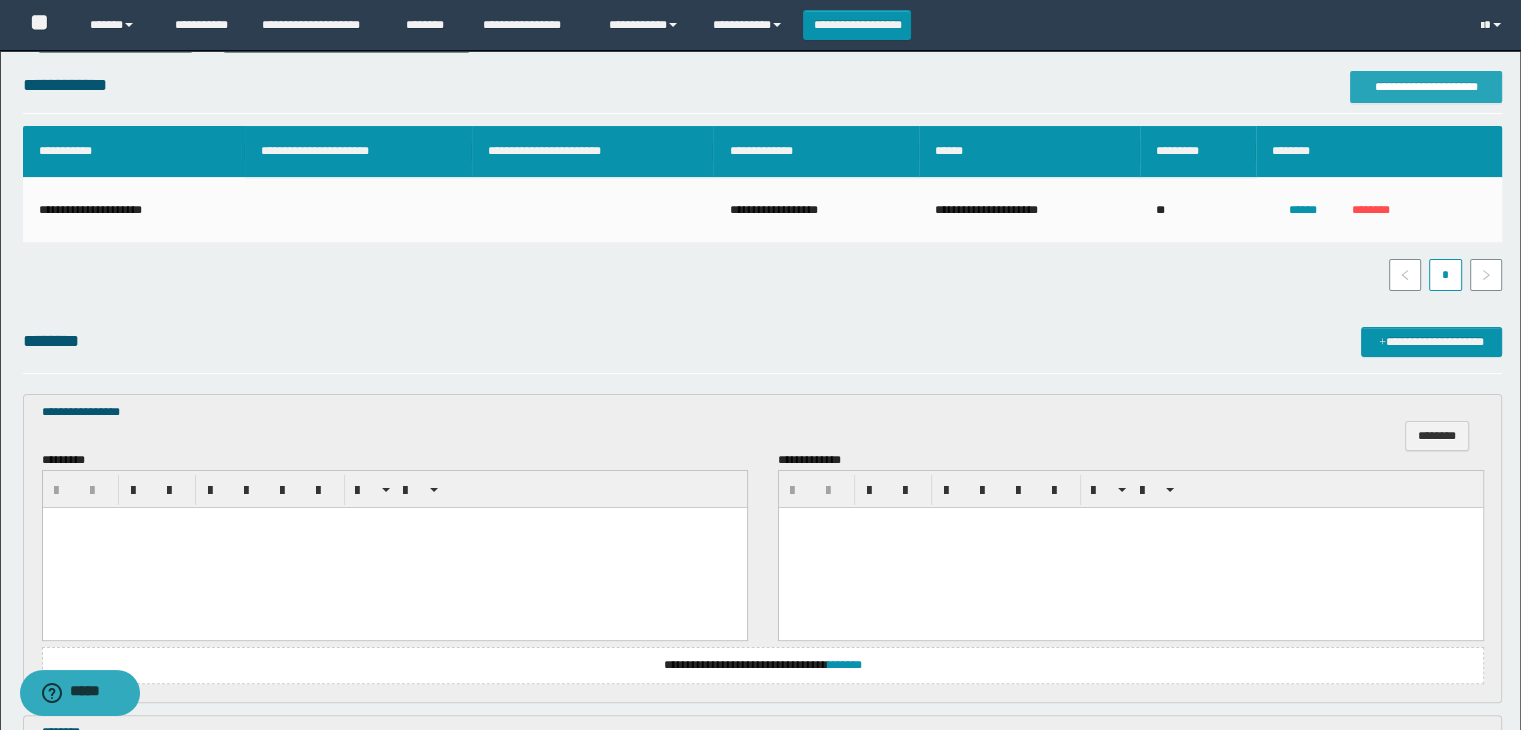 scroll, scrollTop: 400, scrollLeft: 0, axis: vertical 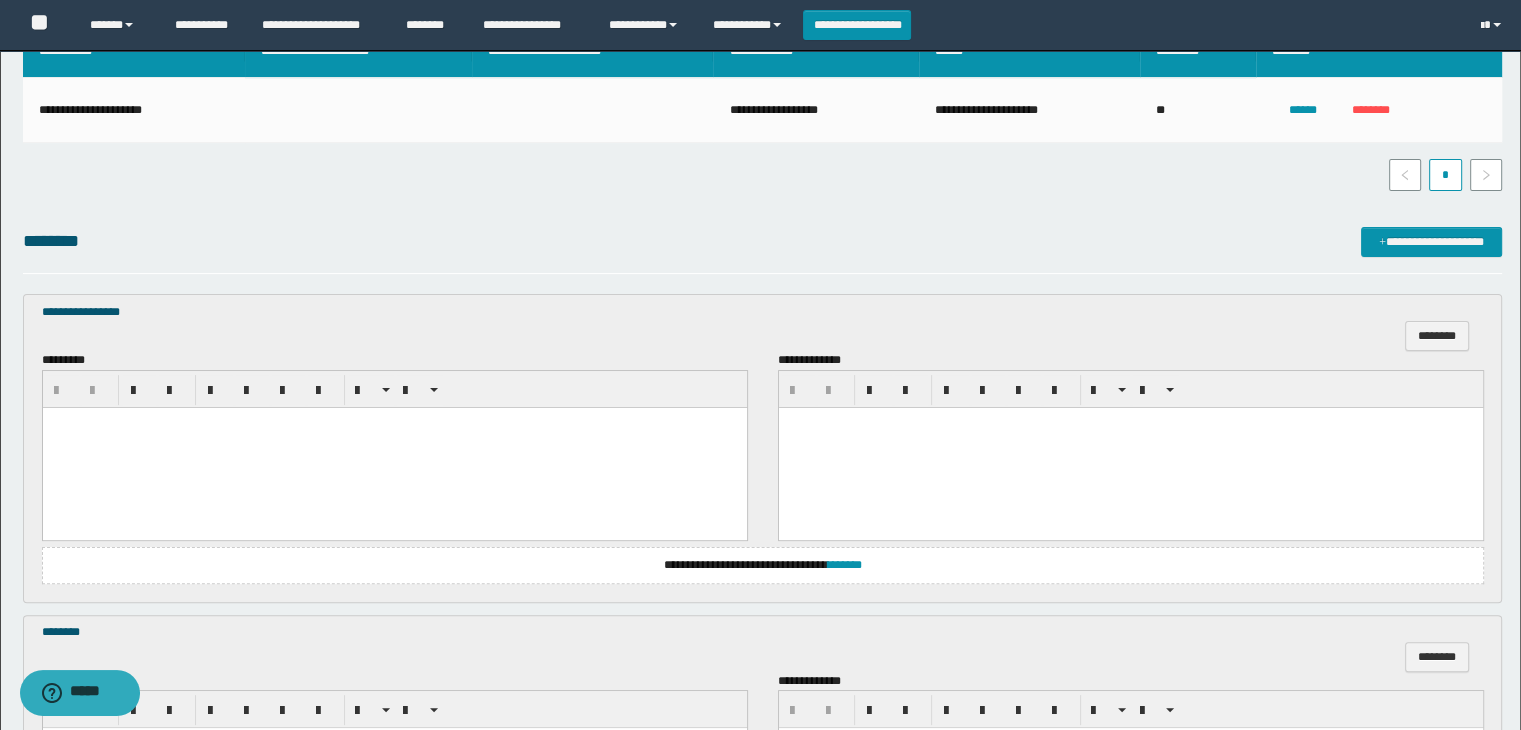click at bounding box center (394, 447) 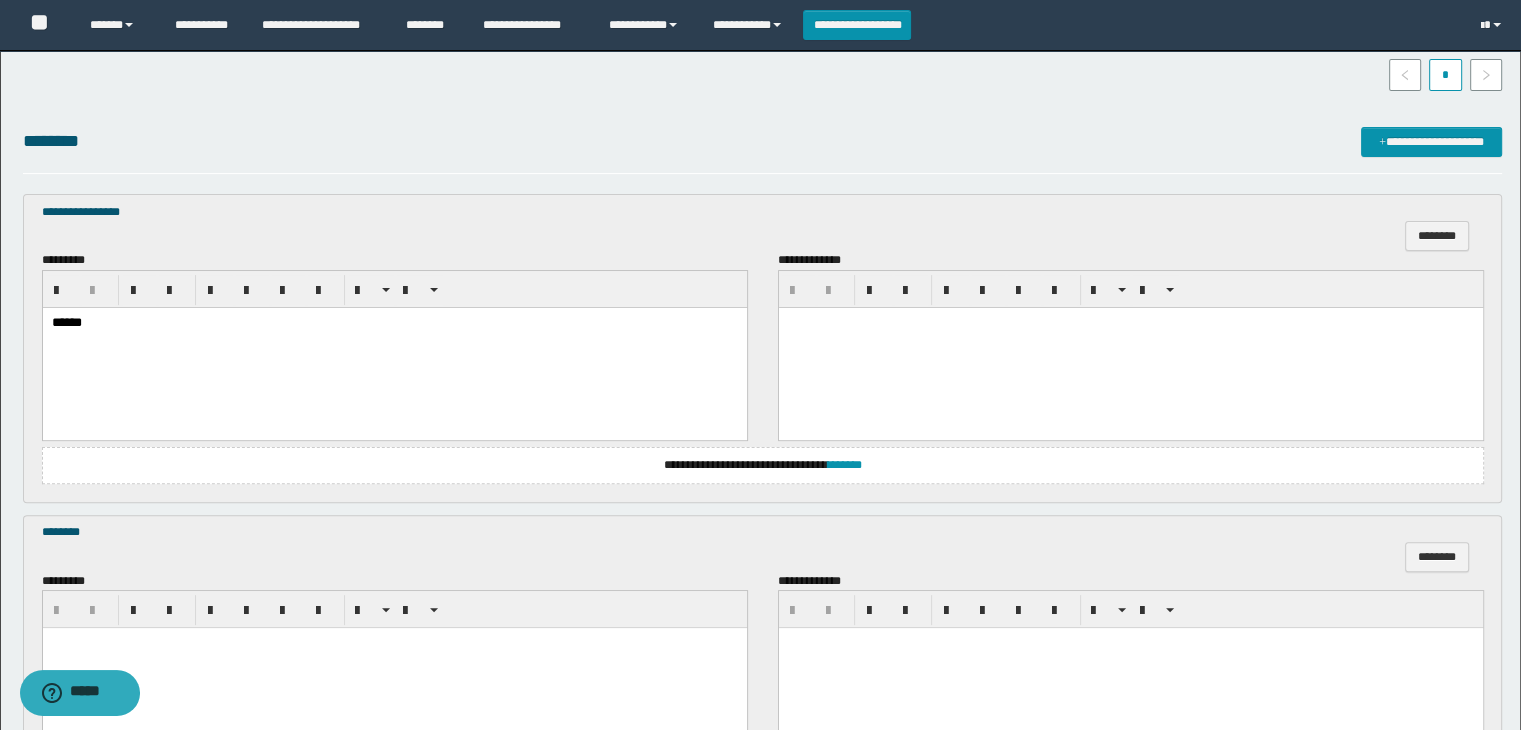 scroll, scrollTop: 600, scrollLeft: 0, axis: vertical 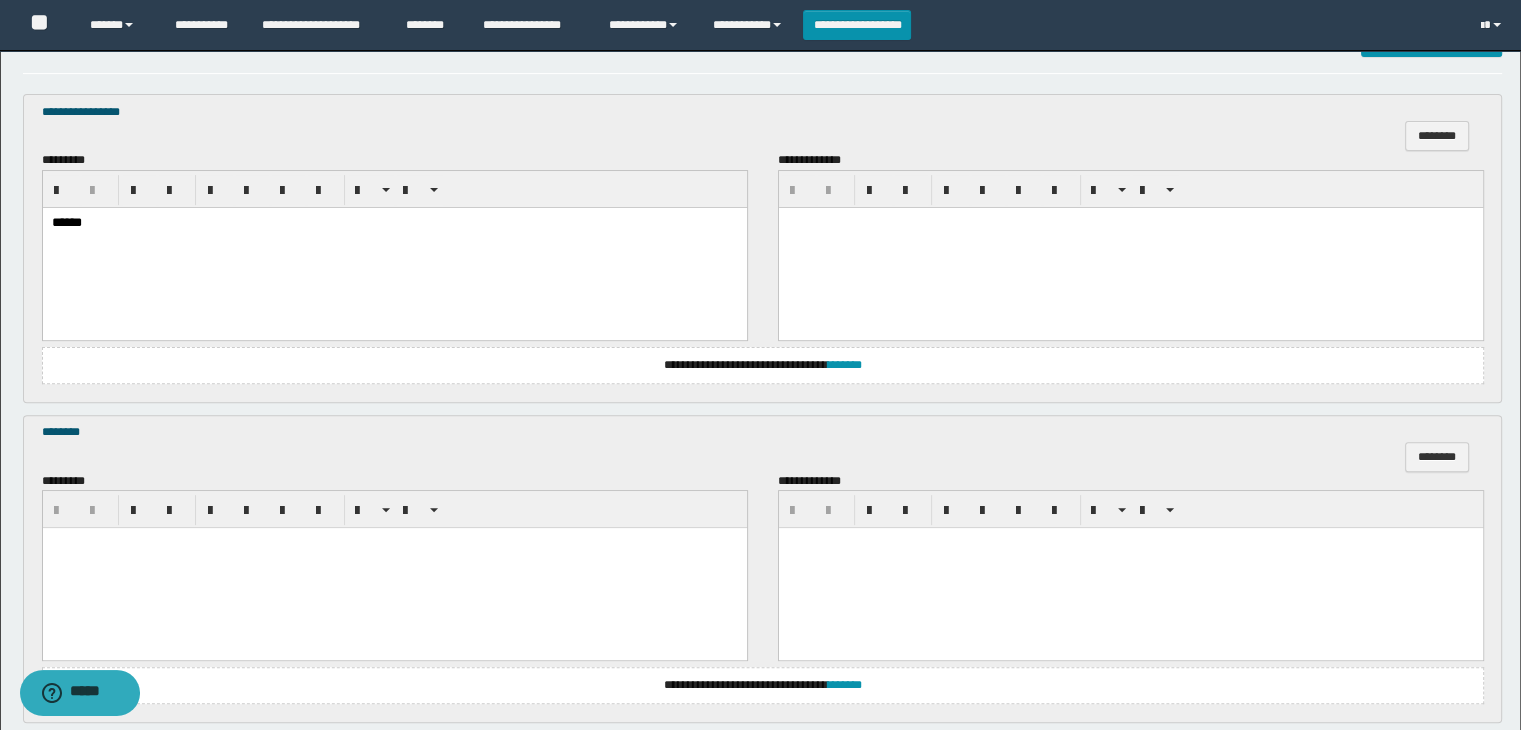 click at bounding box center (394, 568) 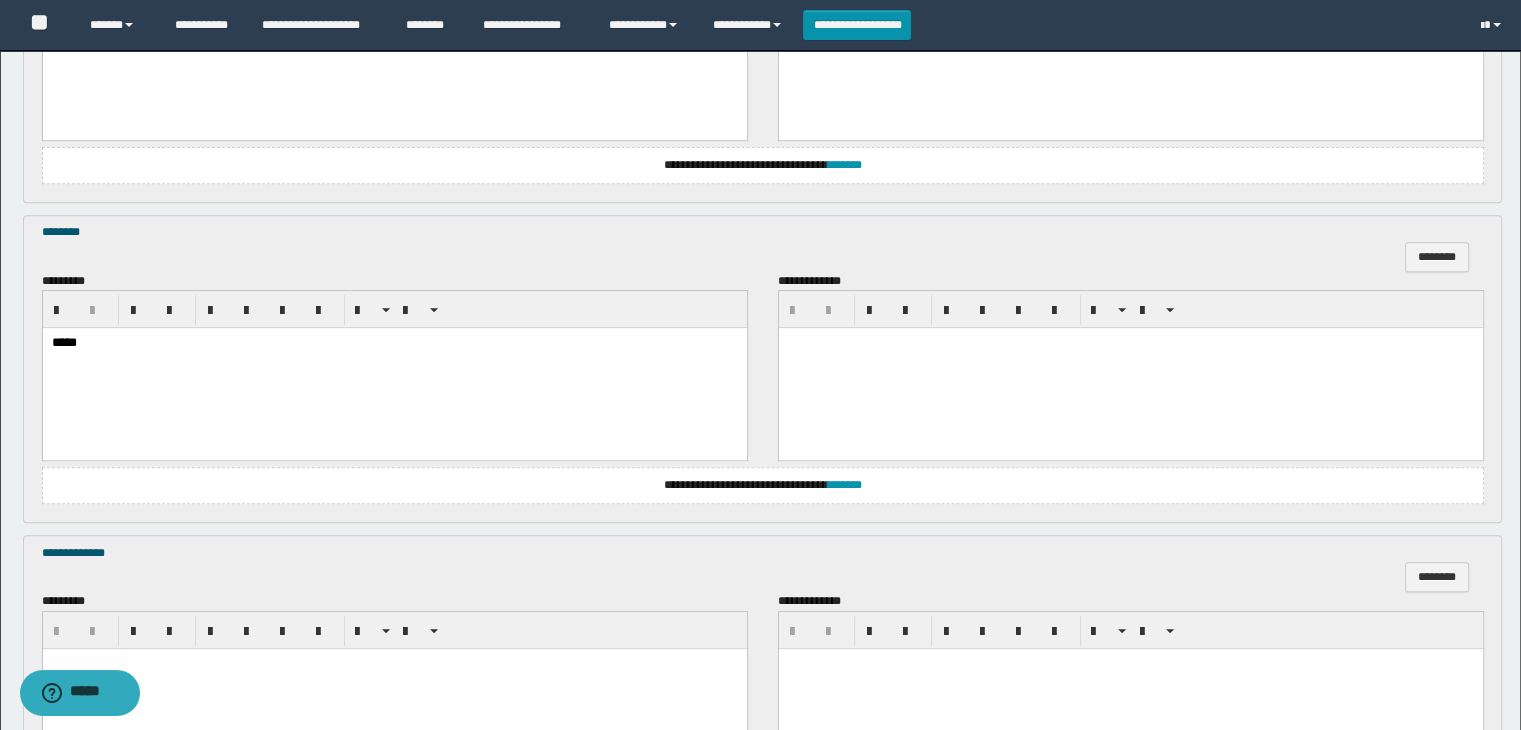 scroll, scrollTop: 1000, scrollLeft: 0, axis: vertical 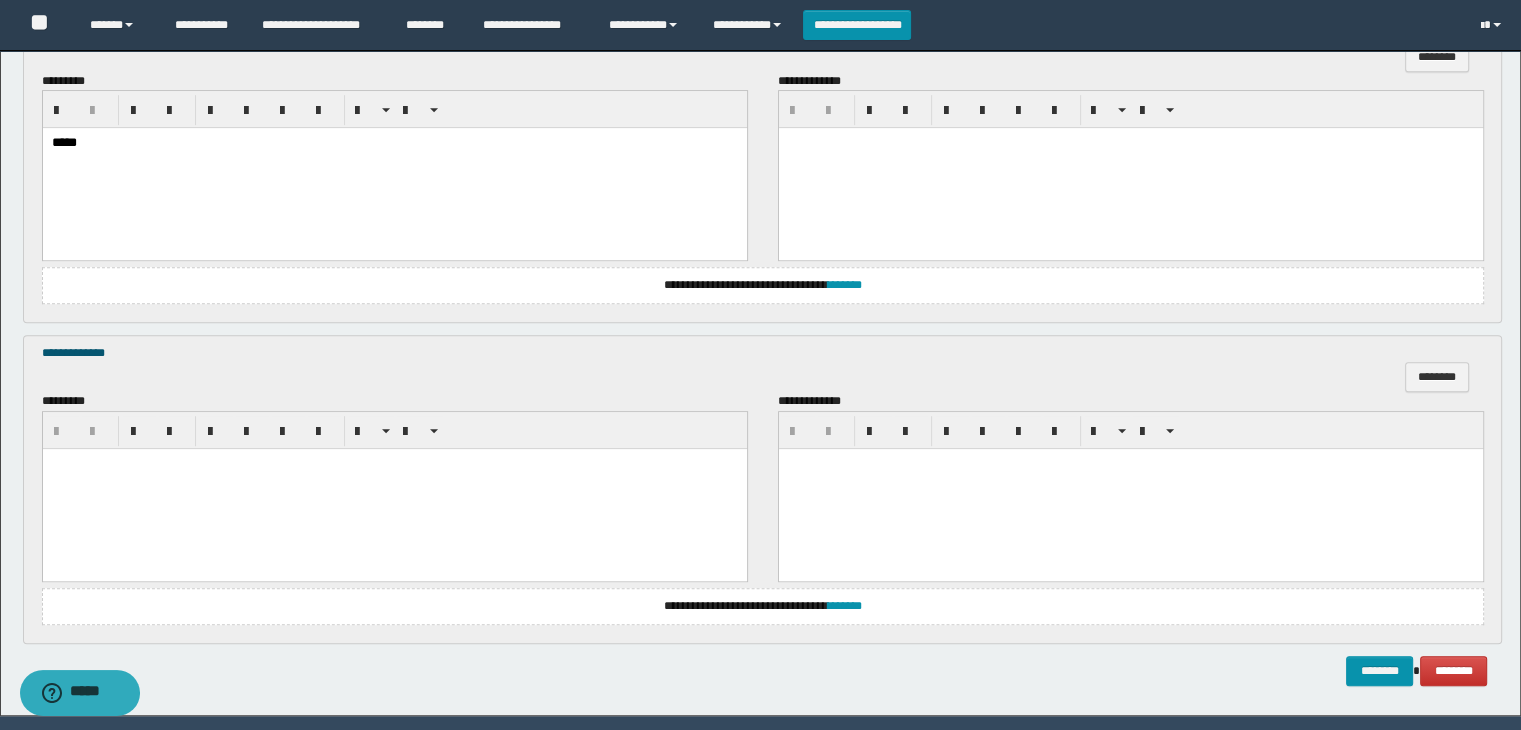 click at bounding box center (394, 488) 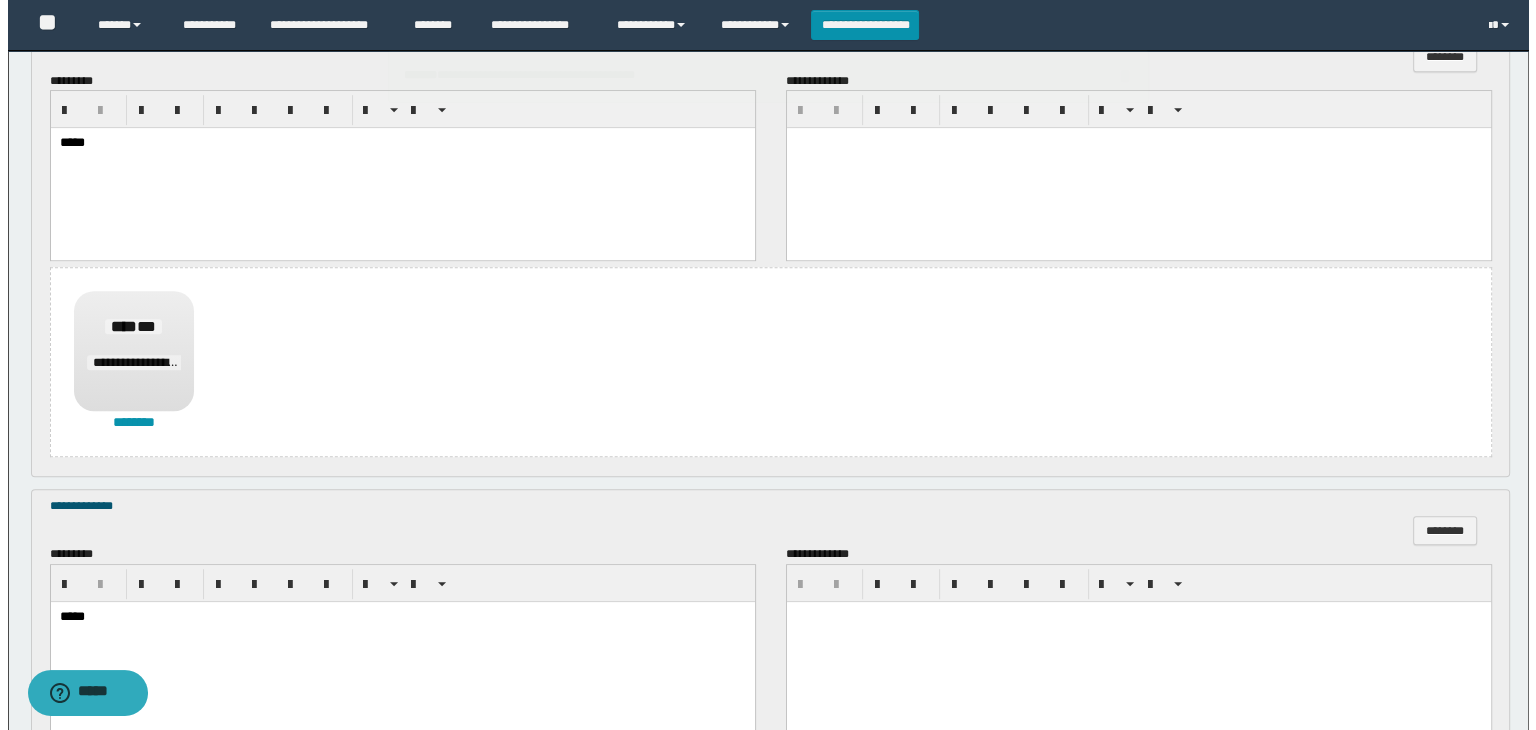 scroll, scrollTop: 400, scrollLeft: 0, axis: vertical 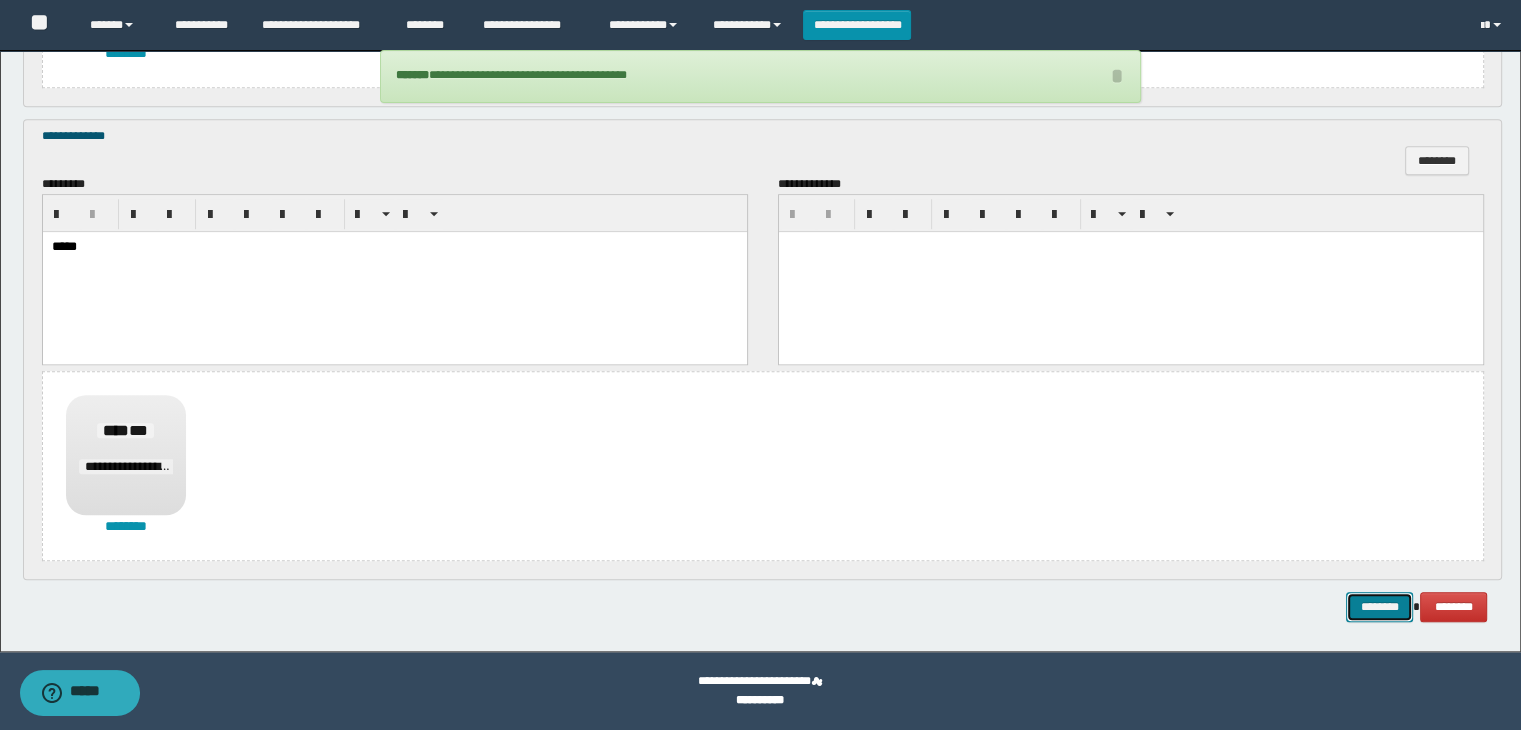 click on "********" at bounding box center [1379, 607] 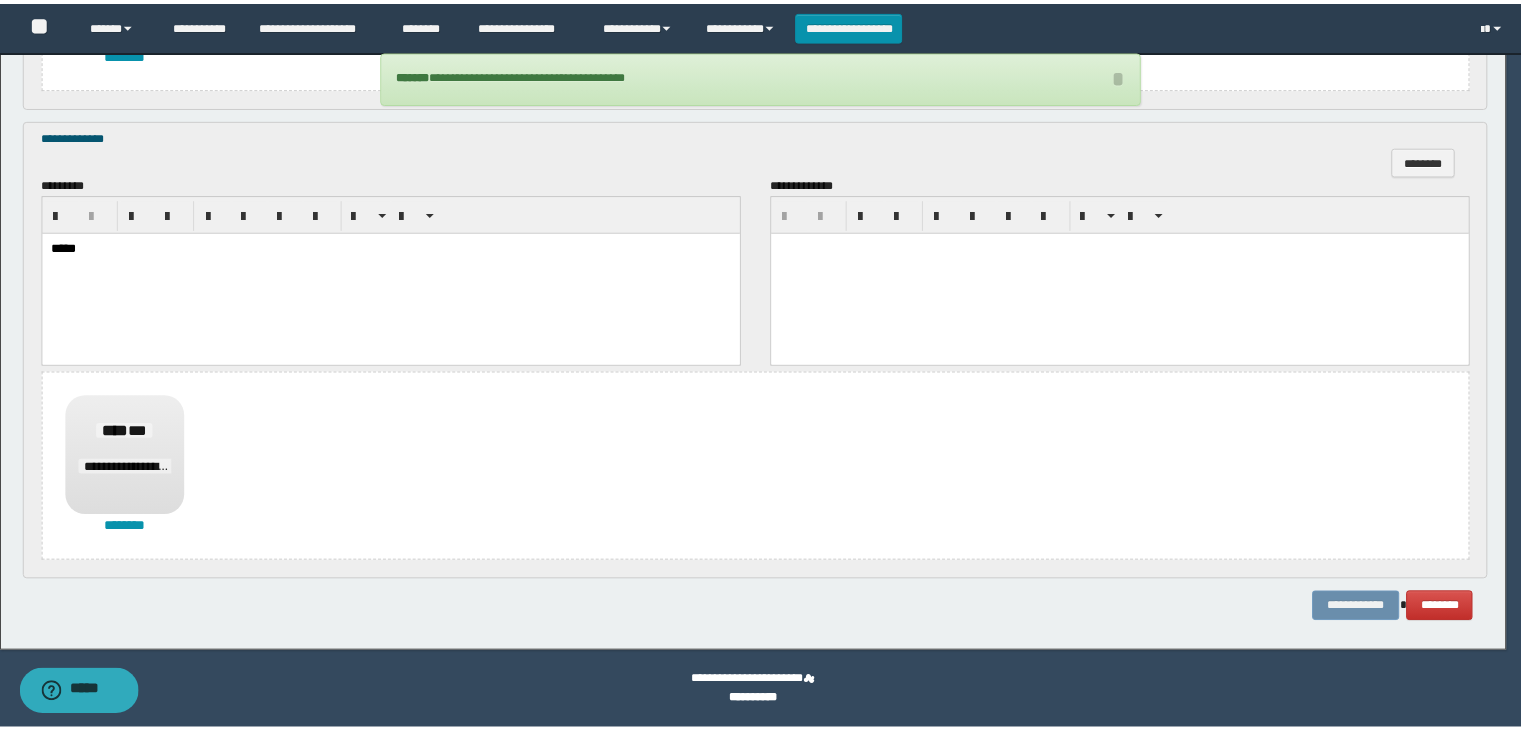 scroll, scrollTop: 0, scrollLeft: 0, axis: both 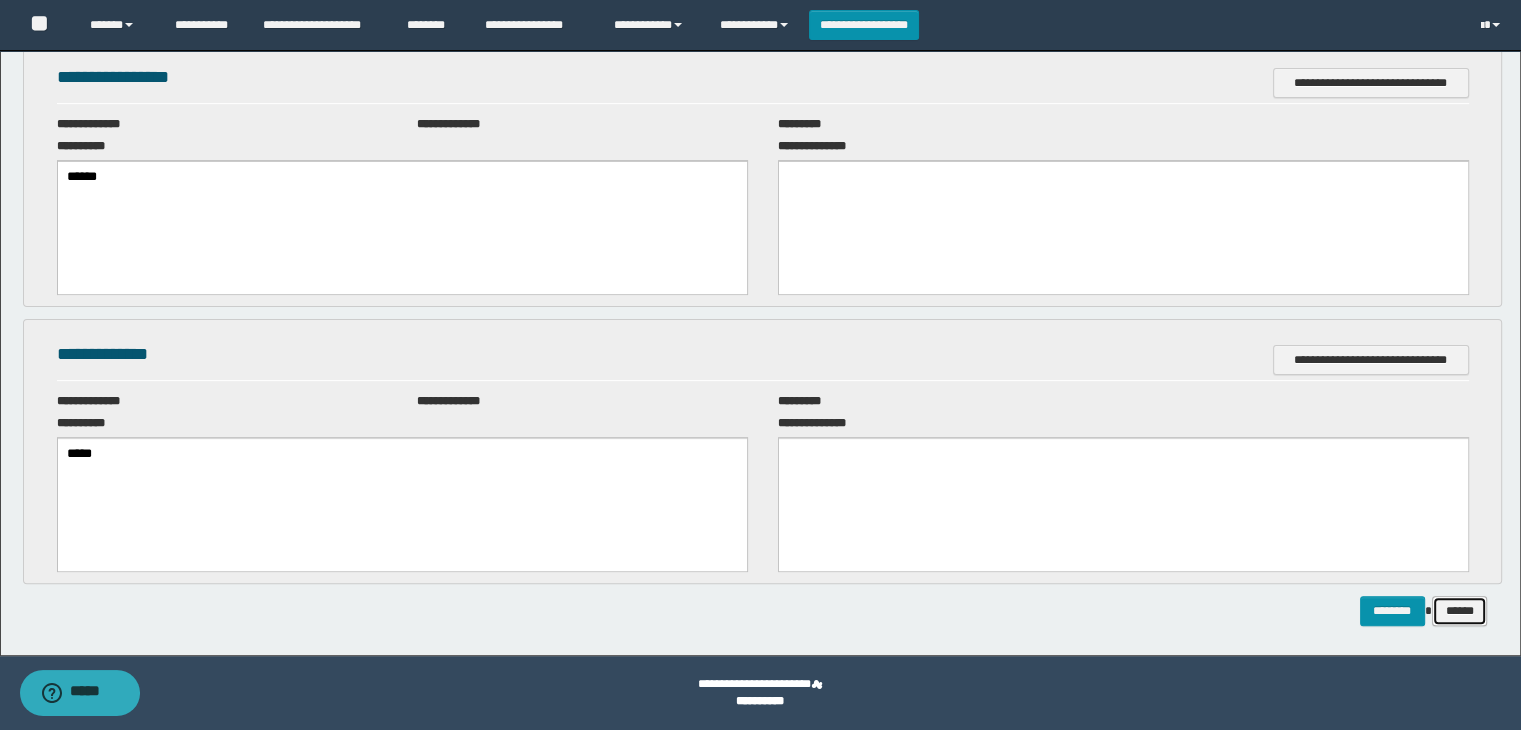 click on "******" at bounding box center [1460, 611] 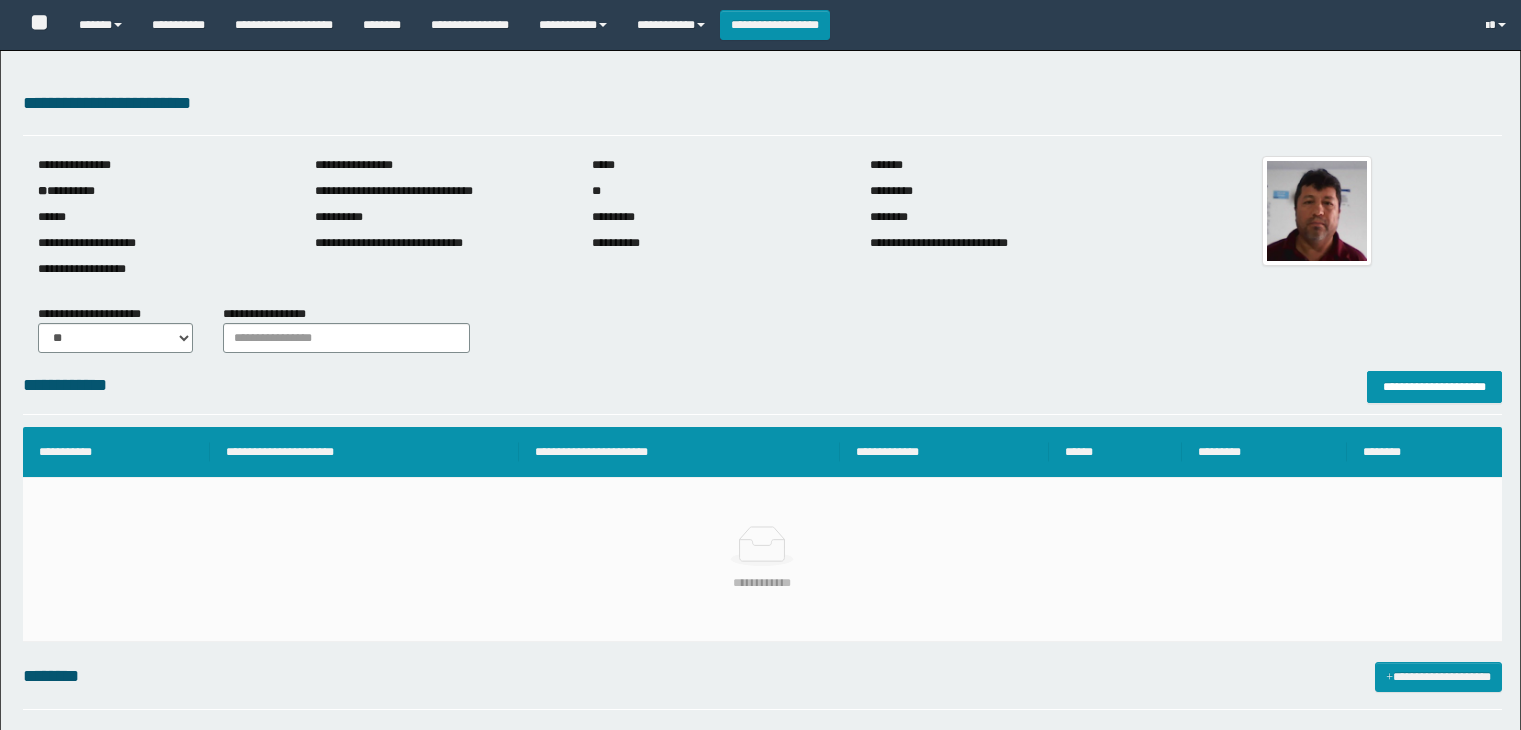 scroll, scrollTop: 0, scrollLeft: 0, axis: both 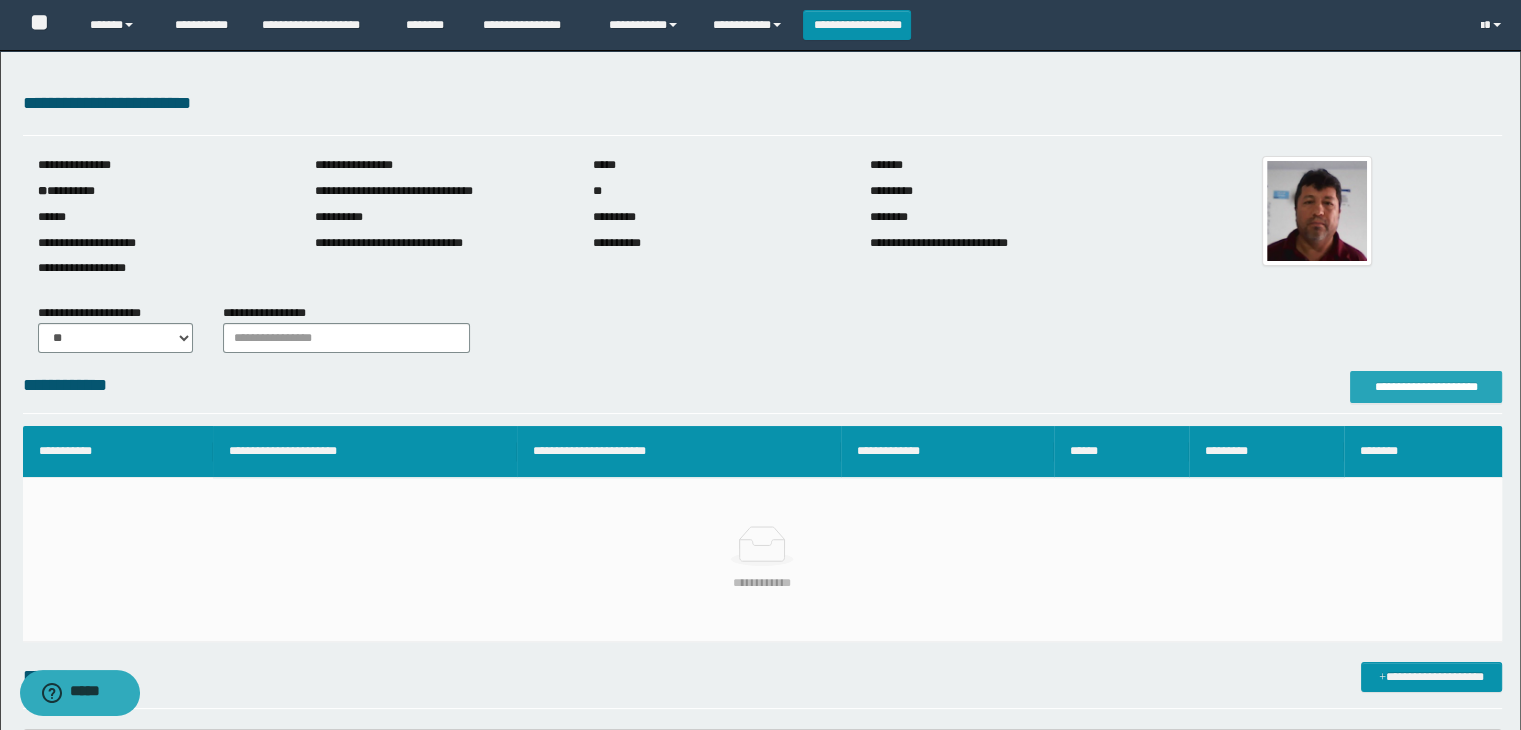click on "**********" at bounding box center [1426, 387] 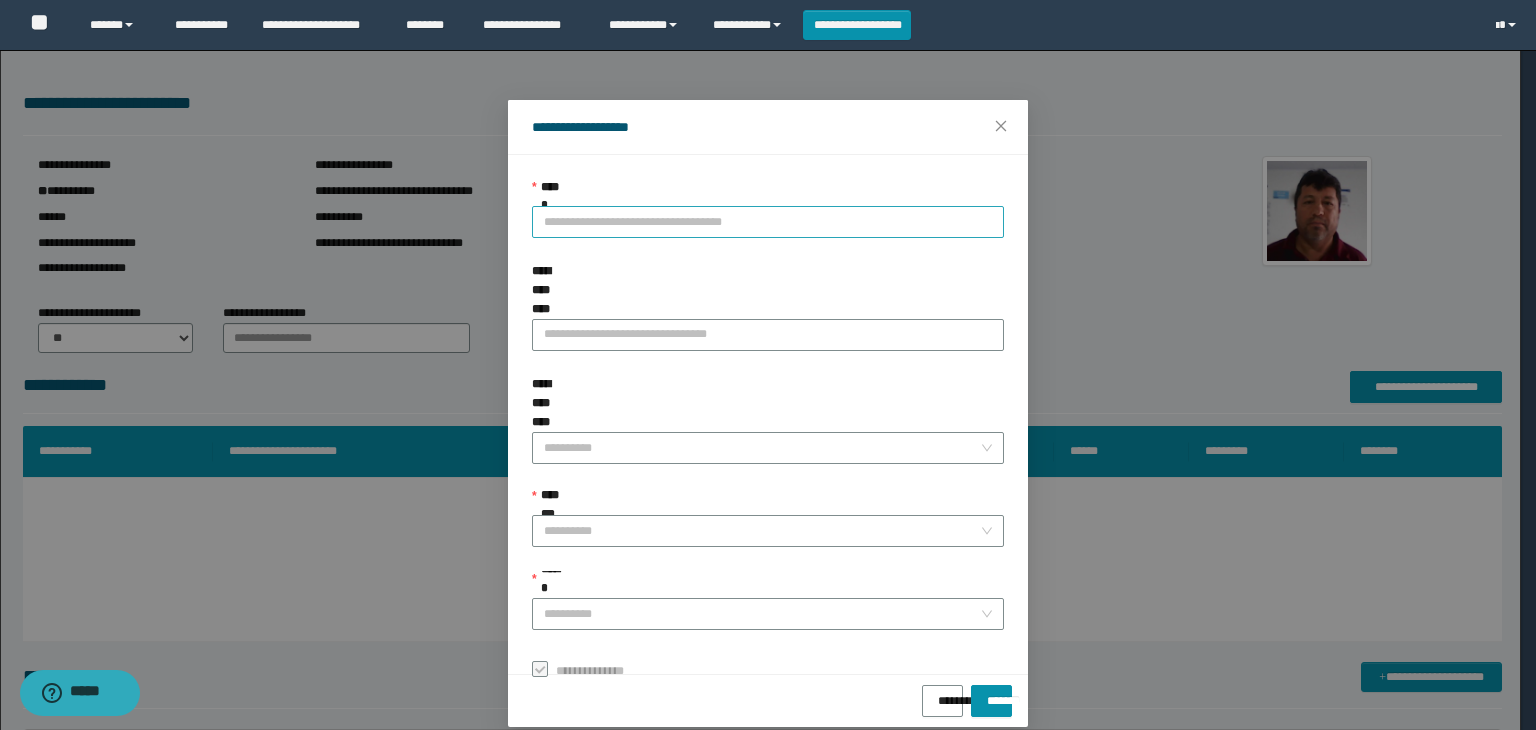 click on "**********" at bounding box center (768, 222) 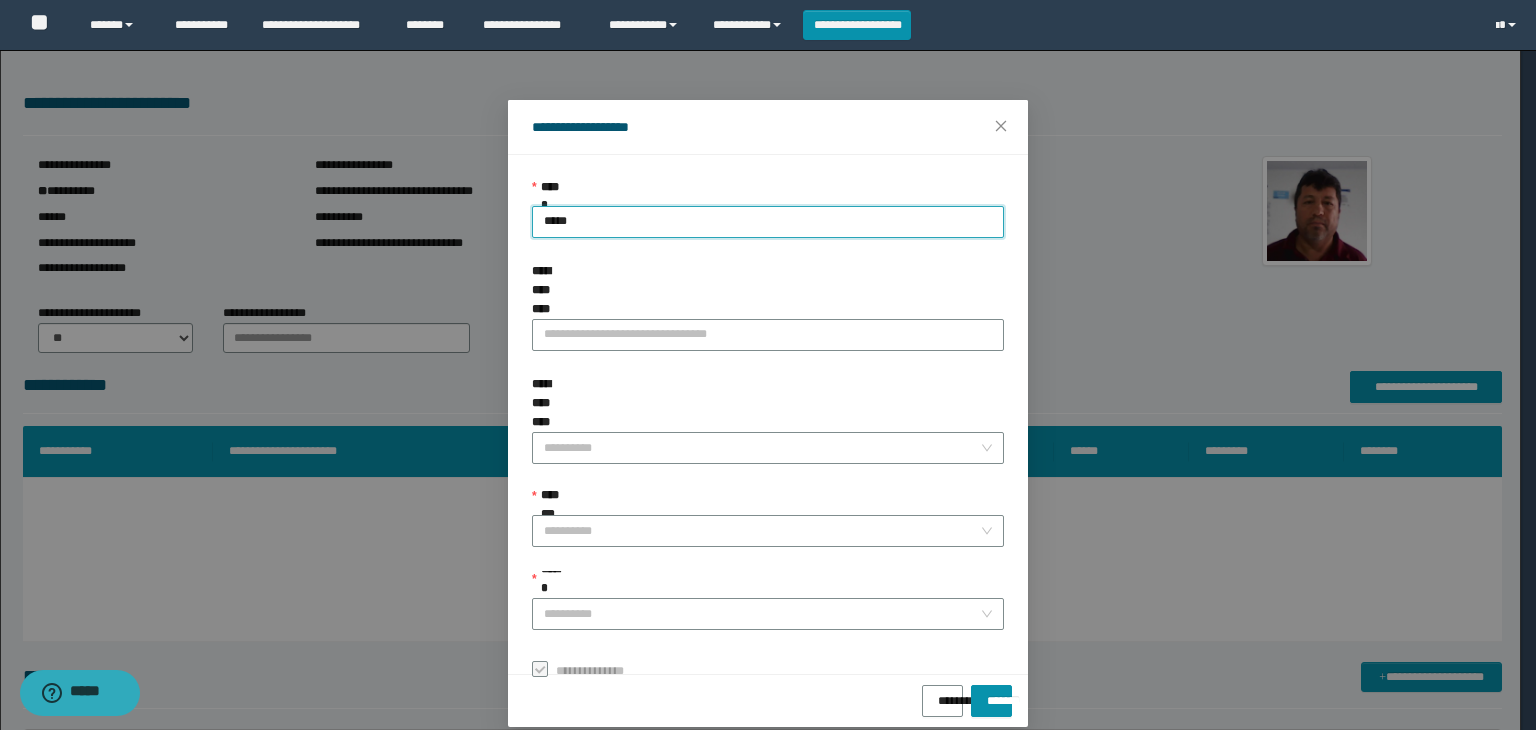 type on "******" 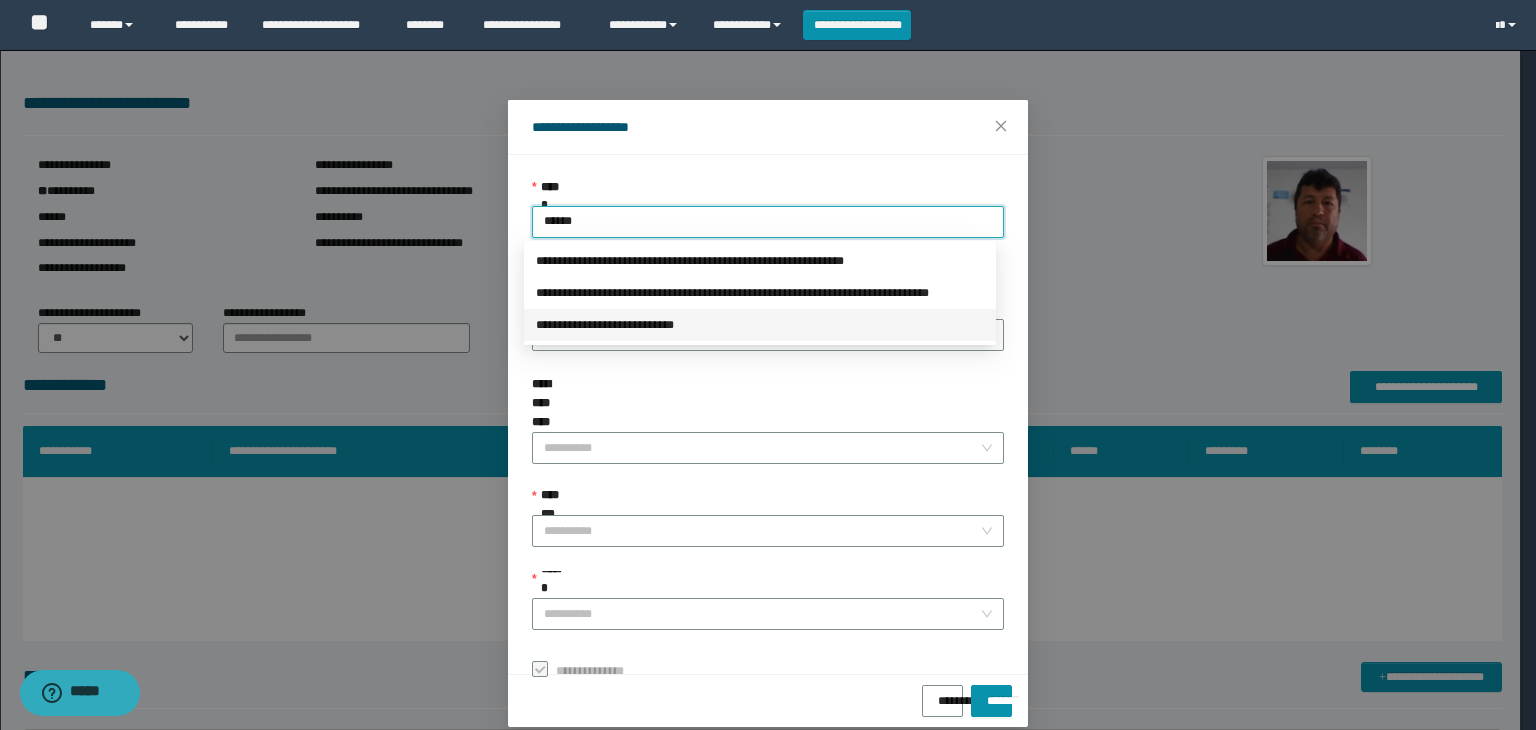 click on "**********" at bounding box center (760, 325) 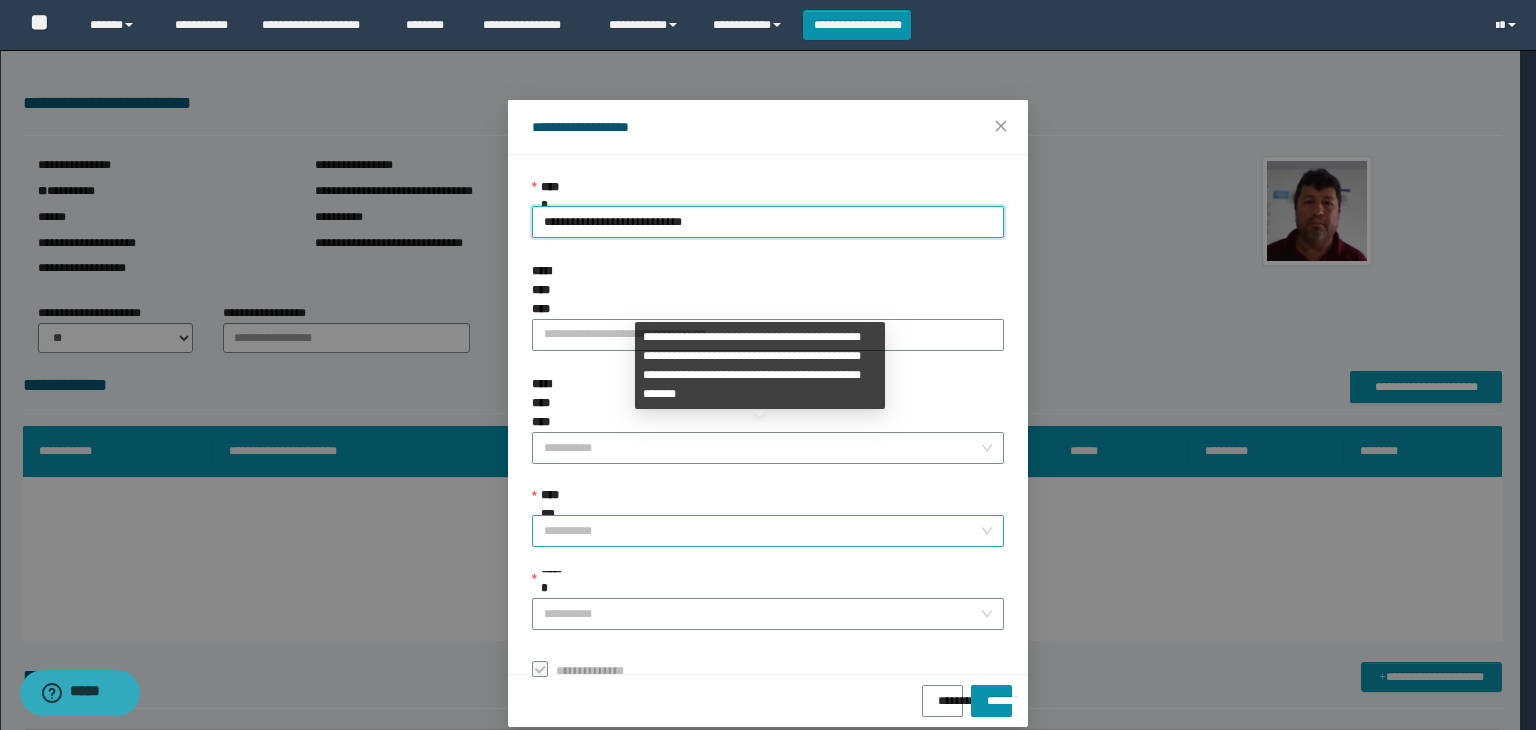 click on "**********" at bounding box center [762, 531] 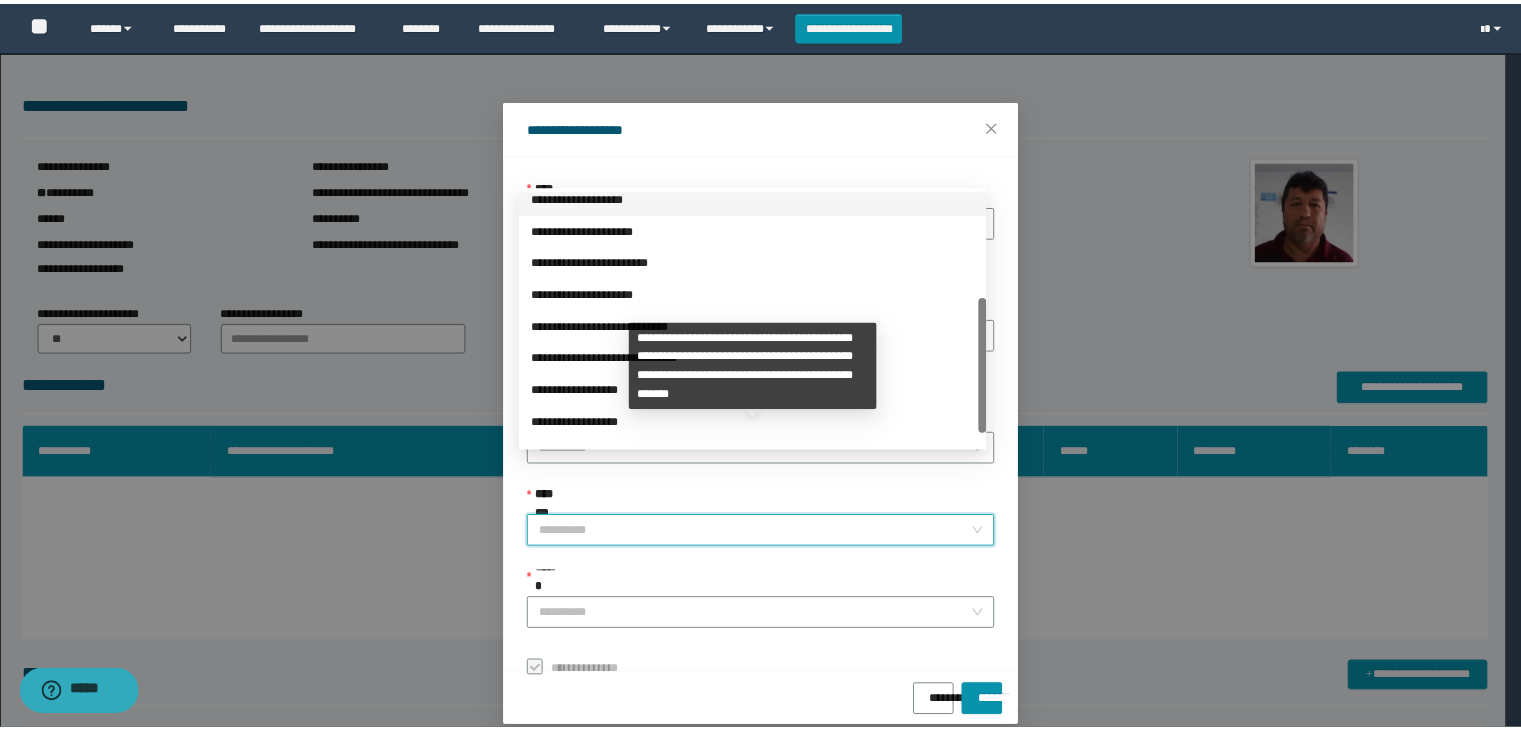 scroll, scrollTop: 200, scrollLeft: 0, axis: vertical 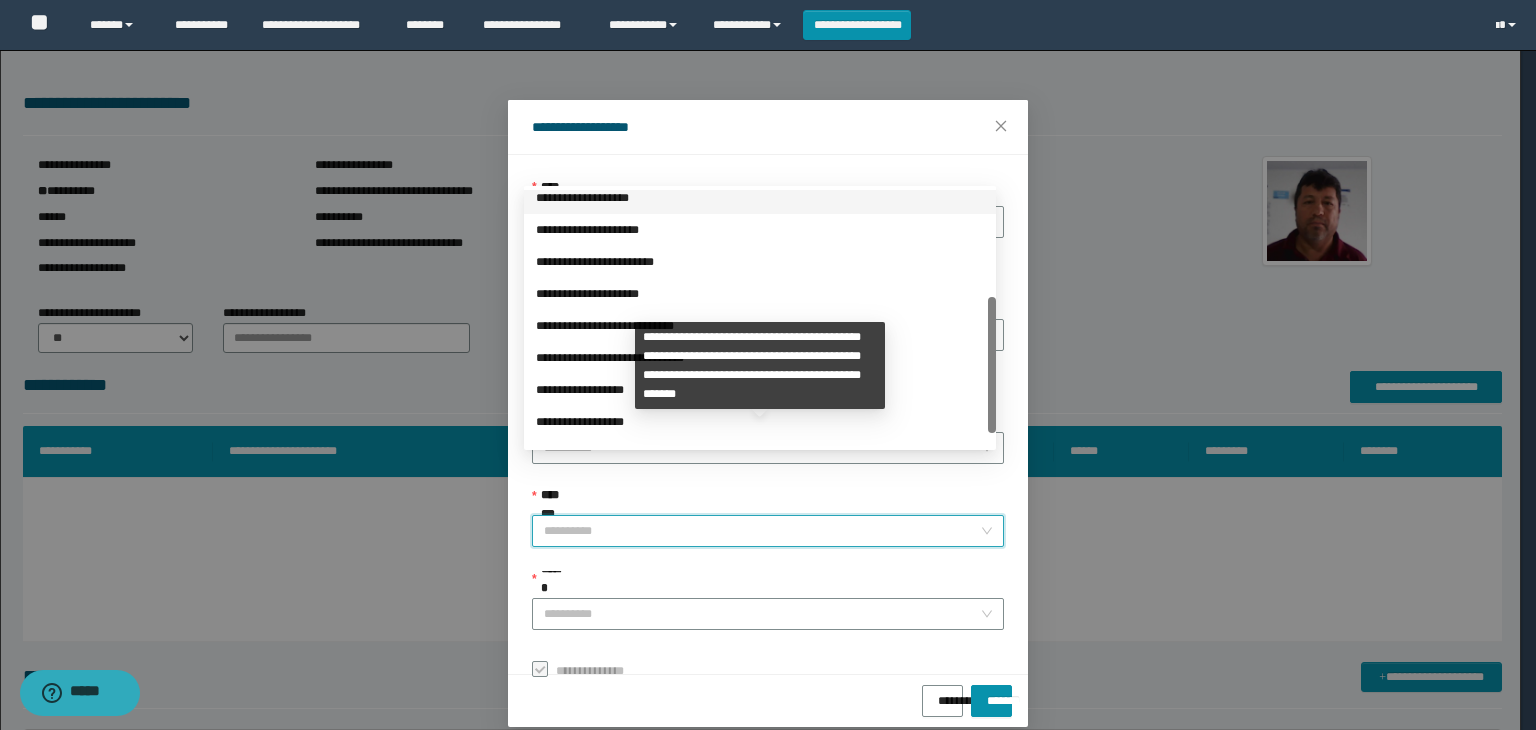 click on "**********" at bounding box center [760, 390] 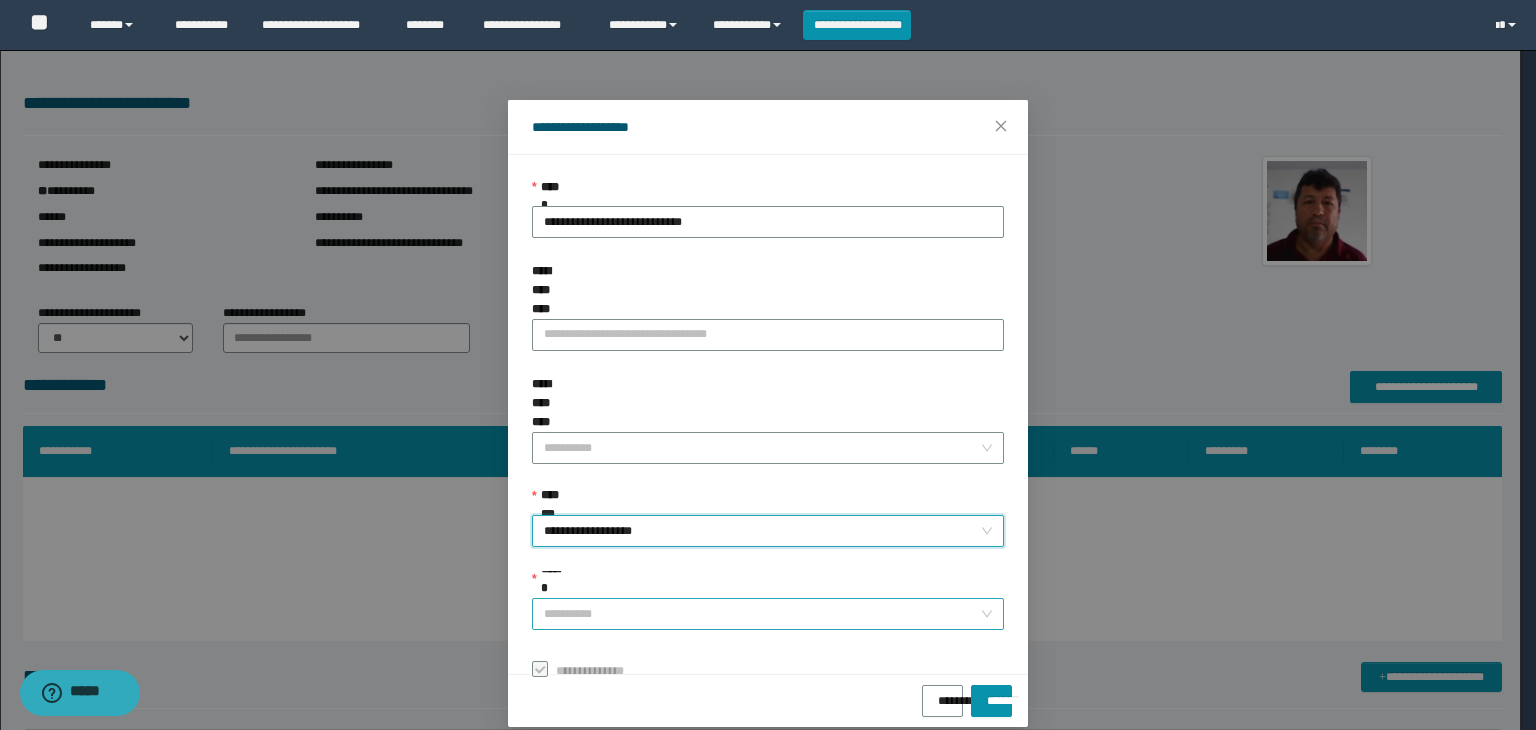 click on "******" at bounding box center (762, 614) 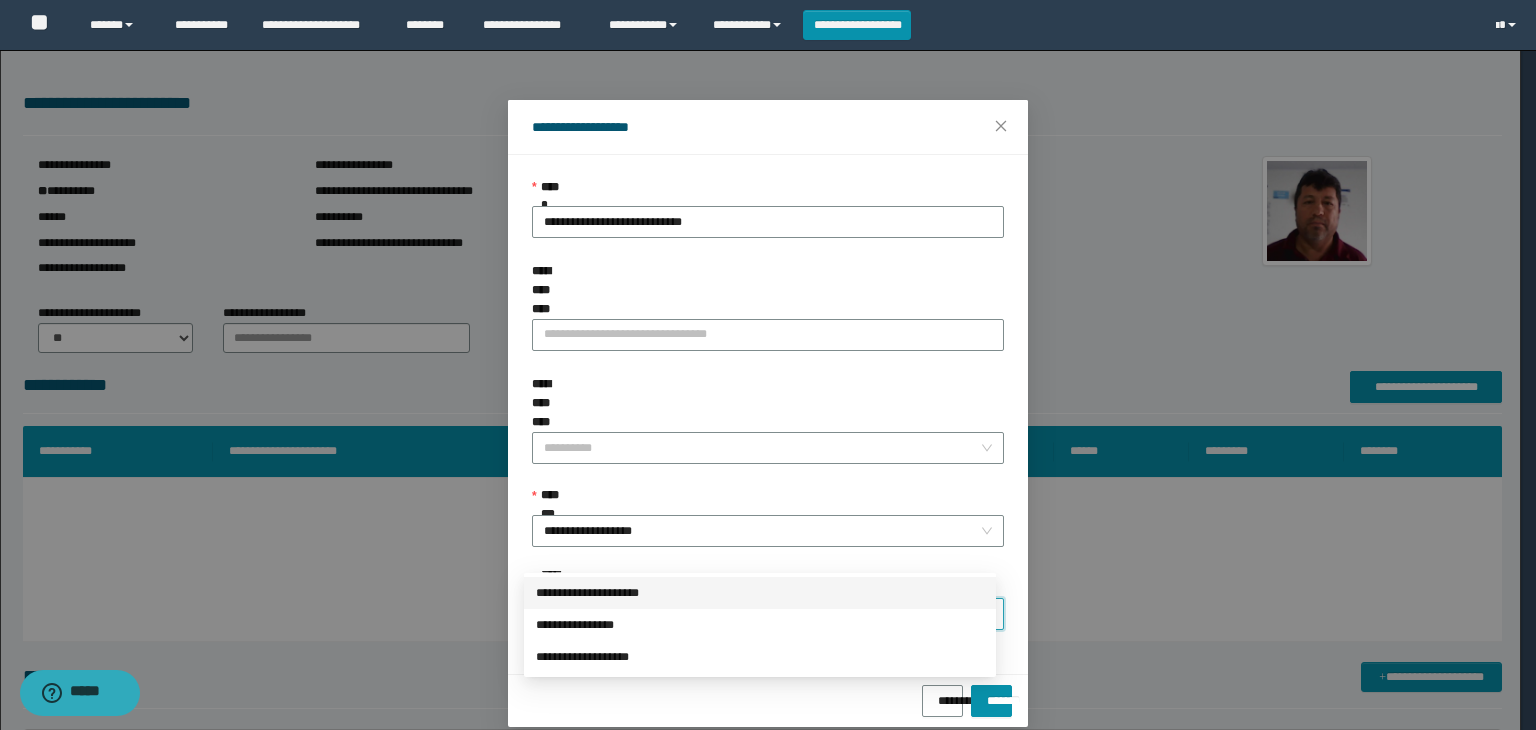 click on "**********" at bounding box center (760, 593) 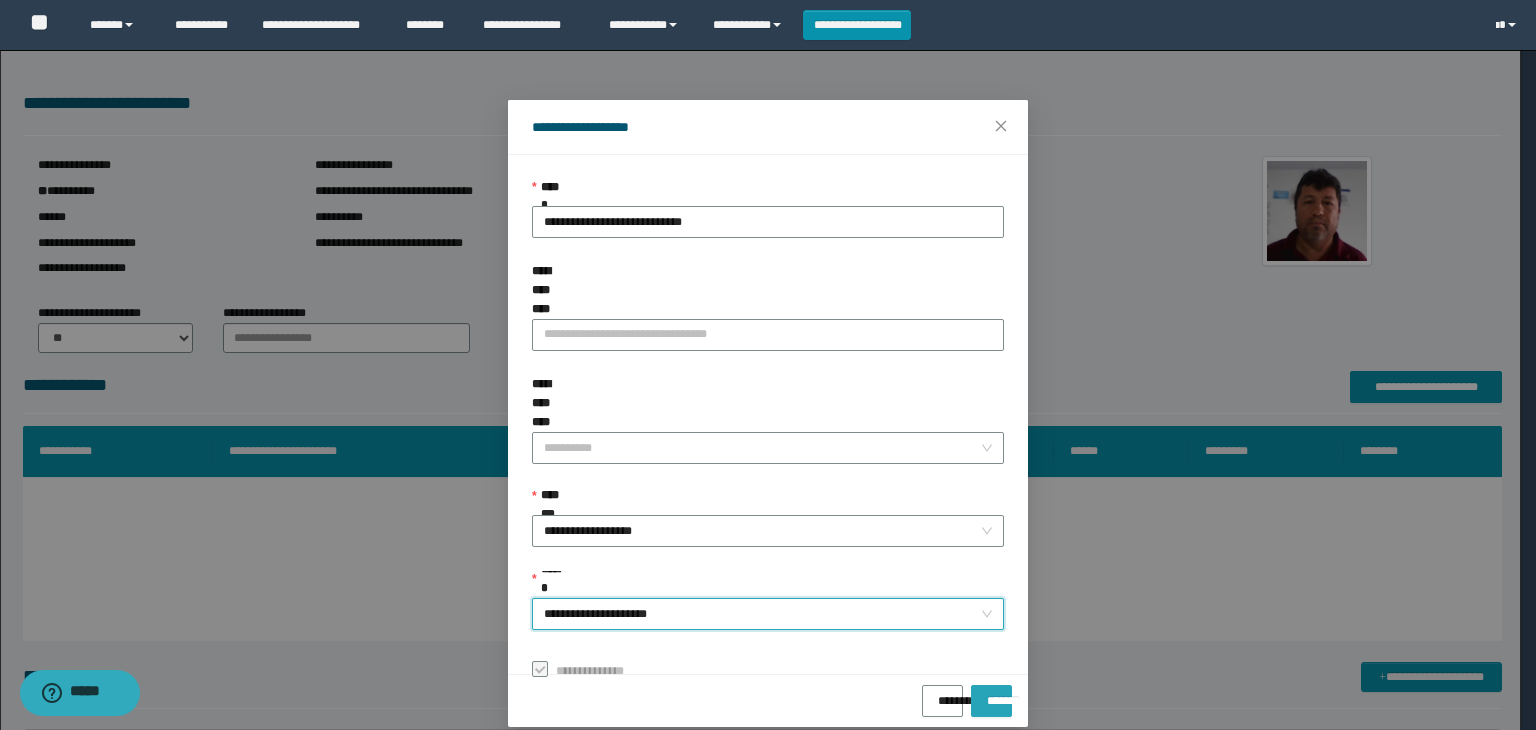 click on "*******" at bounding box center (991, 694) 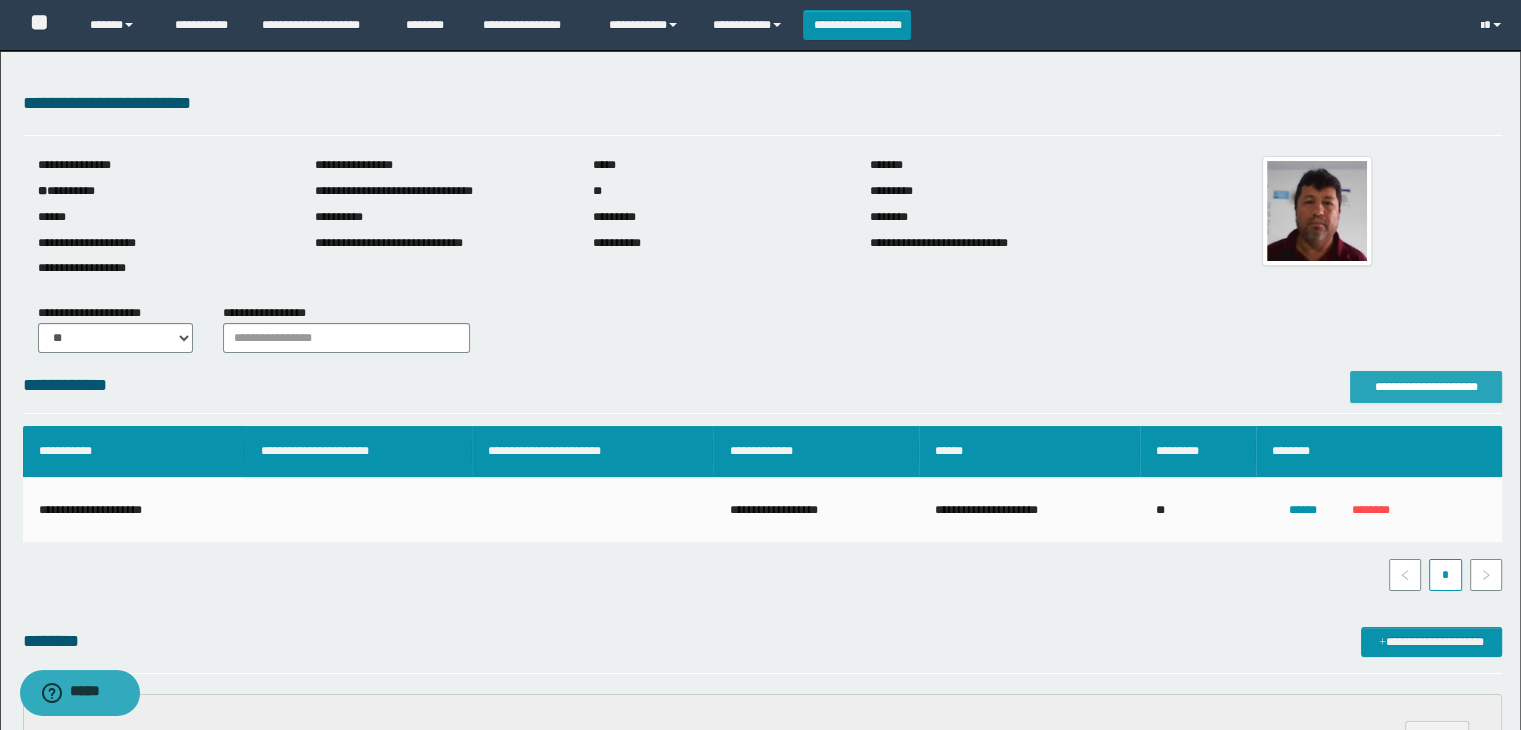 scroll, scrollTop: 400, scrollLeft: 0, axis: vertical 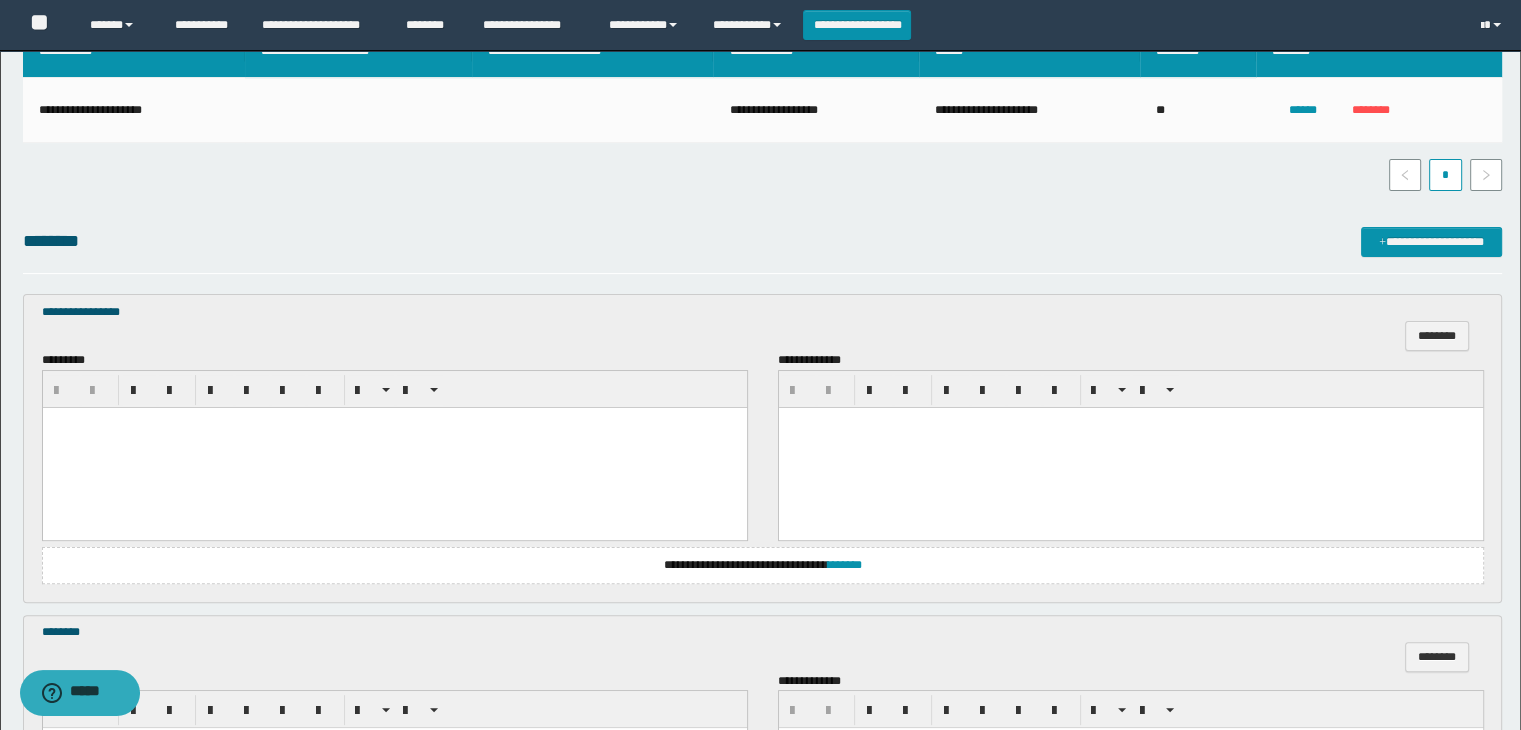 click at bounding box center (394, 447) 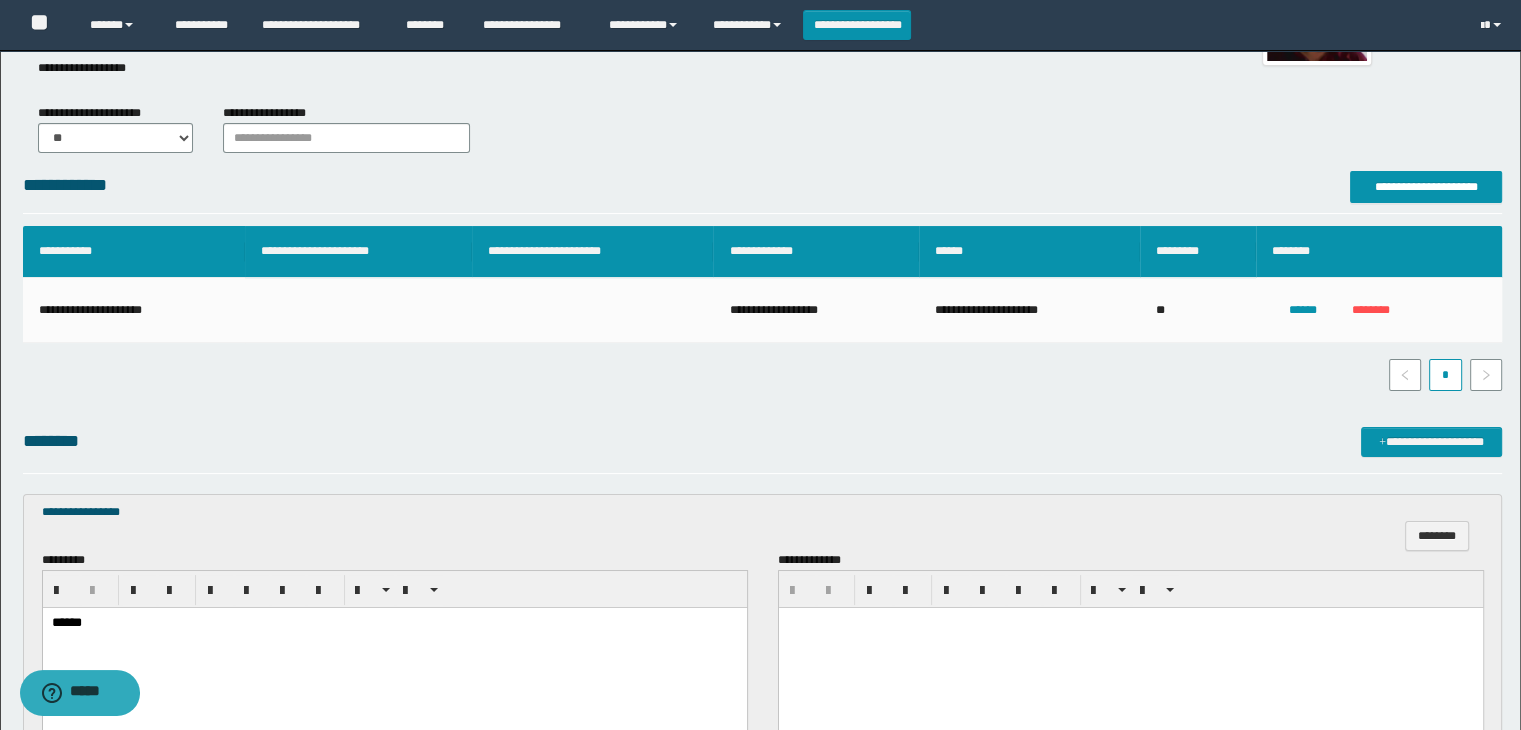 scroll, scrollTop: 100, scrollLeft: 0, axis: vertical 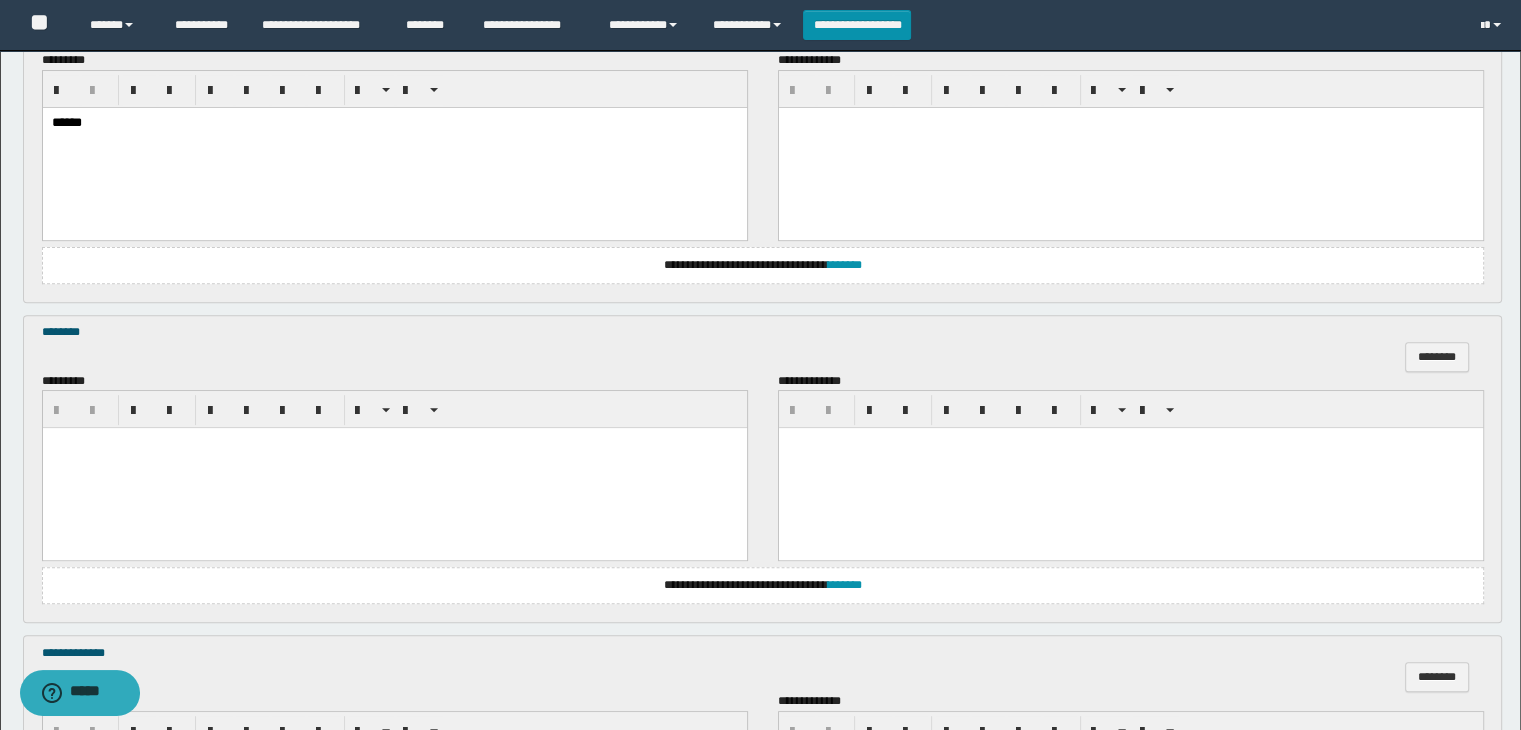 click at bounding box center (394, 468) 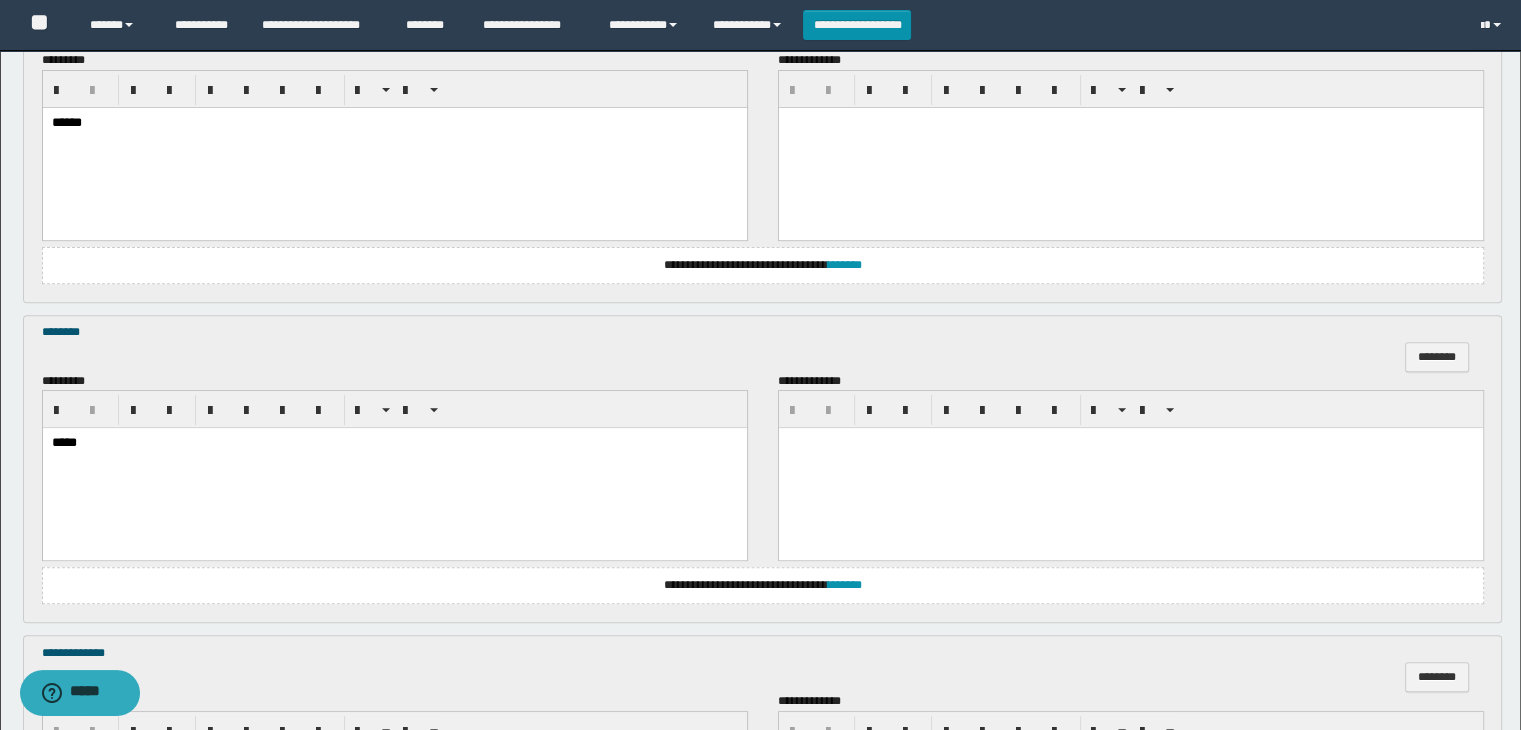 scroll, scrollTop: 1064, scrollLeft: 0, axis: vertical 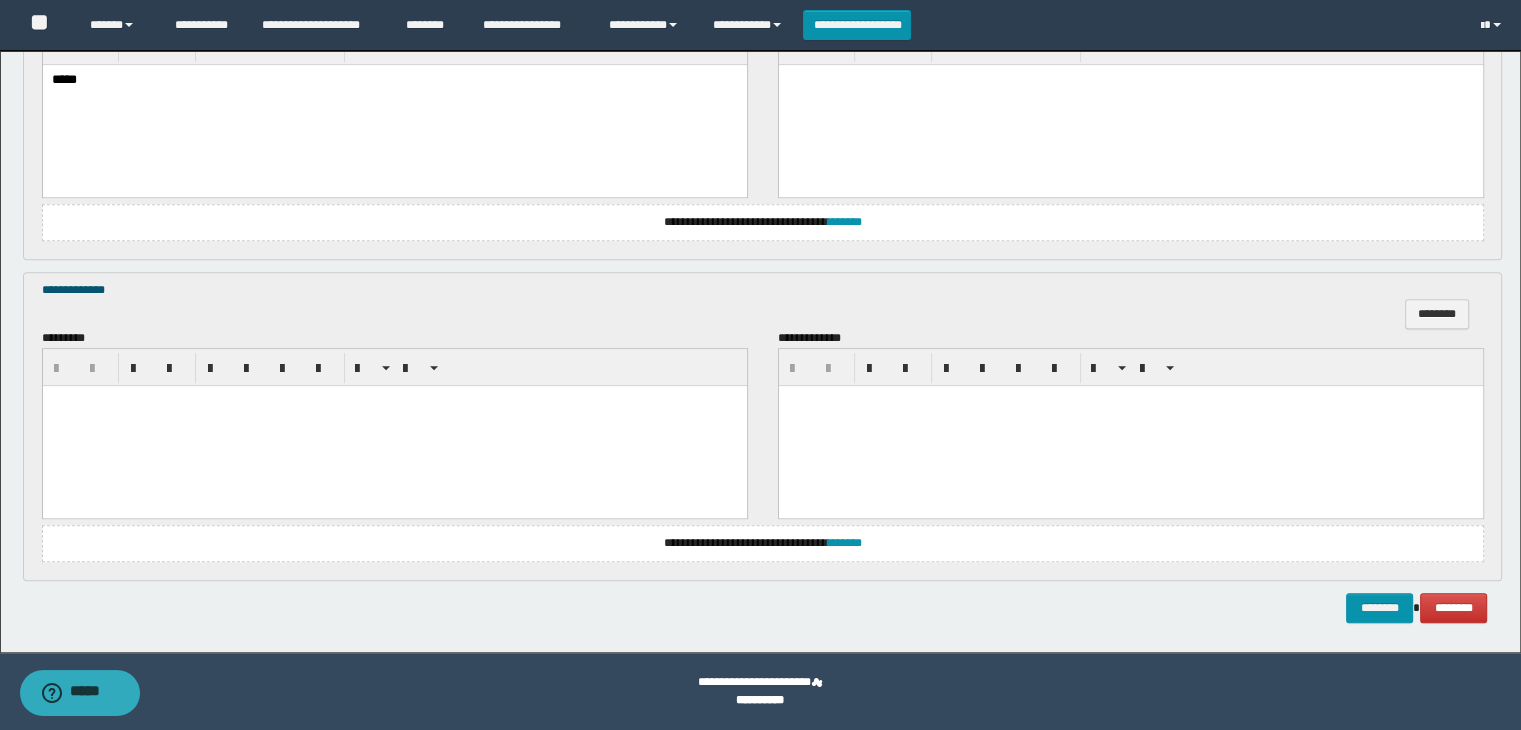 click at bounding box center [394, 425] 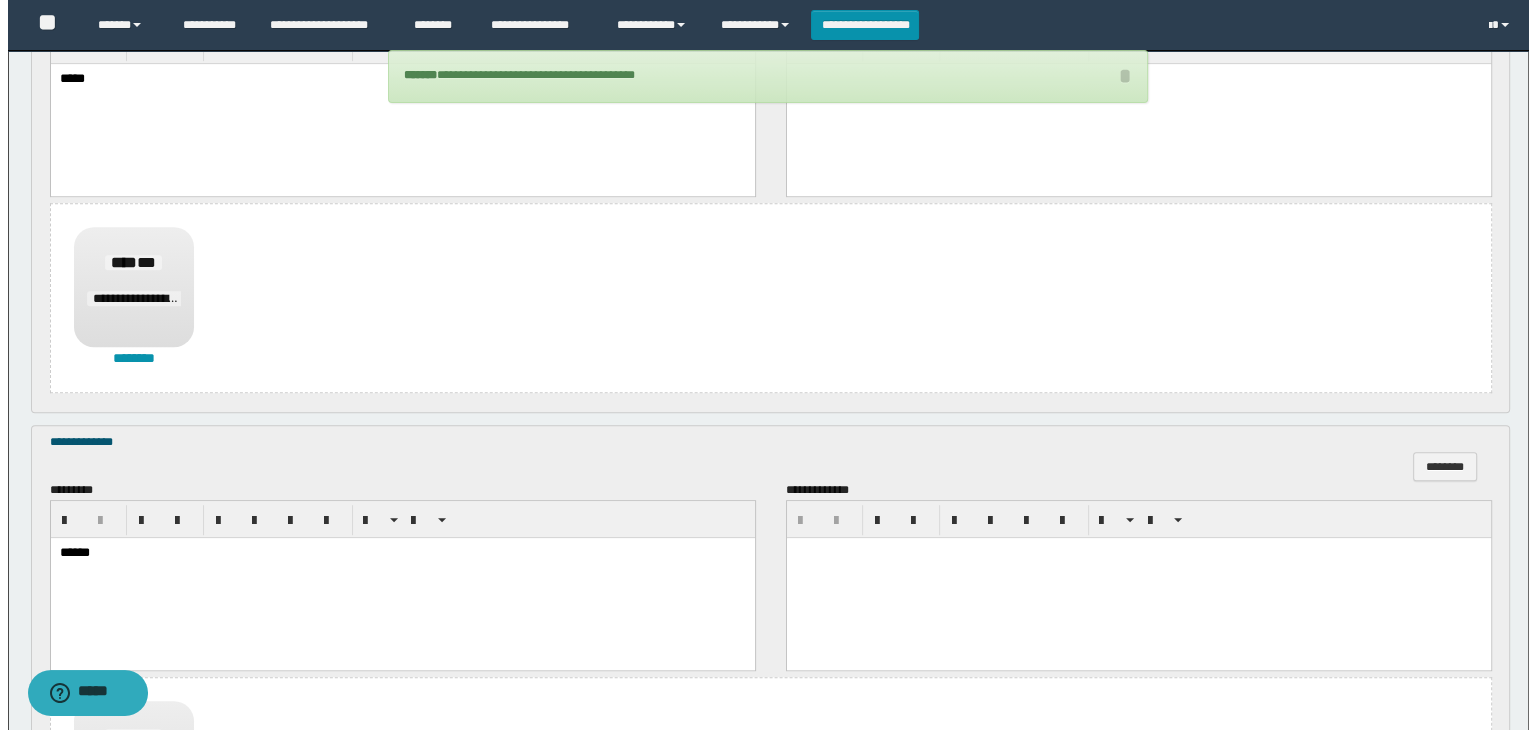 scroll, scrollTop: 664, scrollLeft: 0, axis: vertical 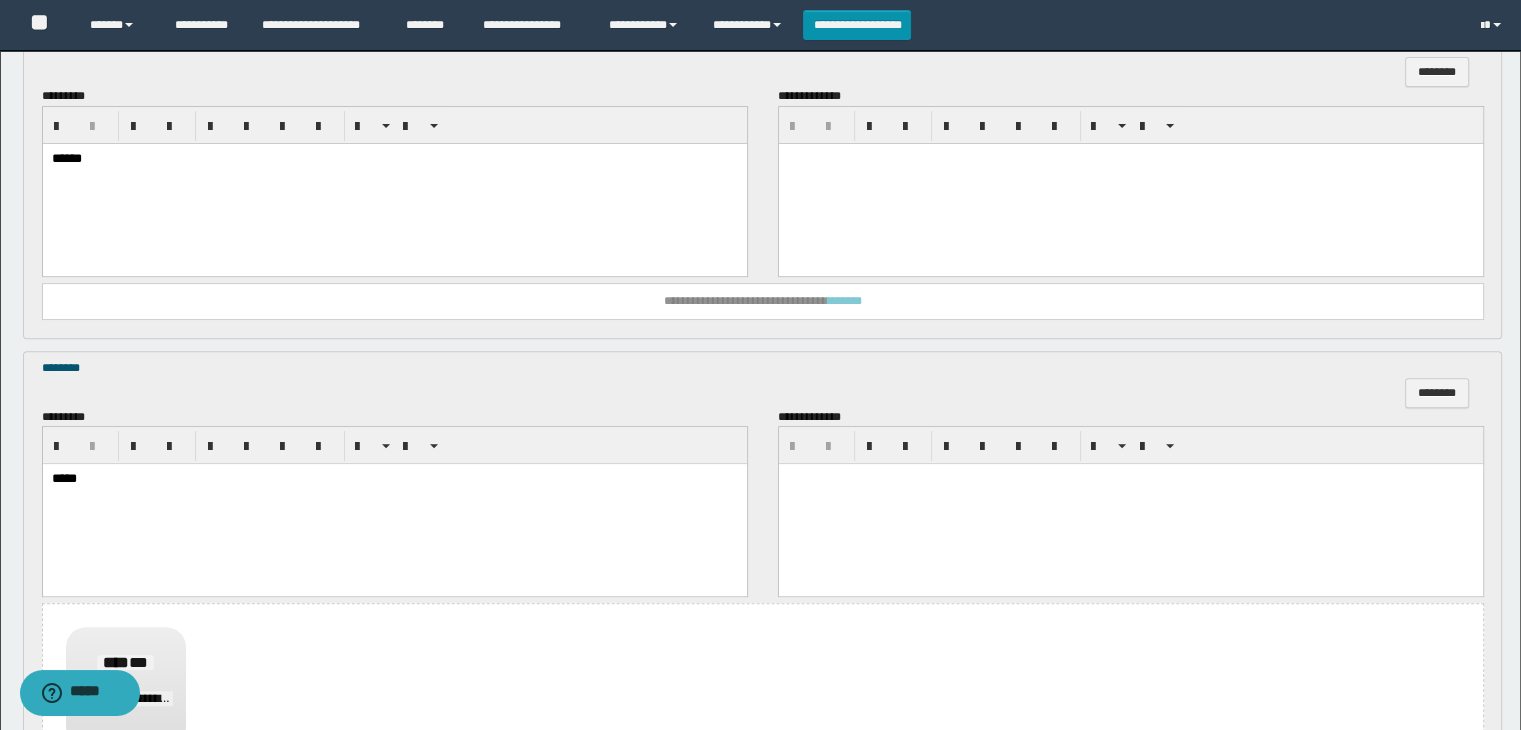 click on "**********" at bounding box center (763, 301) 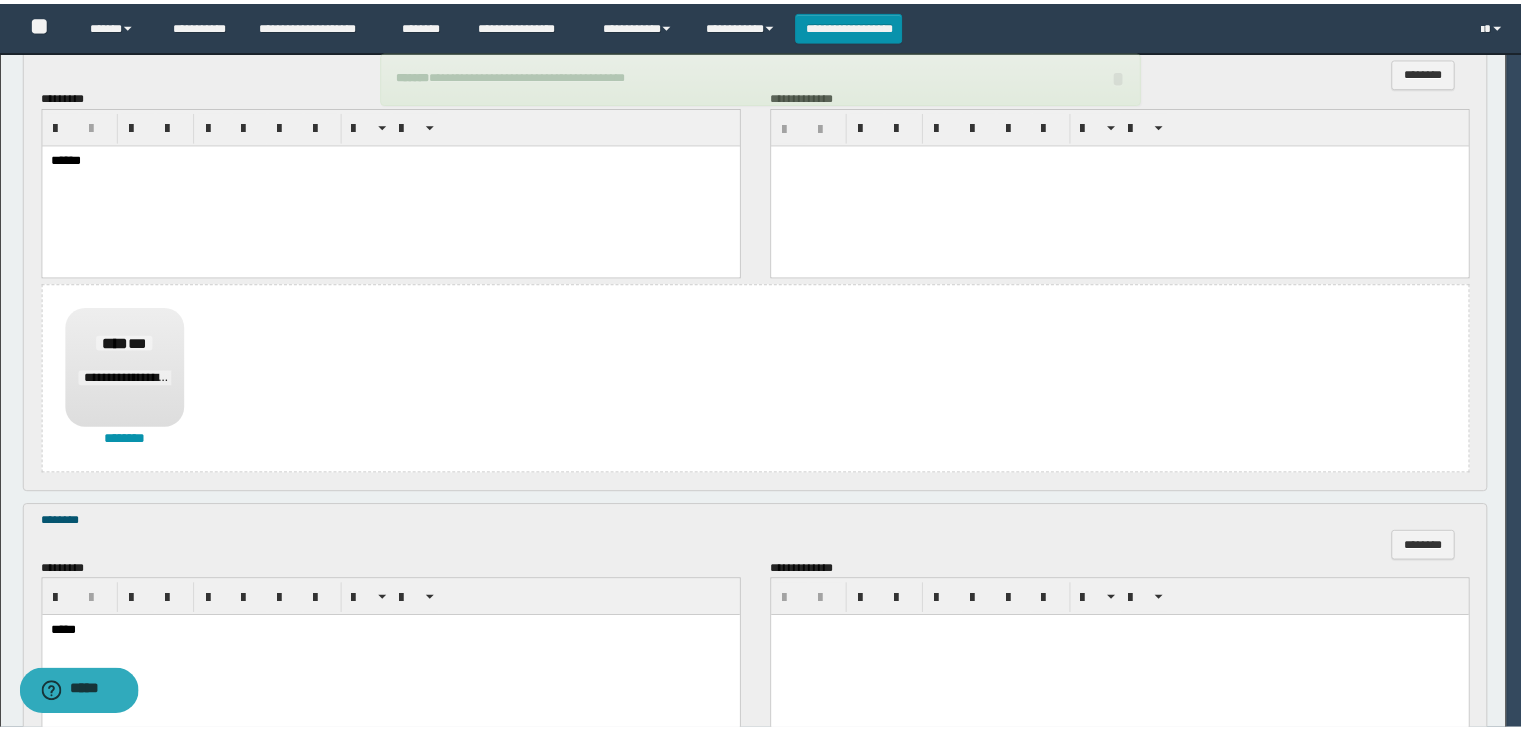 scroll, scrollTop: 0, scrollLeft: 0, axis: both 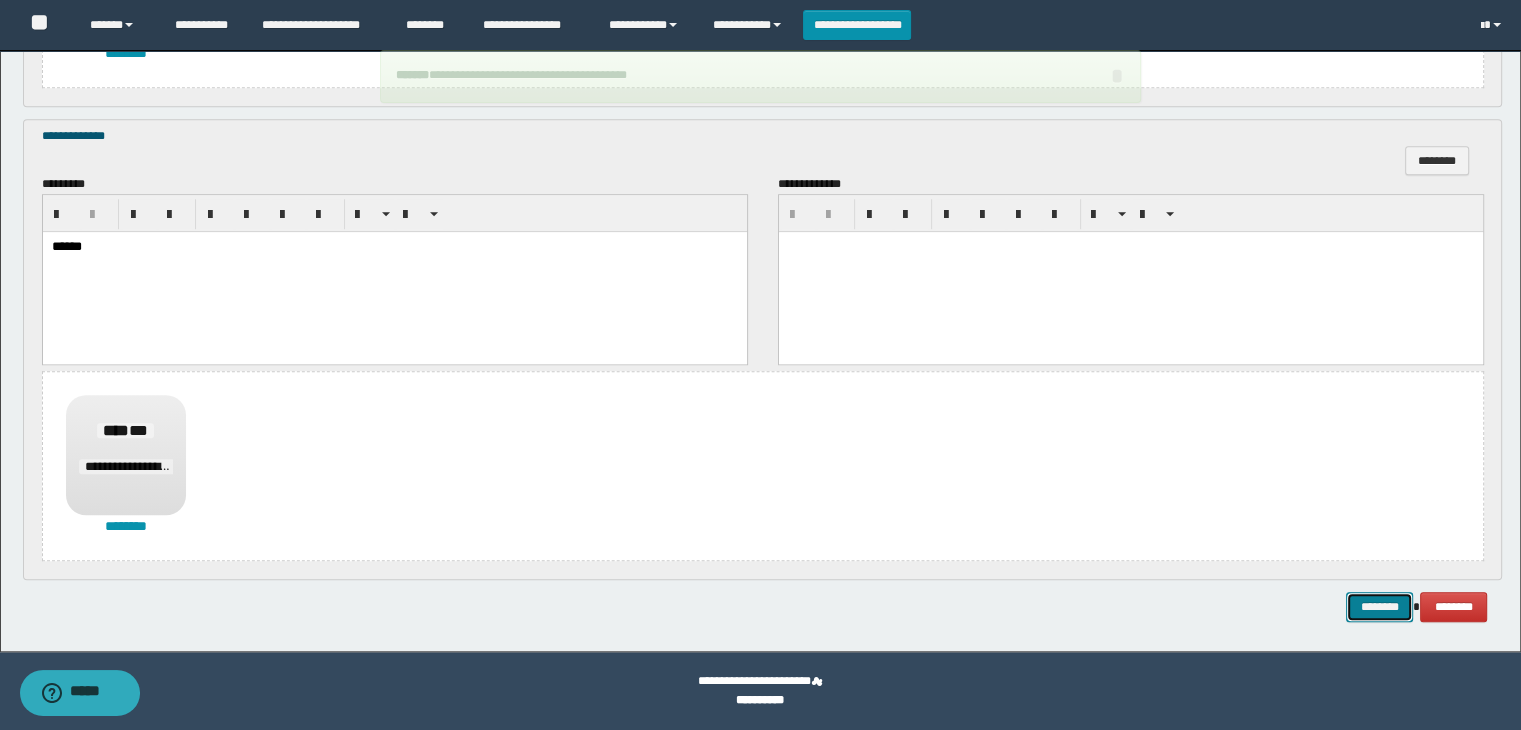 click on "********" at bounding box center [1379, 607] 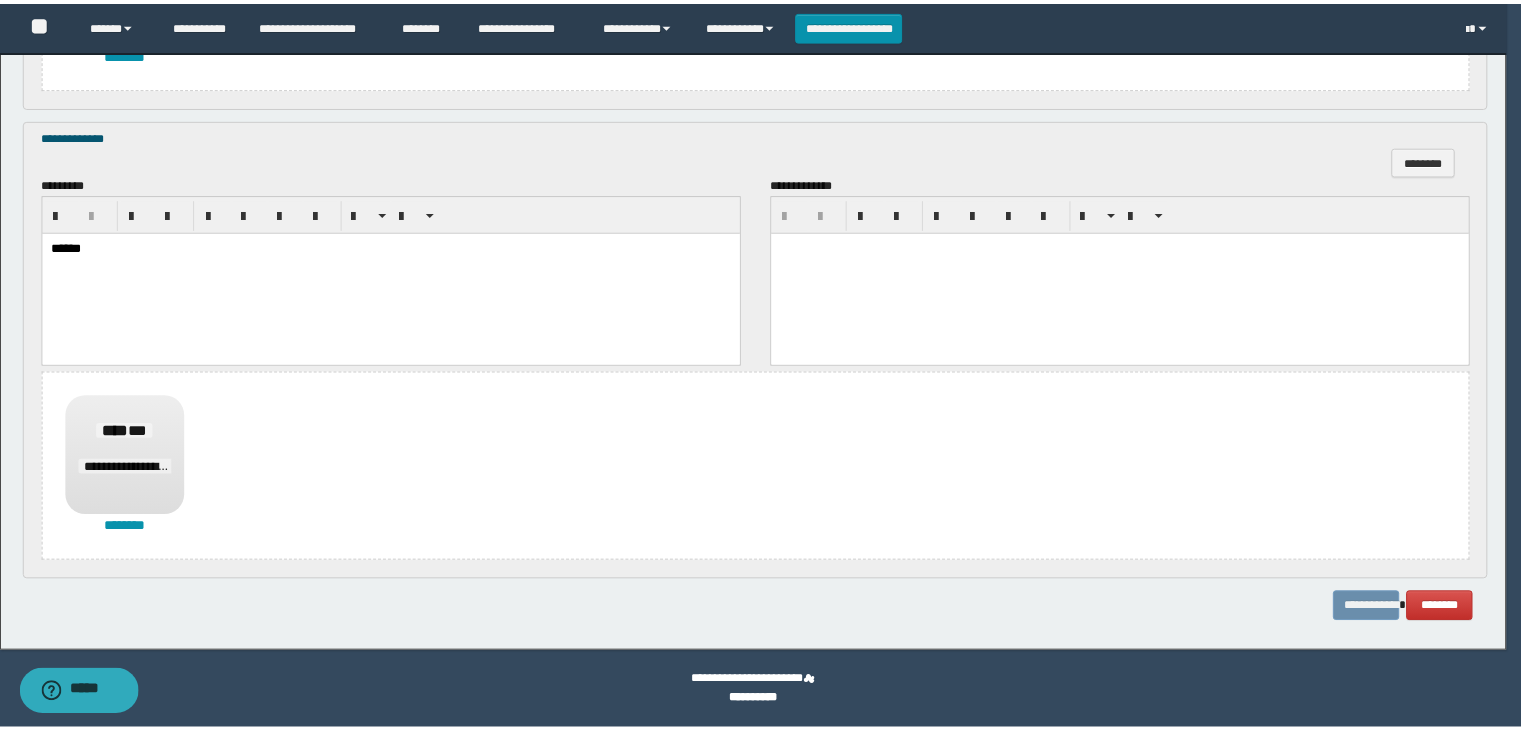 scroll, scrollTop: 0, scrollLeft: 0, axis: both 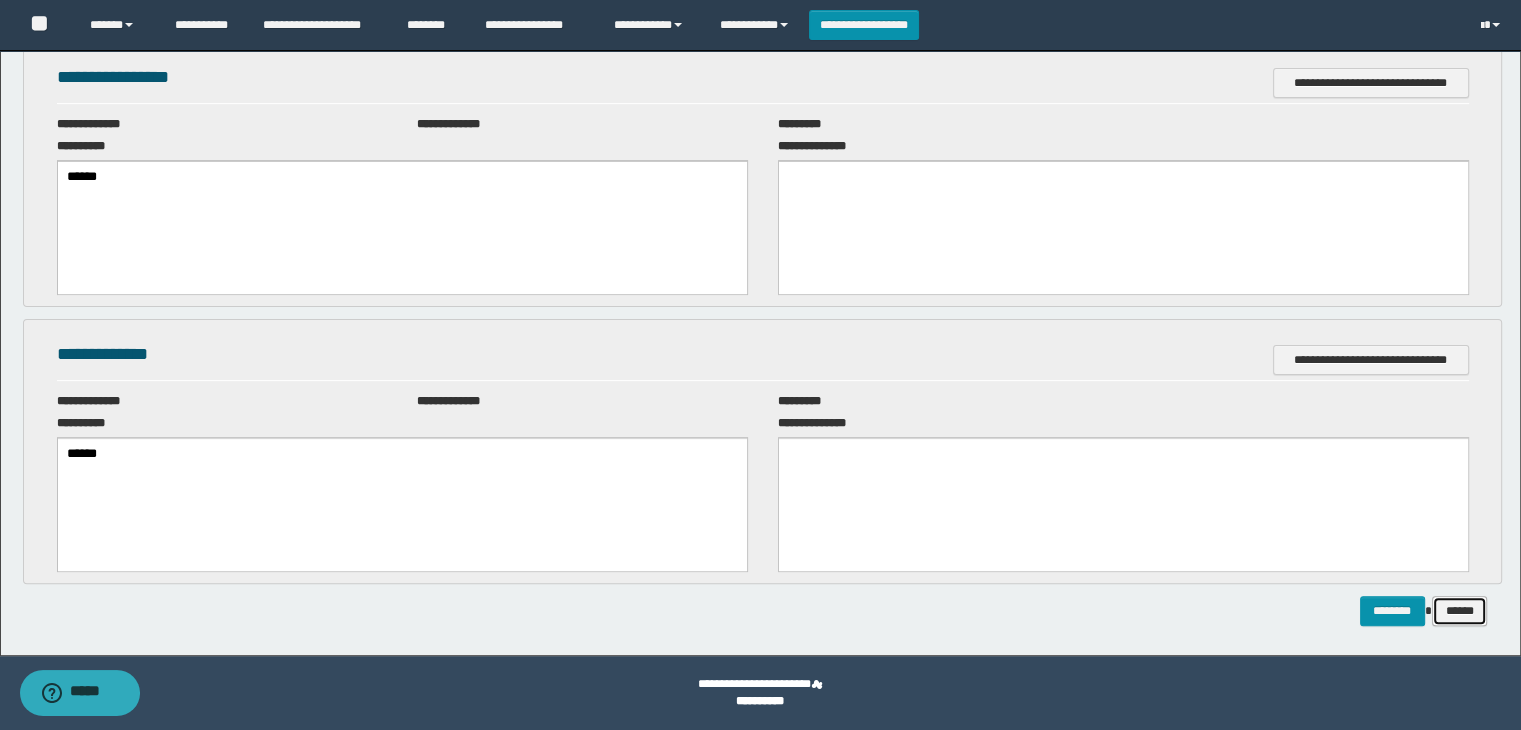 click on "******" at bounding box center [1460, 611] 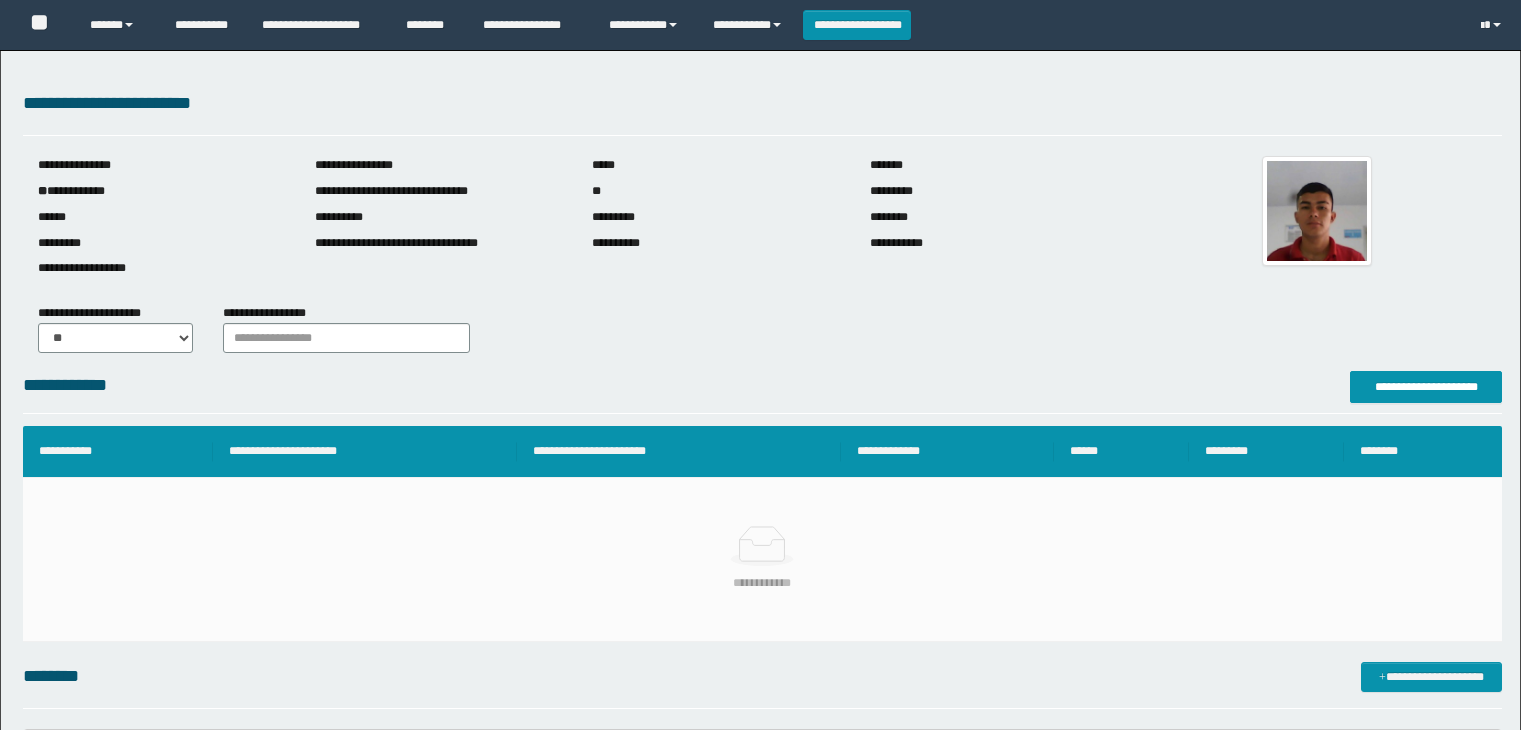 scroll, scrollTop: 0, scrollLeft: 0, axis: both 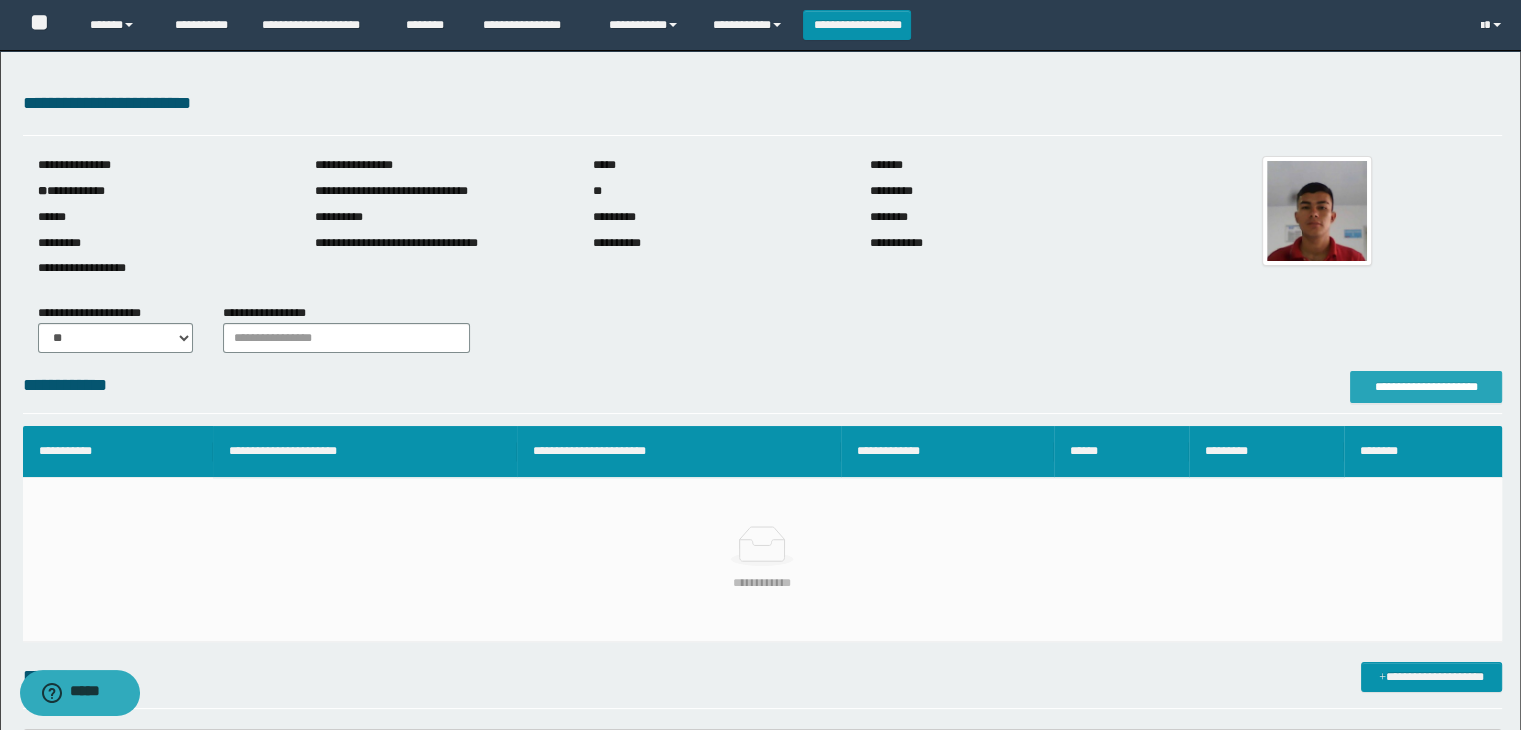 click on "**********" at bounding box center [1426, 387] 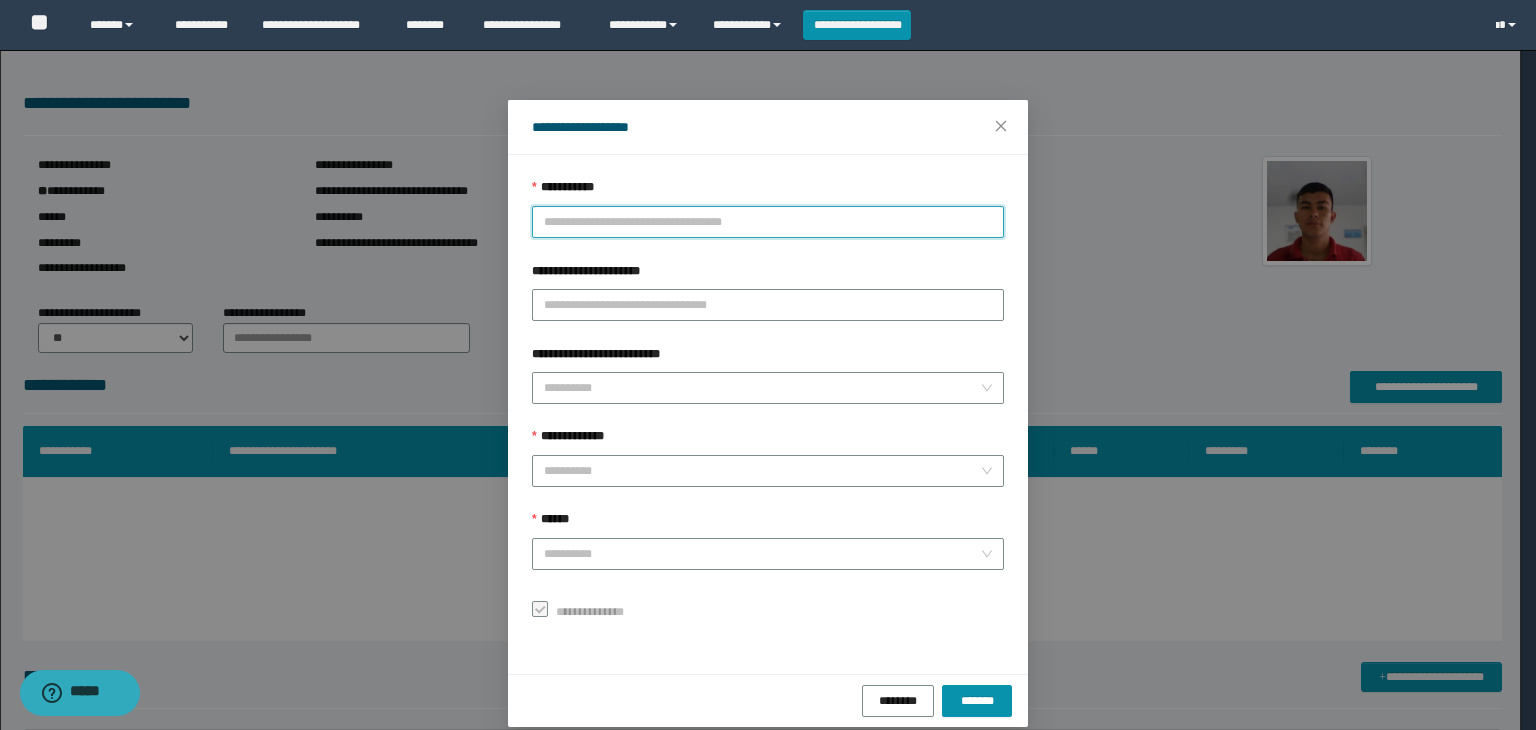 click on "**********" at bounding box center [768, 222] 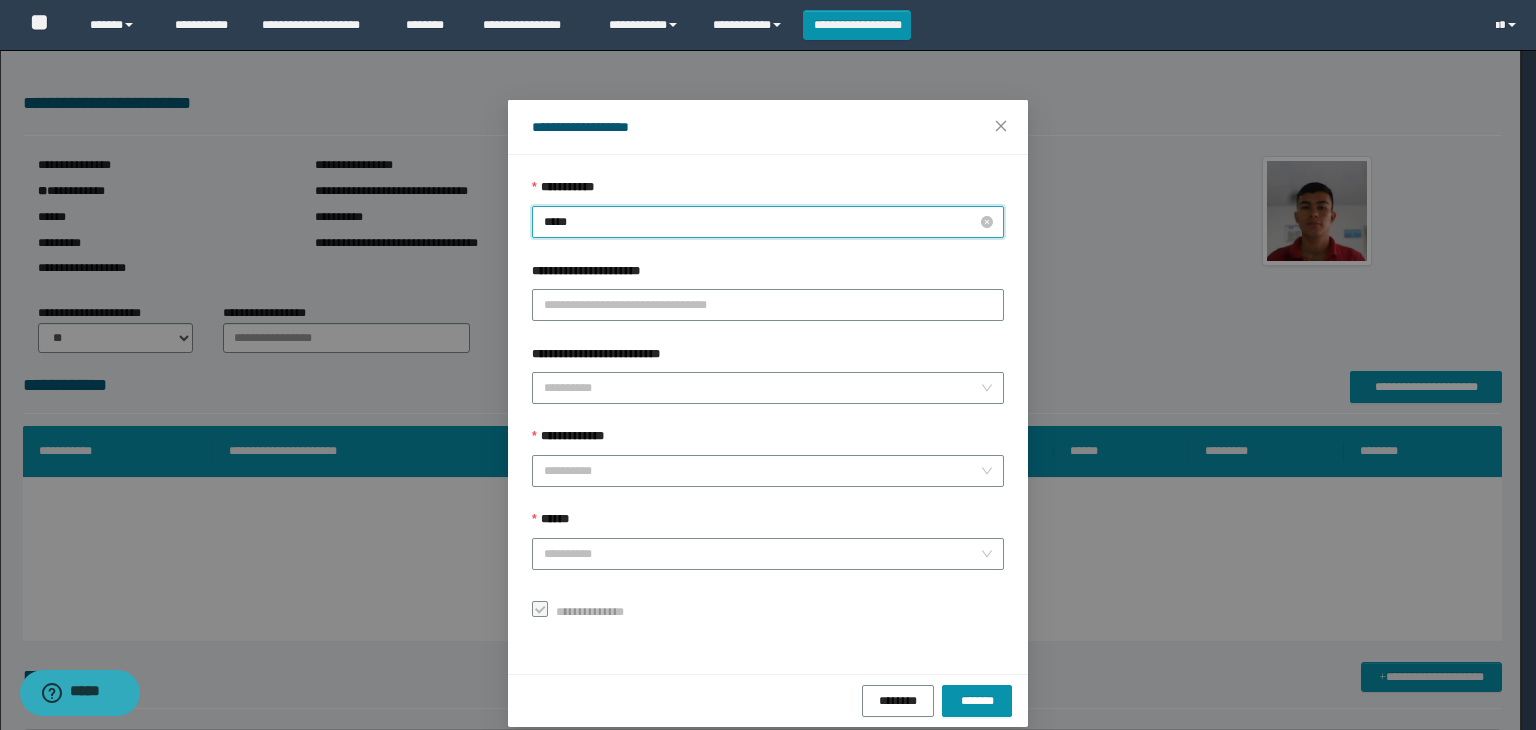 type on "******" 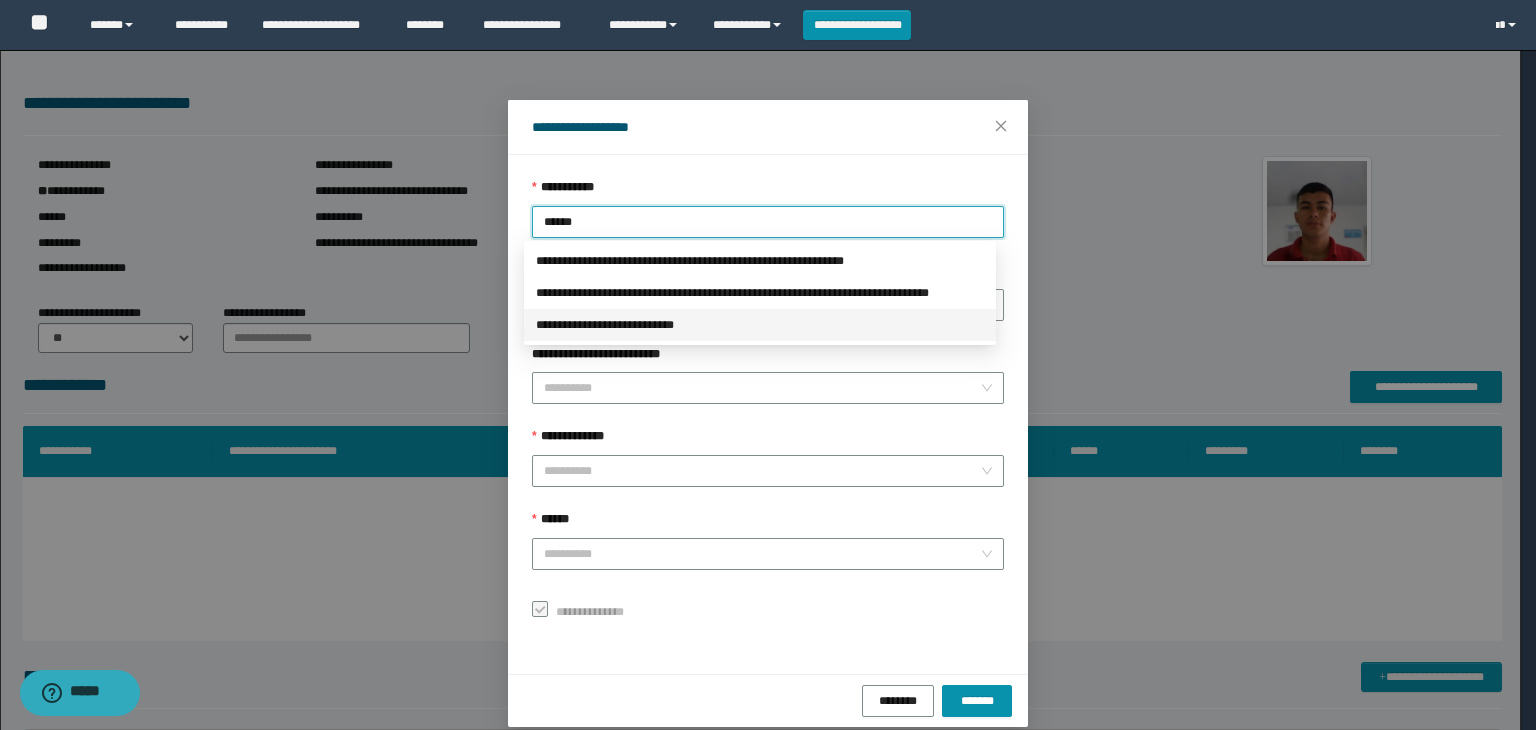 click on "**********" at bounding box center [760, 325] 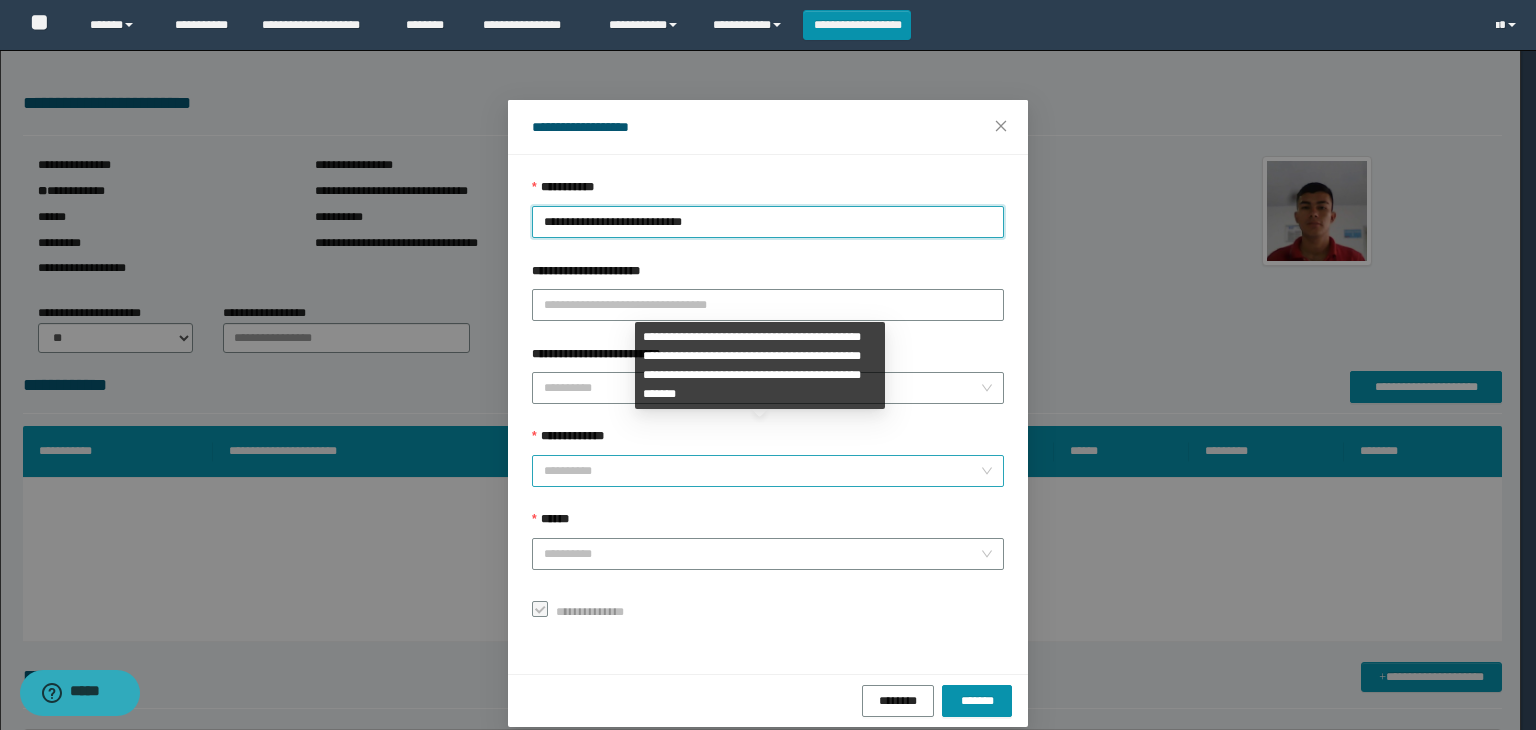 click on "**********" at bounding box center [762, 471] 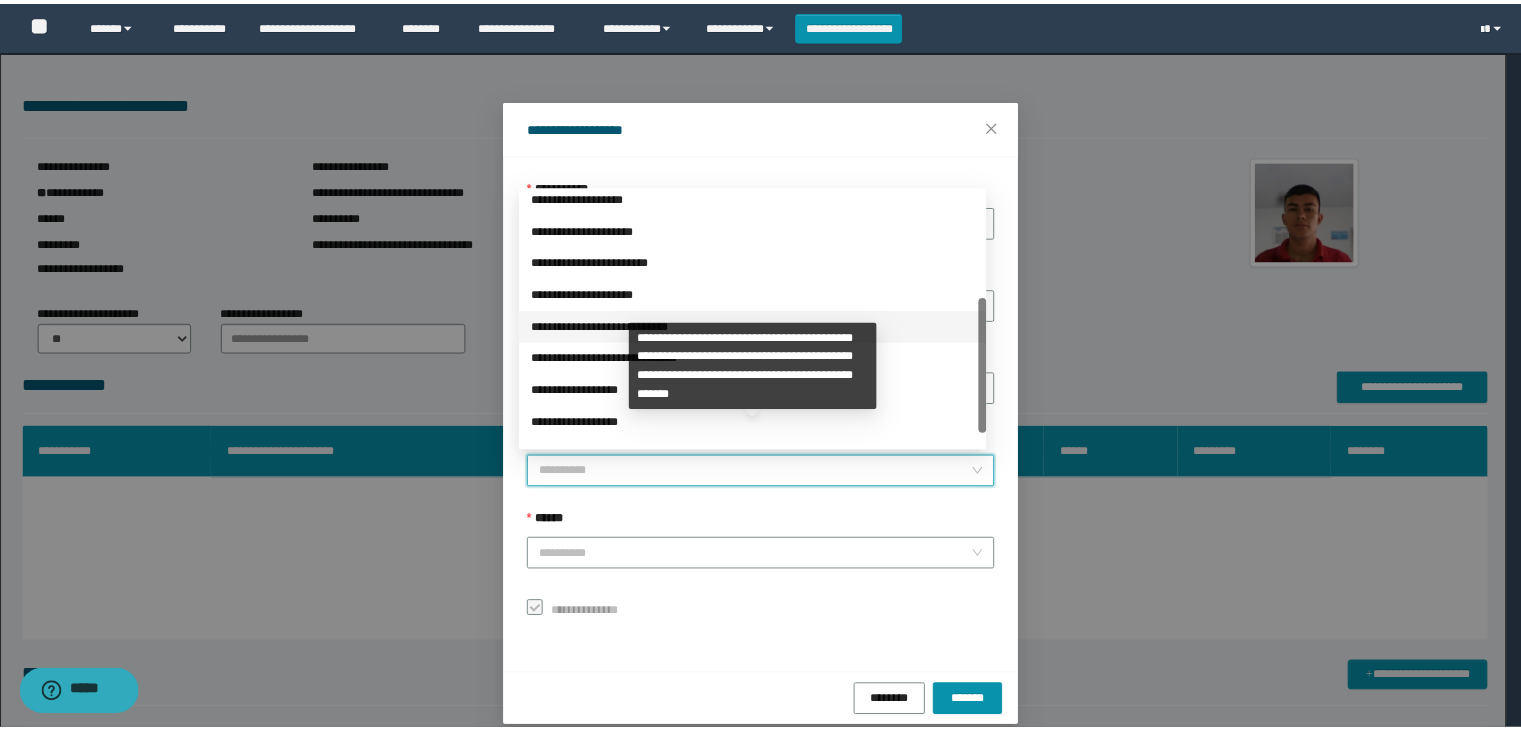 scroll, scrollTop: 224, scrollLeft: 0, axis: vertical 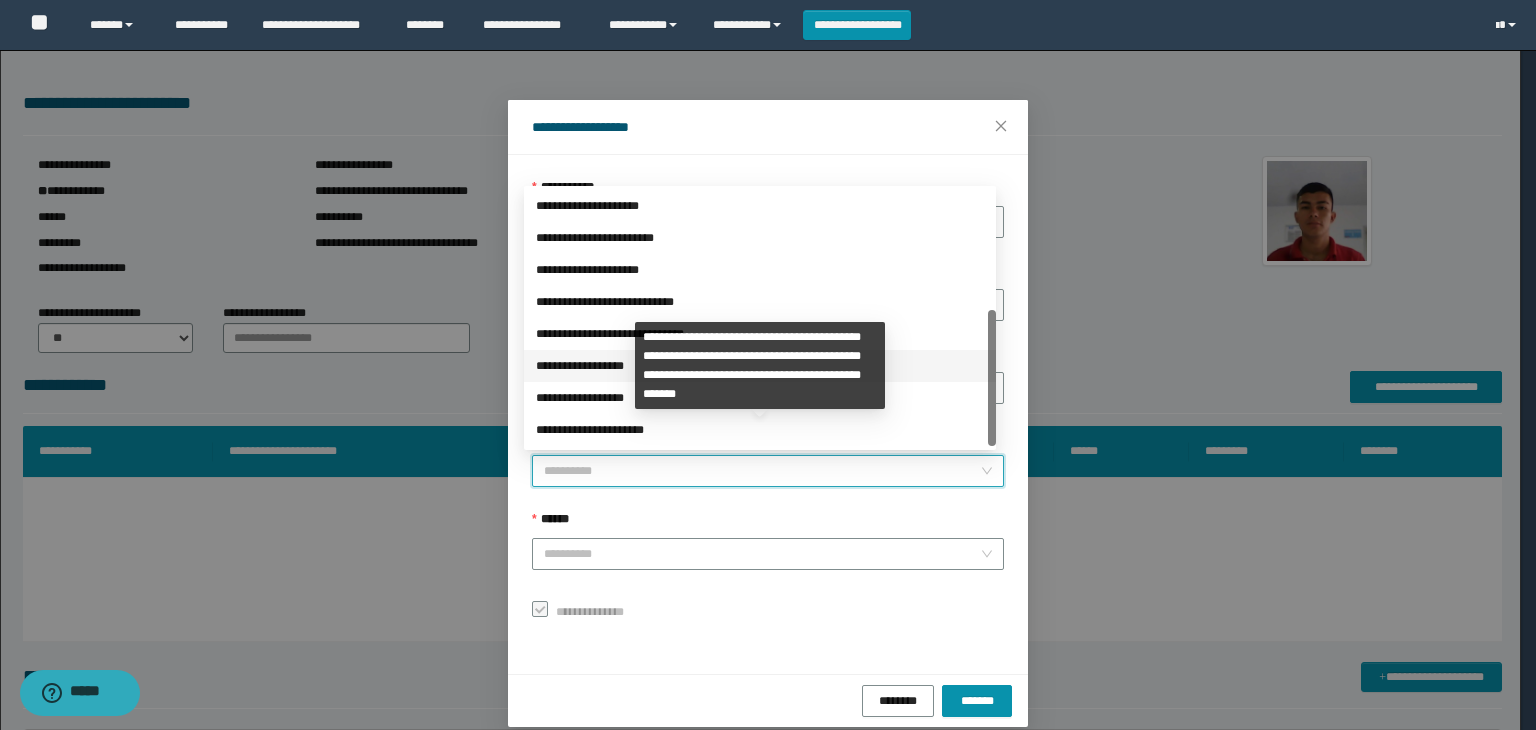 click on "**********" at bounding box center (760, 366) 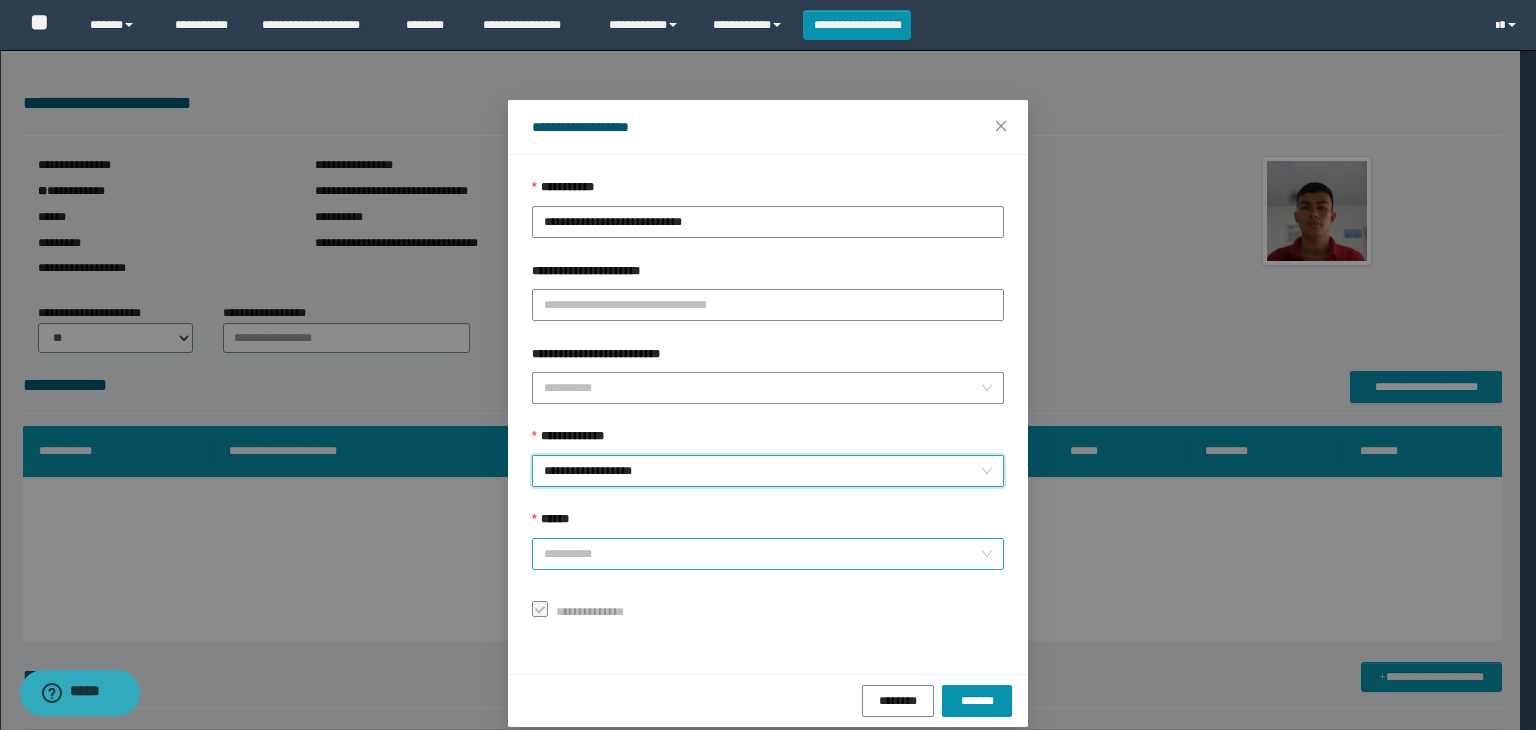 click on "******" at bounding box center [762, 554] 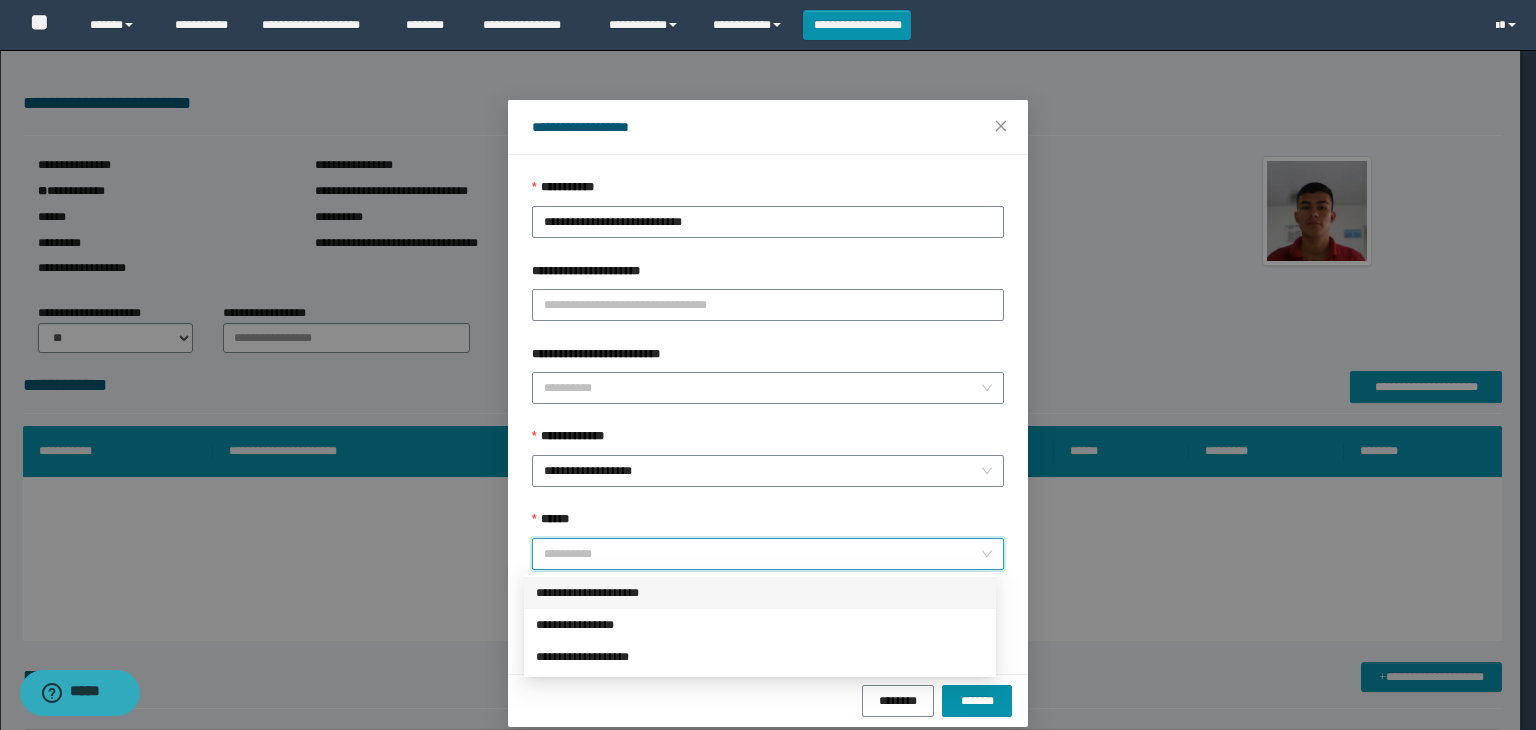 click on "**********" at bounding box center [760, 593] 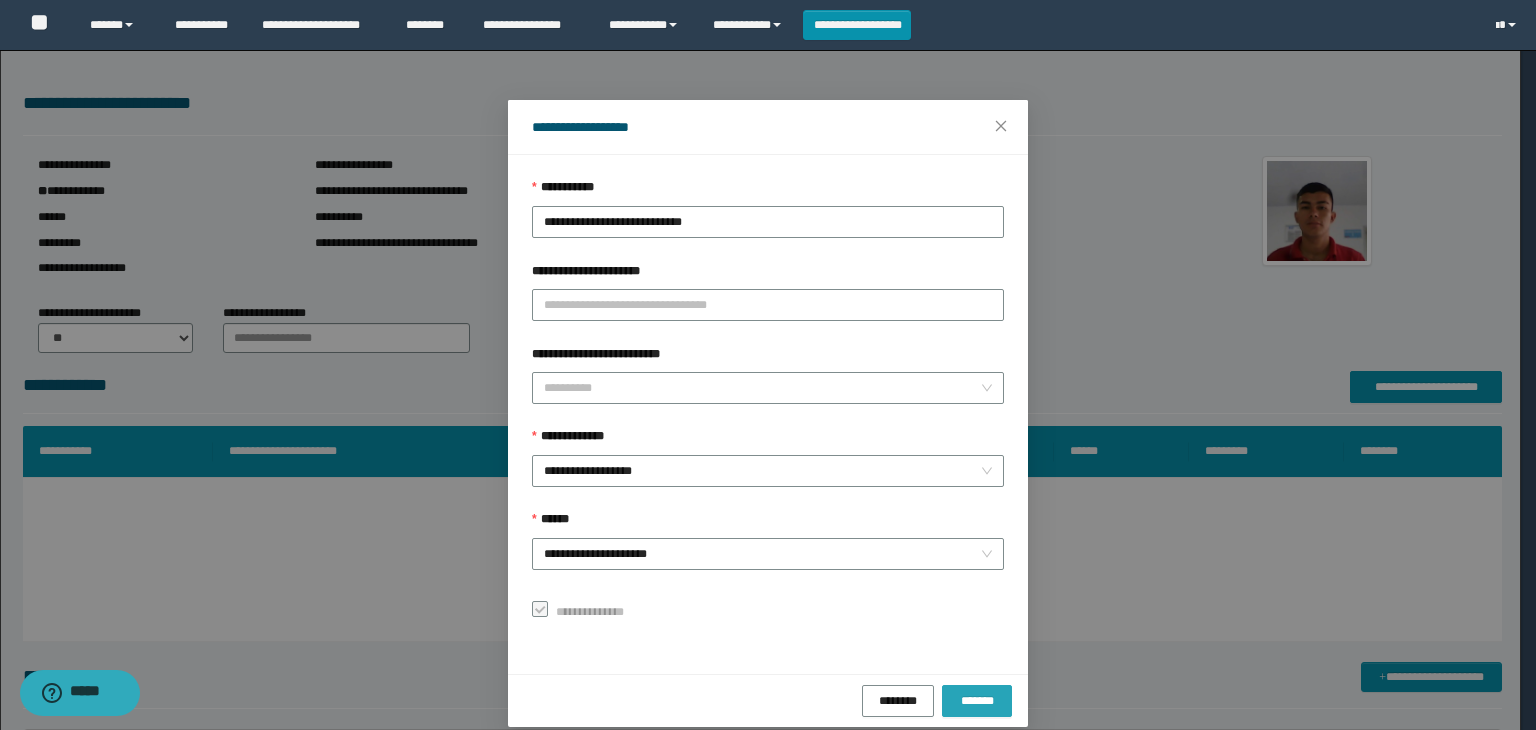 click on "*******" at bounding box center [977, 700] 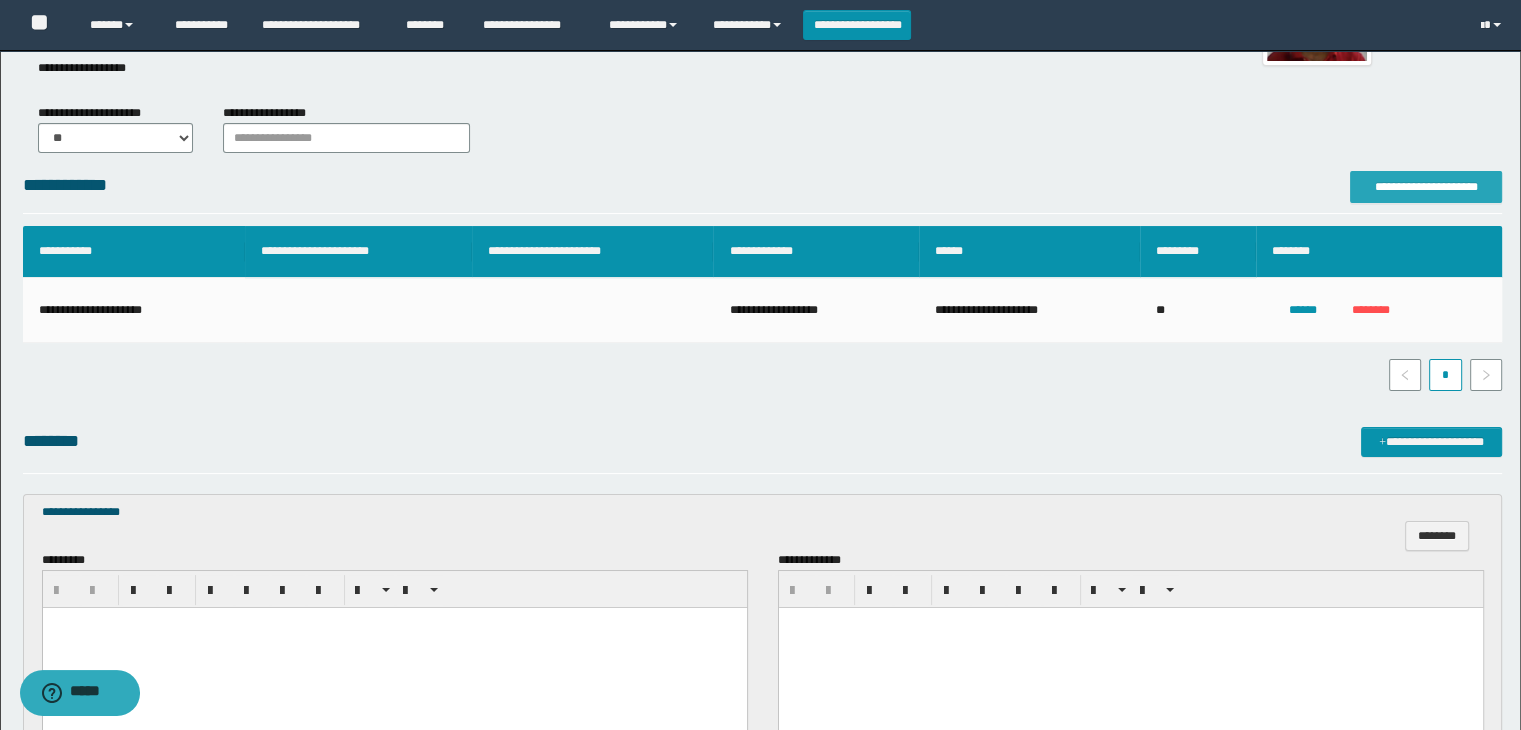 scroll, scrollTop: 400, scrollLeft: 0, axis: vertical 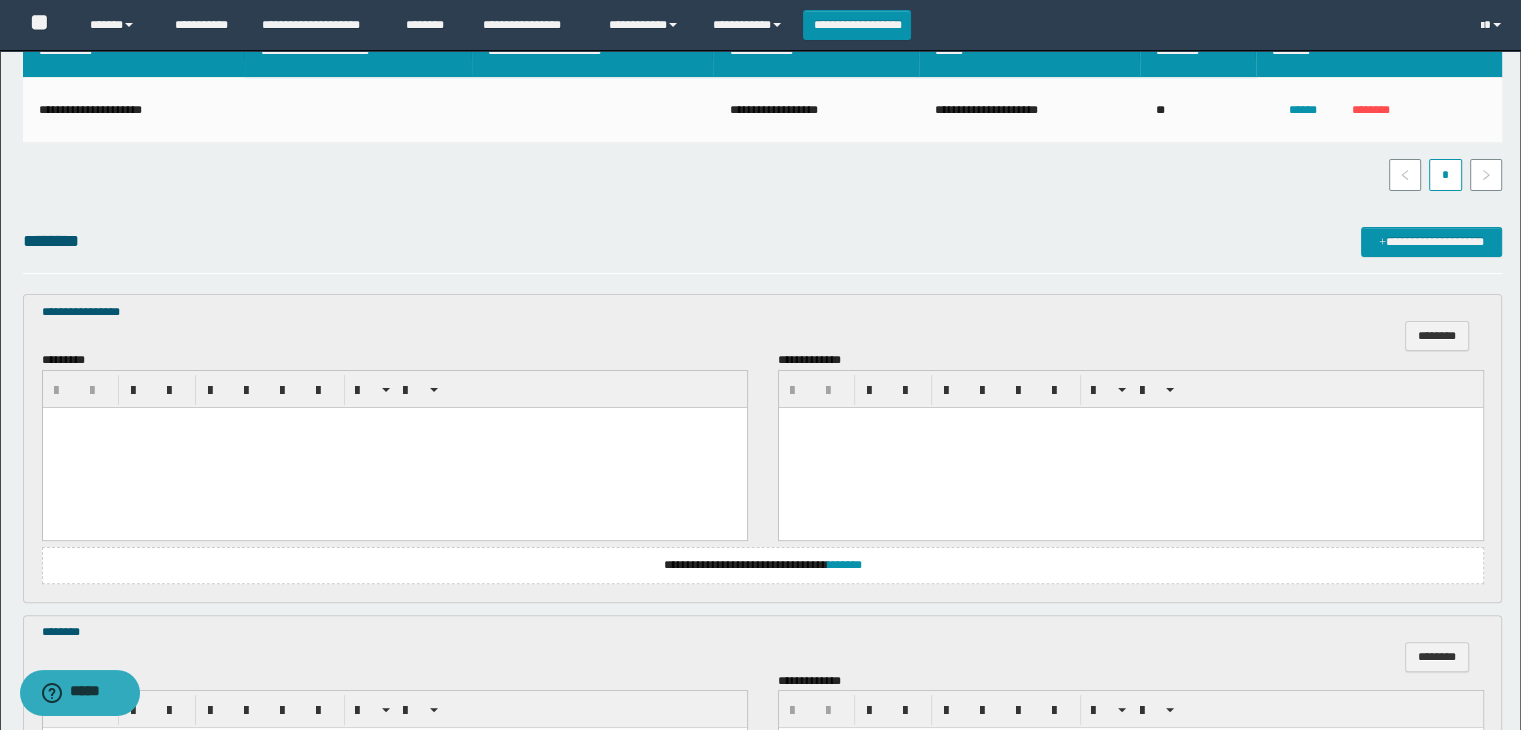 click at bounding box center (394, 422) 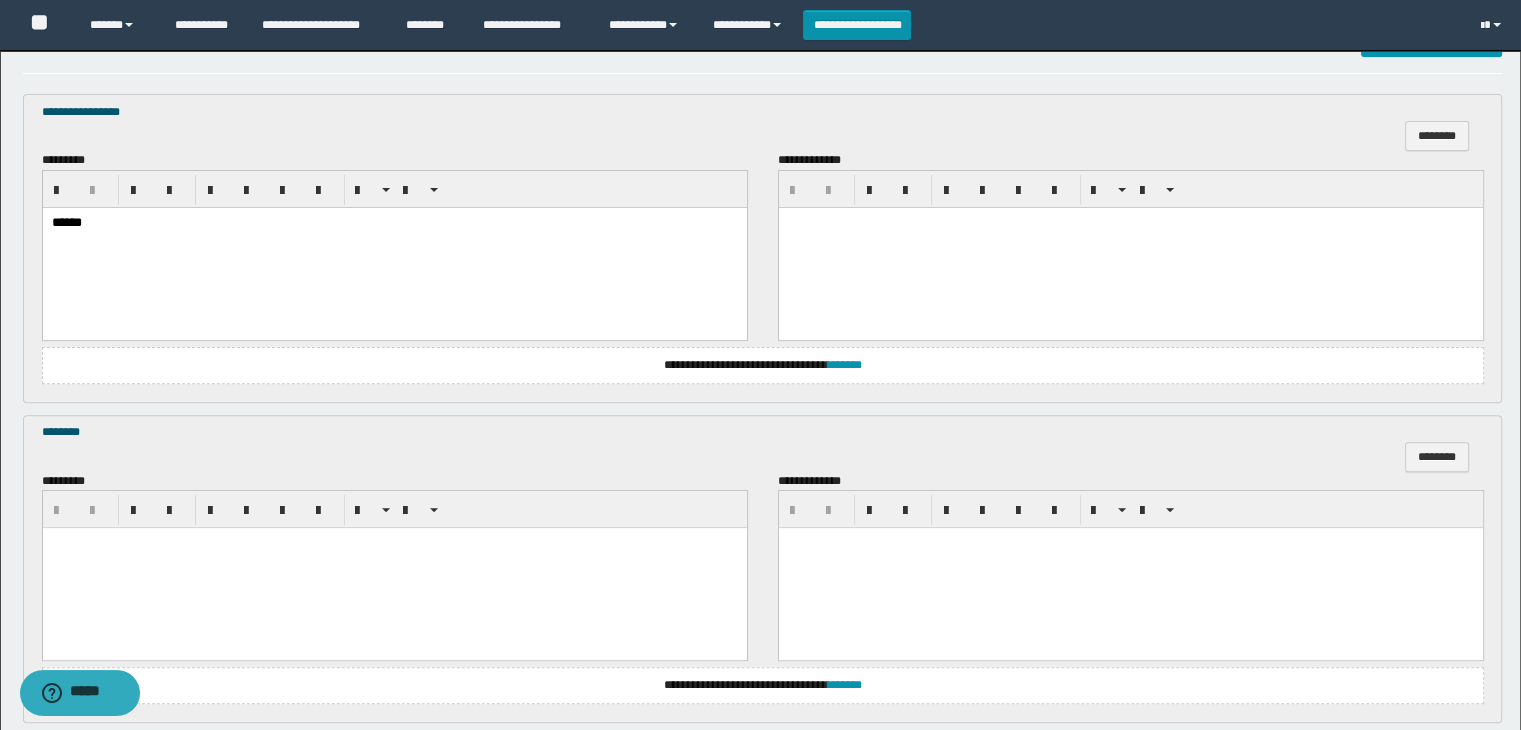 scroll, scrollTop: 700, scrollLeft: 0, axis: vertical 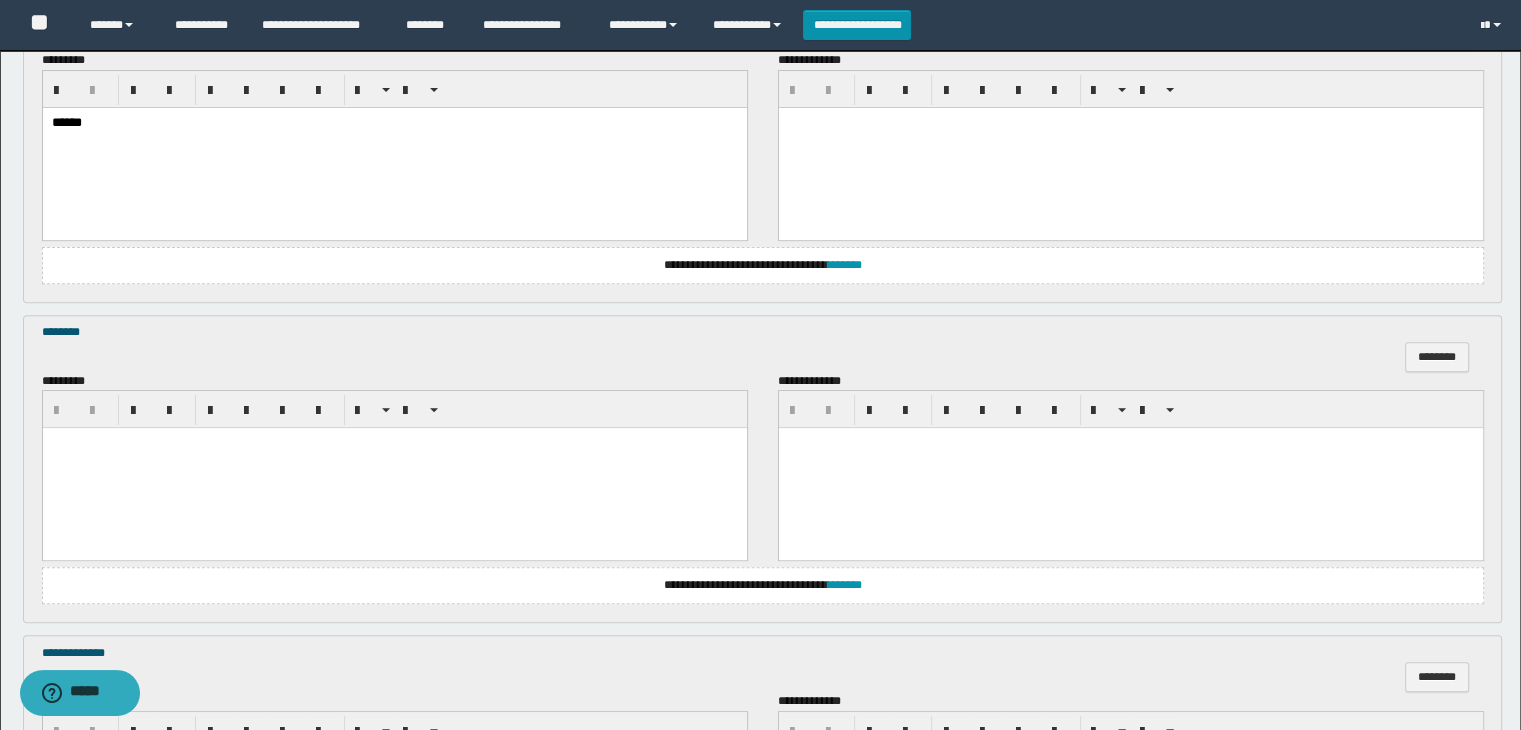 click at bounding box center (394, 468) 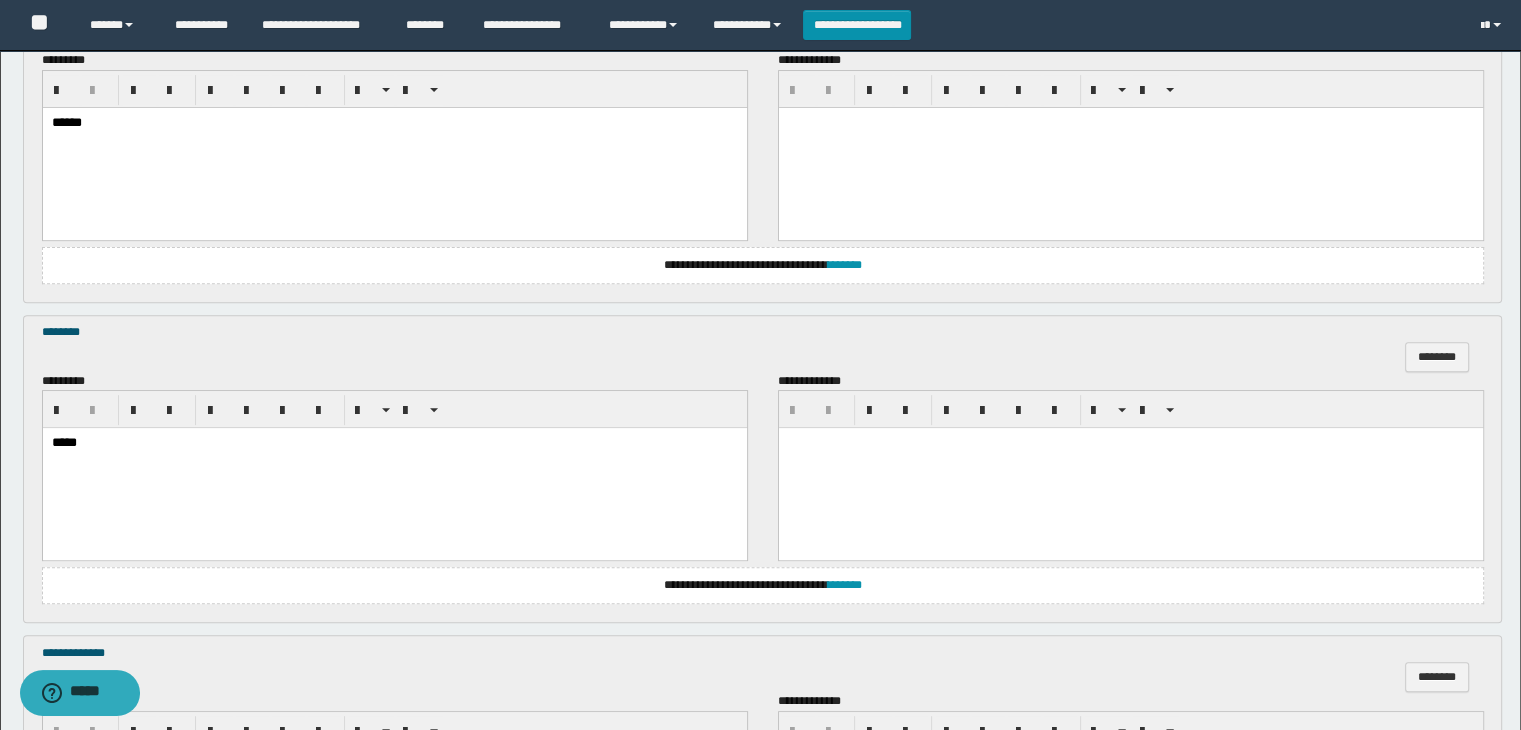 scroll, scrollTop: 1000, scrollLeft: 0, axis: vertical 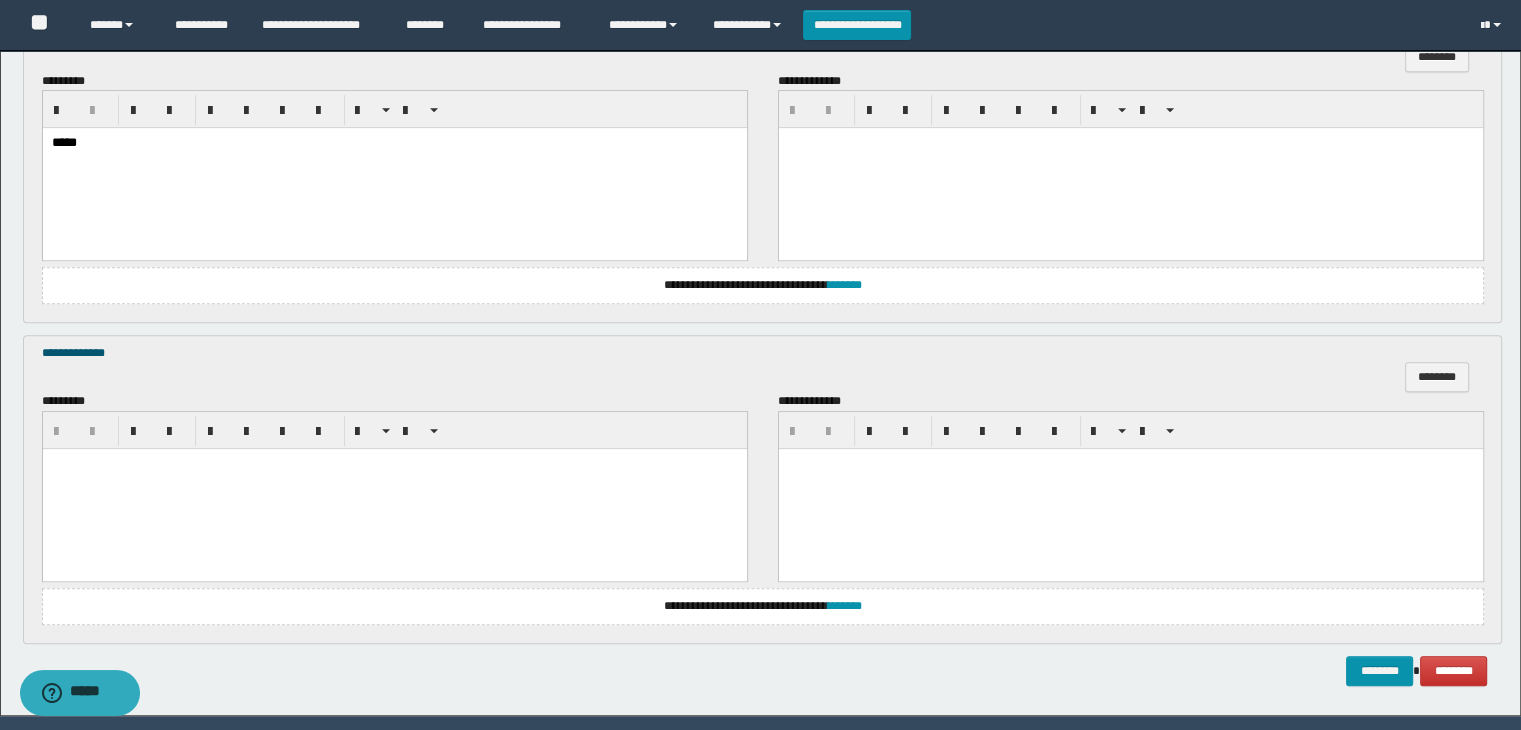 click at bounding box center [394, 463] 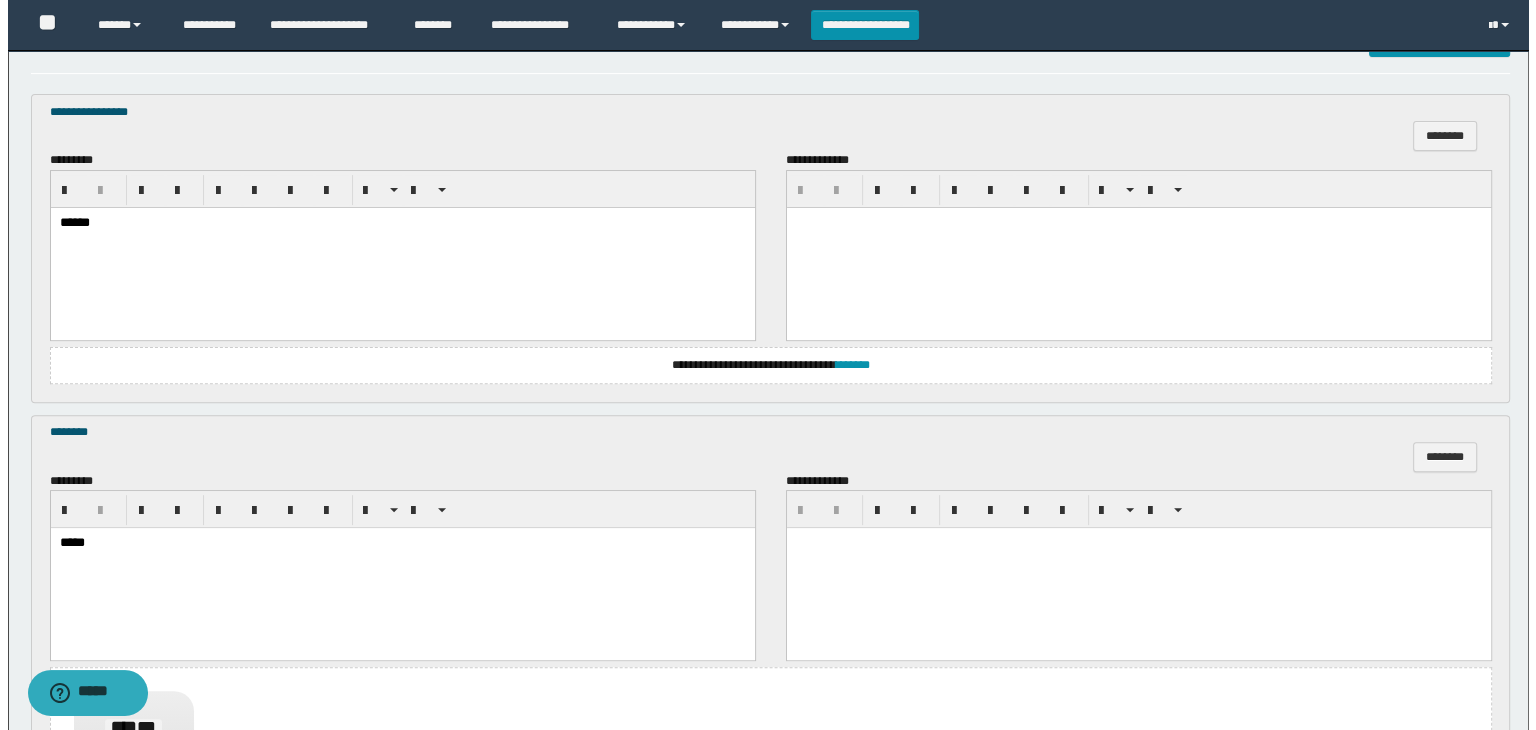 scroll, scrollTop: 400, scrollLeft: 0, axis: vertical 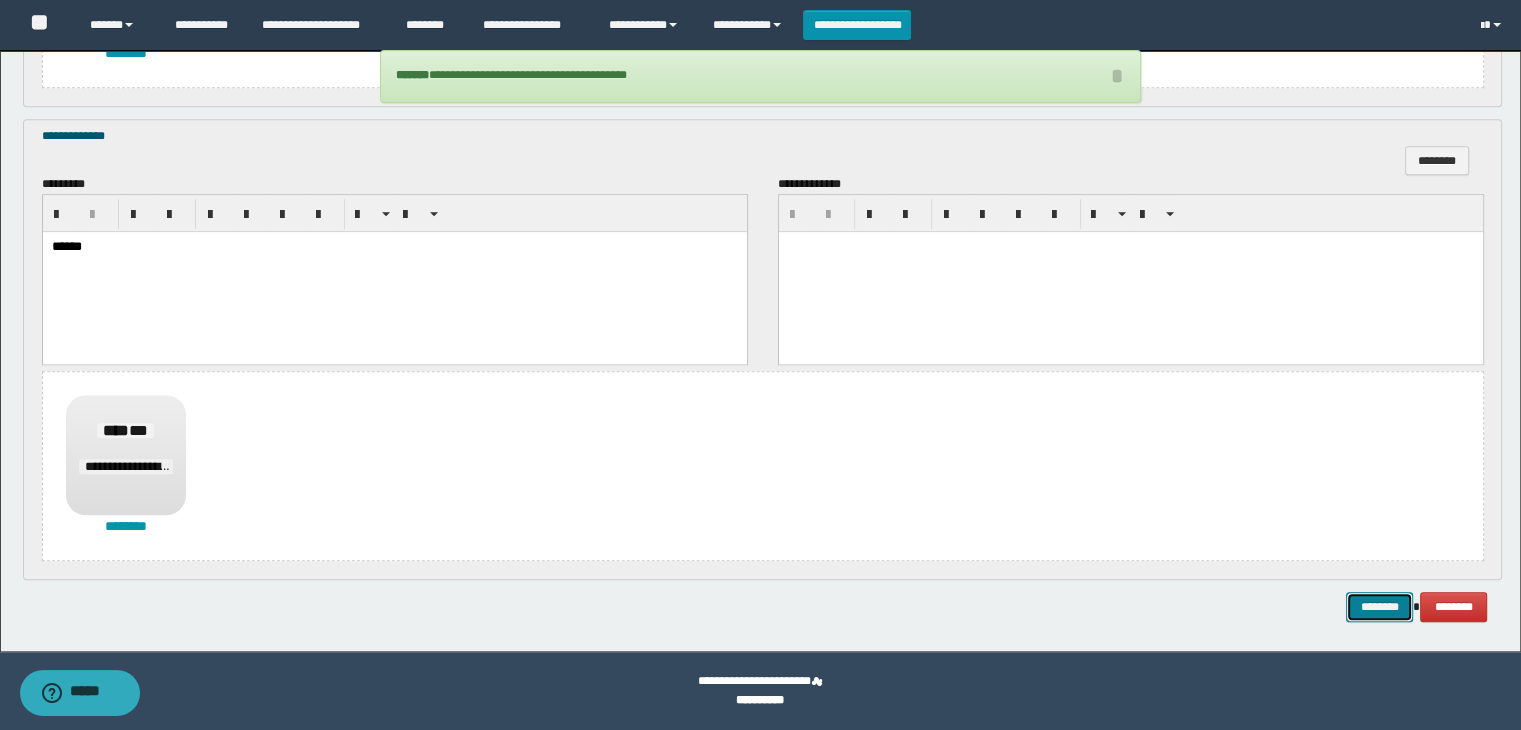 click on "********" at bounding box center [1379, 607] 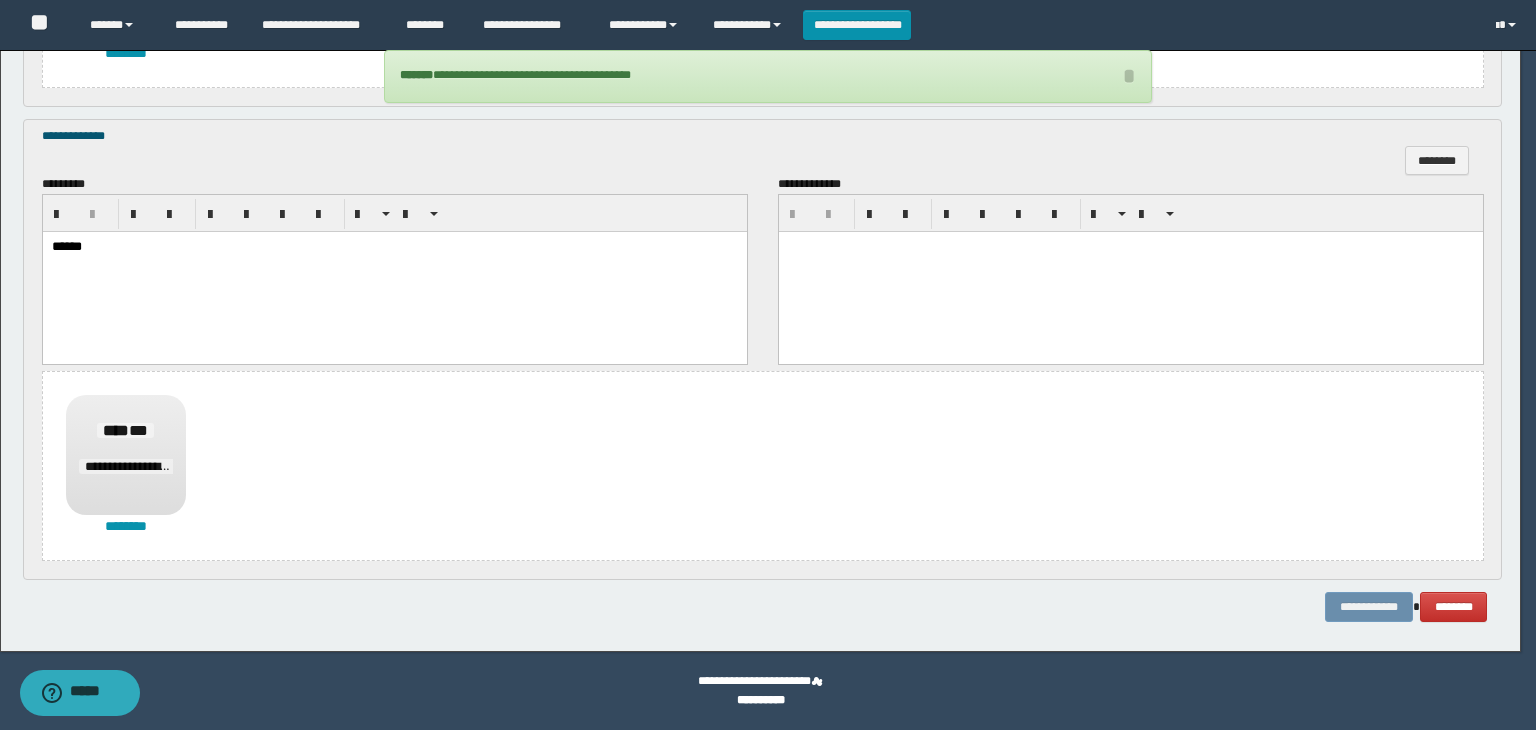 scroll, scrollTop: 0, scrollLeft: 0, axis: both 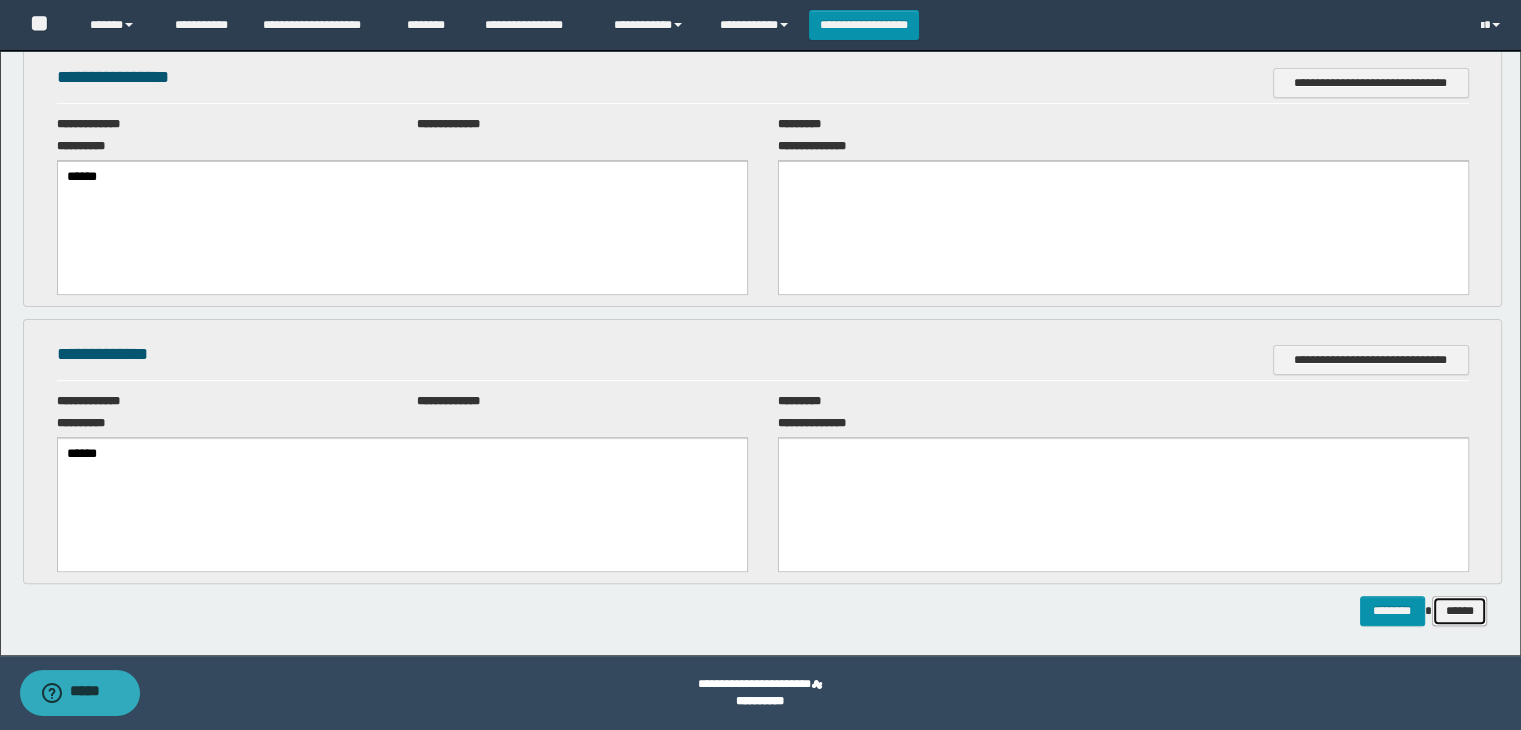 click on "******" at bounding box center (1460, 611) 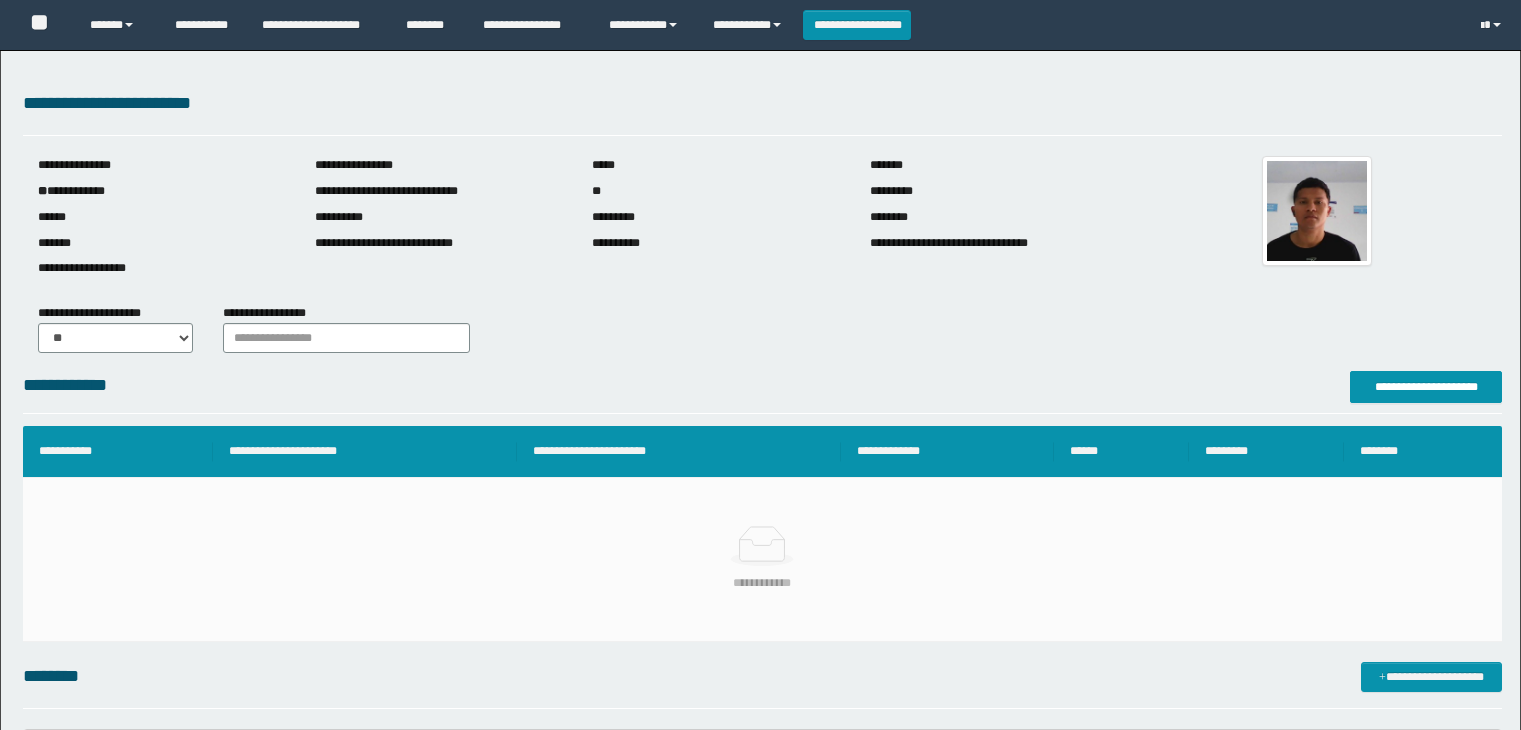 scroll, scrollTop: 0, scrollLeft: 0, axis: both 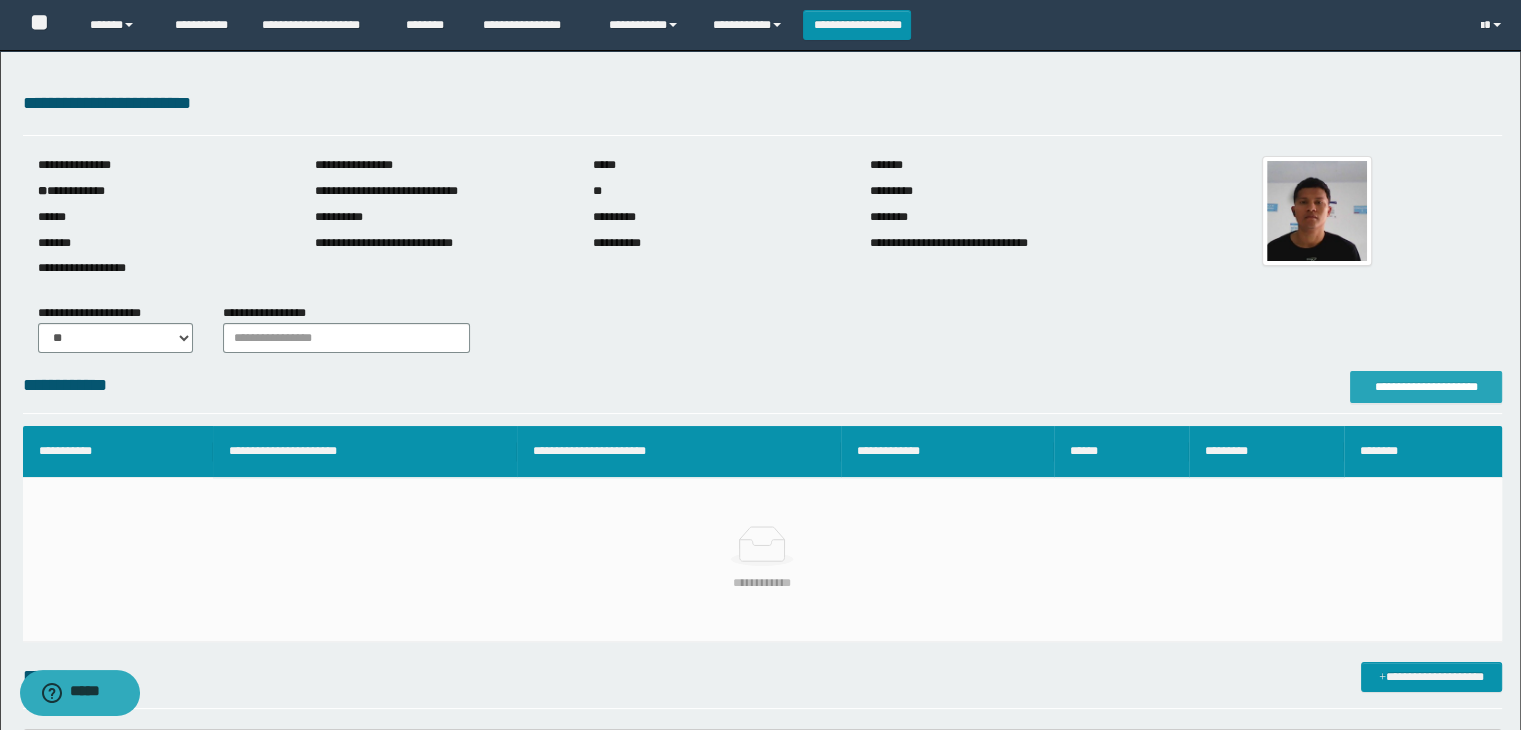 click on "**********" at bounding box center [1426, 387] 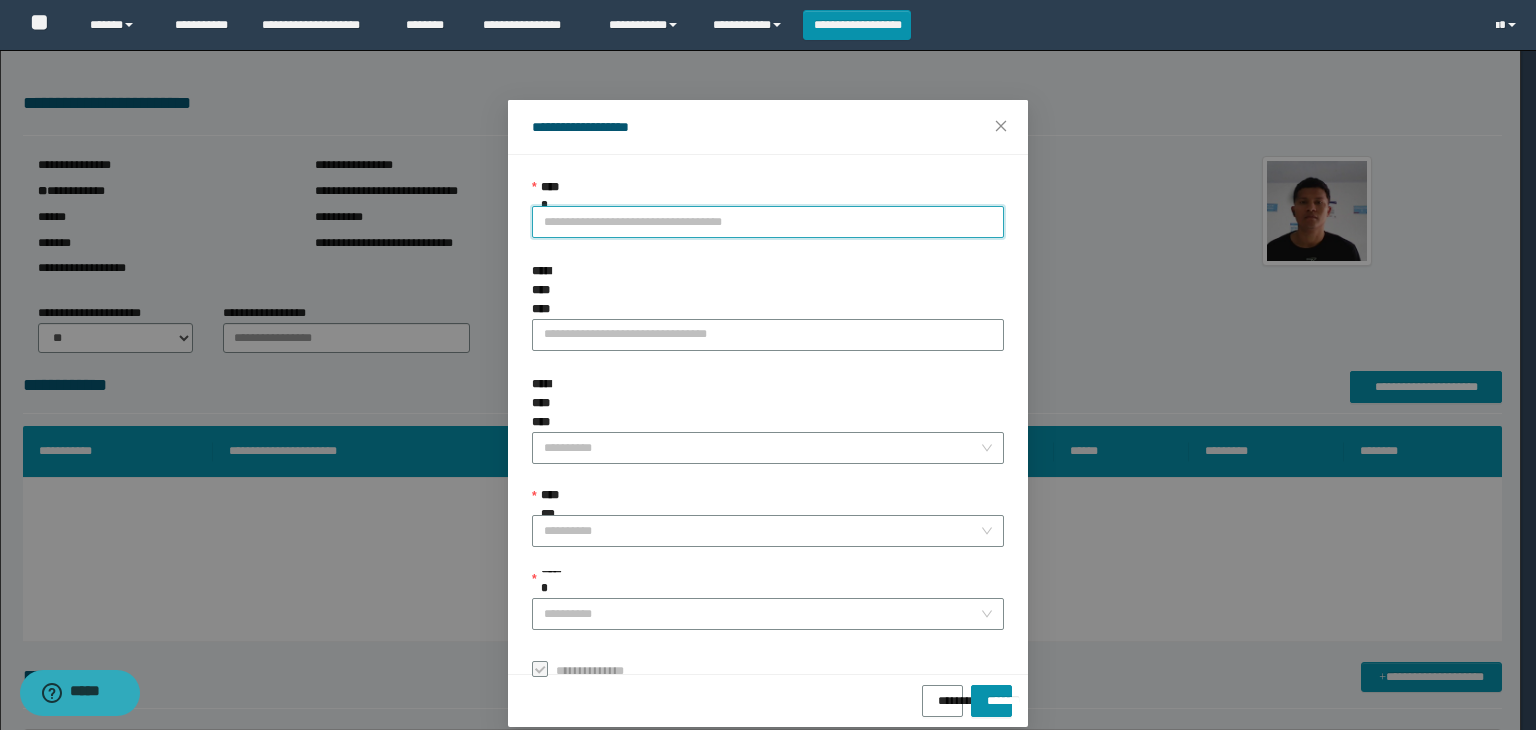click on "**********" at bounding box center [768, 222] 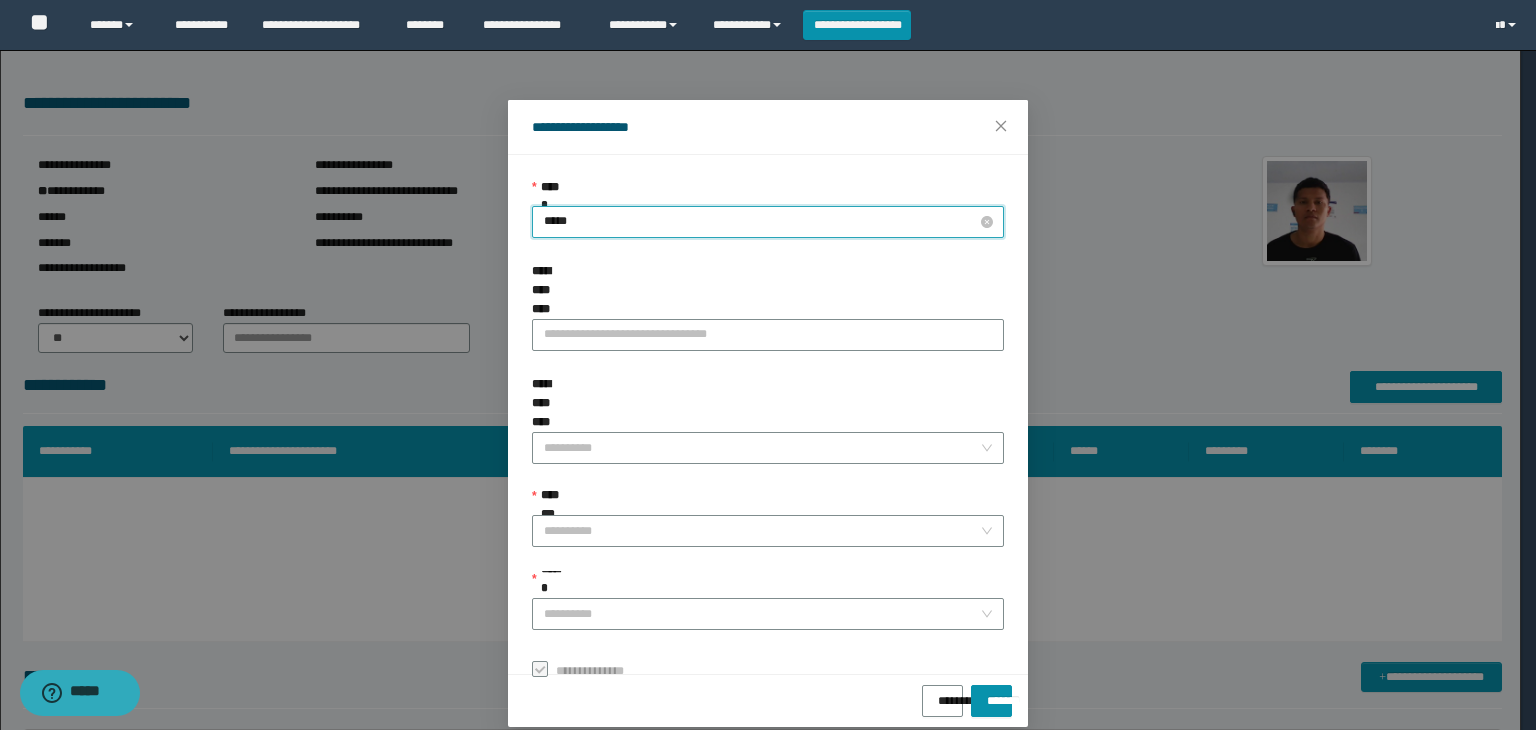 type on "******" 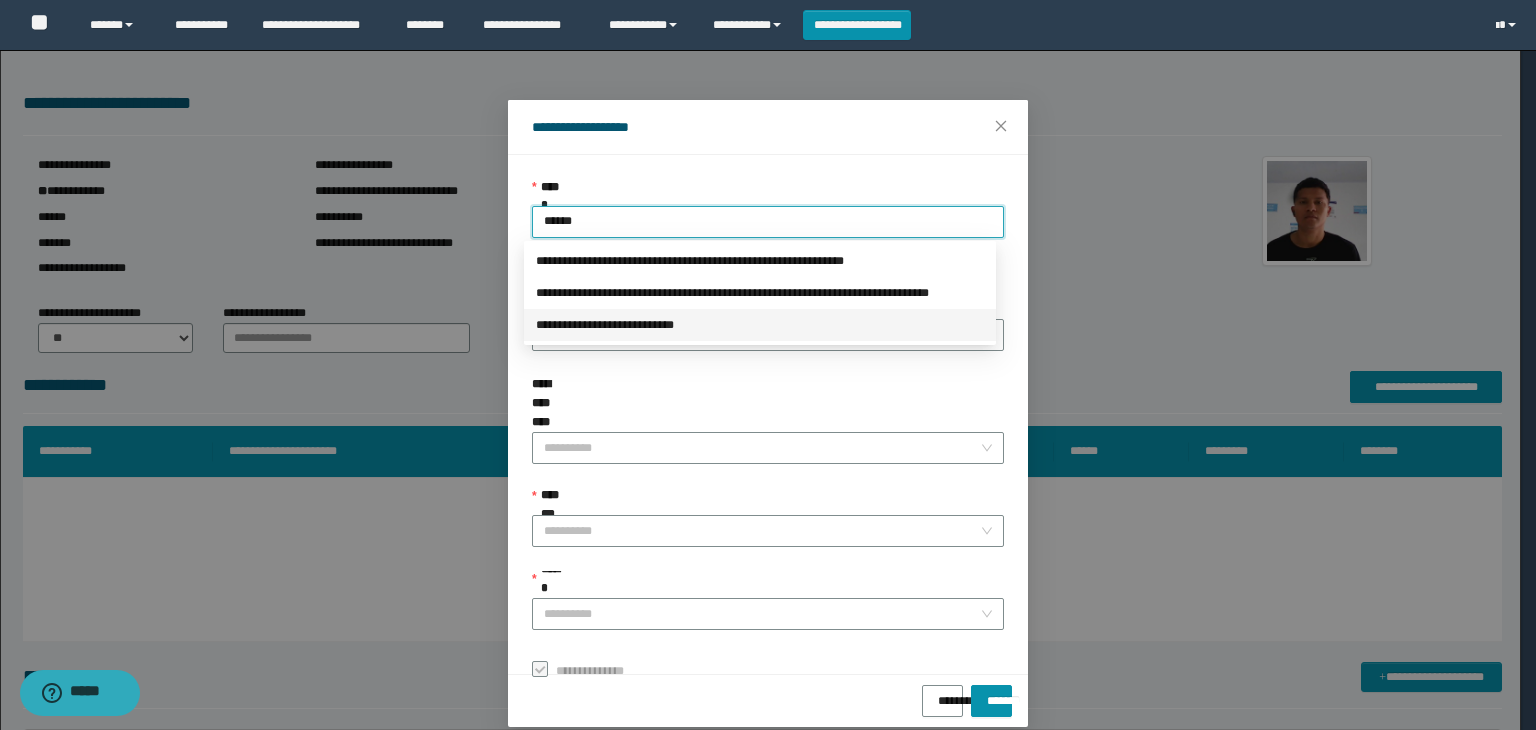 click on "**********" at bounding box center [760, 325] 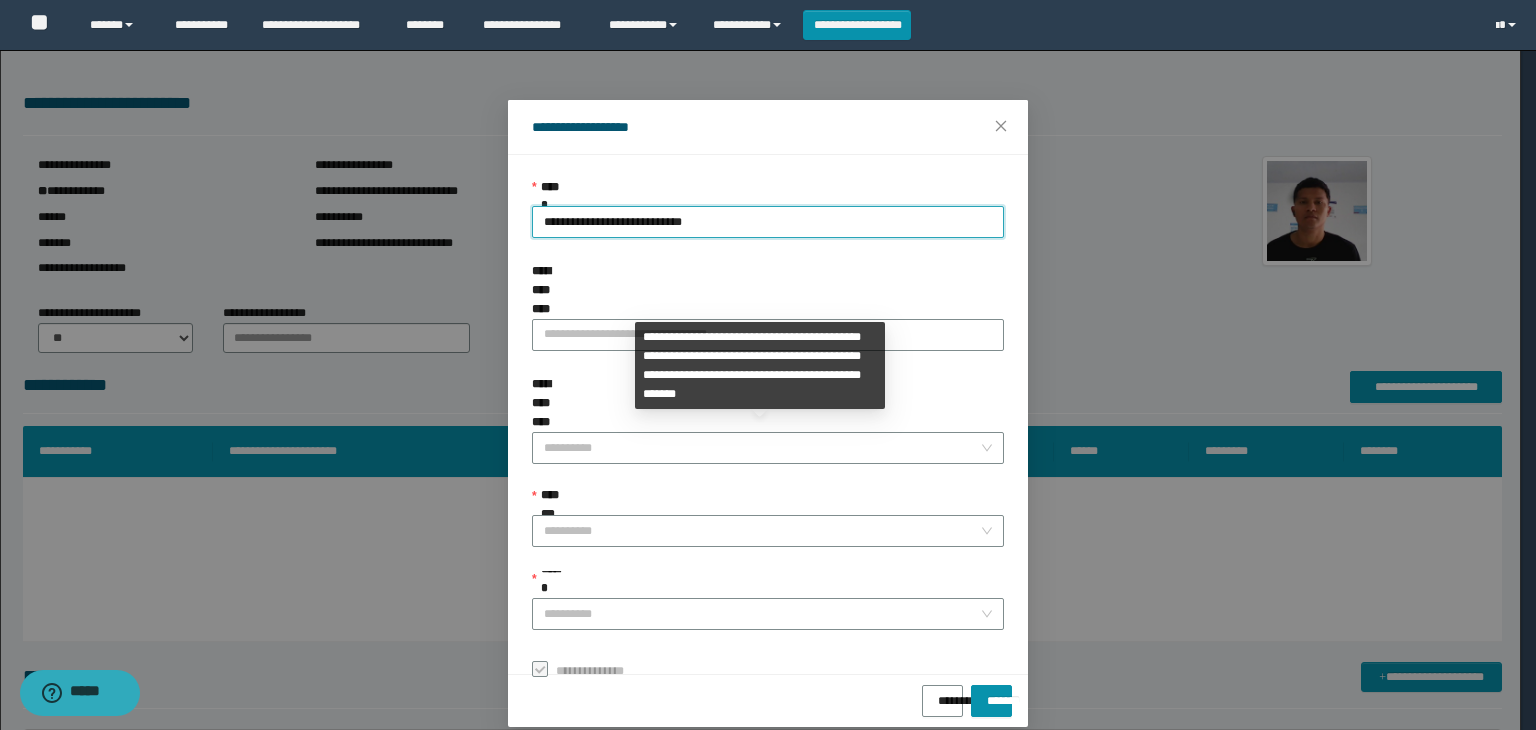 click on "**********" at bounding box center (768, 501) 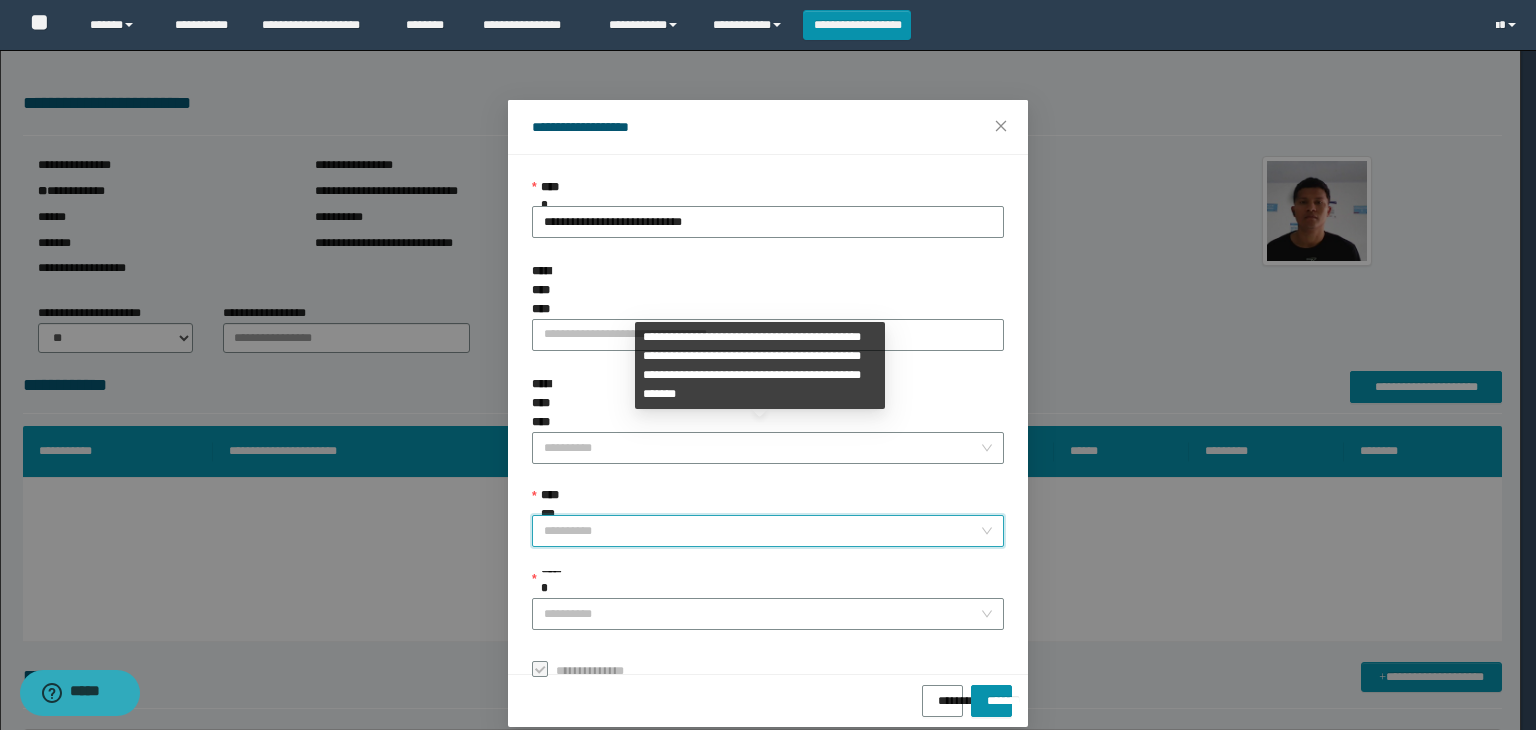 click on "**********" at bounding box center (762, 531) 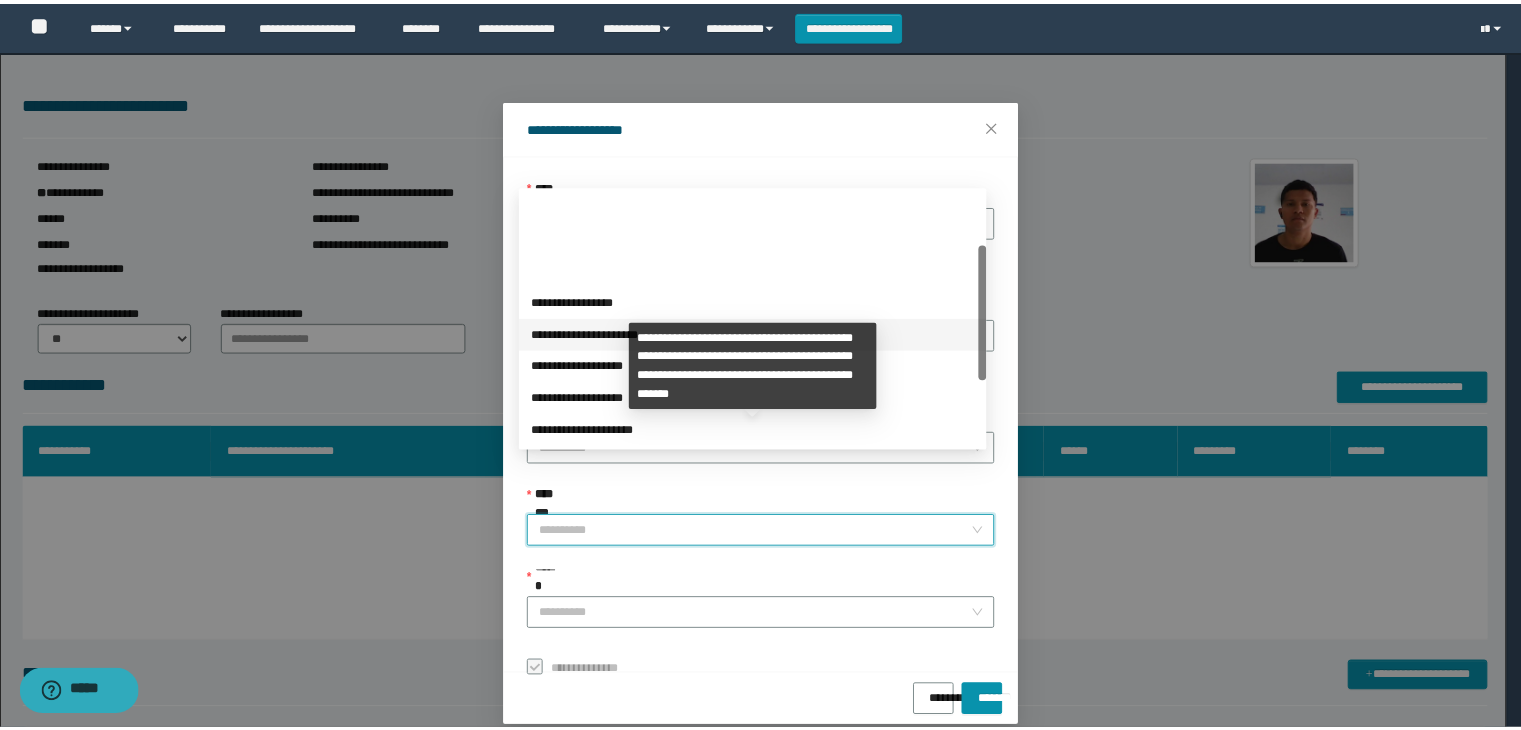 scroll, scrollTop: 200, scrollLeft: 0, axis: vertical 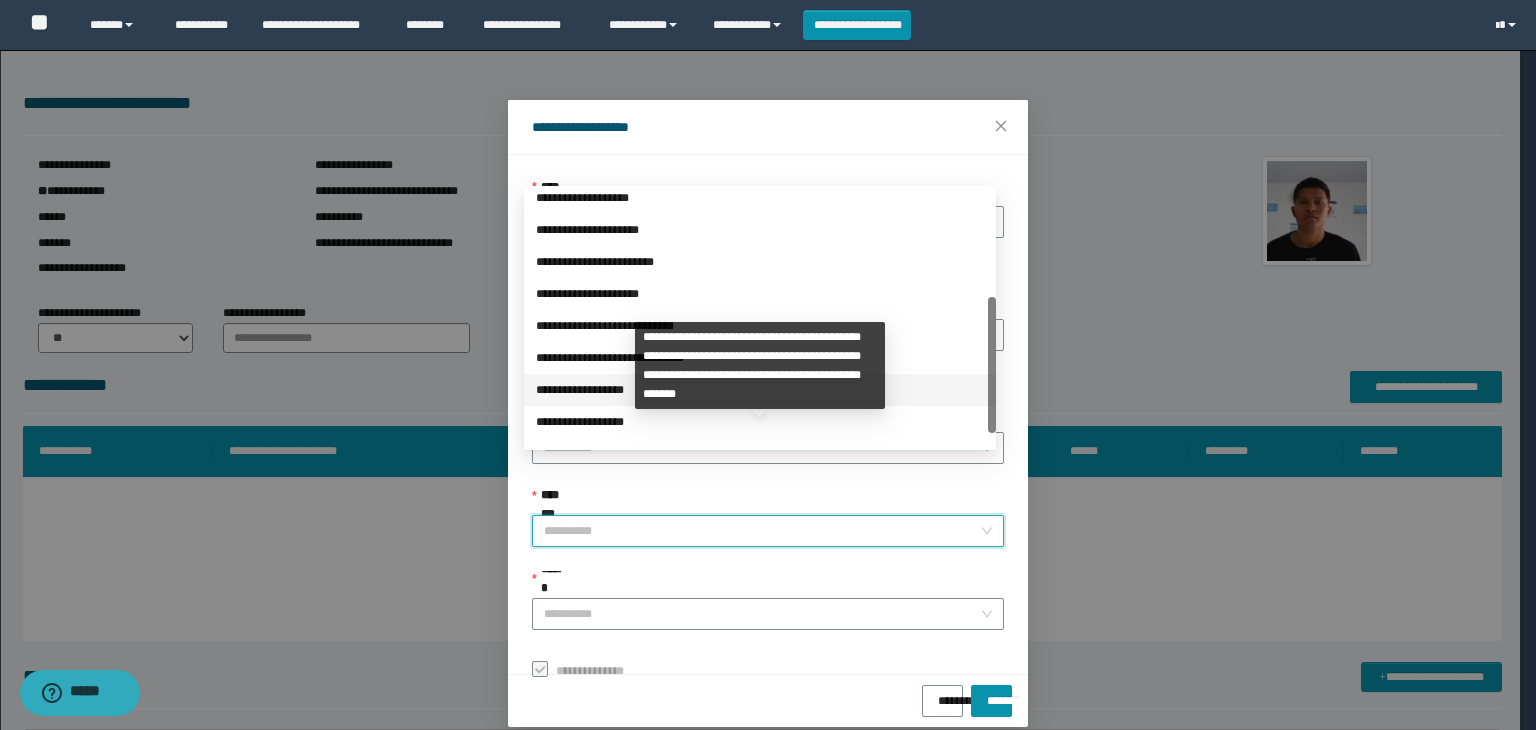 click on "**********" at bounding box center [760, 390] 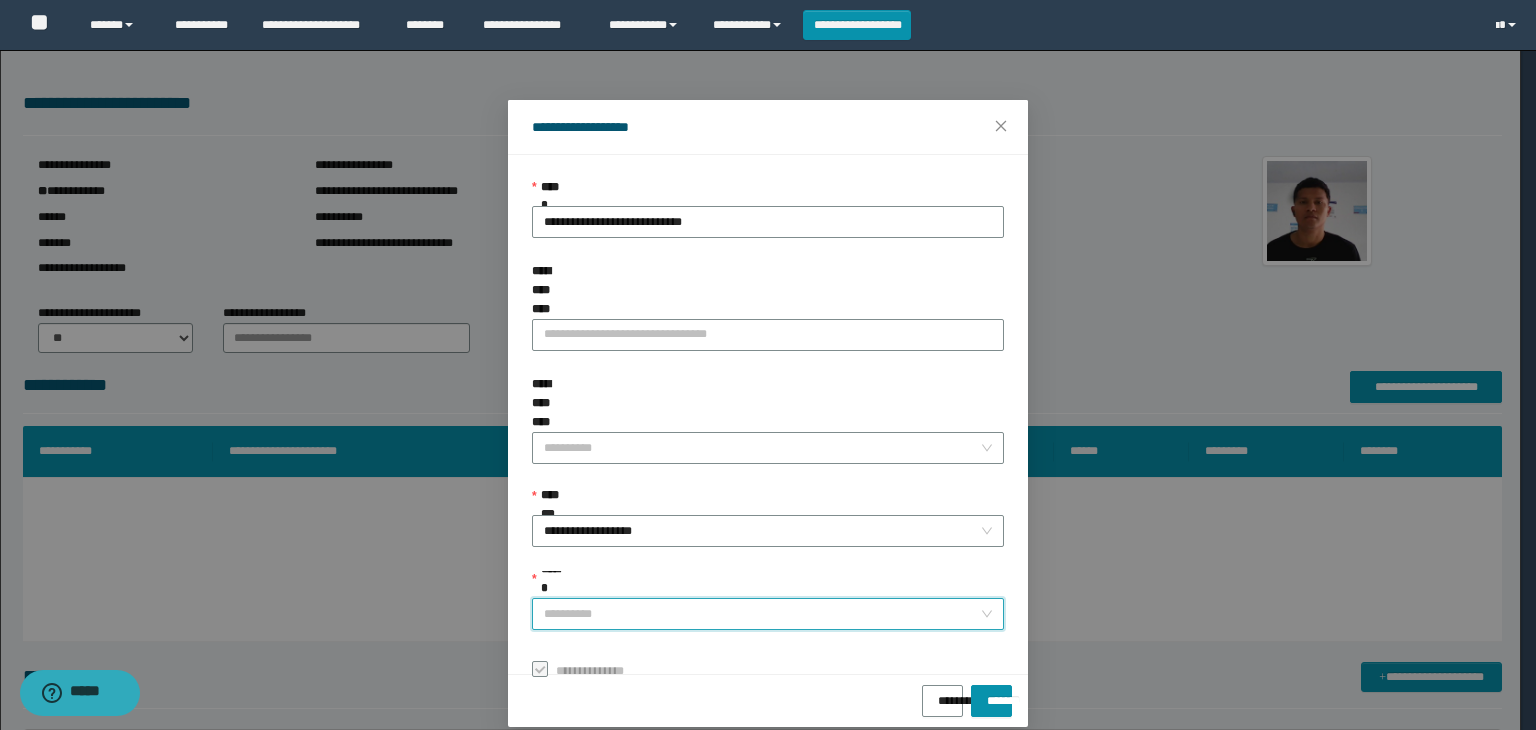 click on "******" at bounding box center (762, 614) 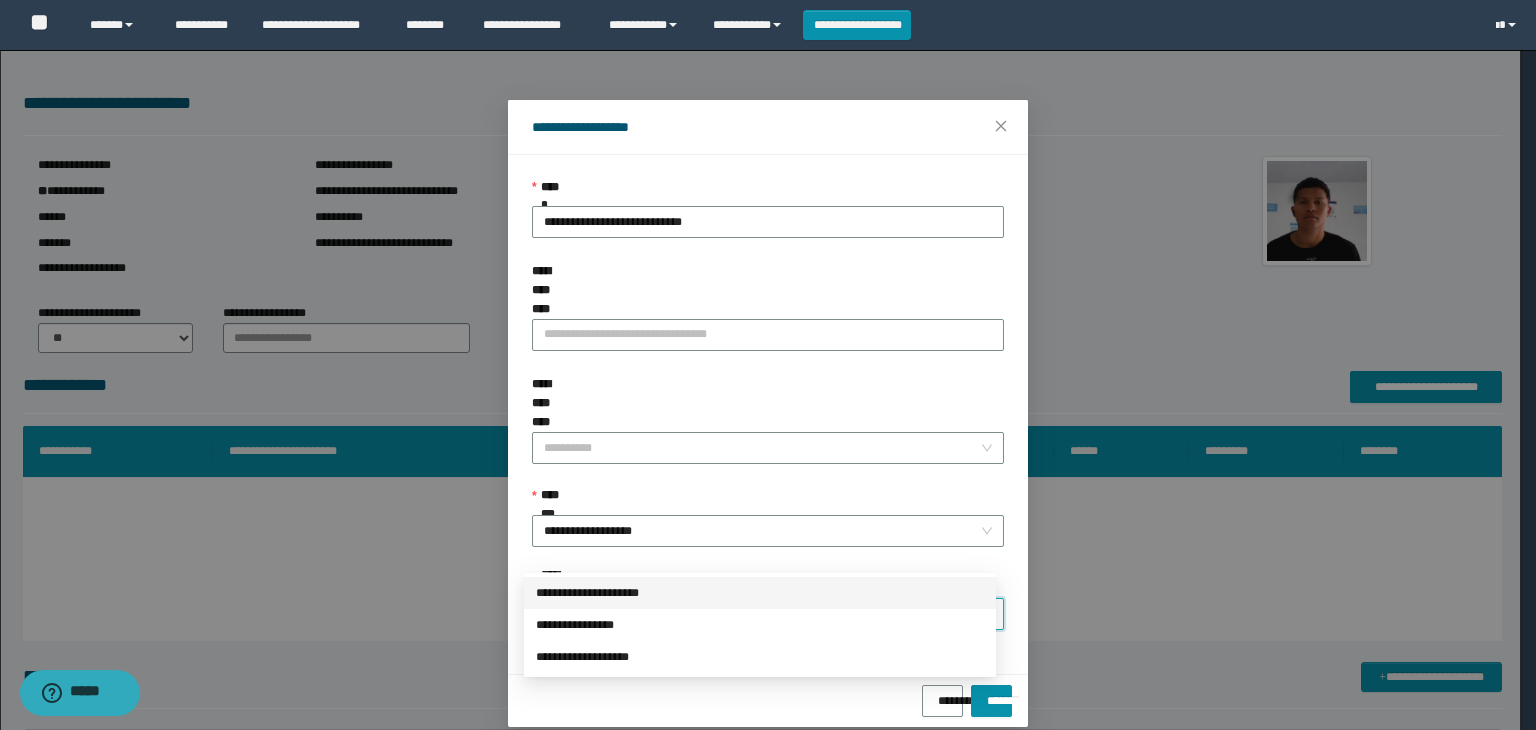 click on "**********" at bounding box center [760, 593] 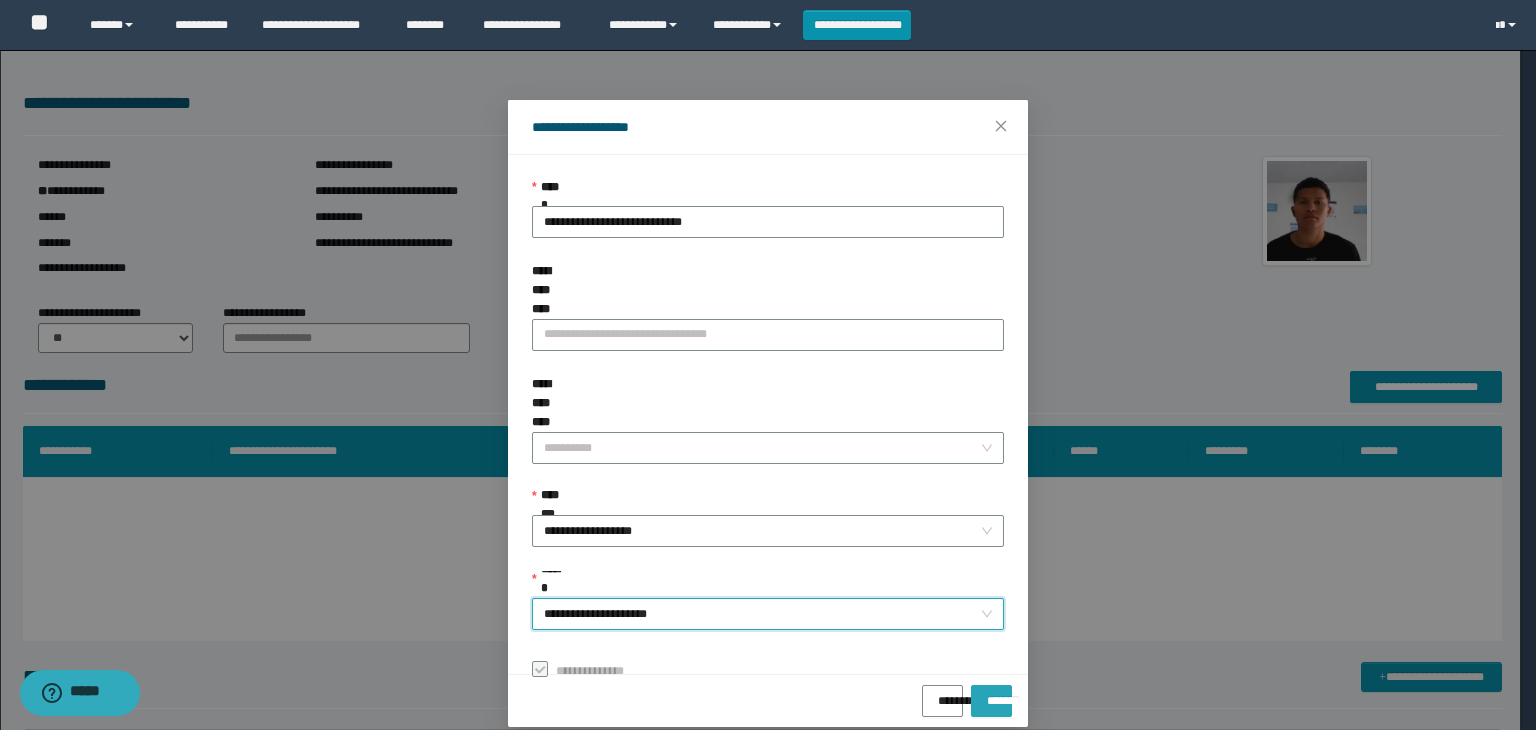 click on "*******" at bounding box center [991, 701] 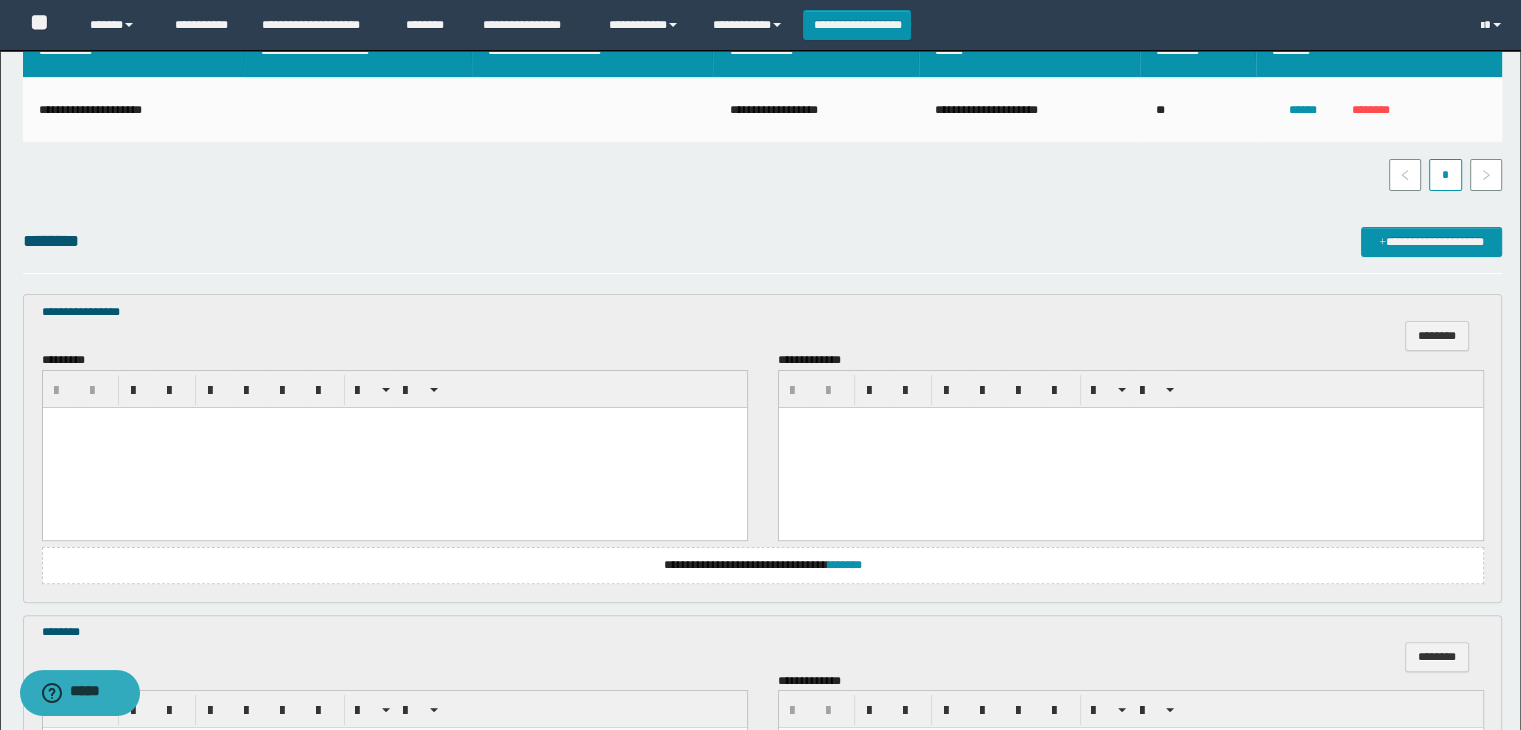 scroll, scrollTop: 500, scrollLeft: 0, axis: vertical 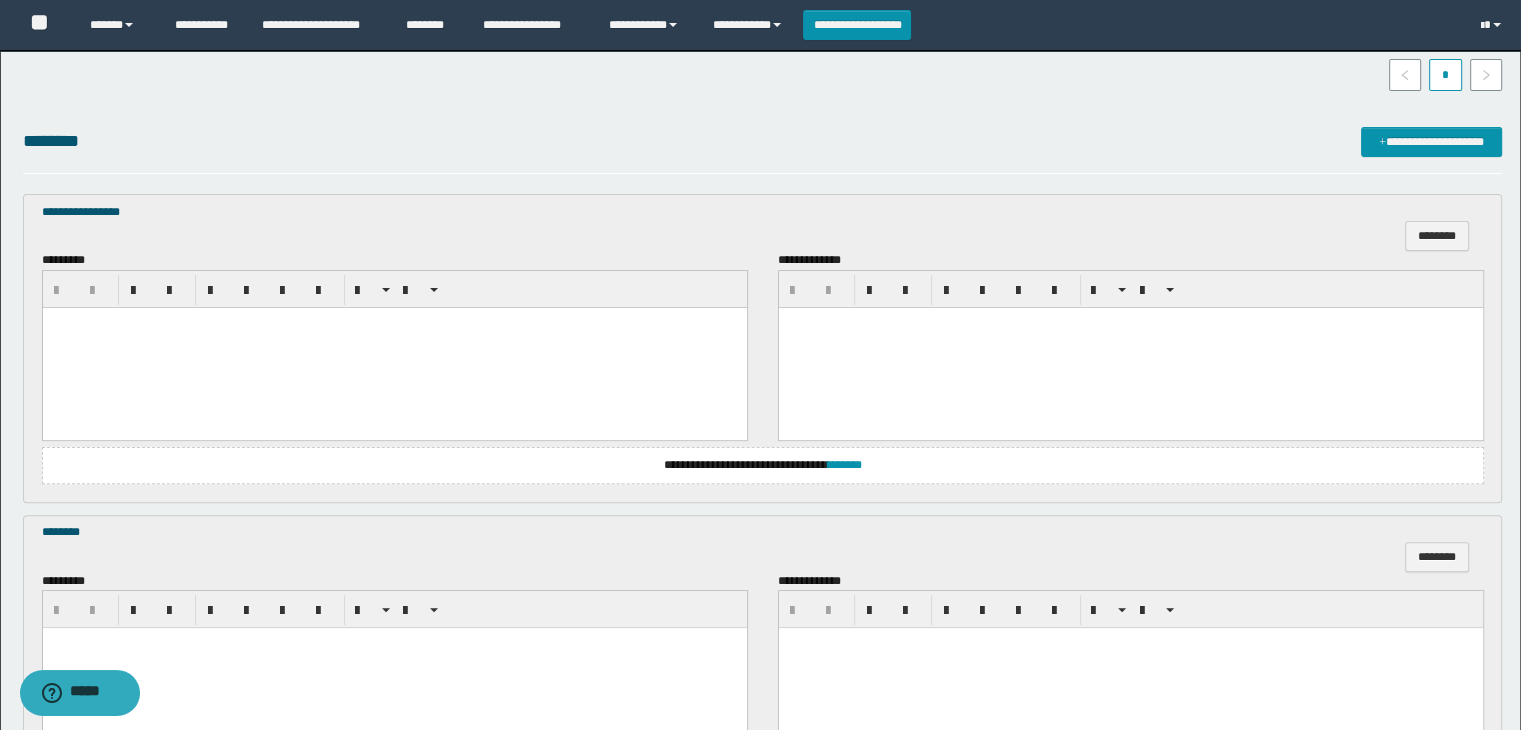 click at bounding box center (394, 347) 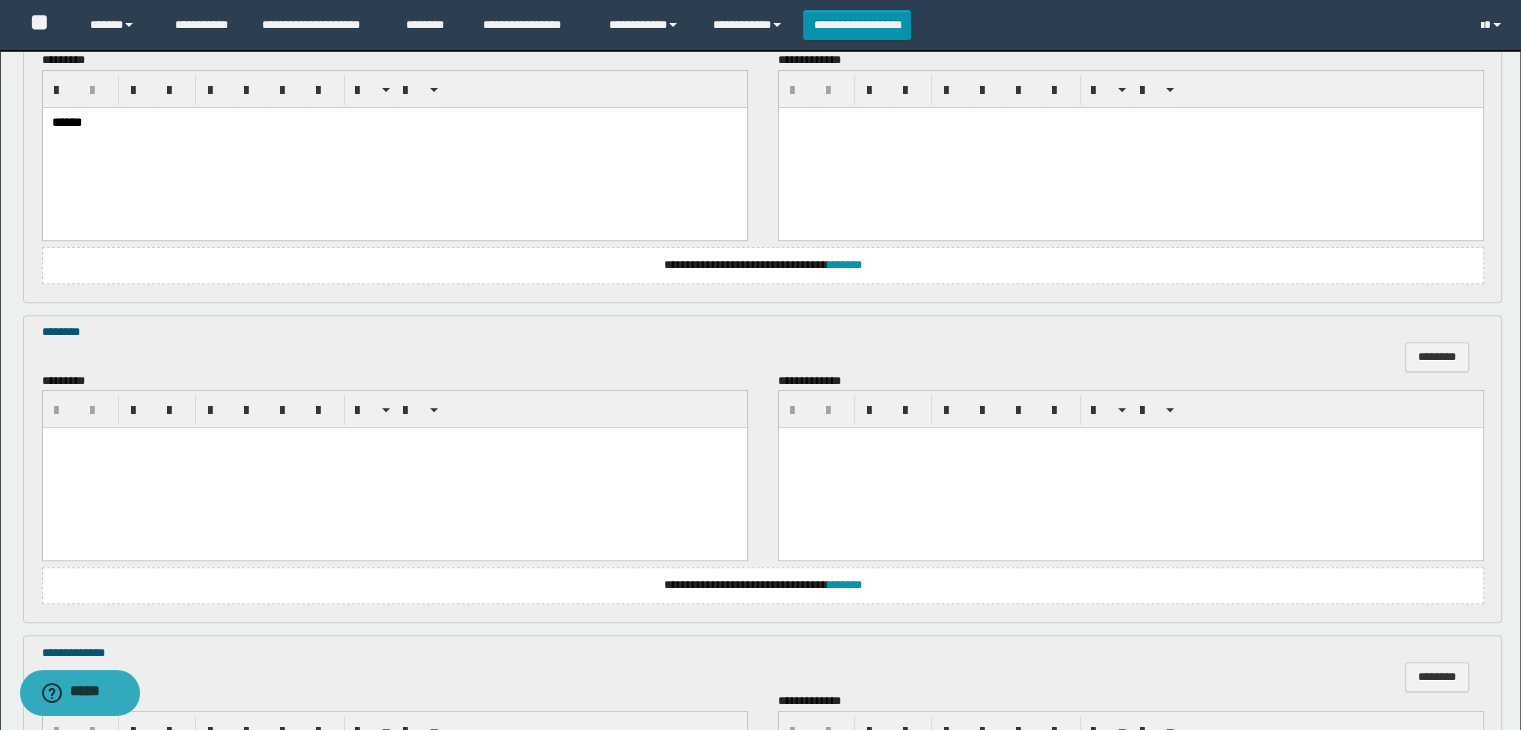 scroll, scrollTop: 800, scrollLeft: 0, axis: vertical 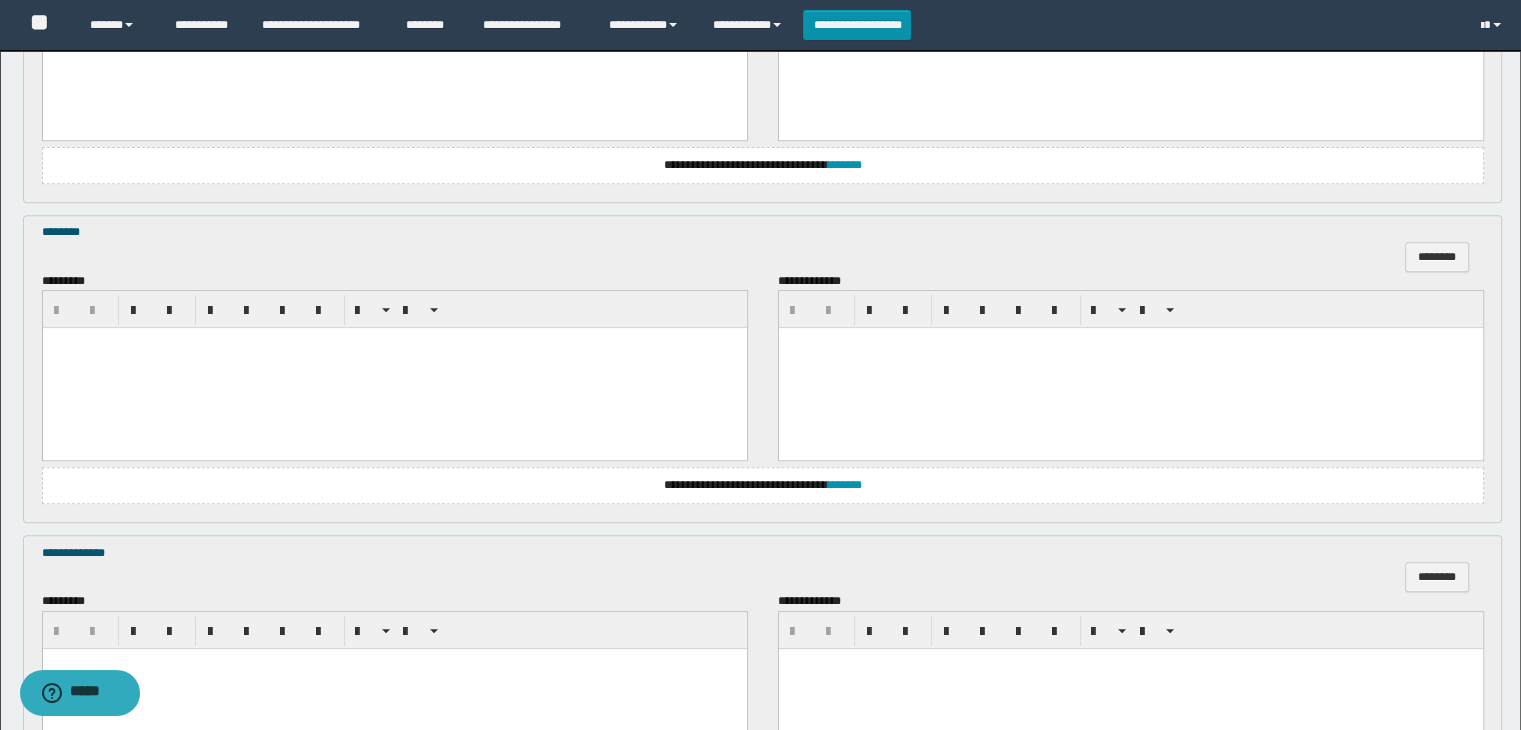 click at bounding box center [394, 368] 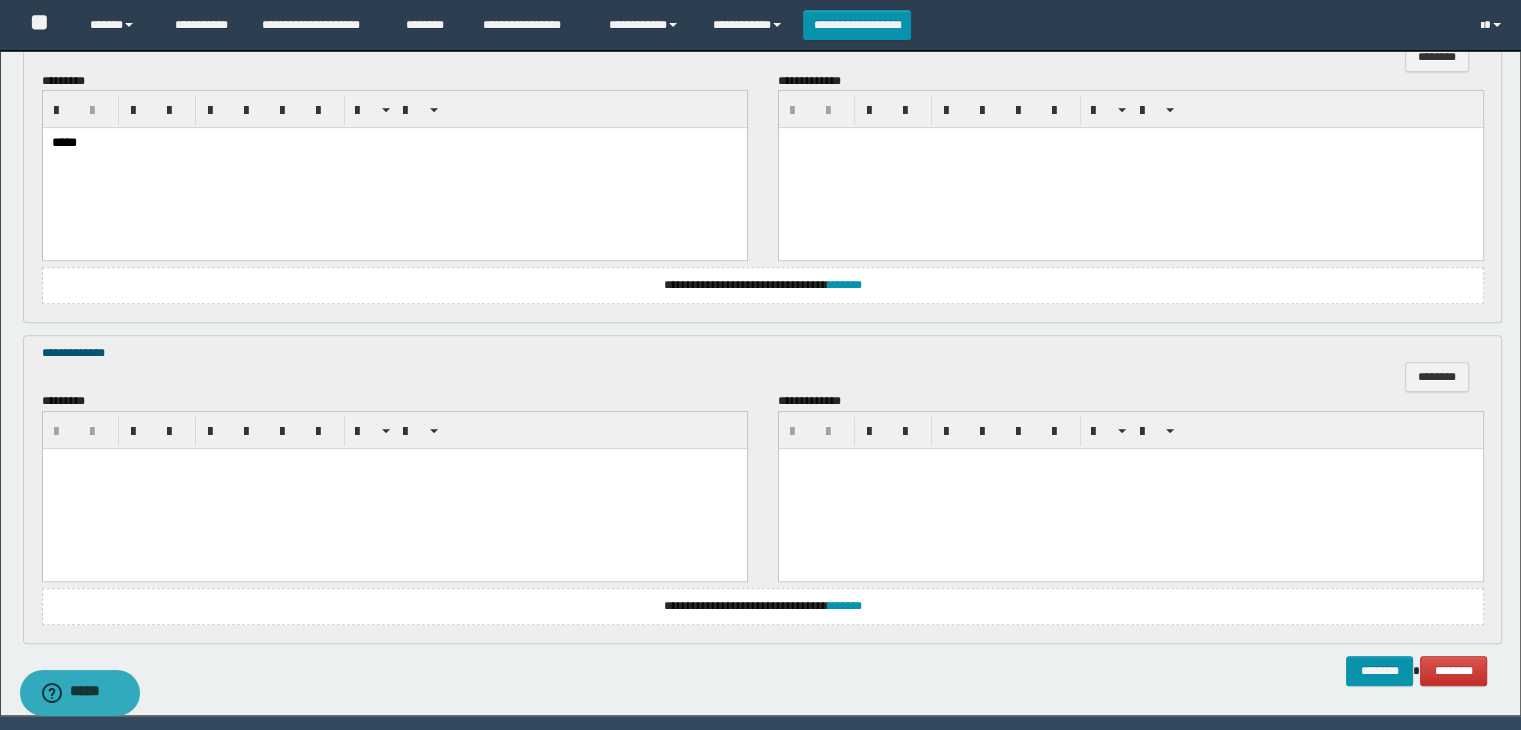 scroll, scrollTop: 1064, scrollLeft: 0, axis: vertical 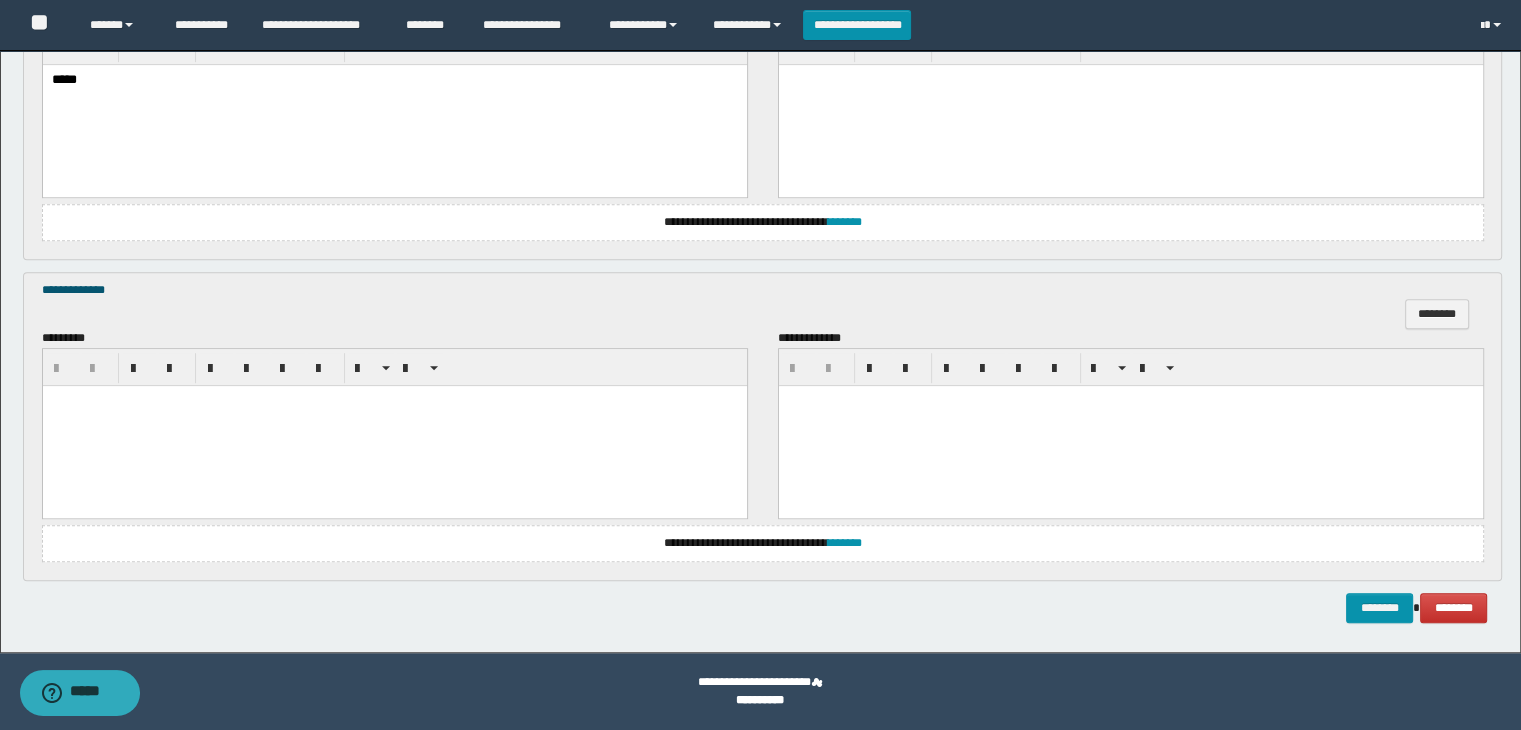 click at bounding box center (394, 425) 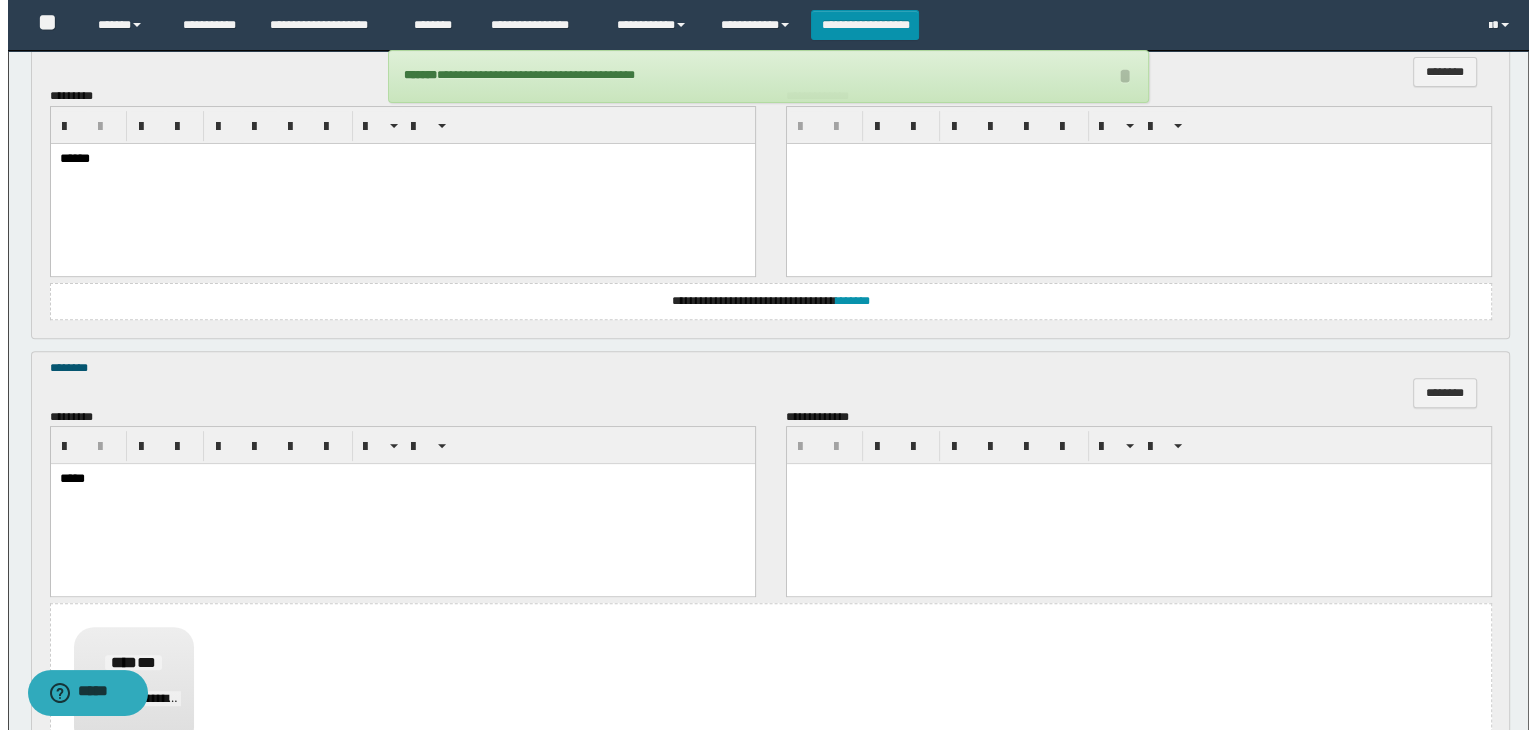 scroll, scrollTop: 464, scrollLeft: 0, axis: vertical 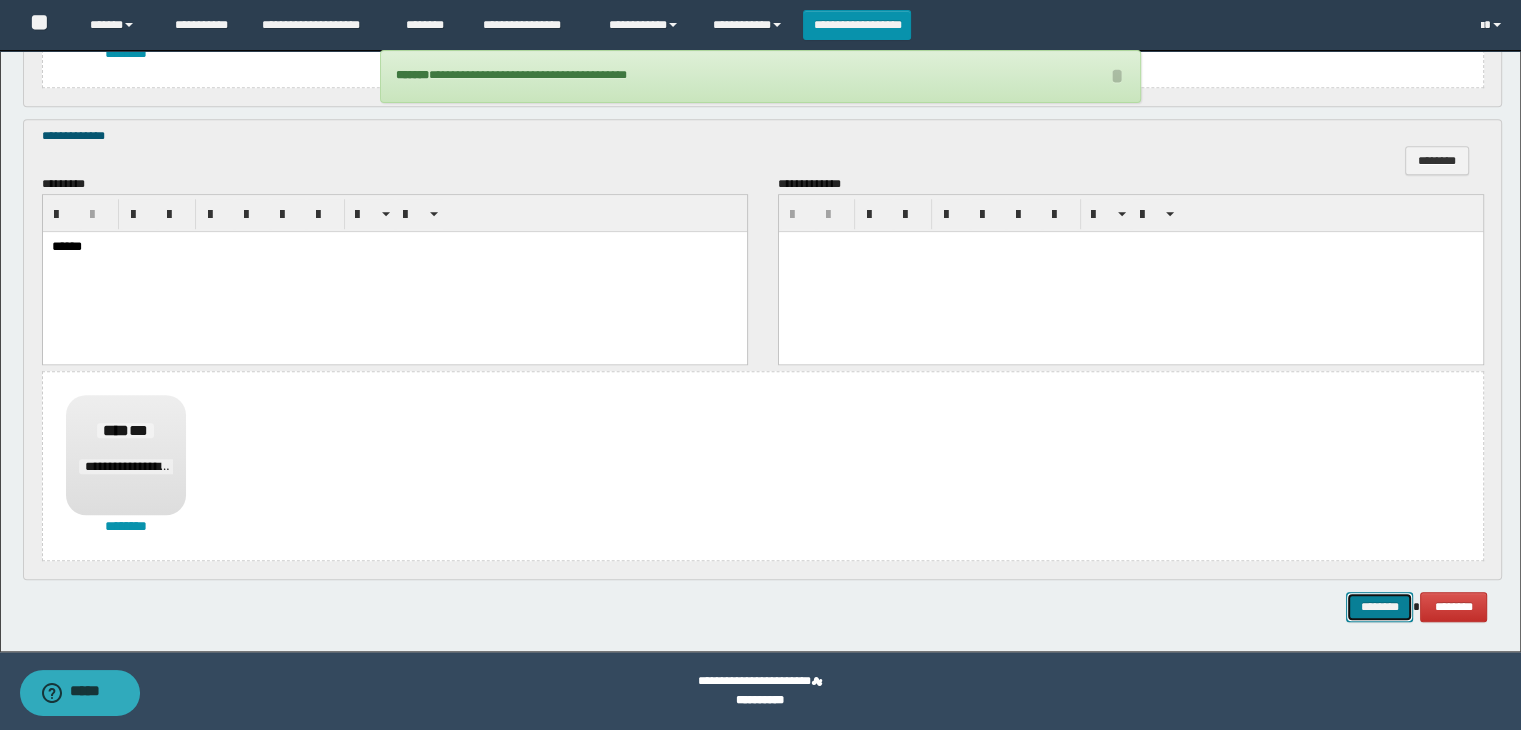 click on "********" at bounding box center [1379, 607] 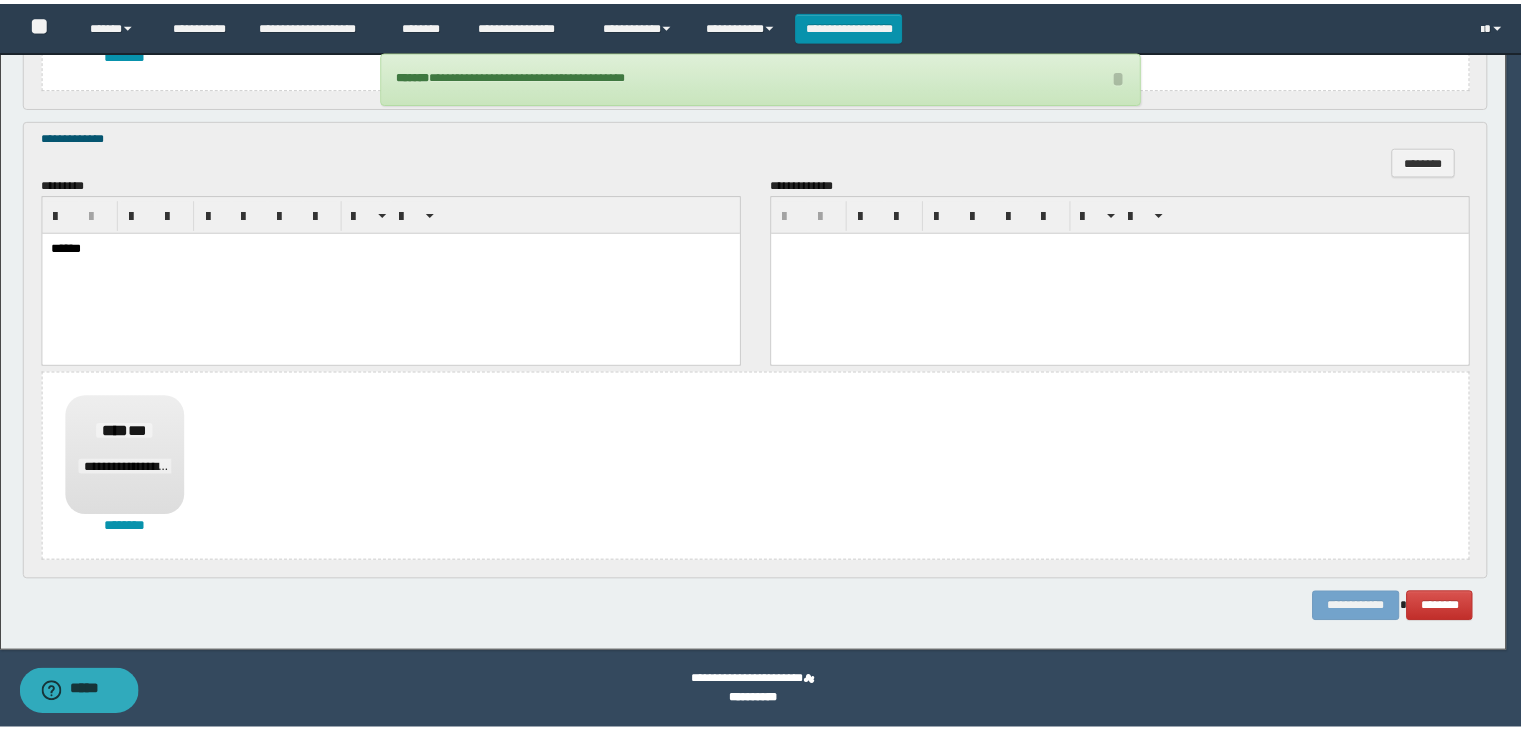 scroll, scrollTop: 0, scrollLeft: 0, axis: both 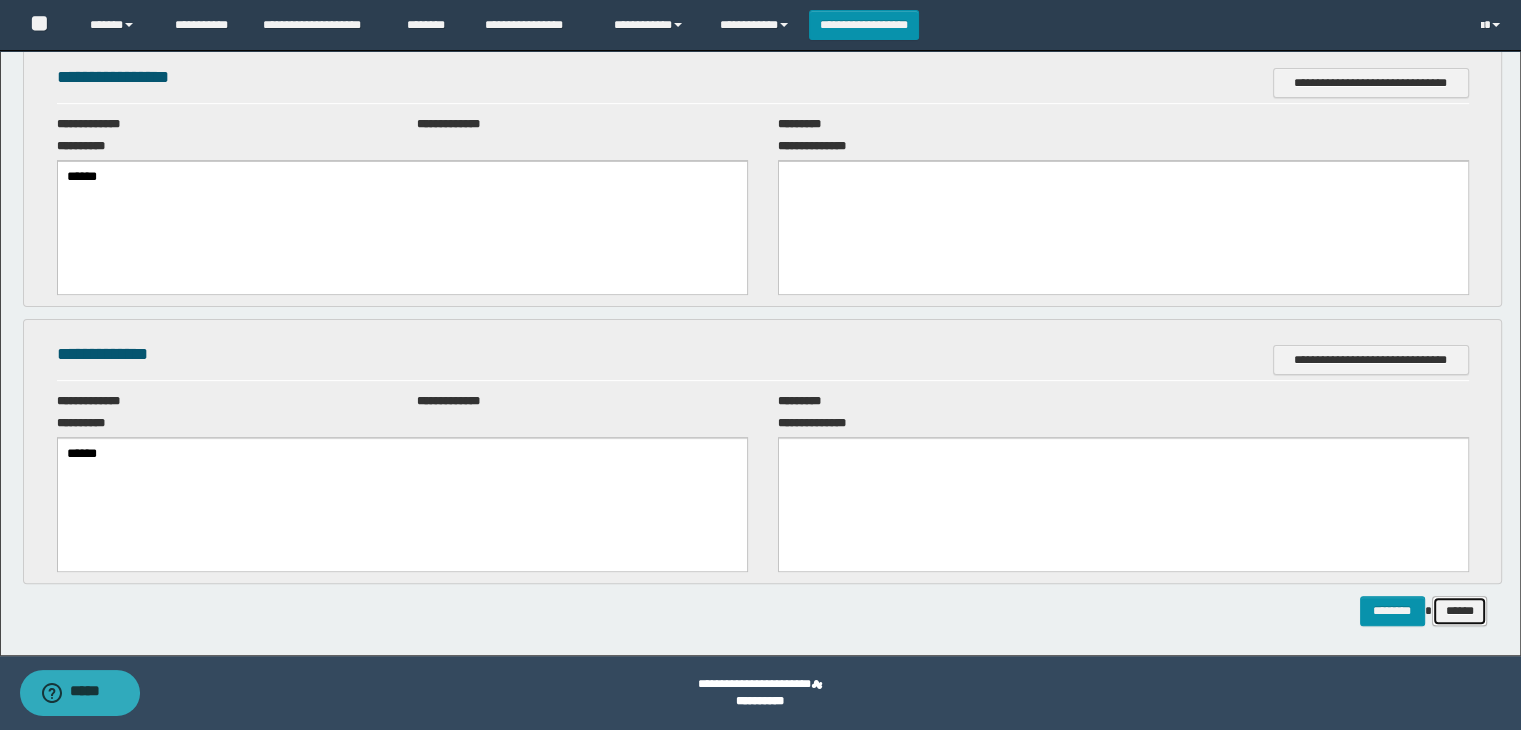click on "******" at bounding box center (1460, 611) 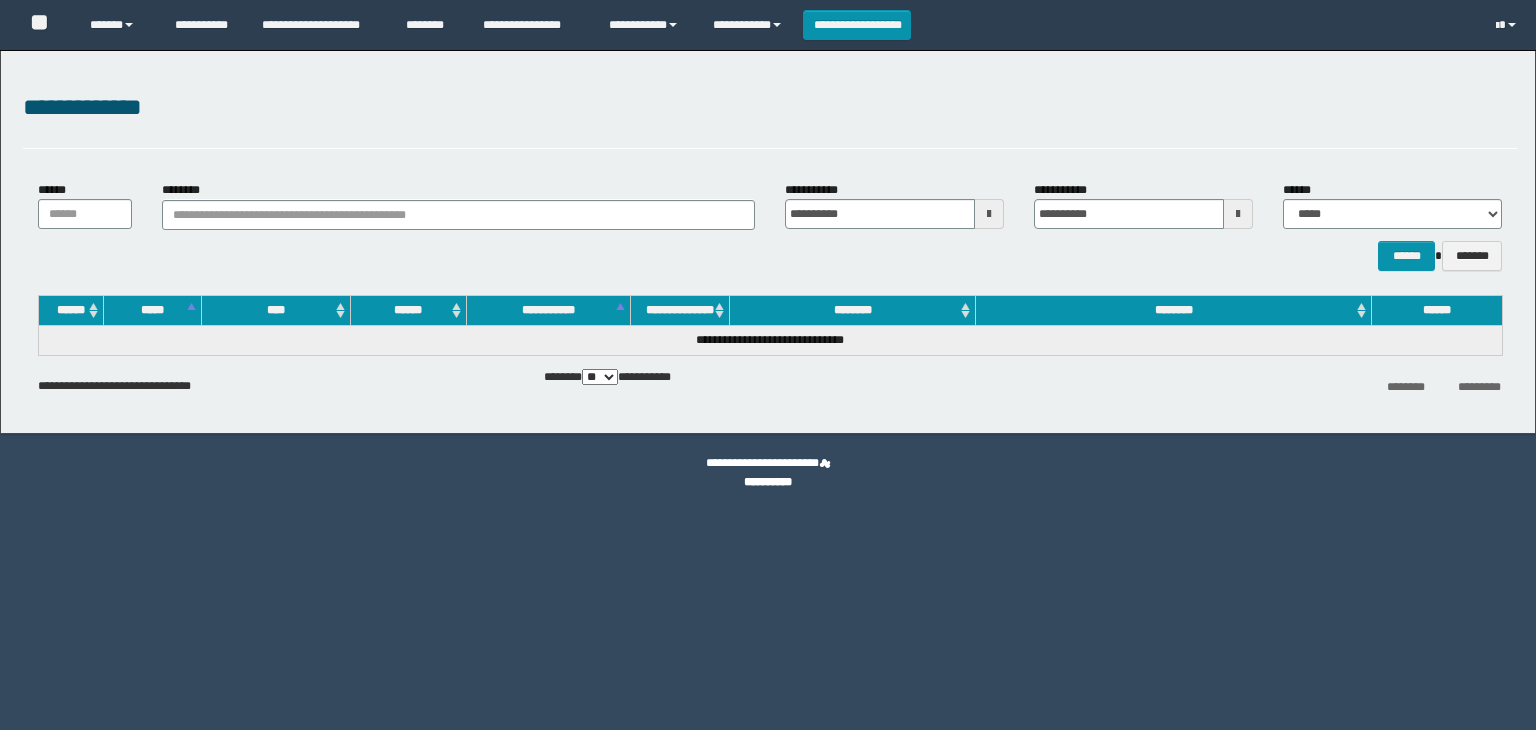 scroll, scrollTop: 0, scrollLeft: 0, axis: both 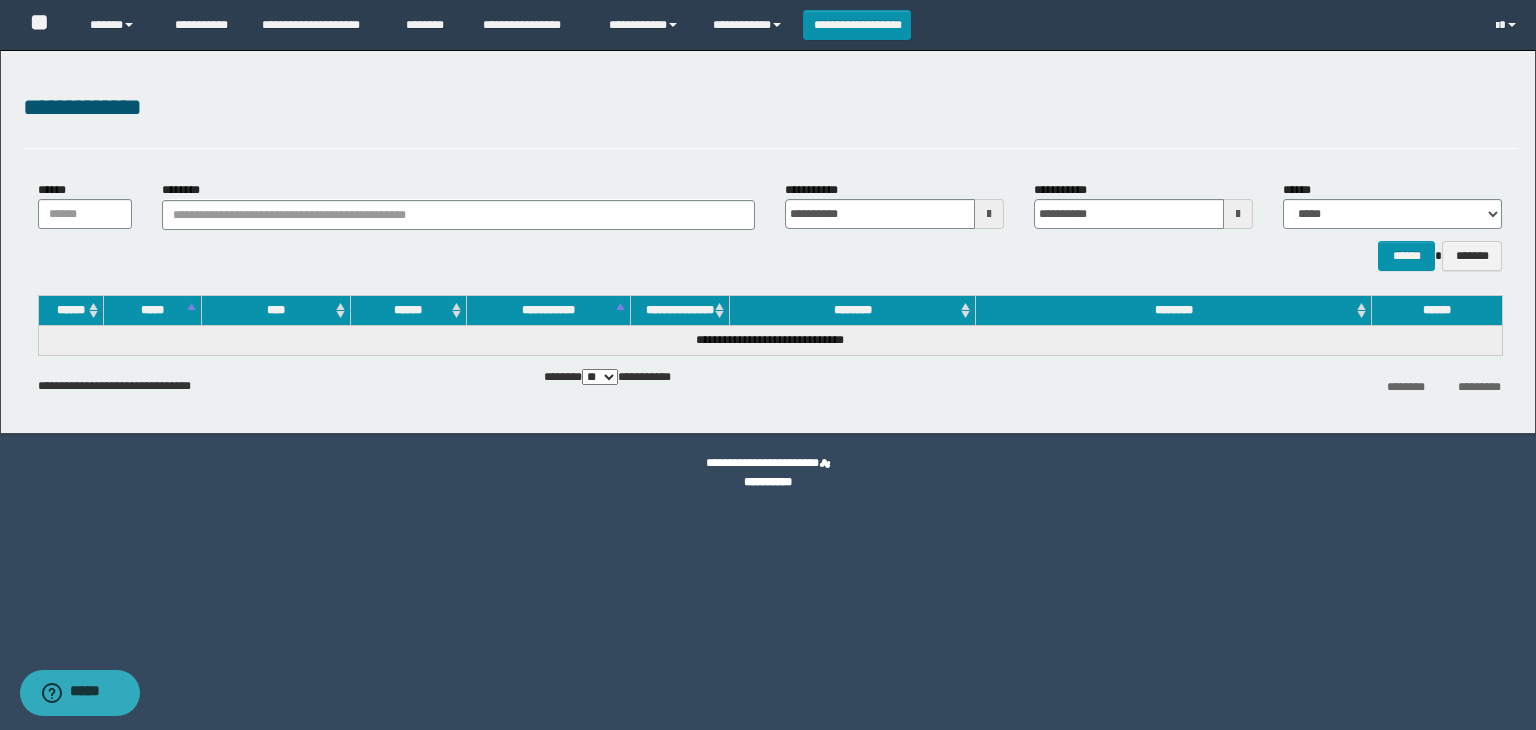 click on "**********" at bounding box center (768, 365) 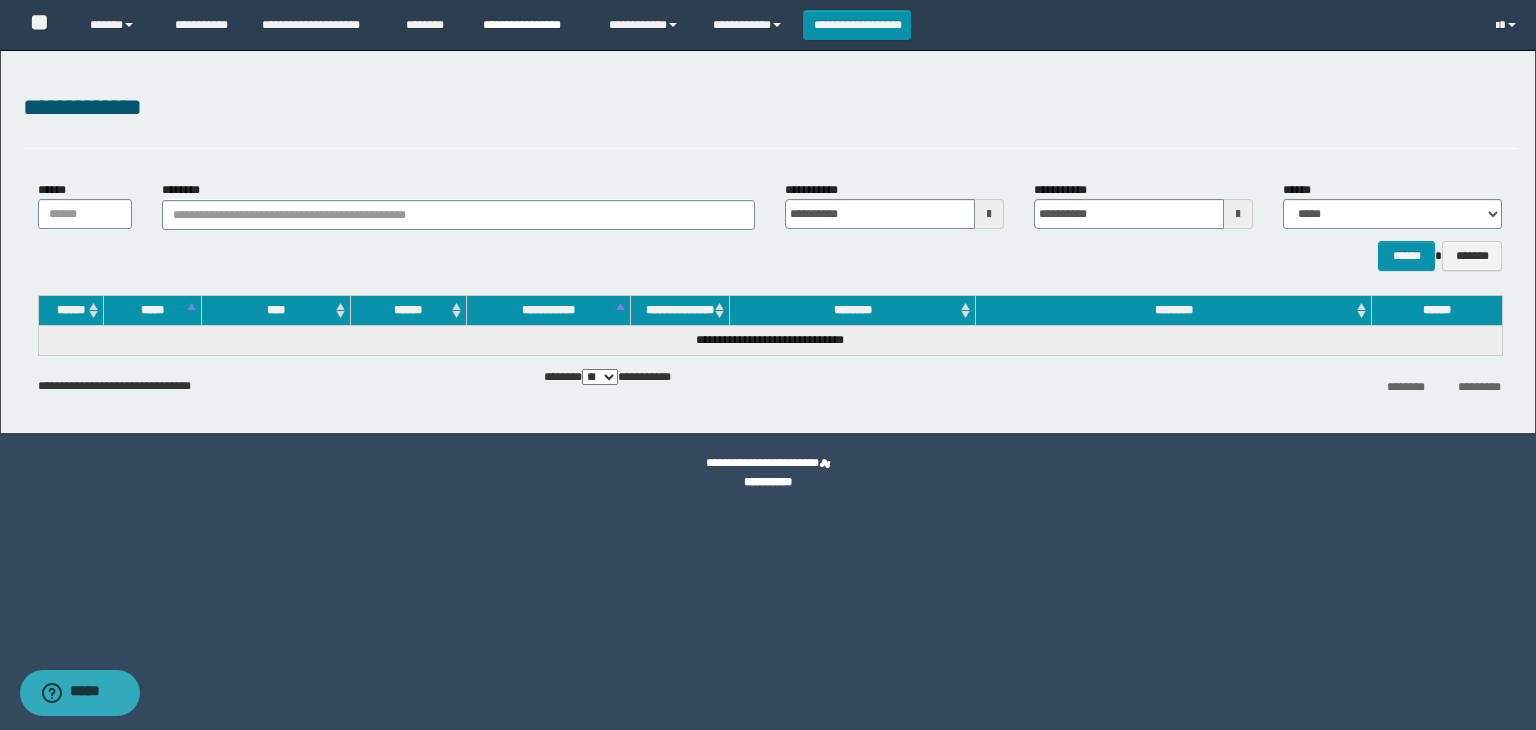 drag, startPoint x: 944, startPoint y: 721, endPoint x: 502, endPoint y: 21, distance: 827.8671 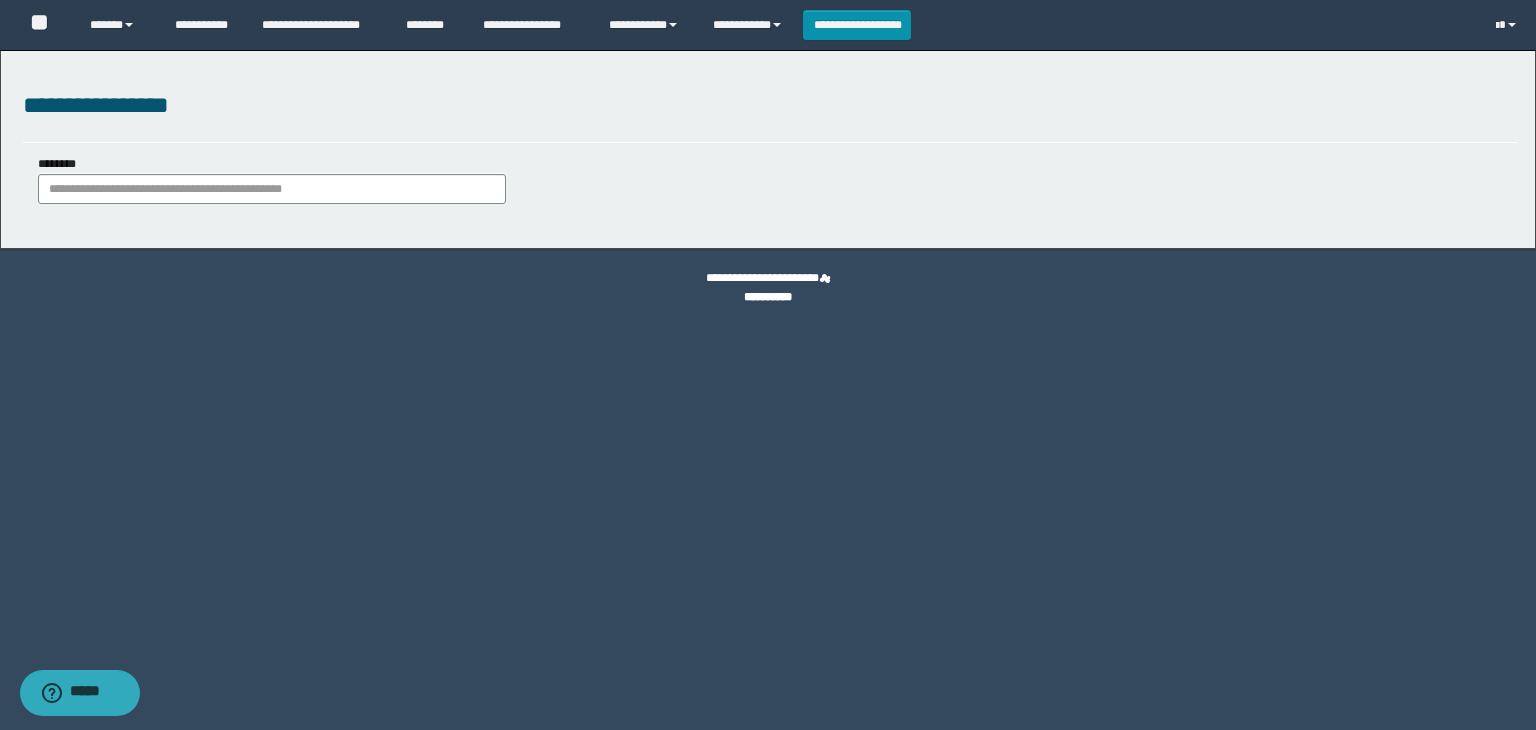 scroll, scrollTop: 0, scrollLeft: 0, axis: both 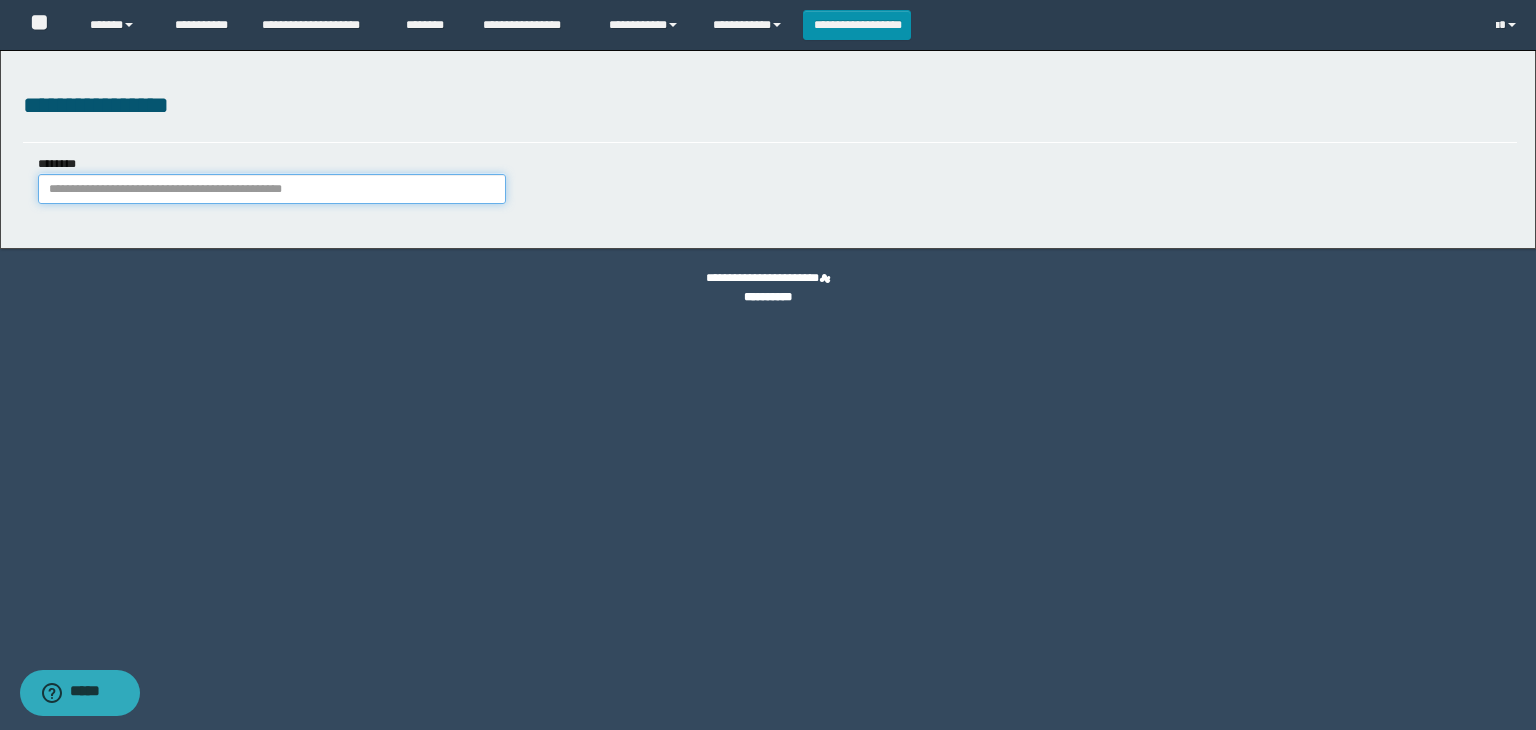 click on "********" at bounding box center (272, 189) 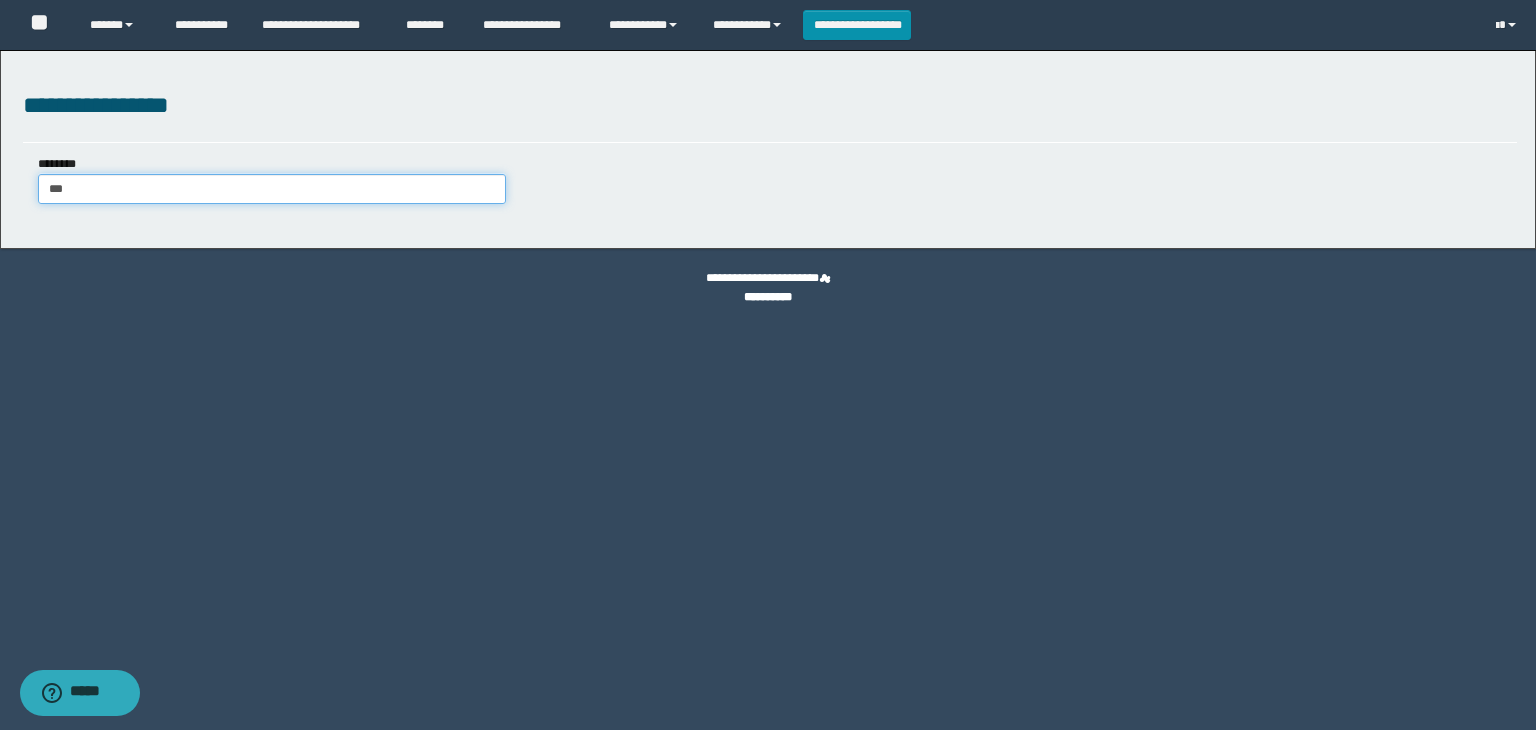 type on "****" 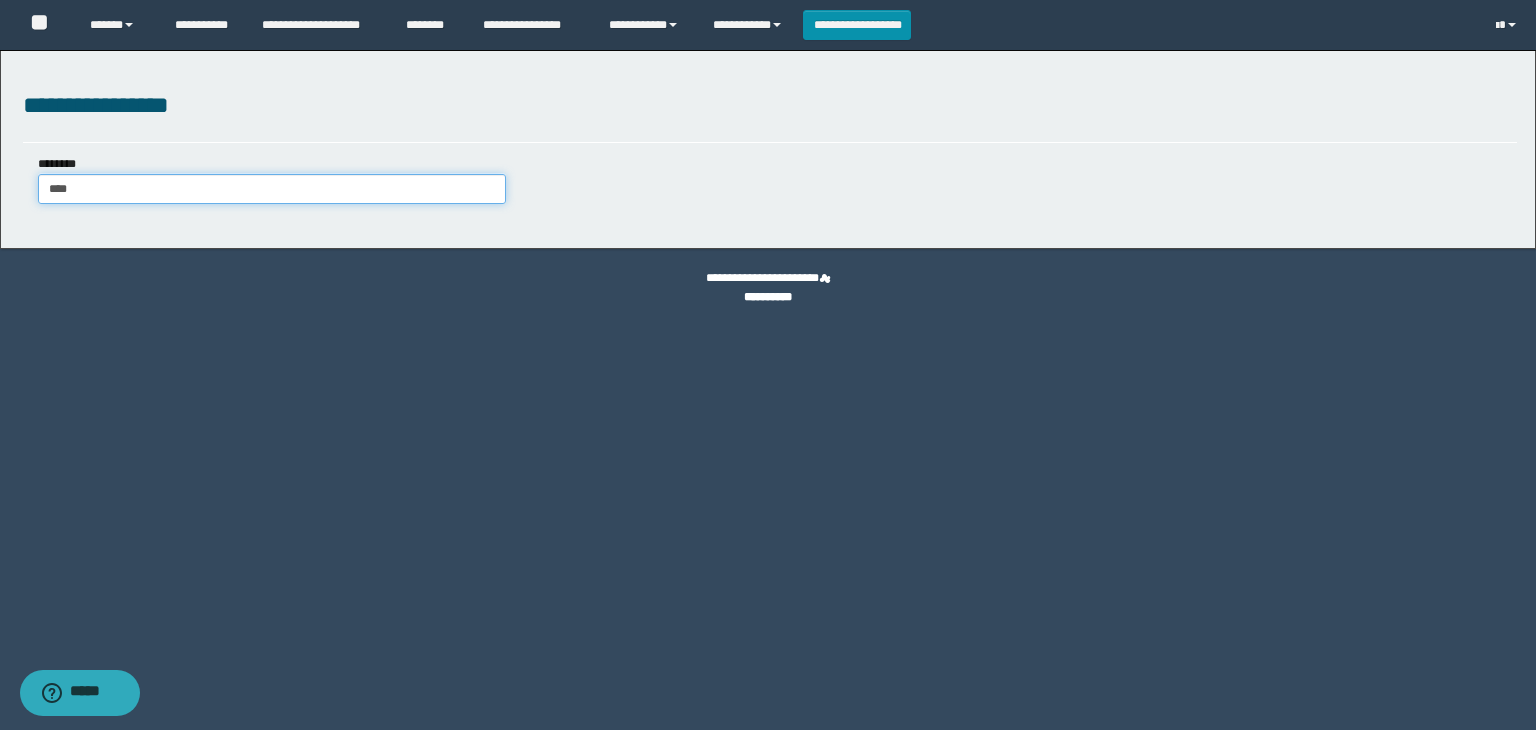 type on "****" 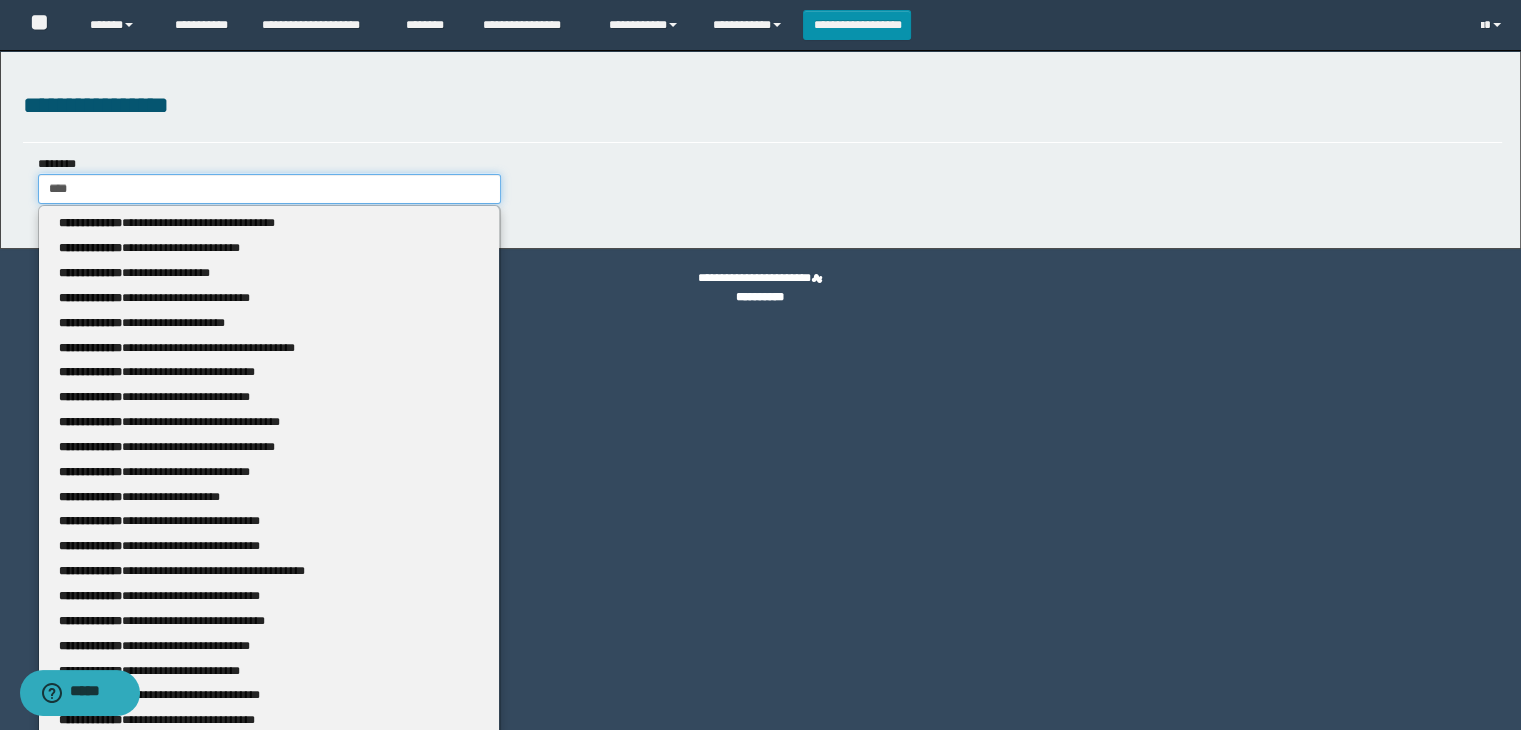type 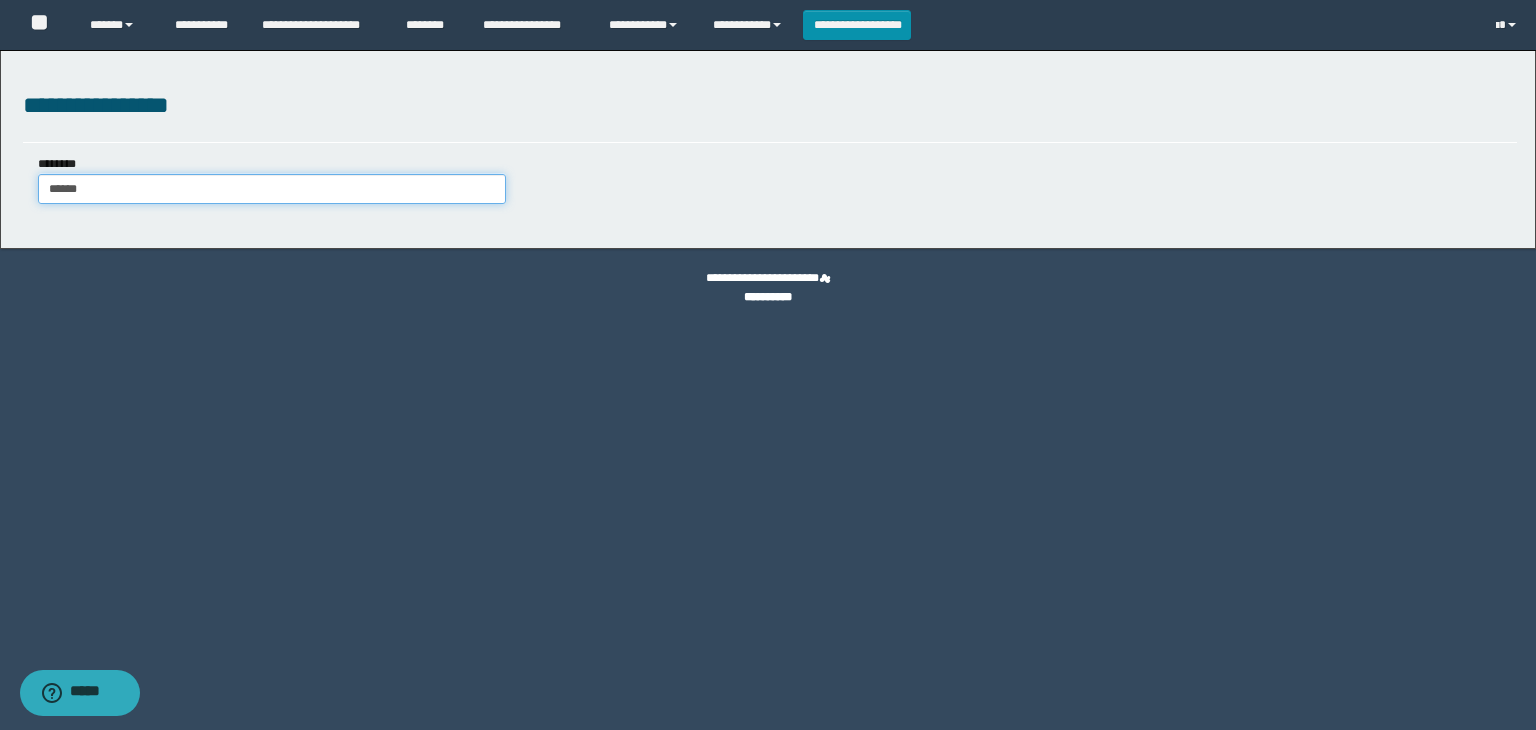type on "*******" 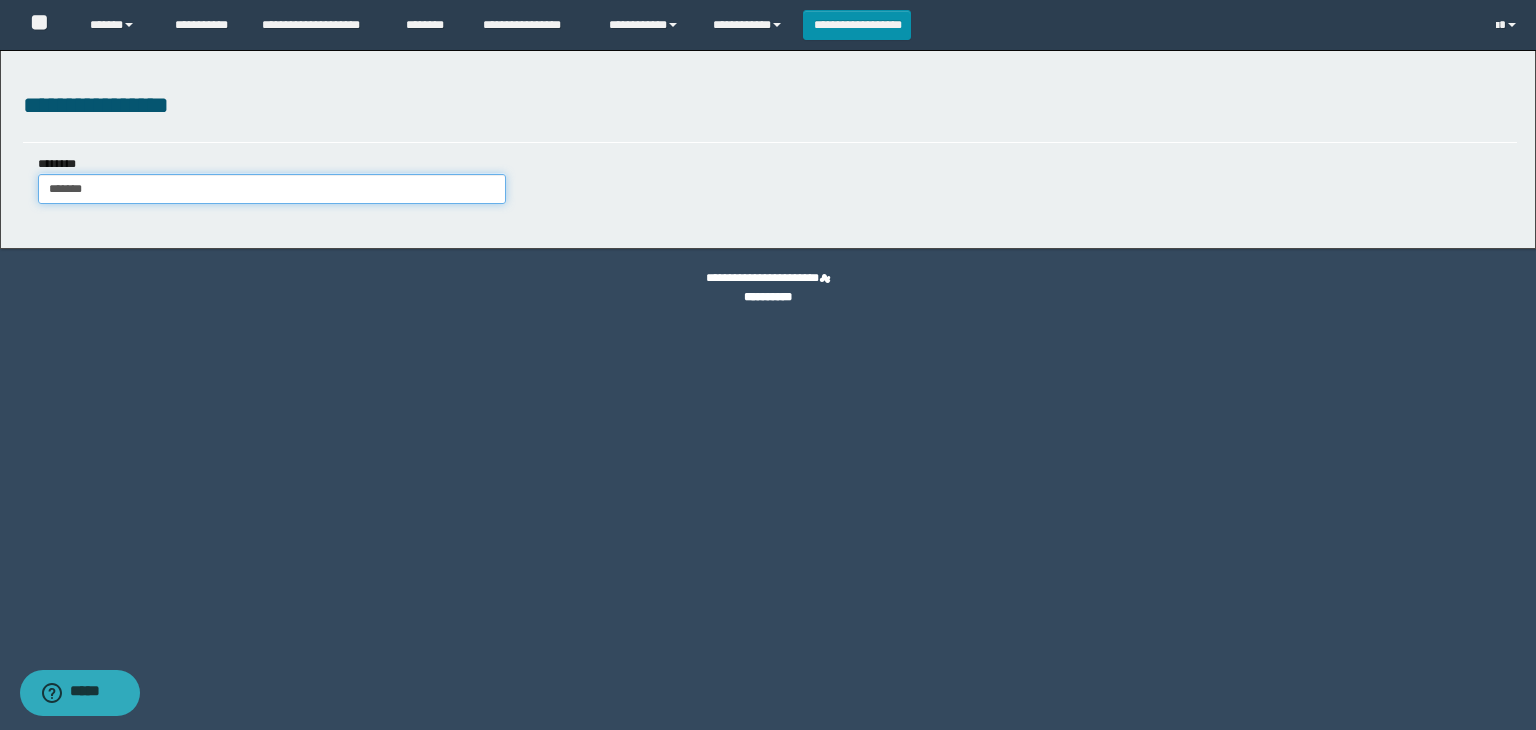 type on "*******" 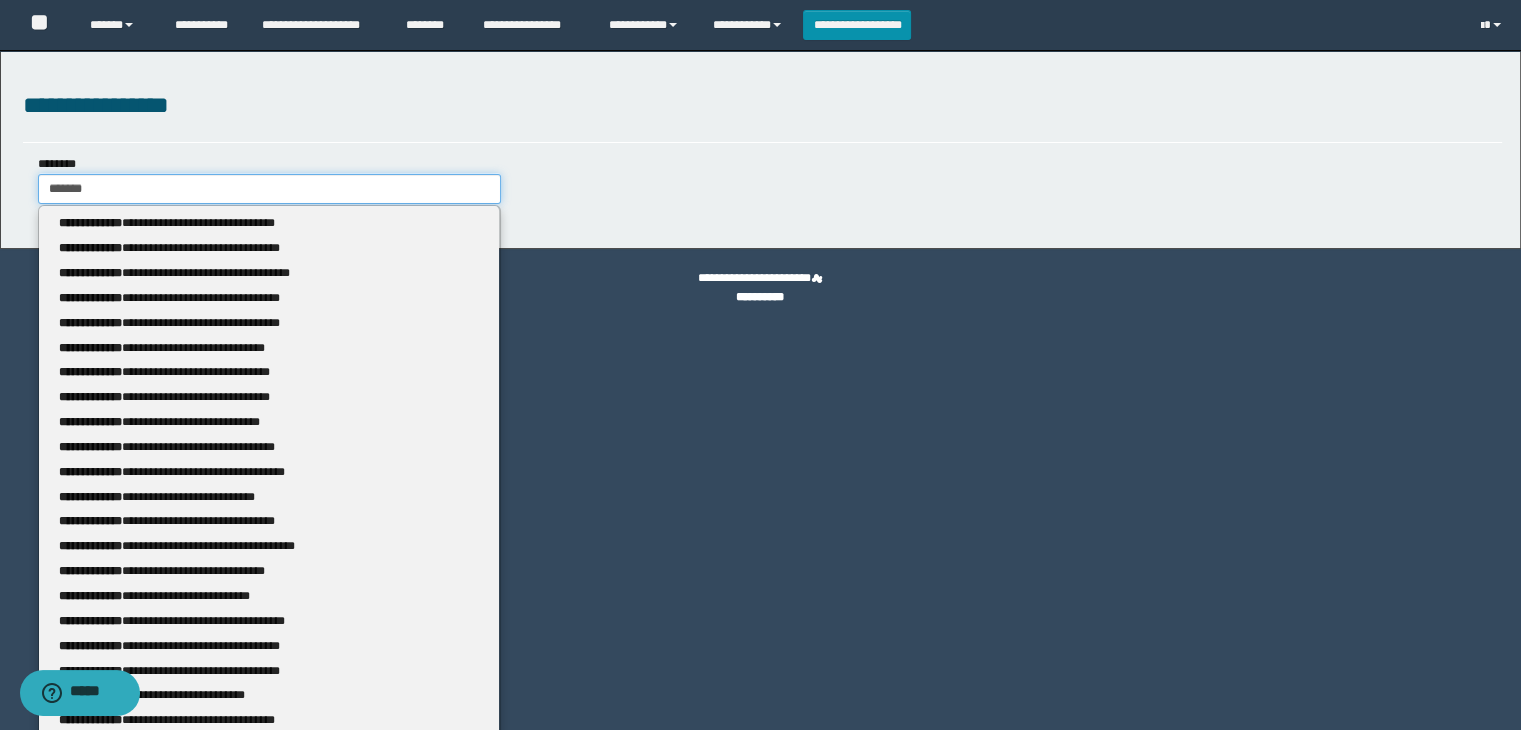 type 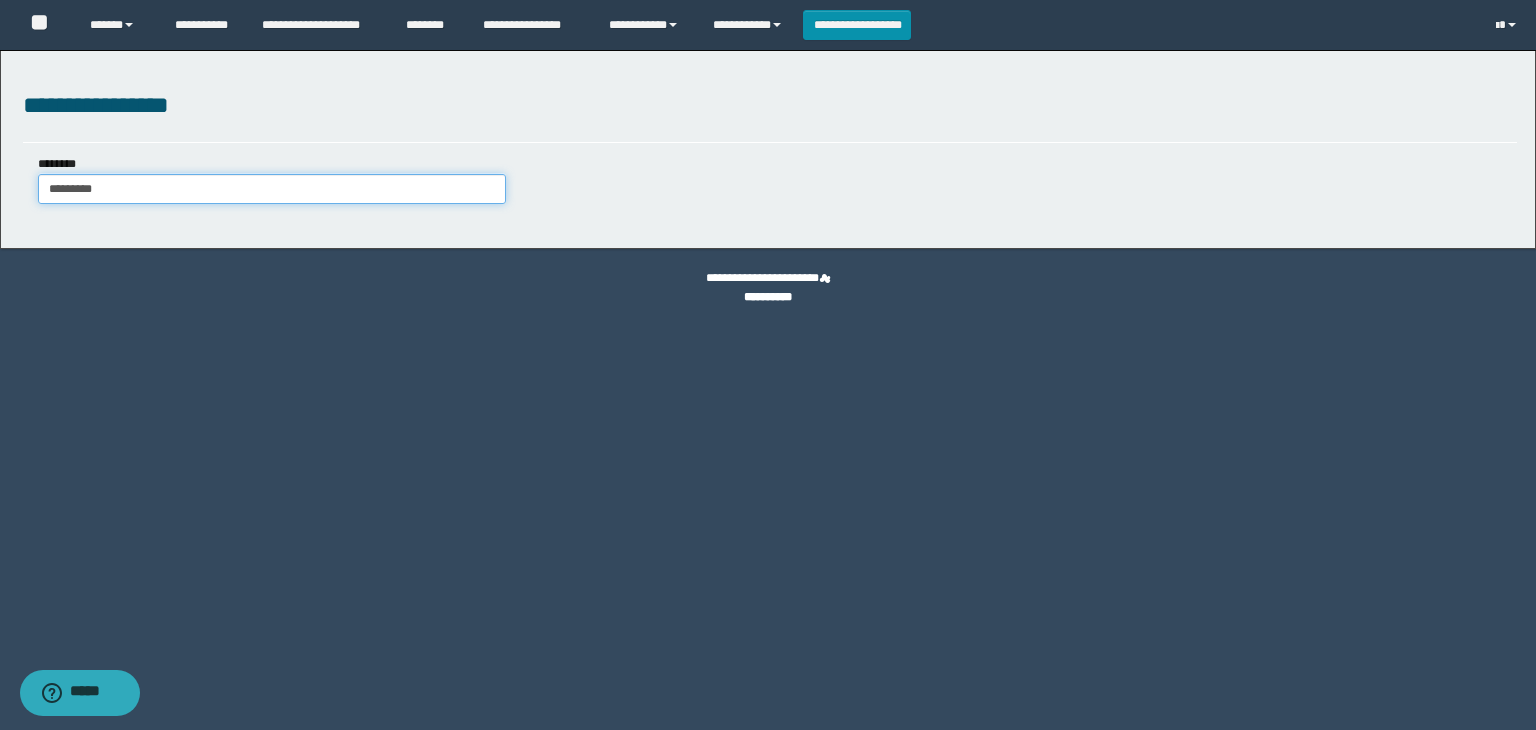 type on "**********" 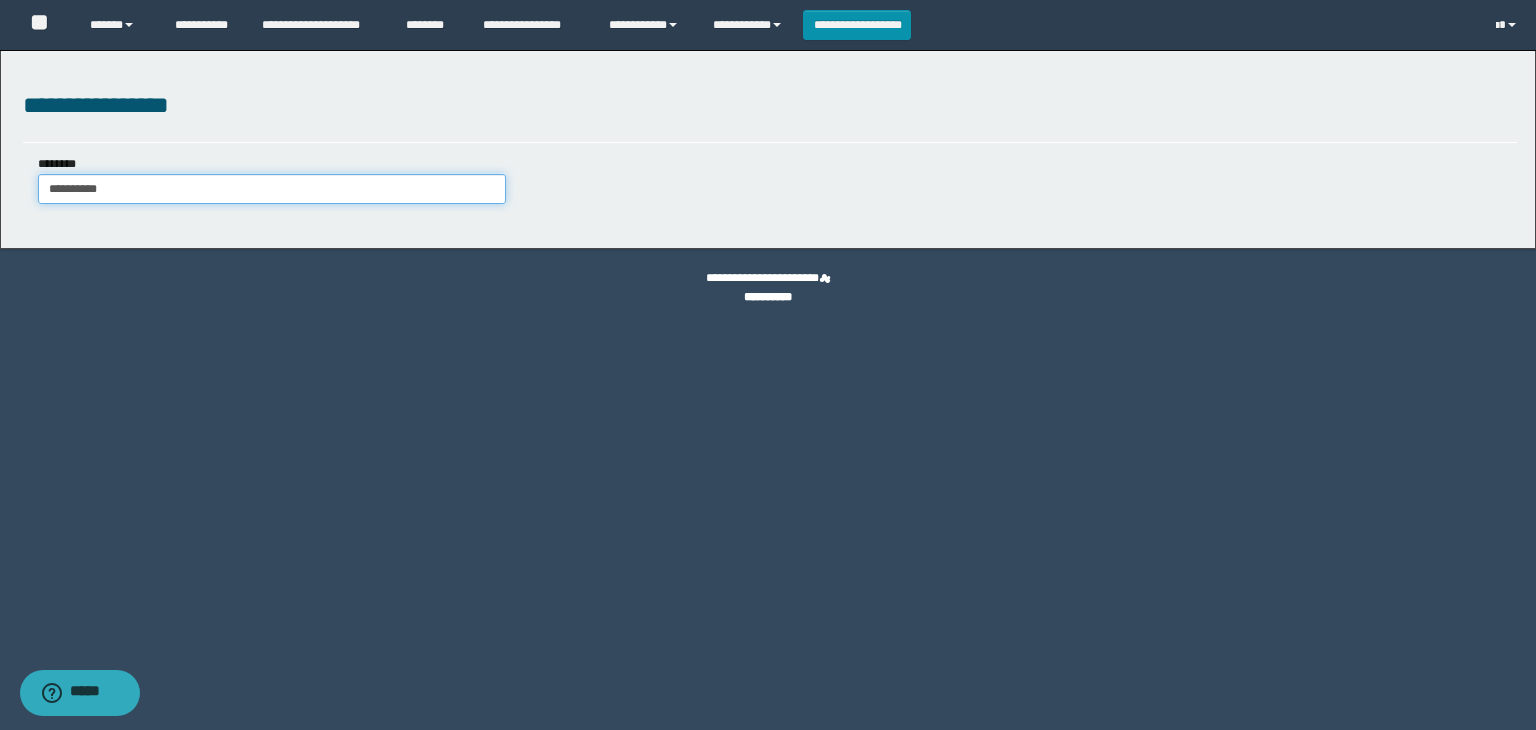 type on "**********" 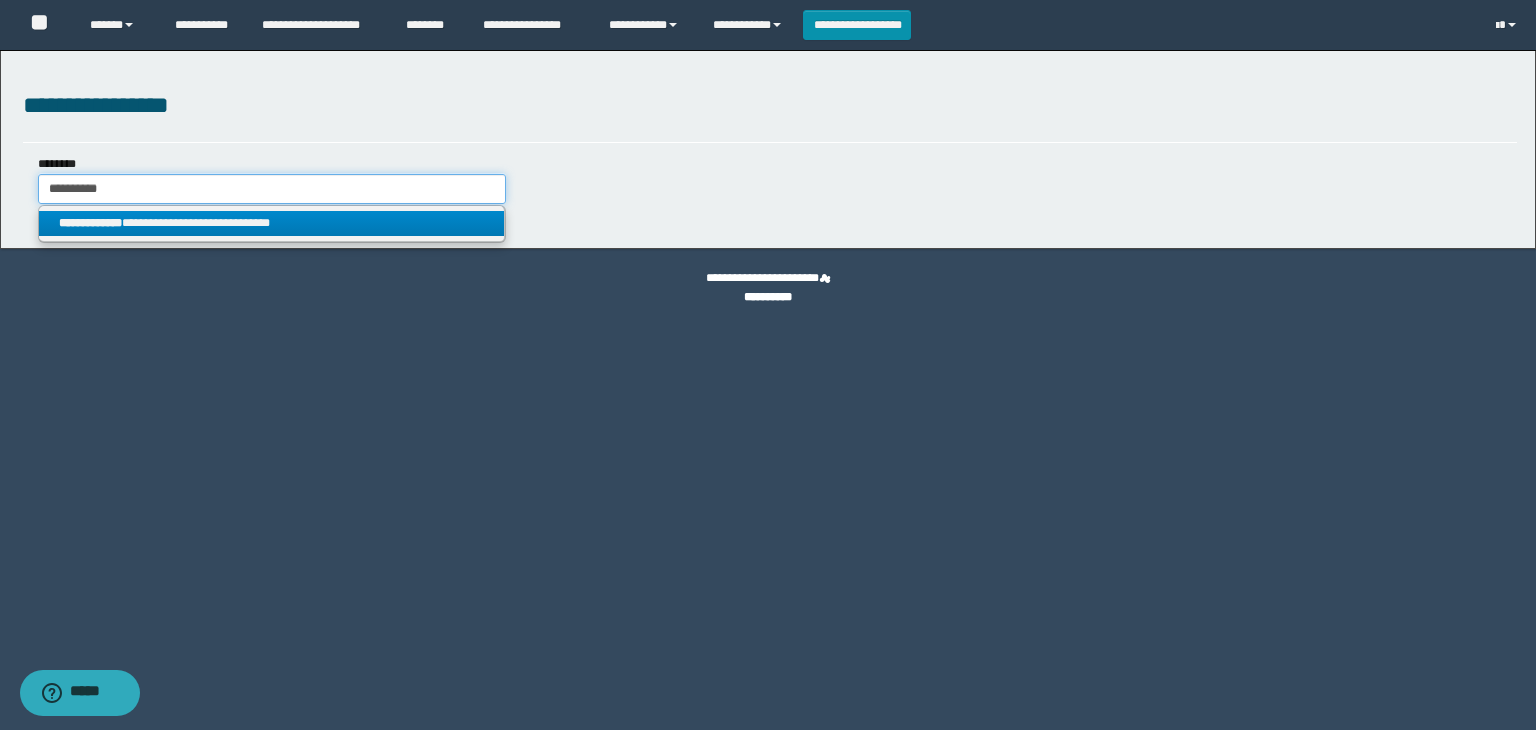 type on "**********" 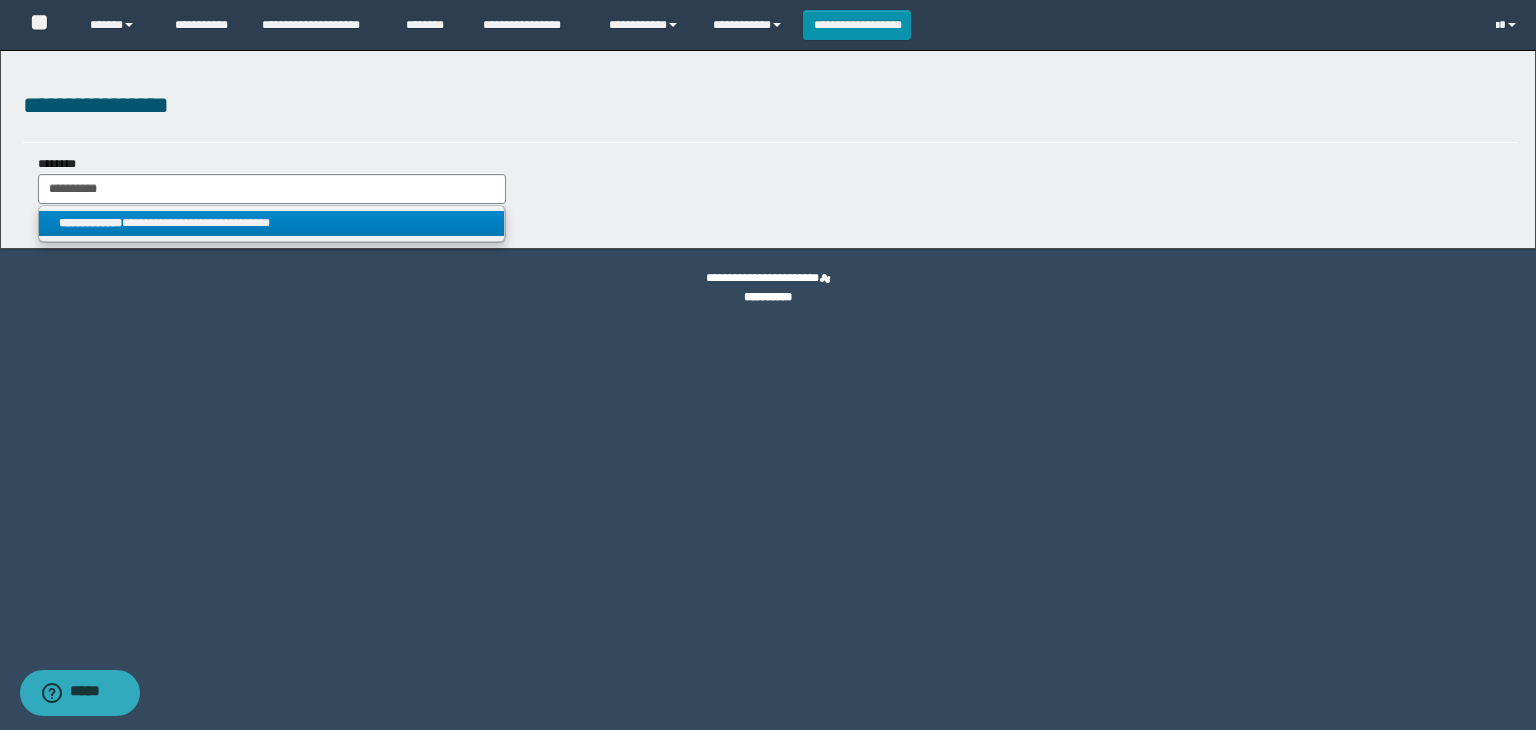 click on "**********" at bounding box center (271, 223) 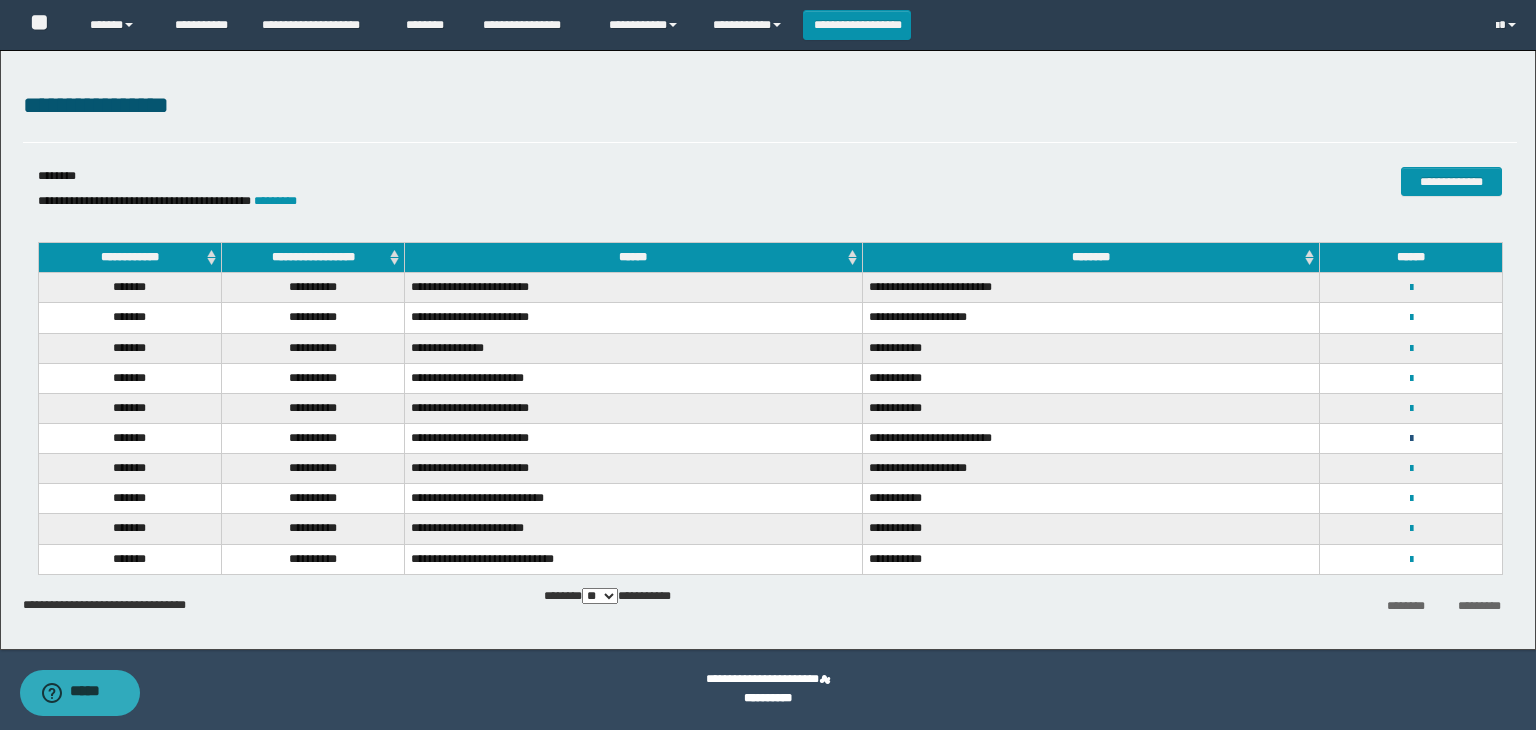 click at bounding box center (1411, 439) 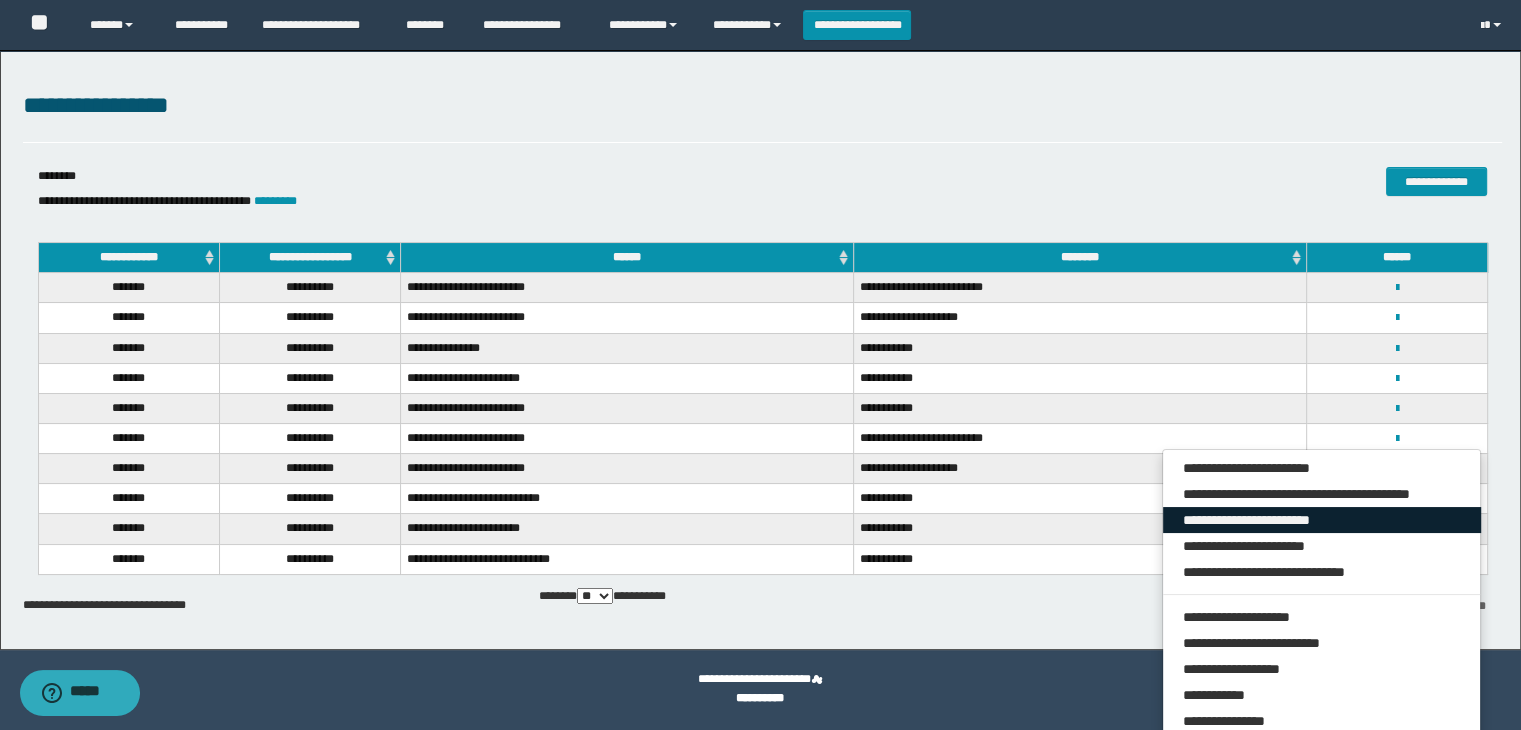 click on "**********" at bounding box center [1322, 520] 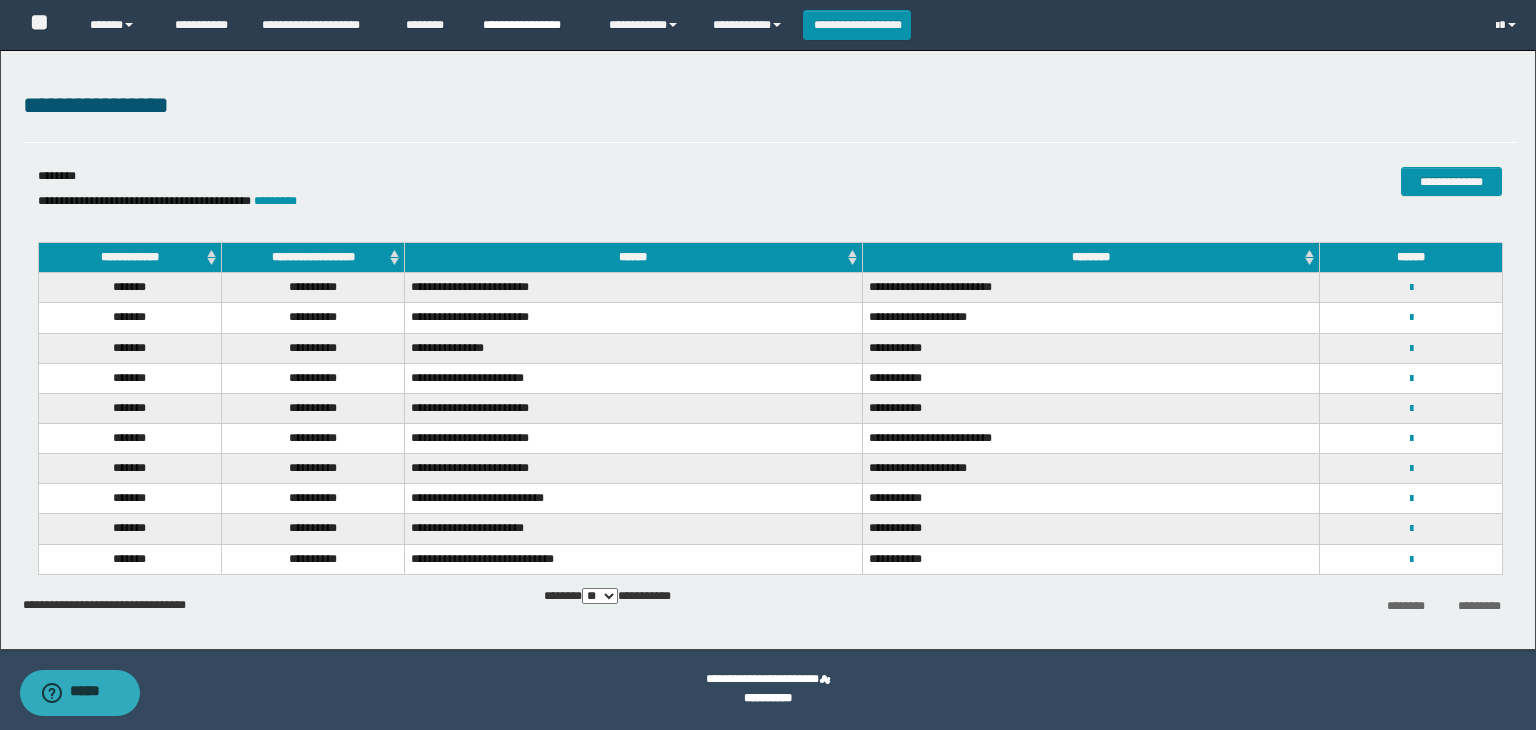 click on "**********" at bounding box center (531, 25) 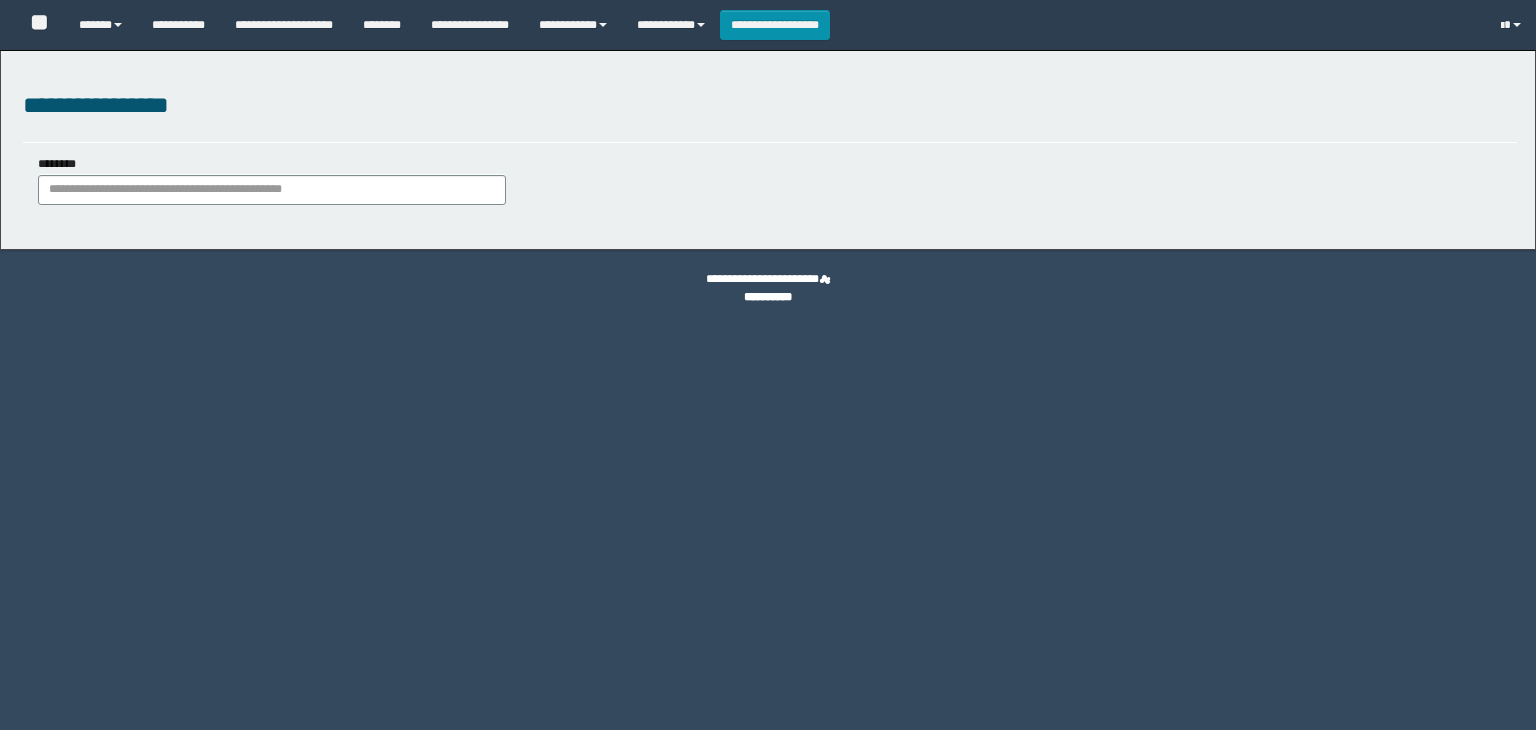 click on "********" at bounding box center [272, 190] 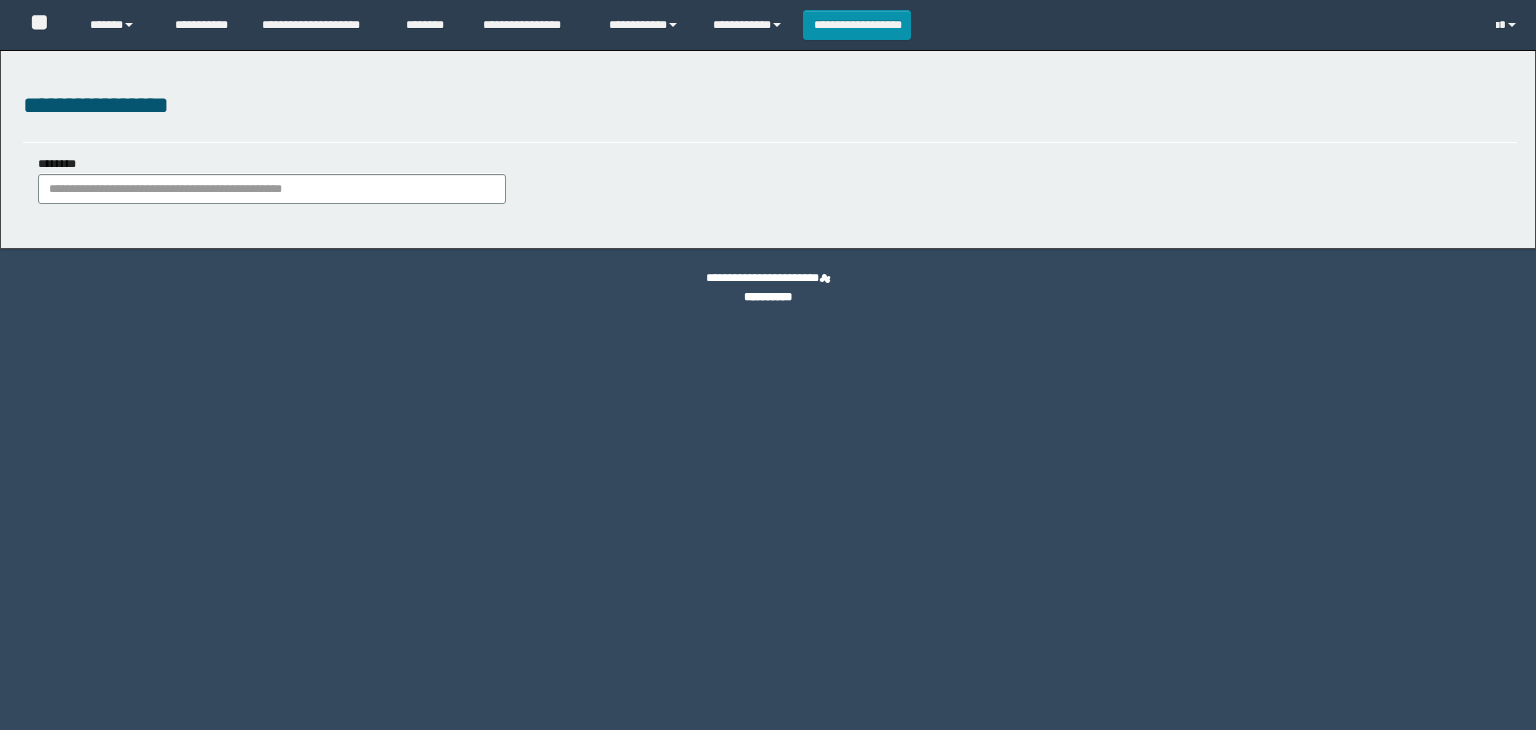scroll, scrollTop: 0, scrollLeft: 0, axis: both 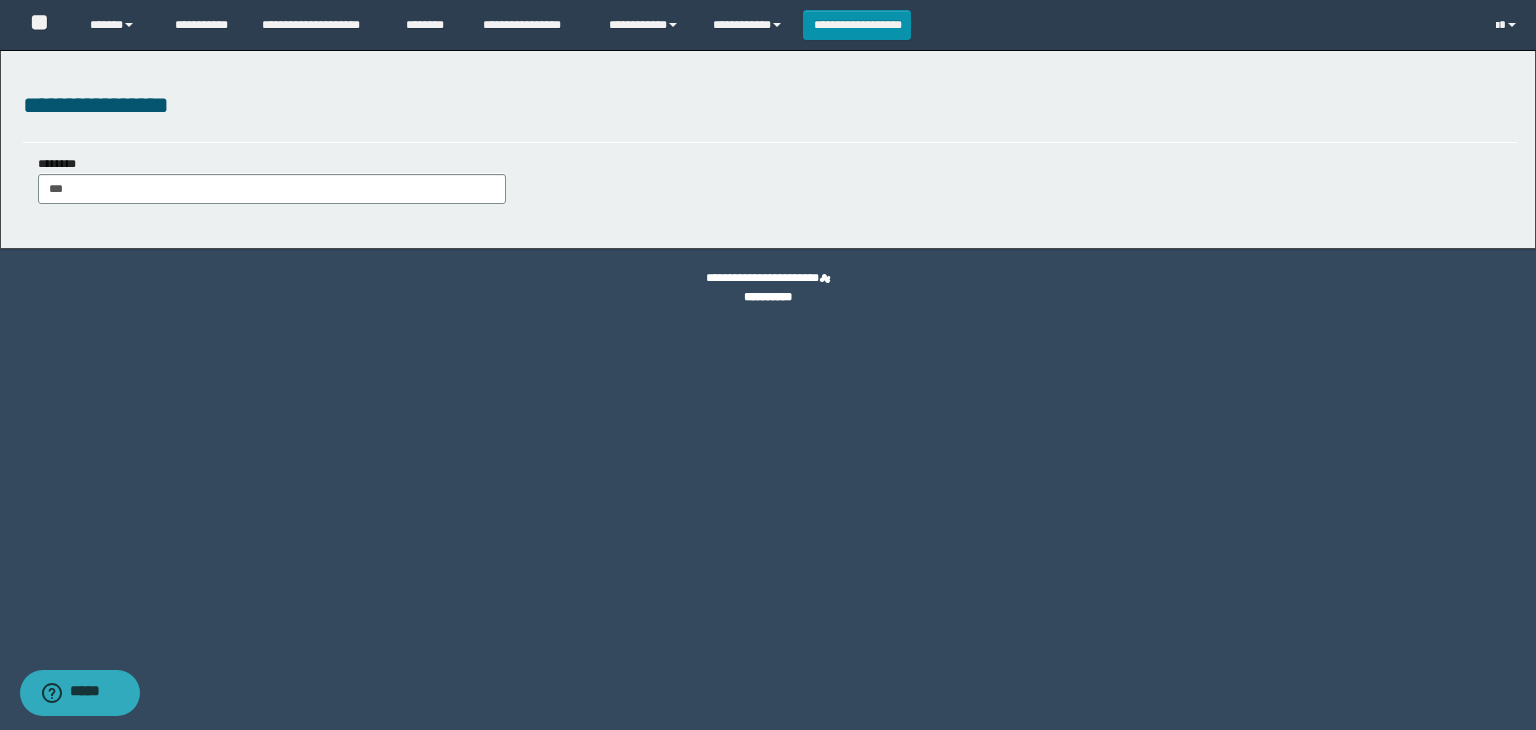type on "****" 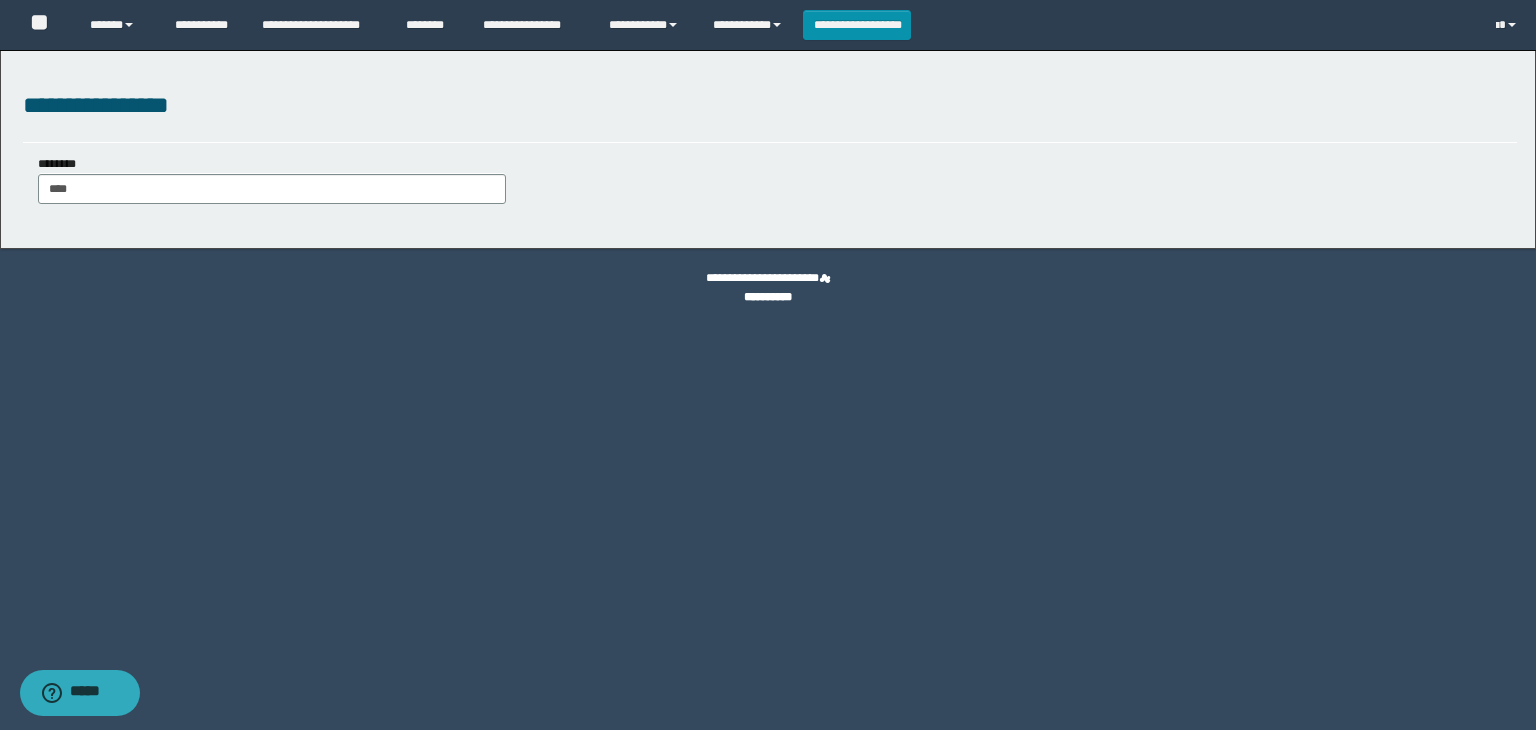 type on "****" 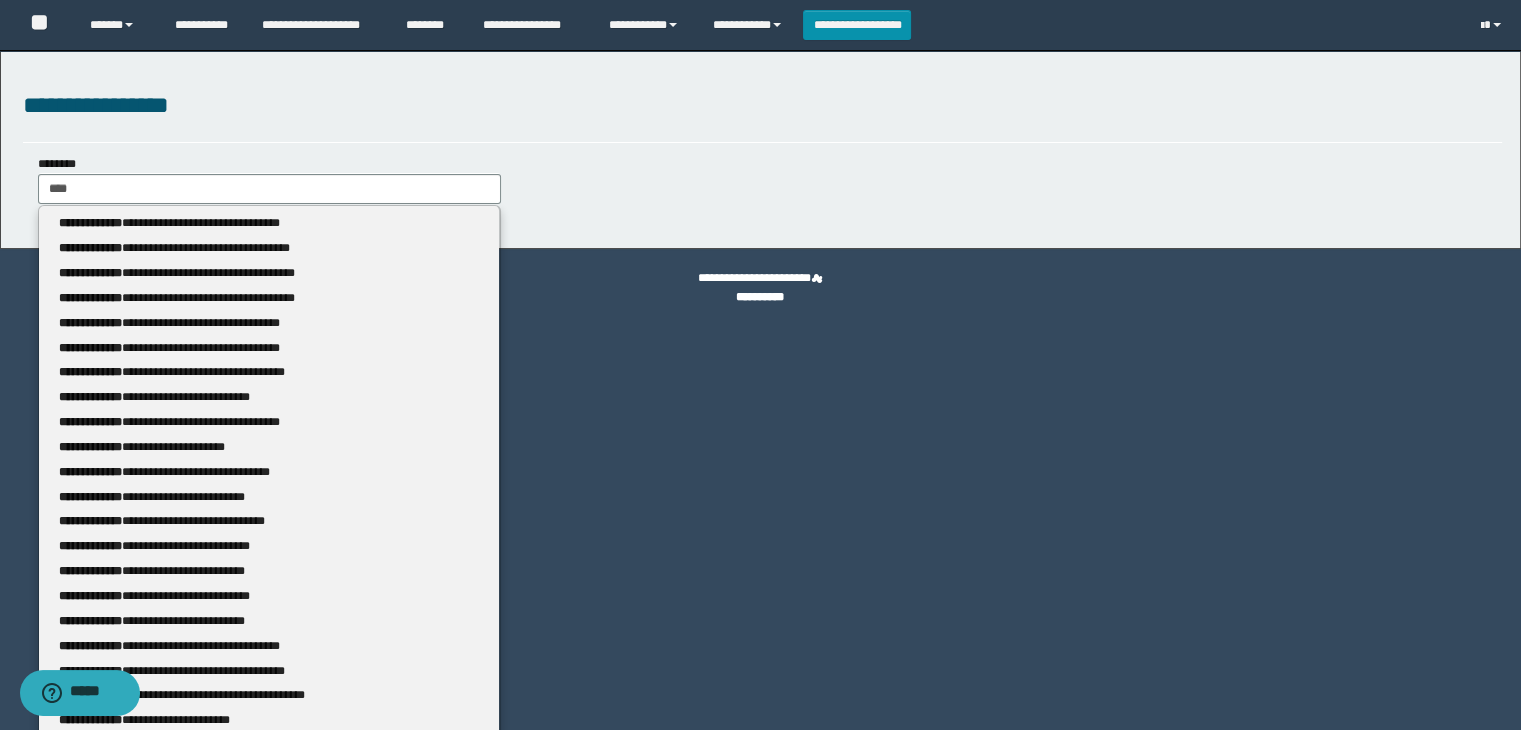 type 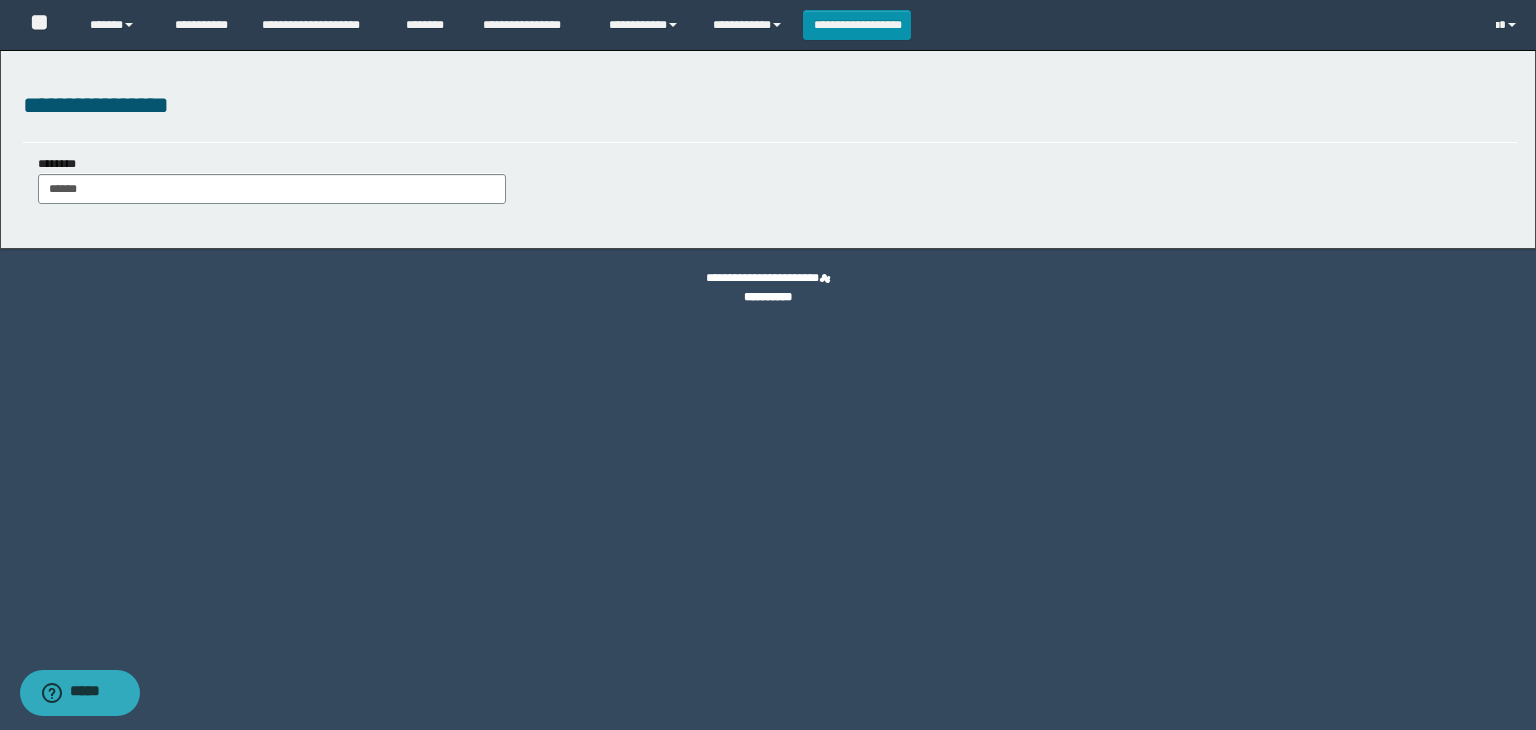 type on "*******" 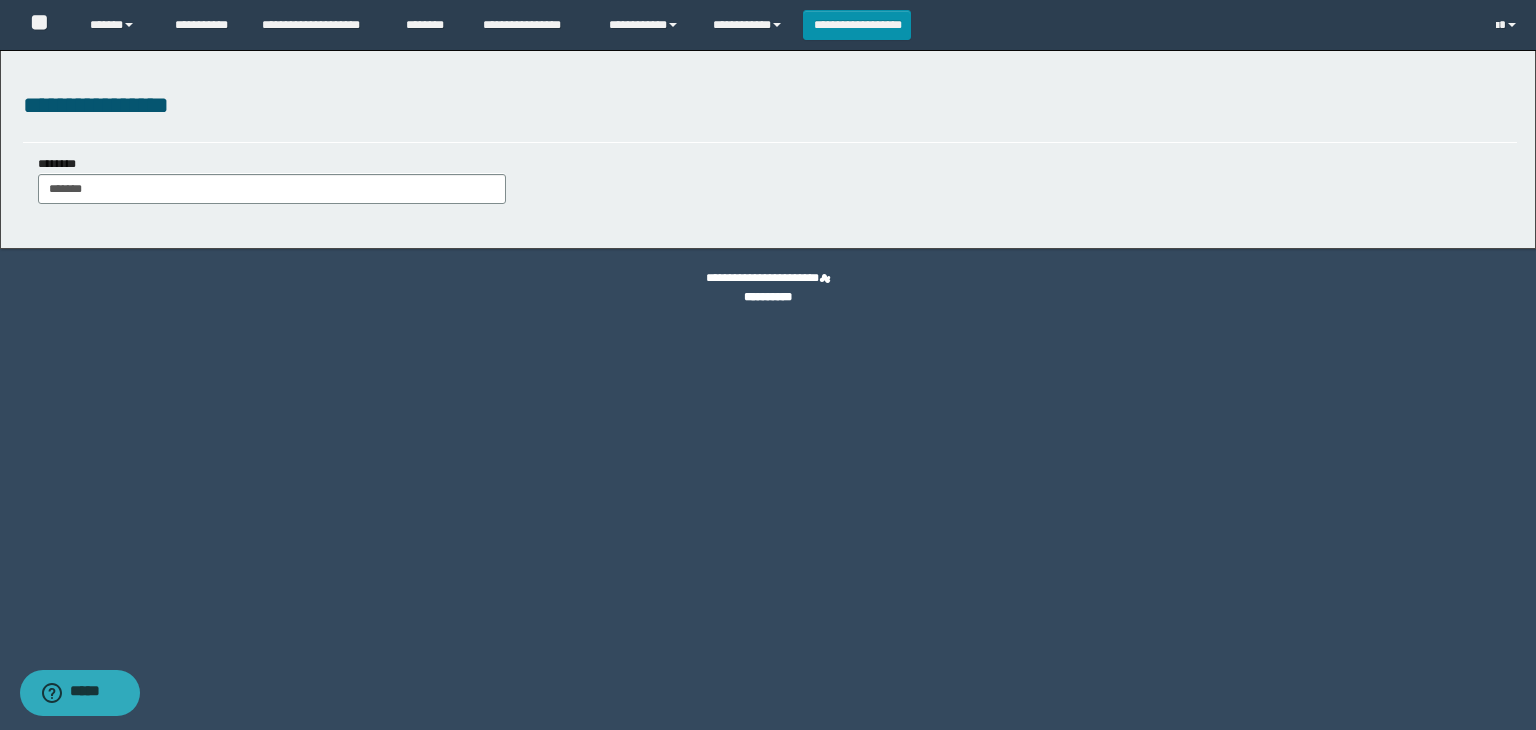 type on "*******" 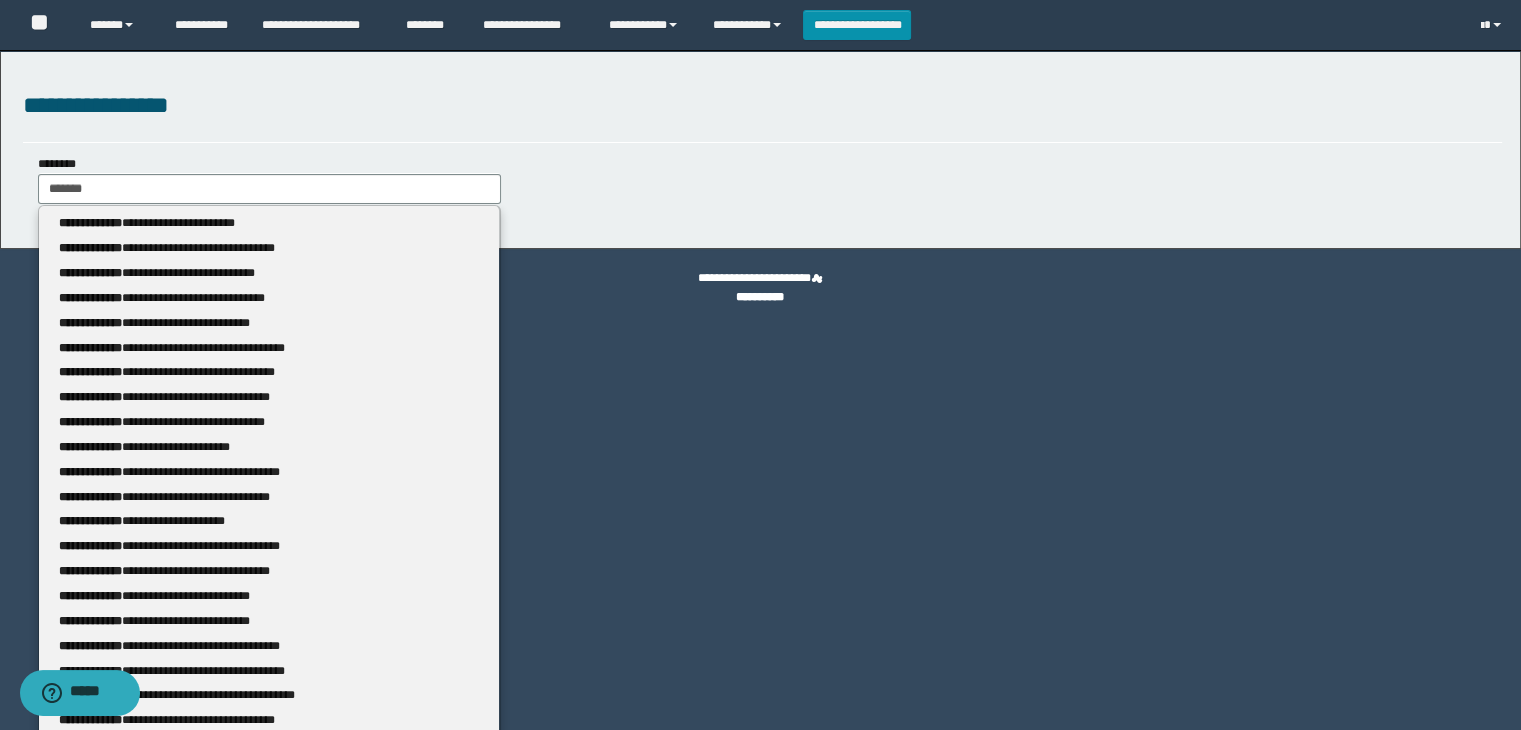 type 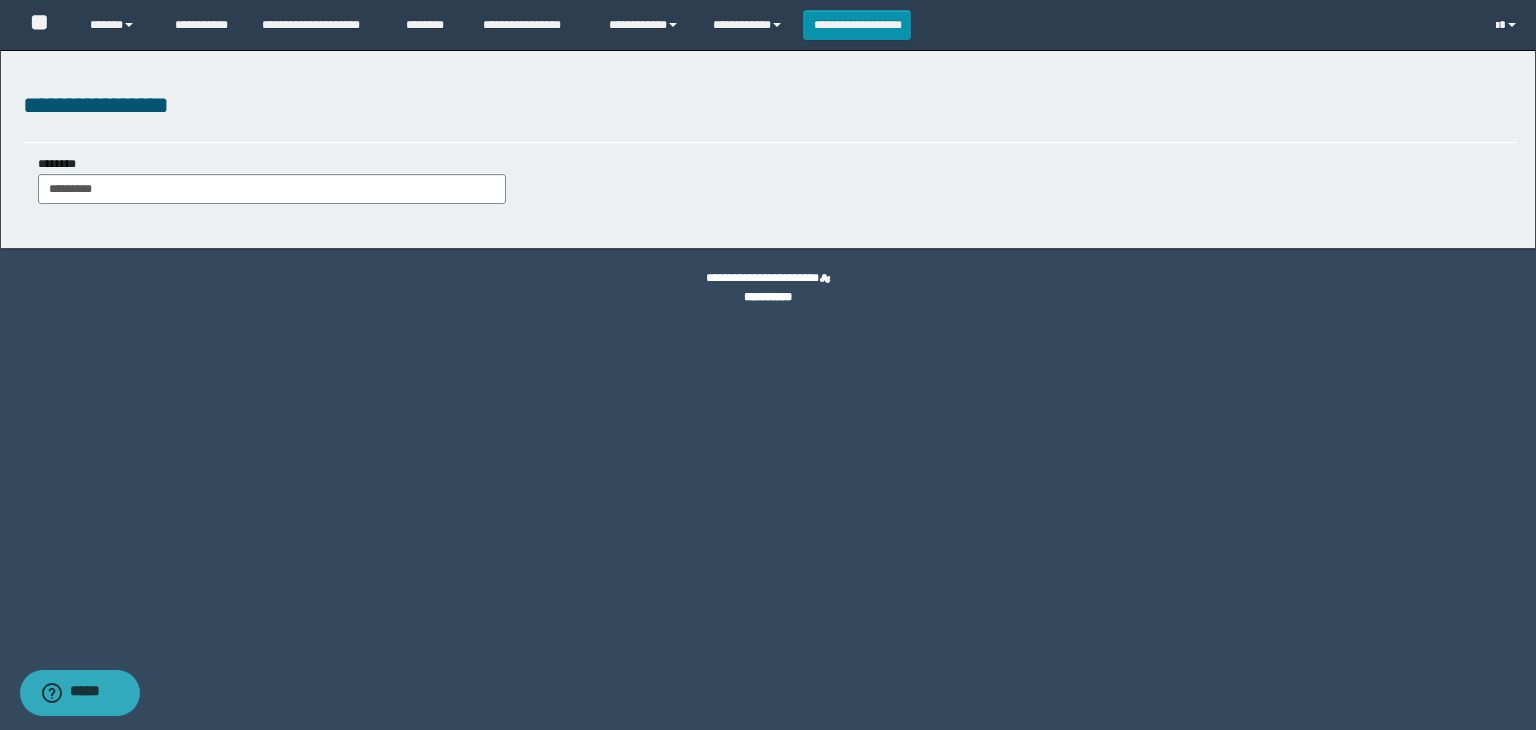 type on "**********" 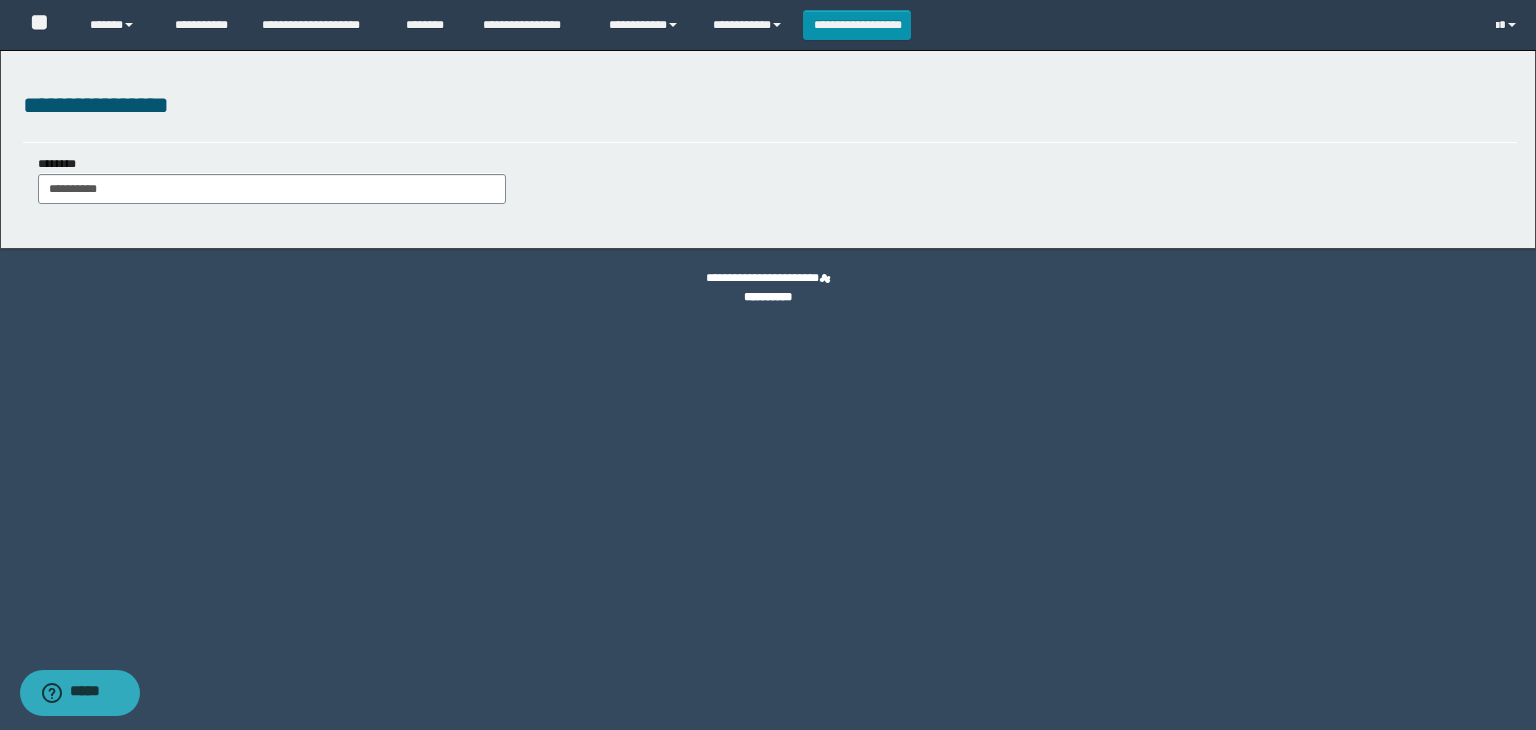 type on "**********" 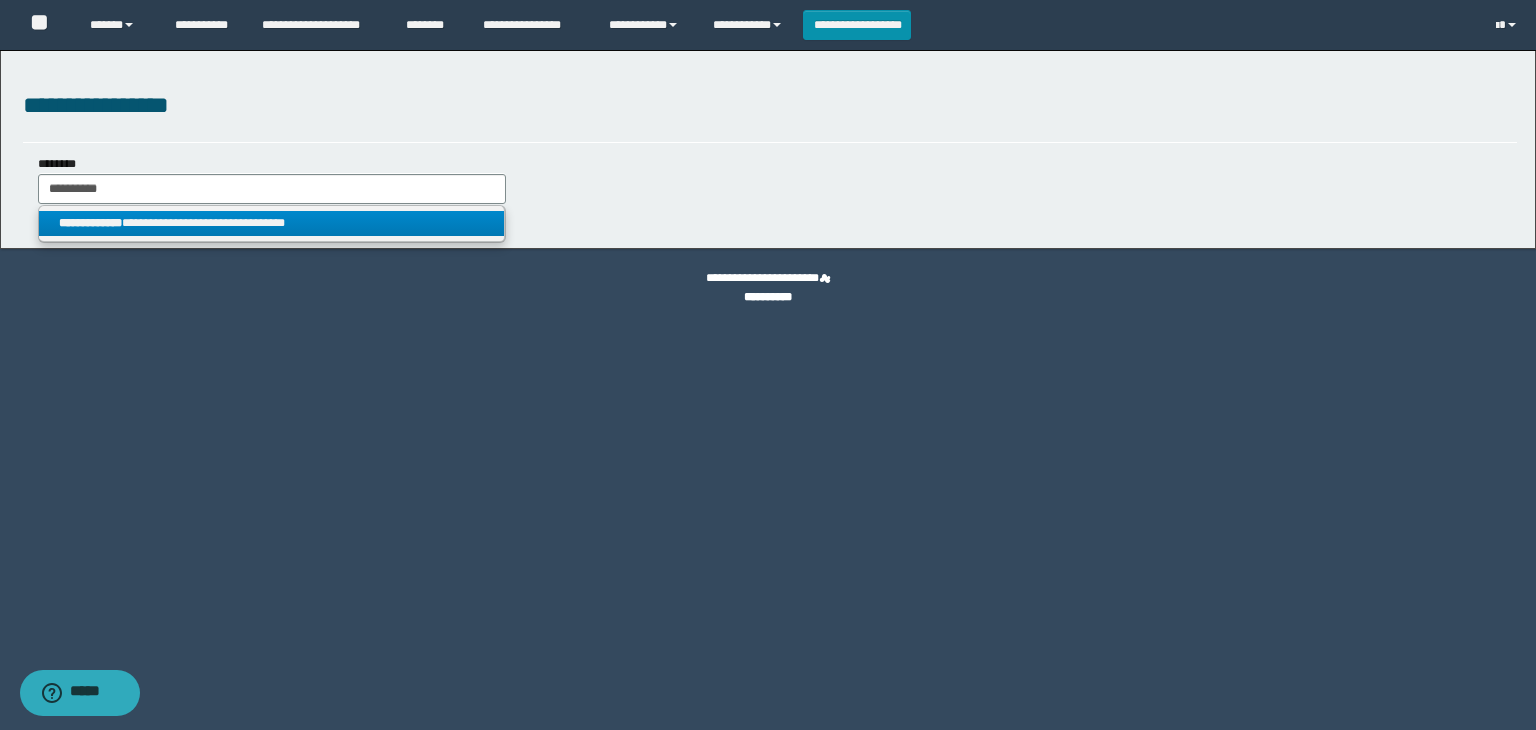 type on "**********" 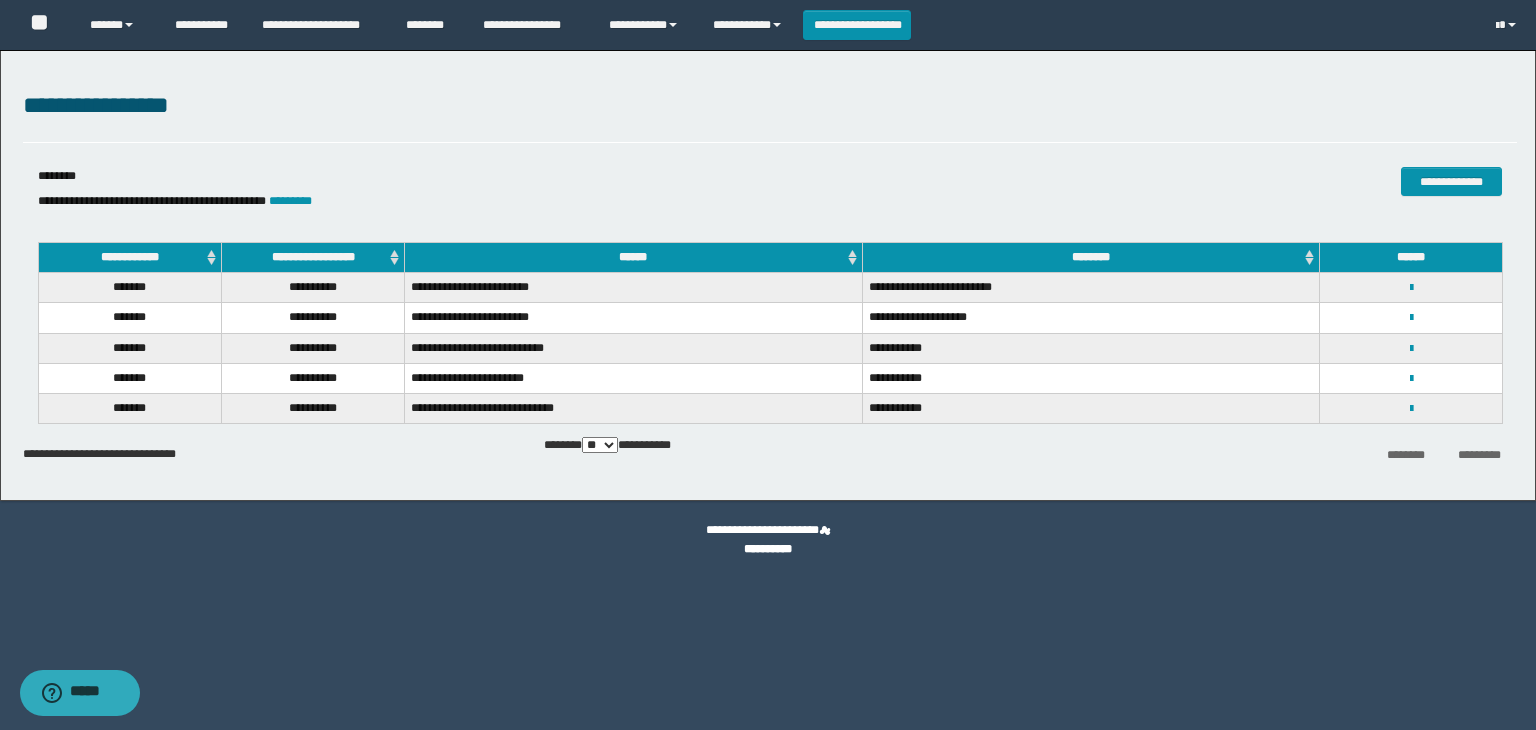 click on "**********" at bounding box center (1411, 288) 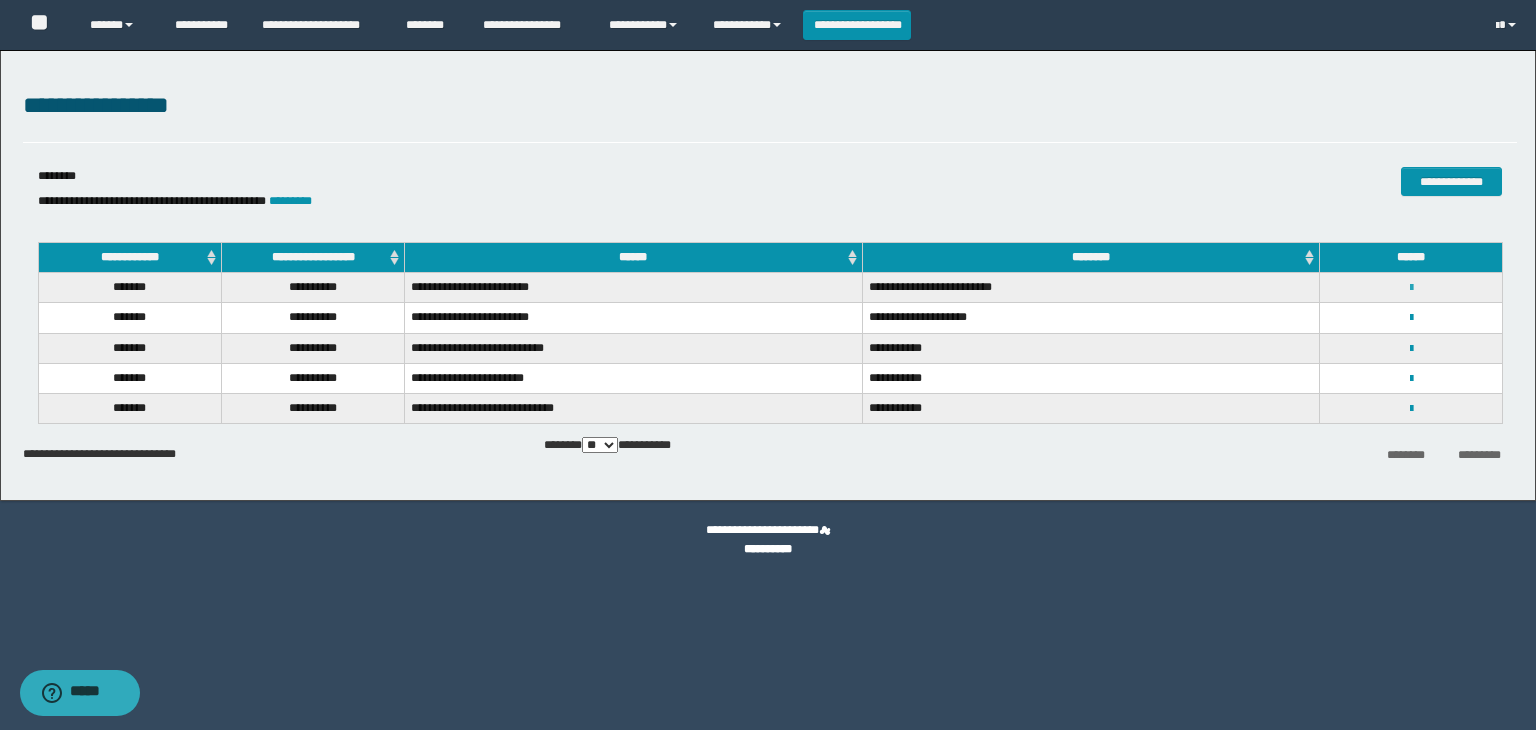 click at bounding box center [1411, 288] 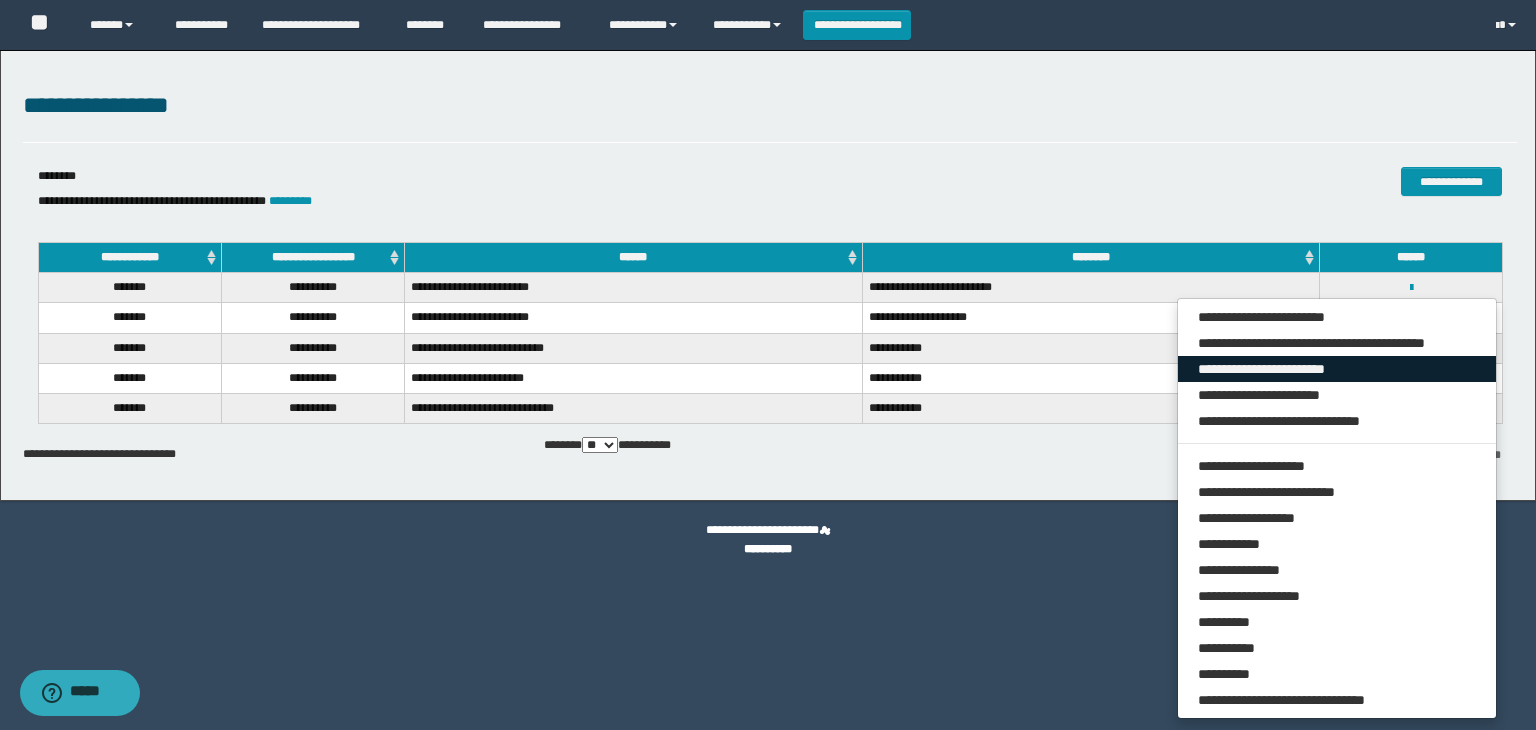 click on "**********" at bounding box center (1337, 369) 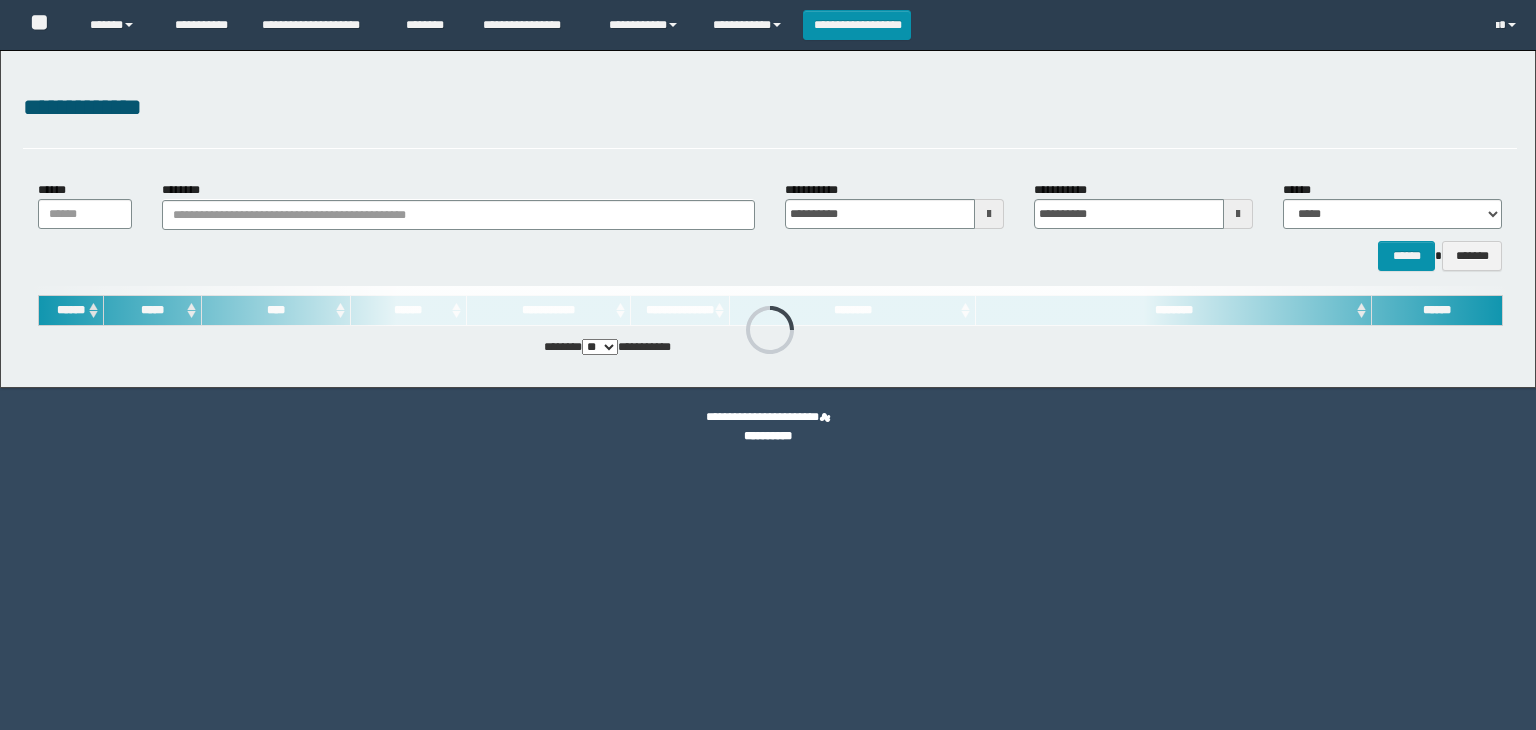 scroll, scrollTop: 0, scrollLeft: 0, axis: both 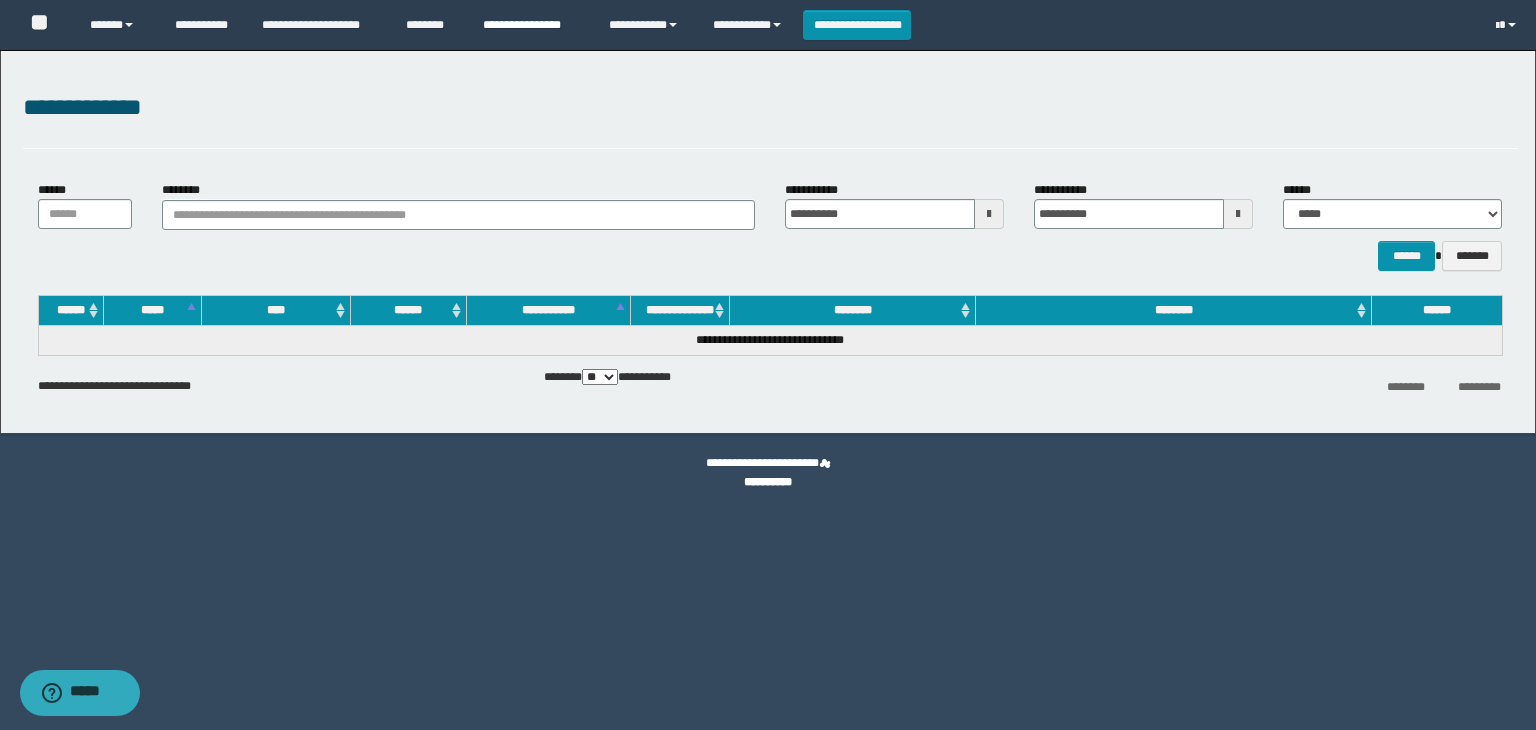 click on "**********" at bounding box center (531, 25) 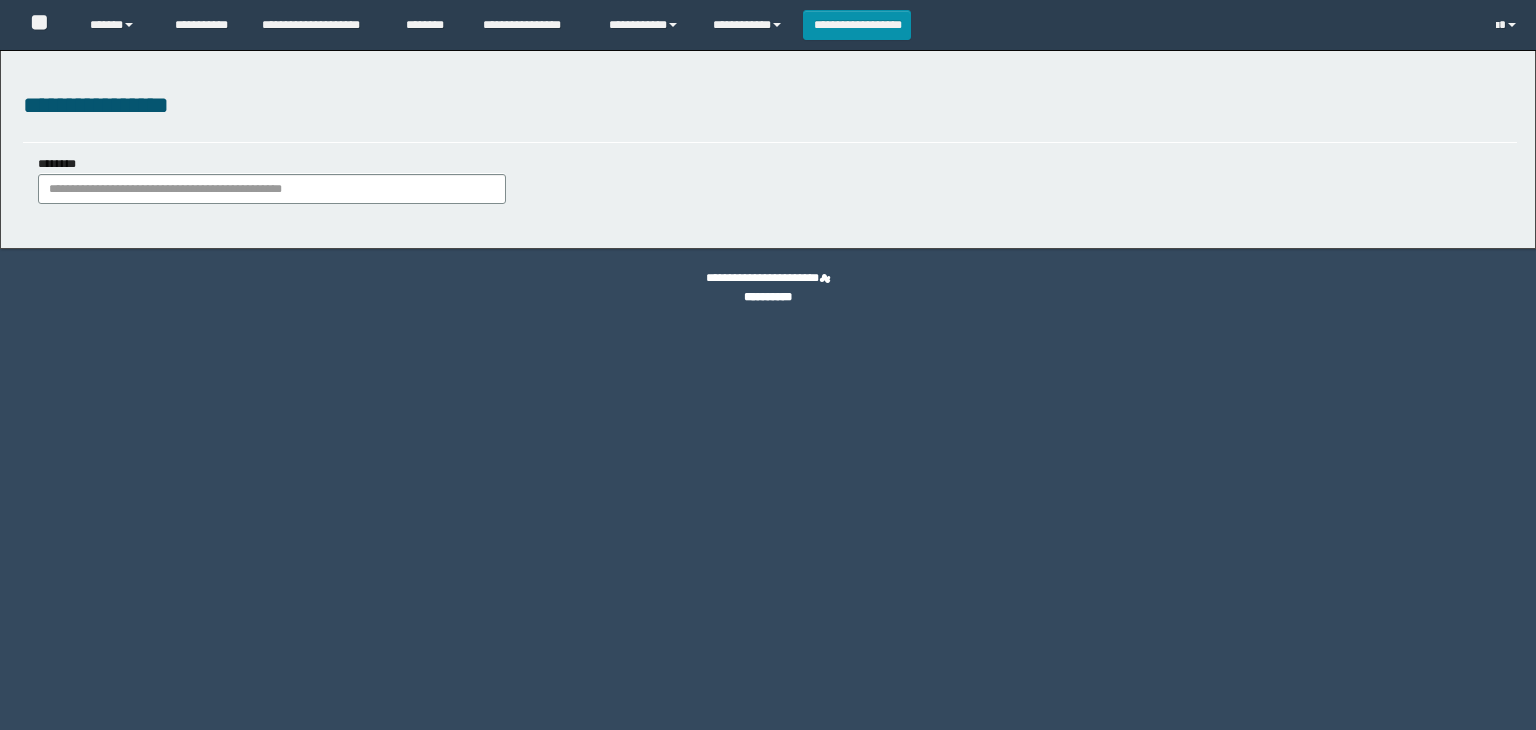 scroll, scrollTop: 0, scrollLeft: 0, axis: both 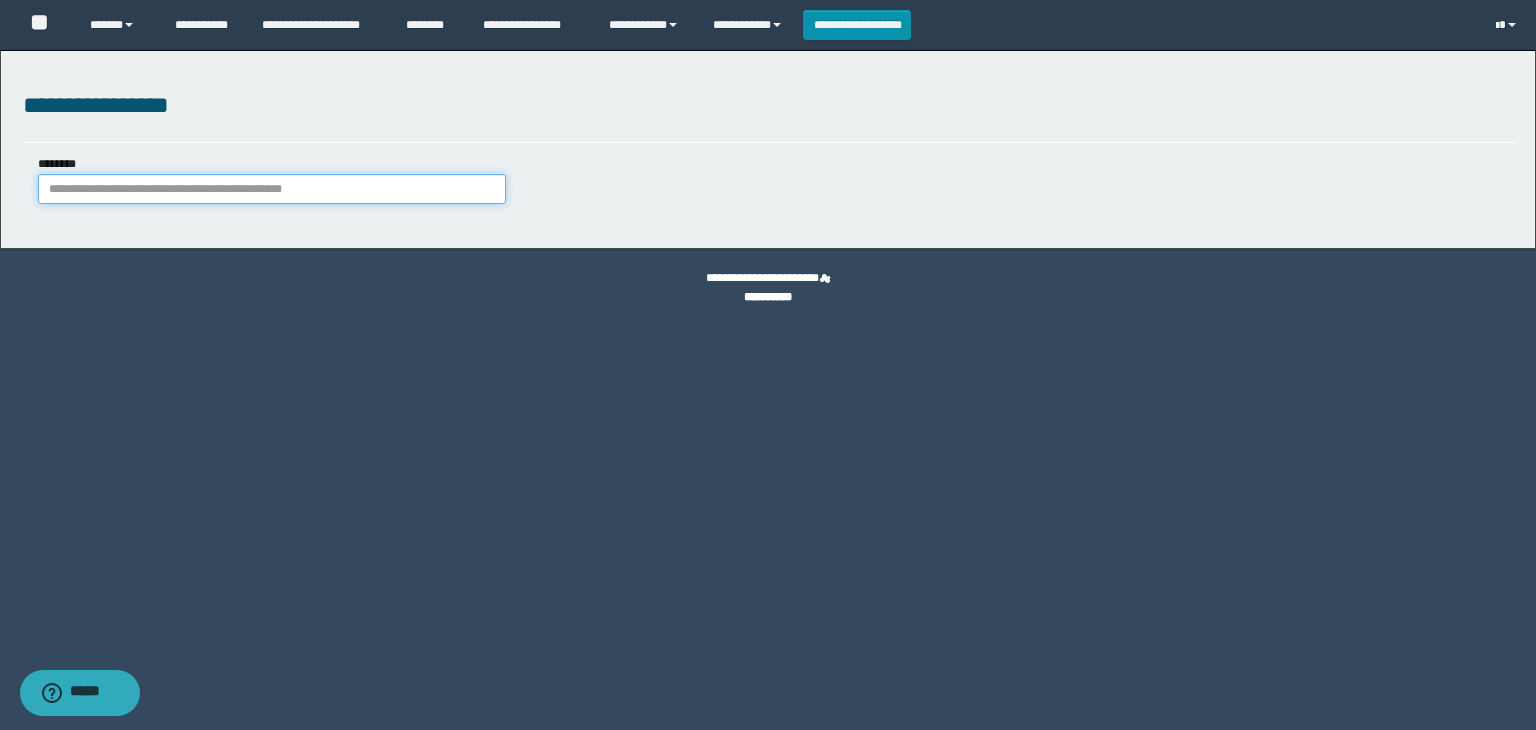 click on "********" at bounding box center (272, 189) 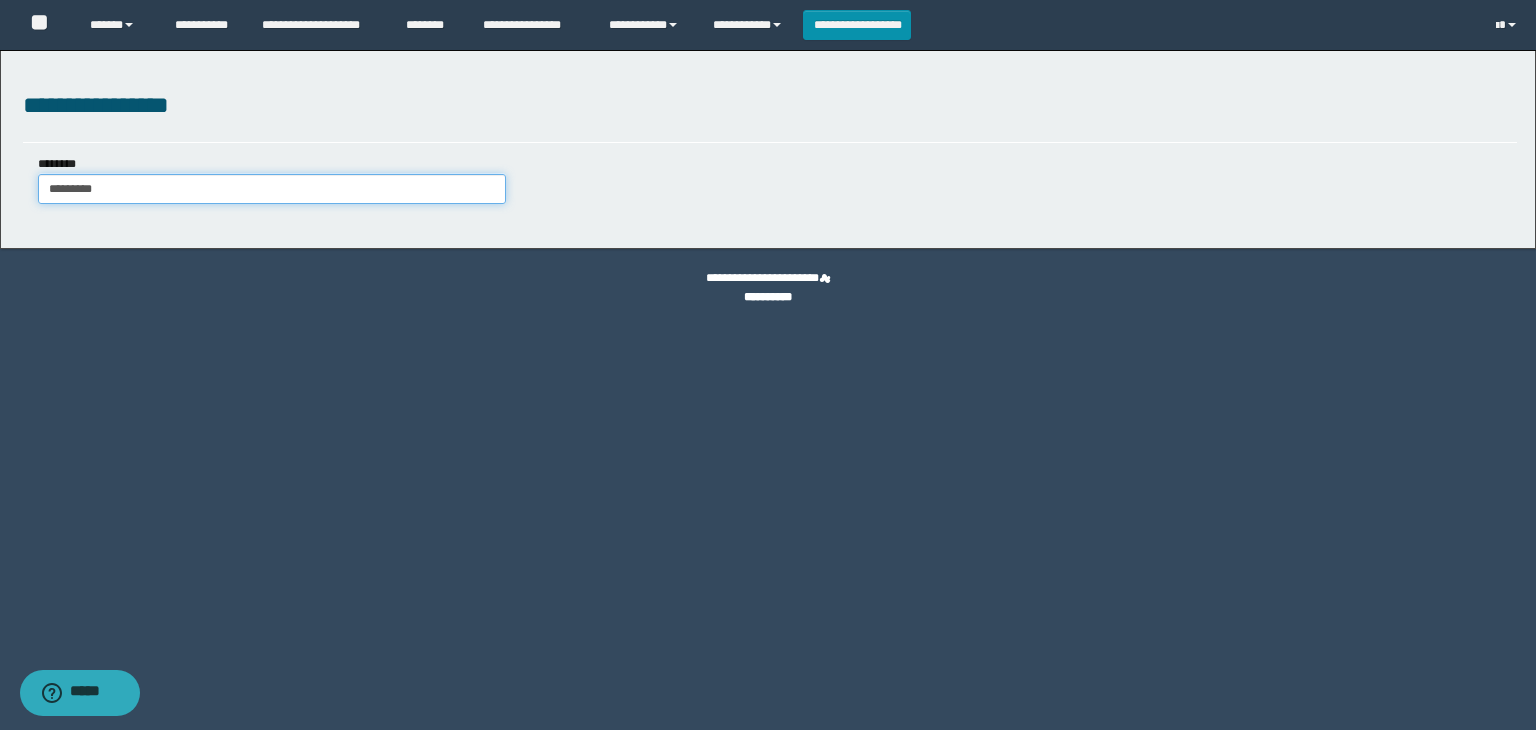 type on "**********" 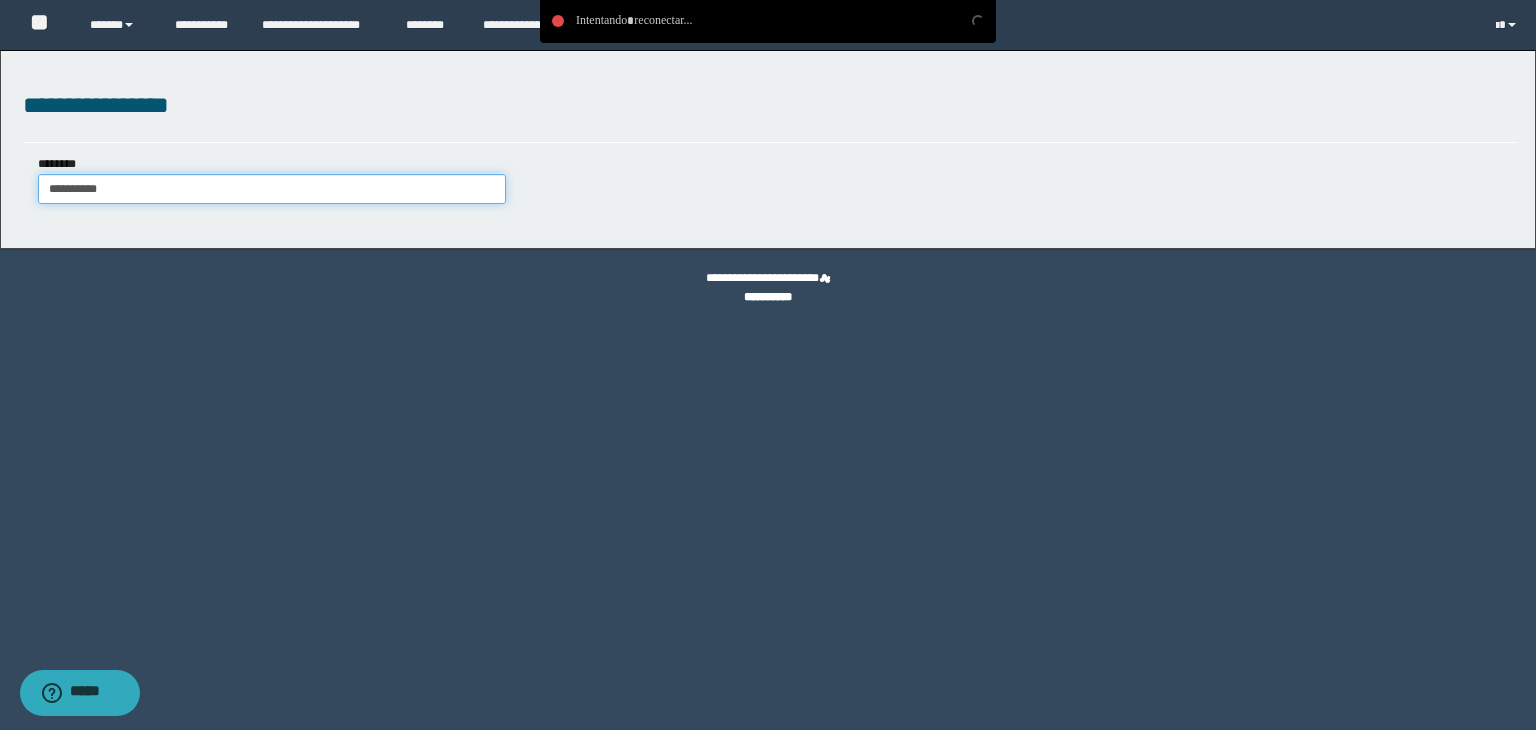 click on "**********" at bounding box center [272, 189] 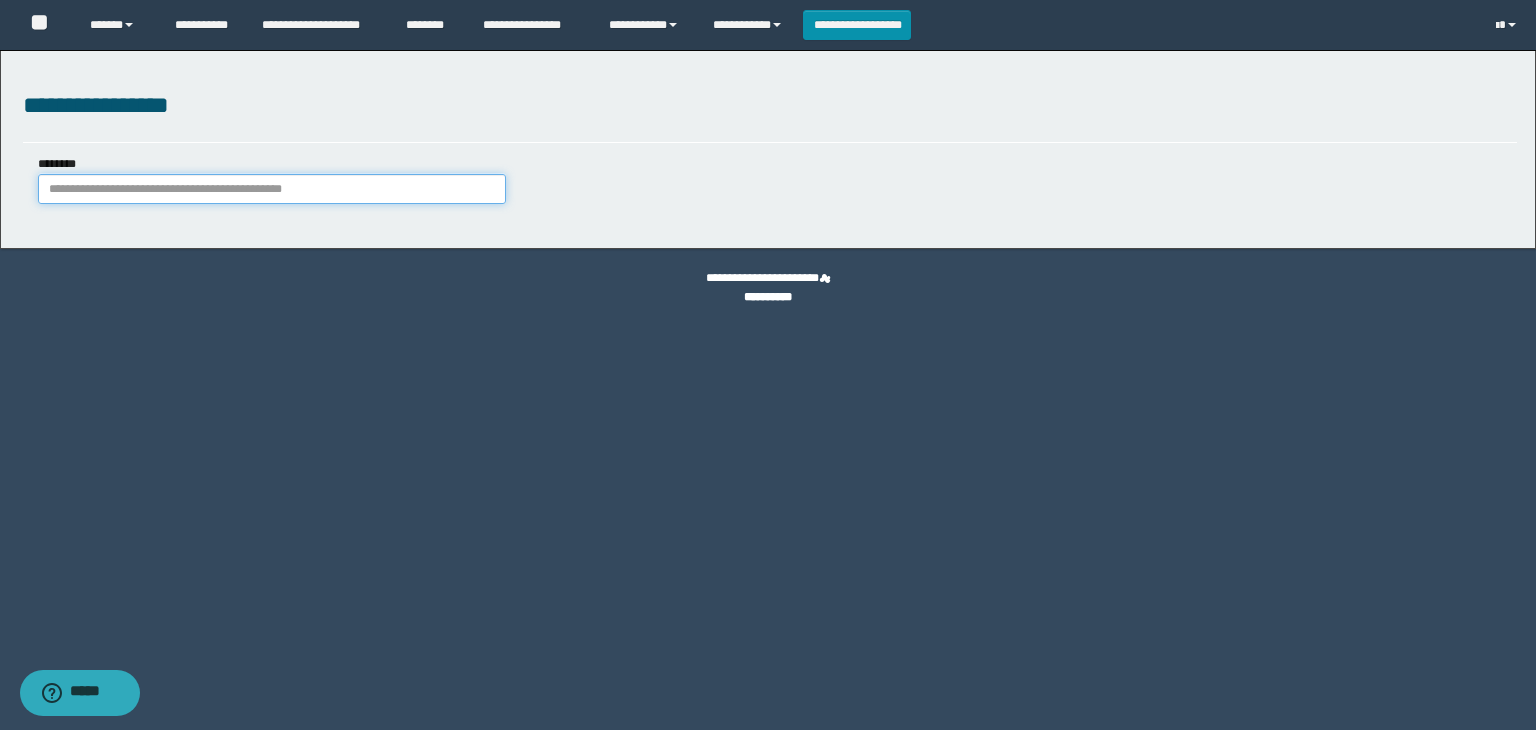click on "********" at bounding box center [272, 189] 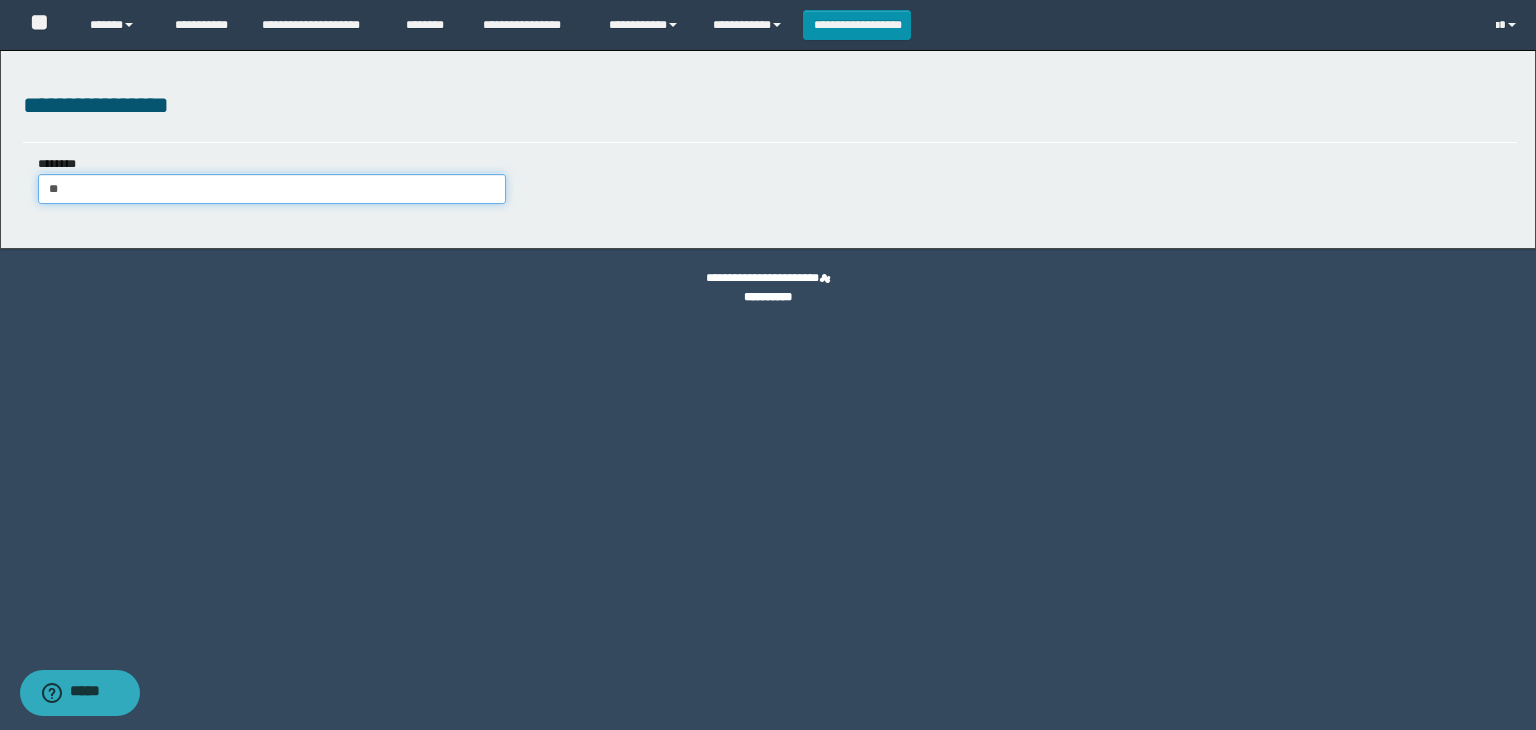 type on "***" 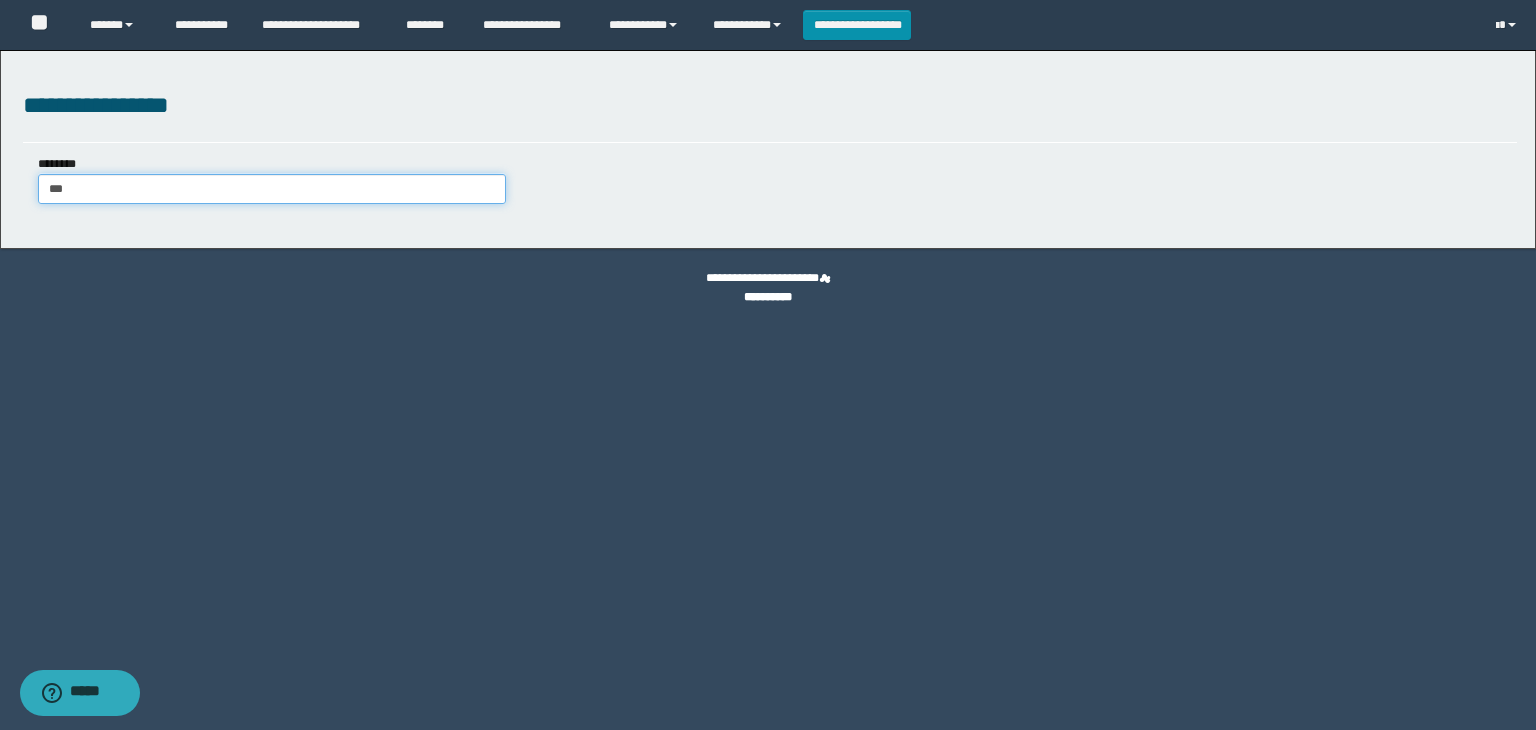 type on "***" 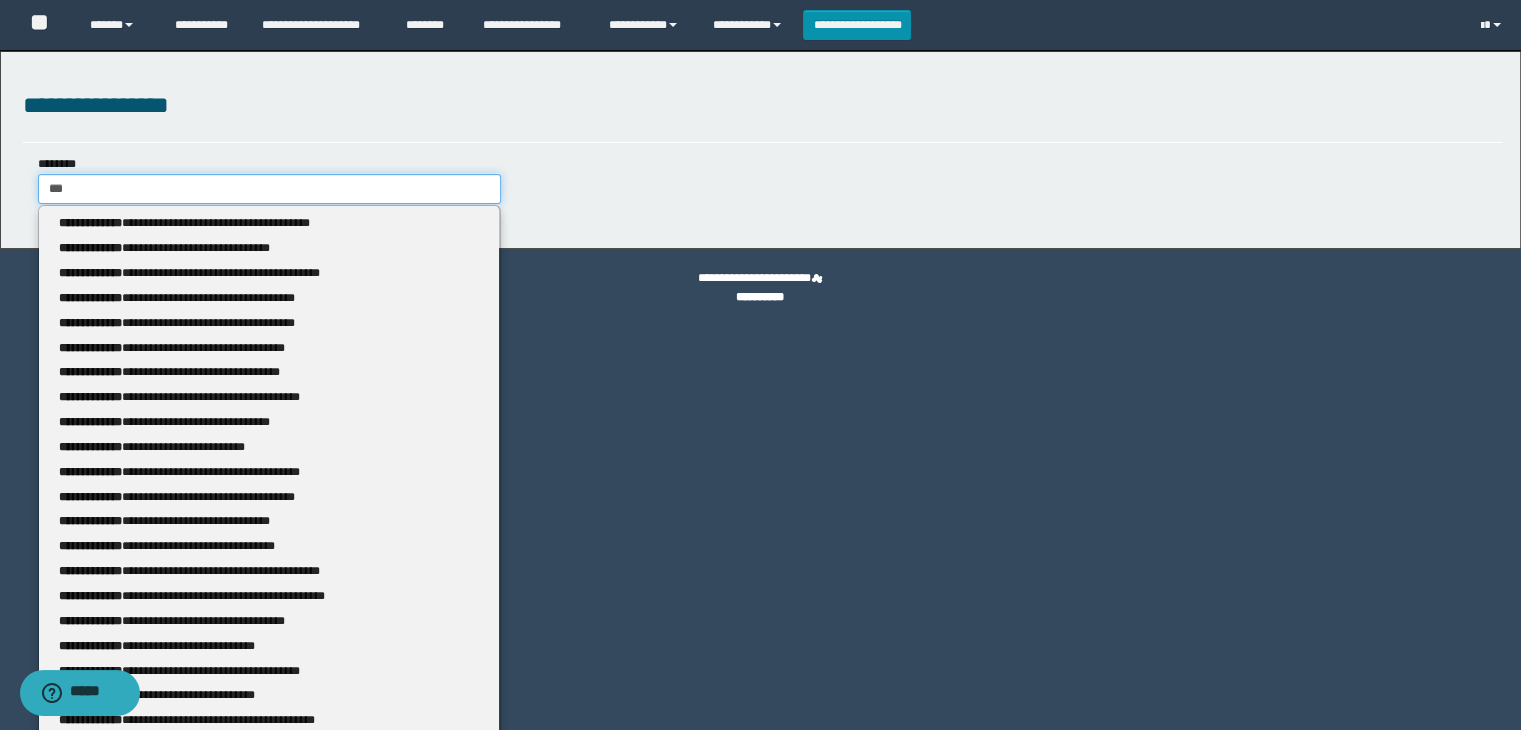 type 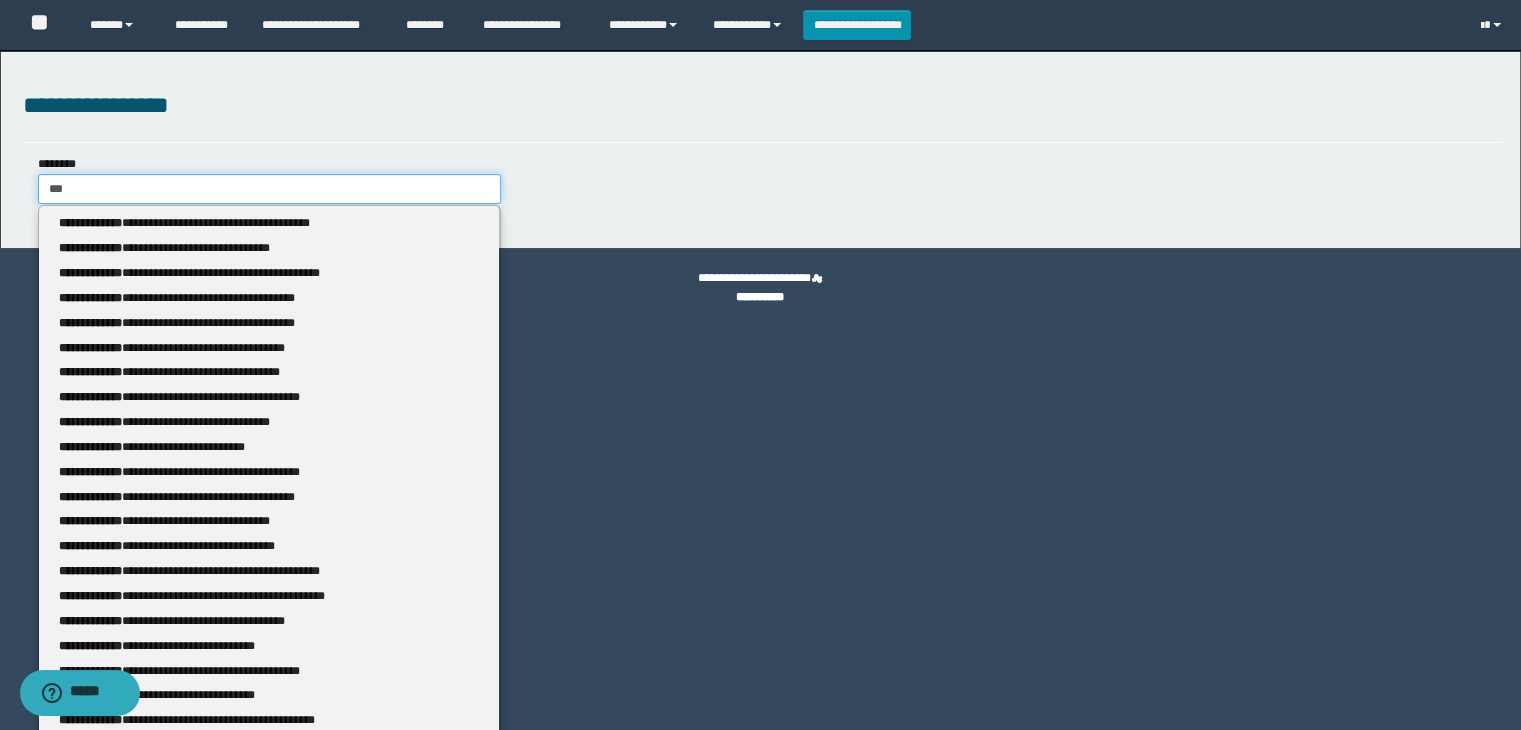 type on "****" 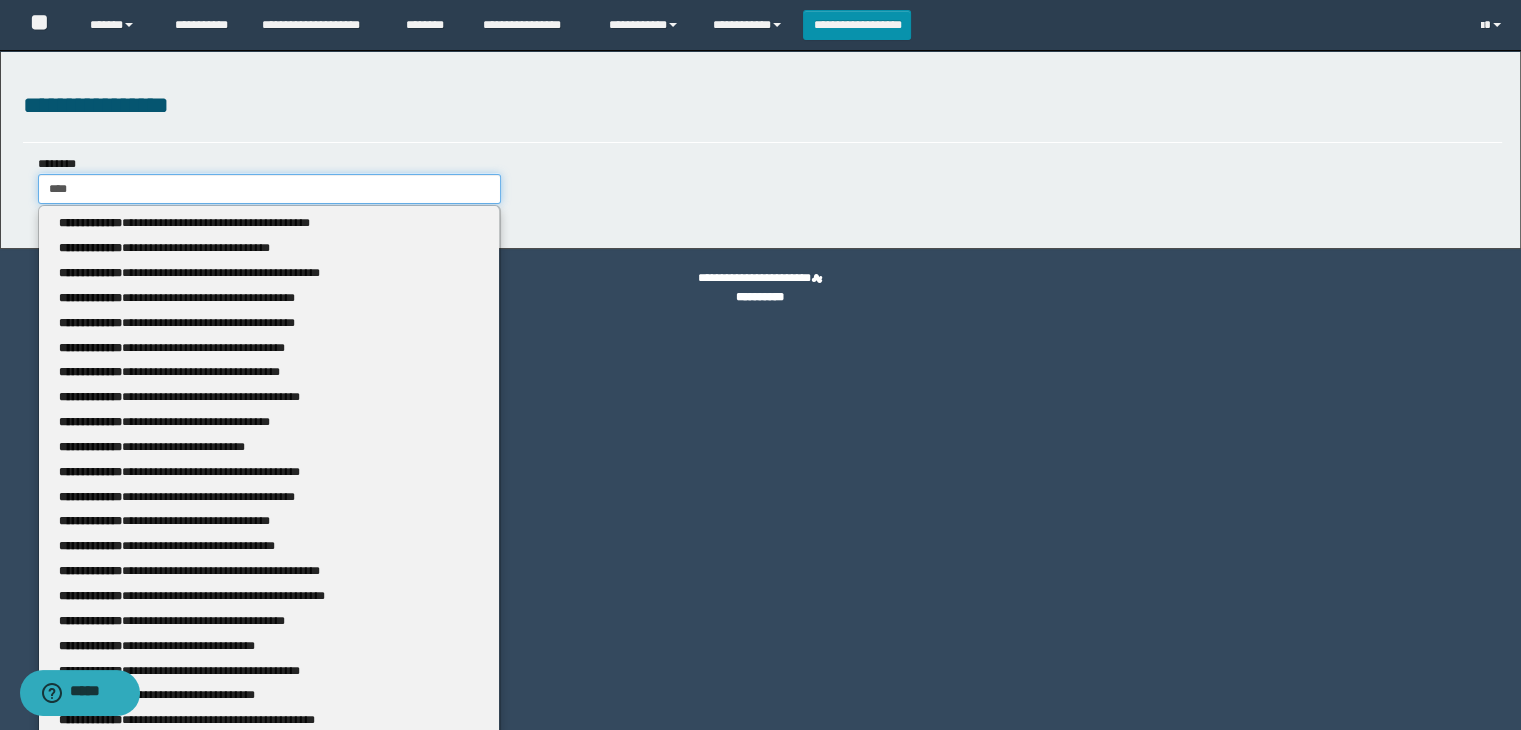 type on "****" 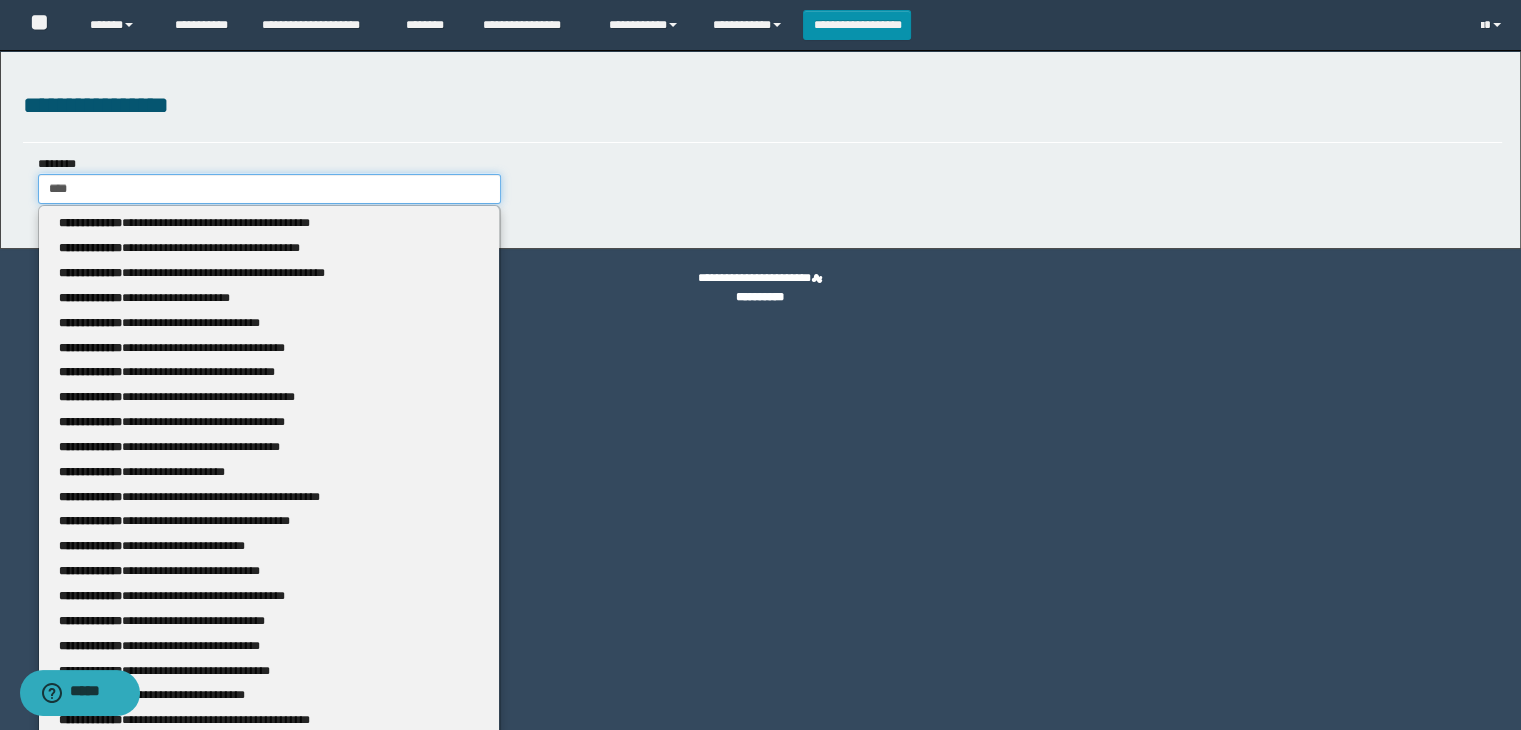 type 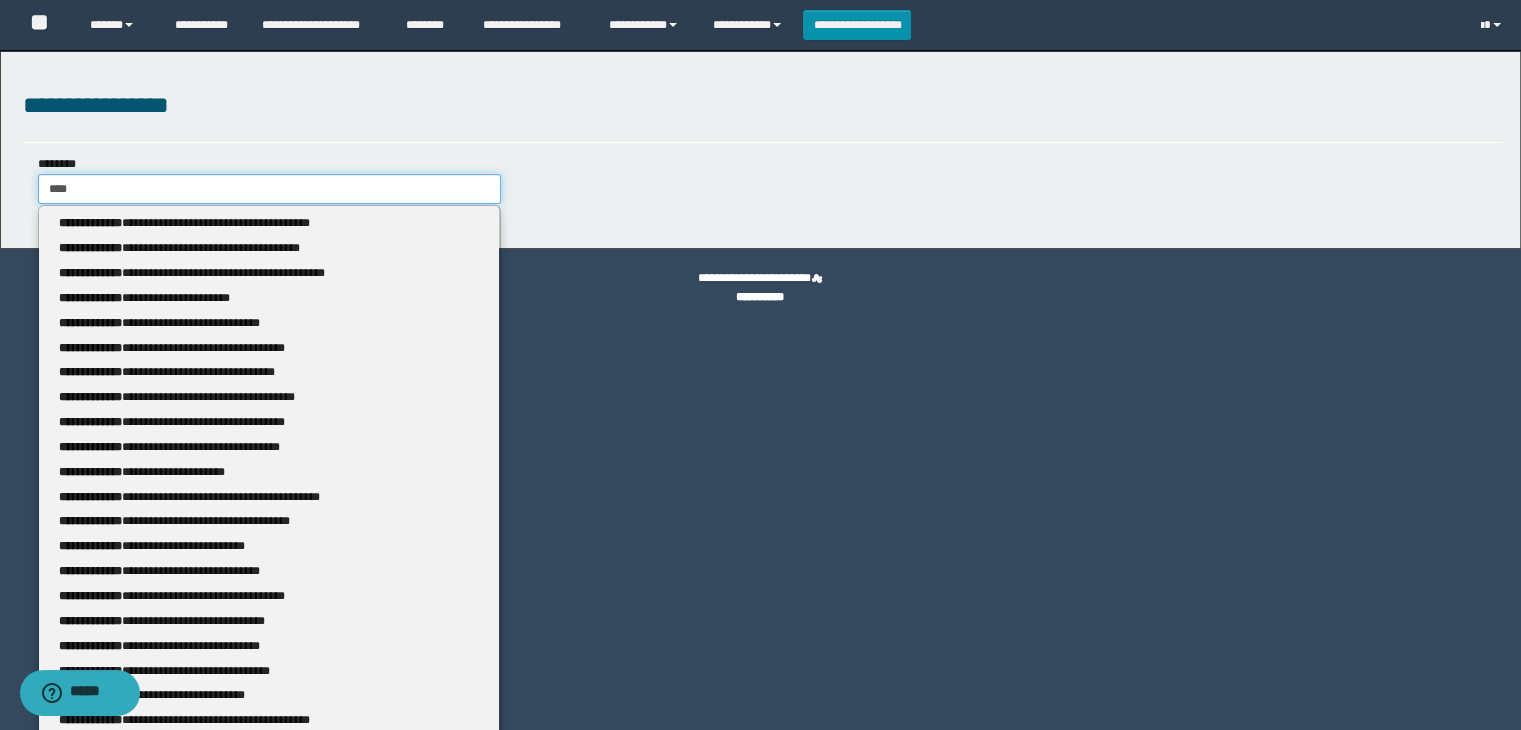 type on "*****" 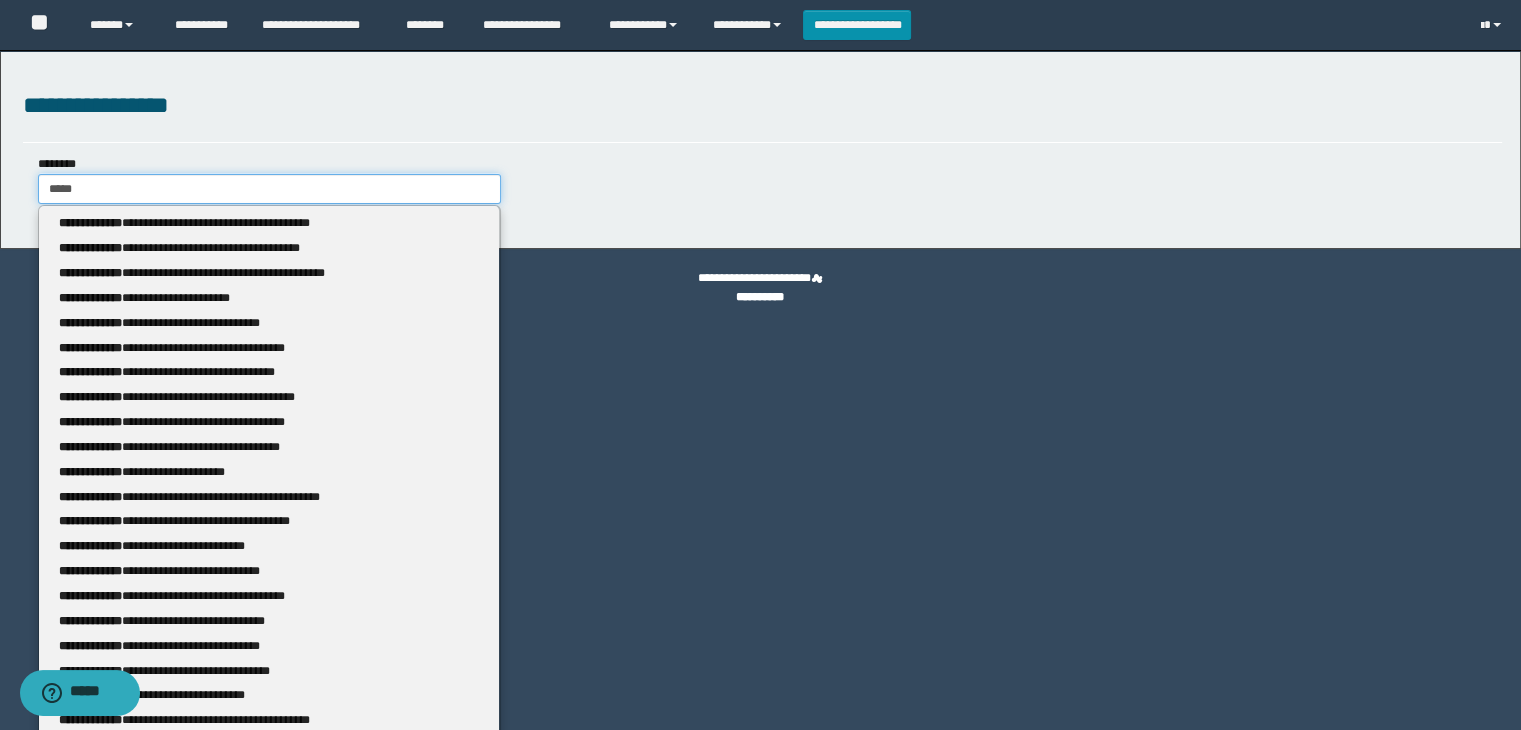 type on "*****" 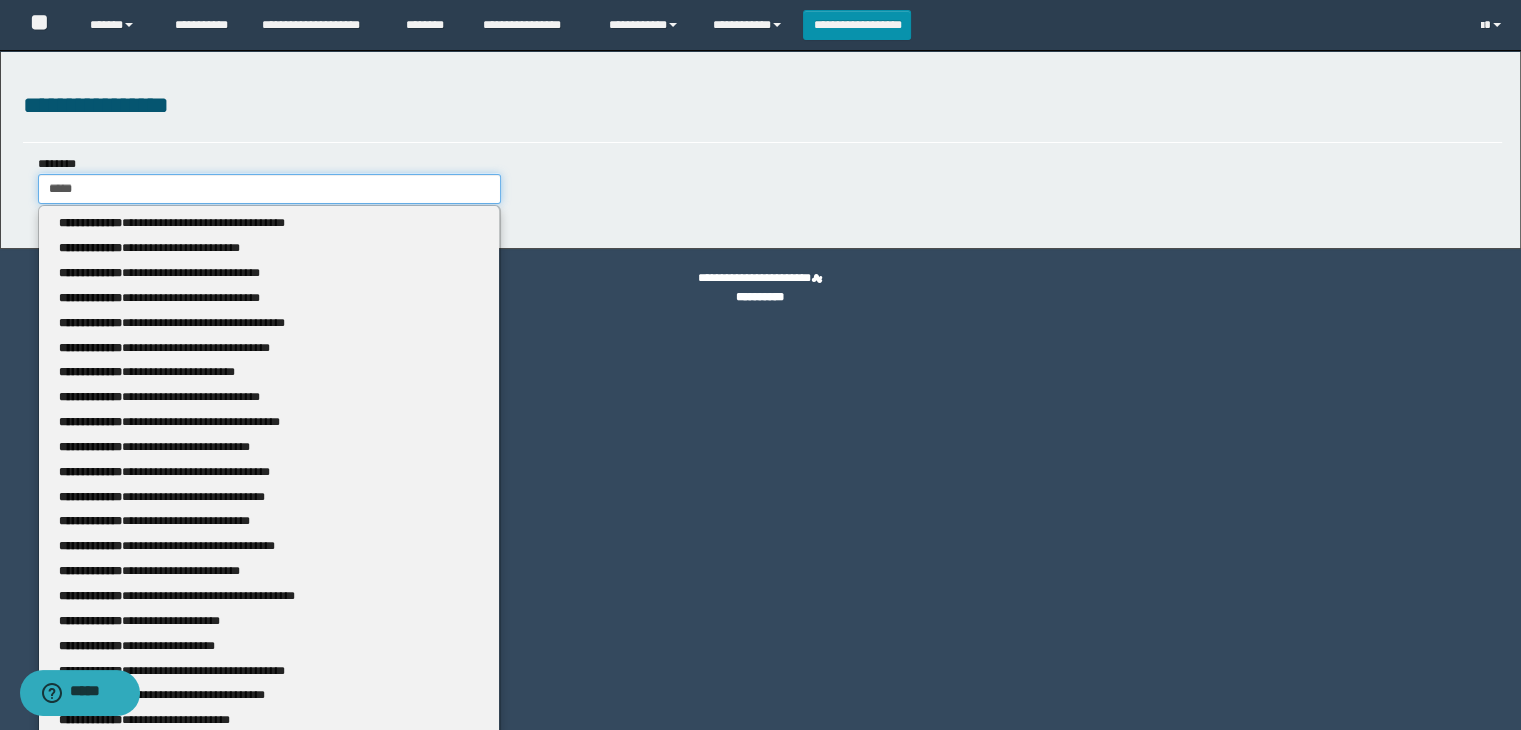 type 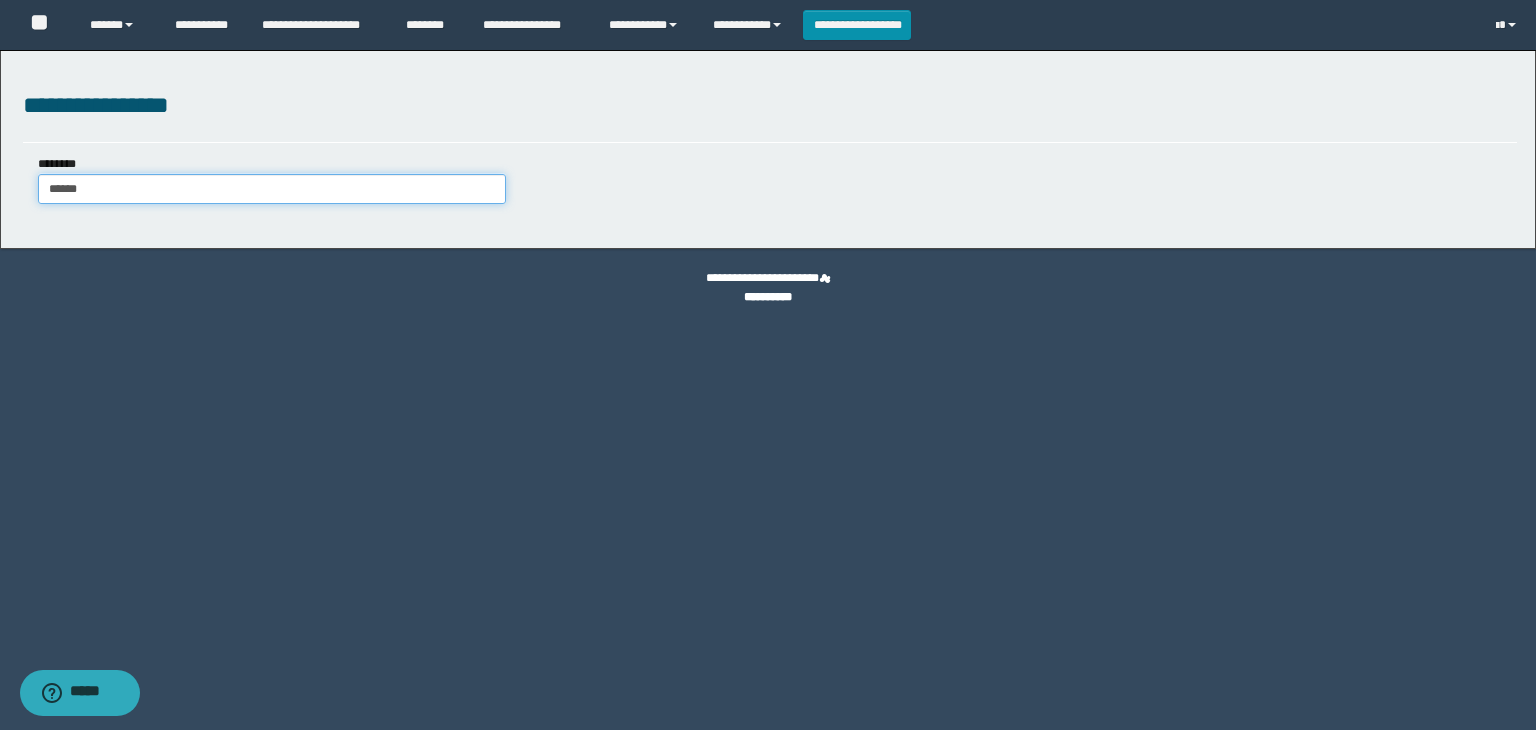 type on "*******" 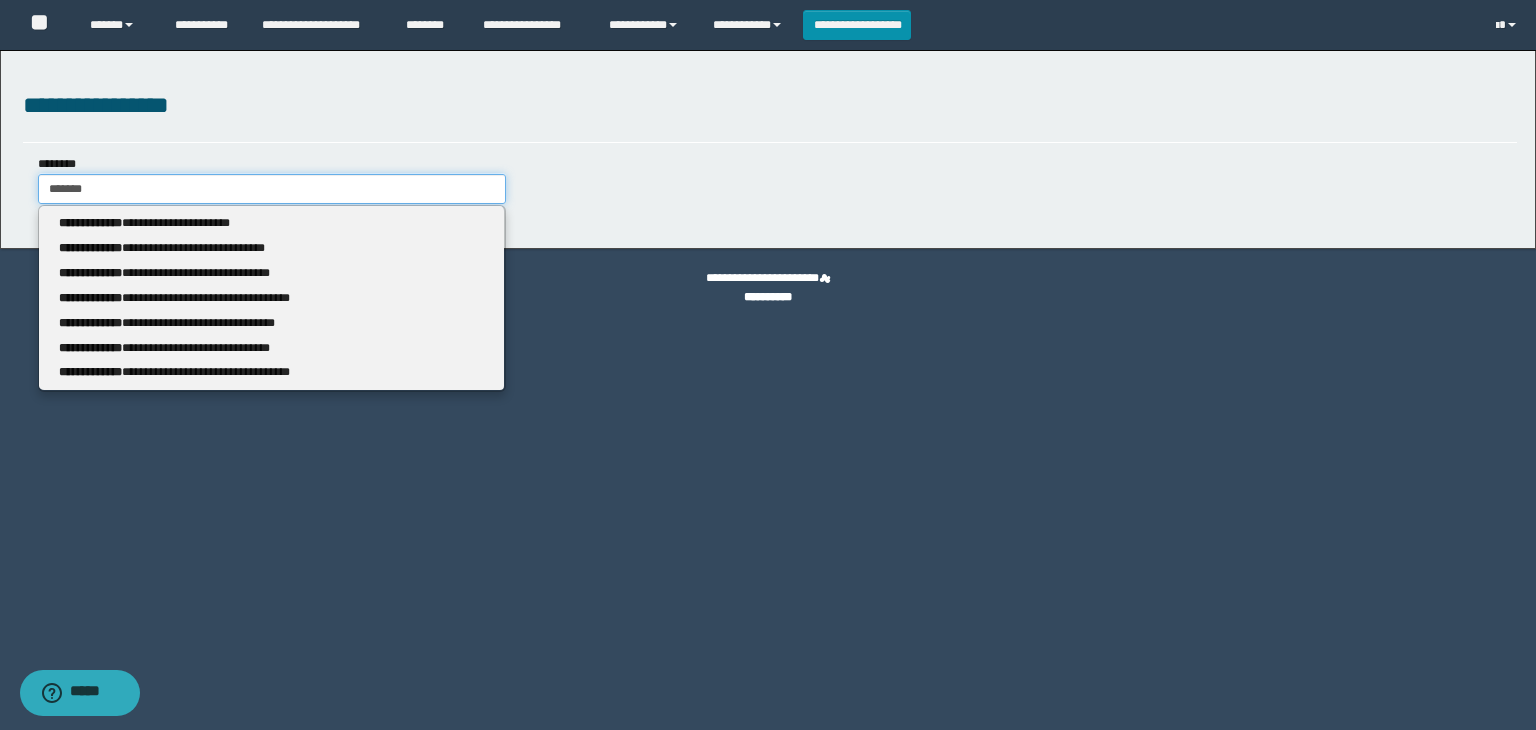 type on "*******" 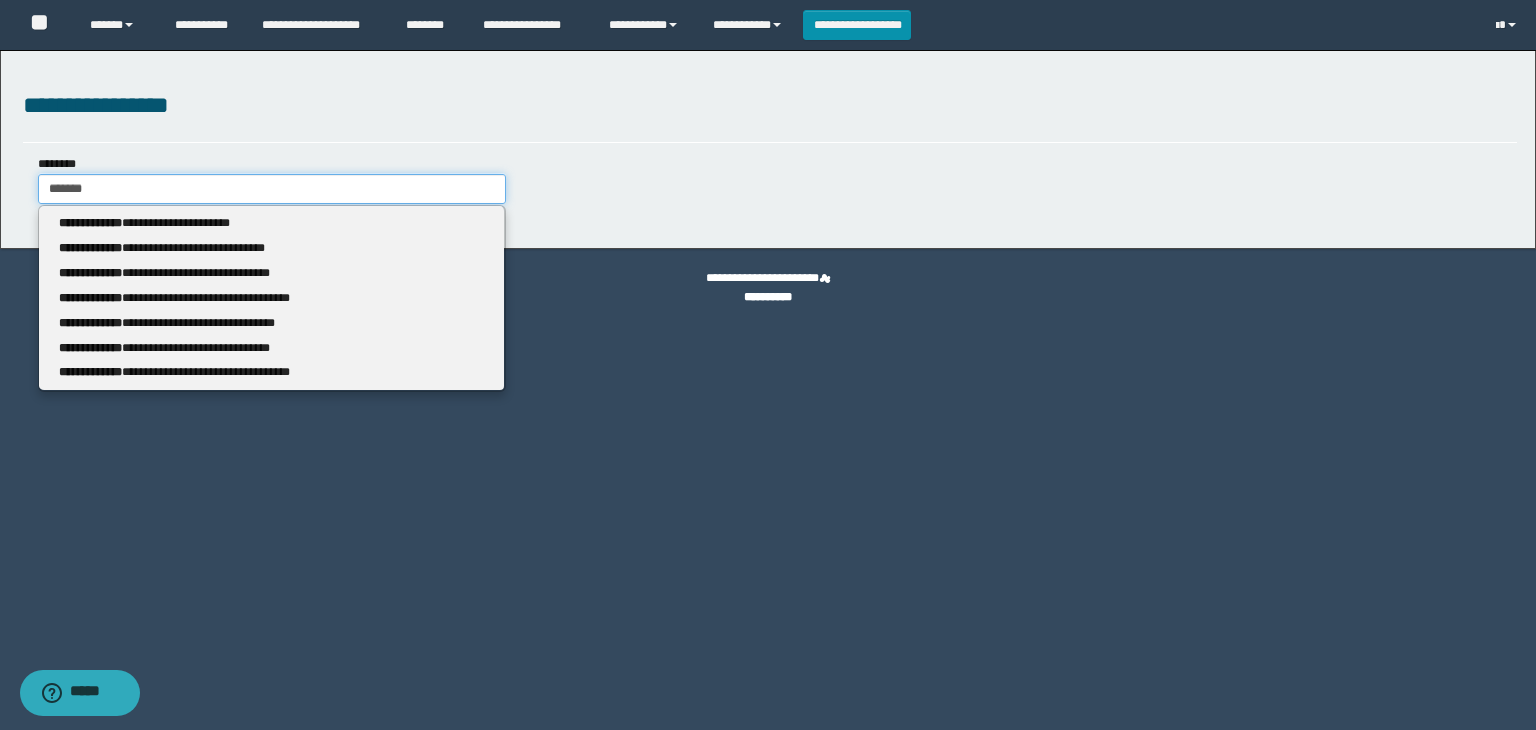 type 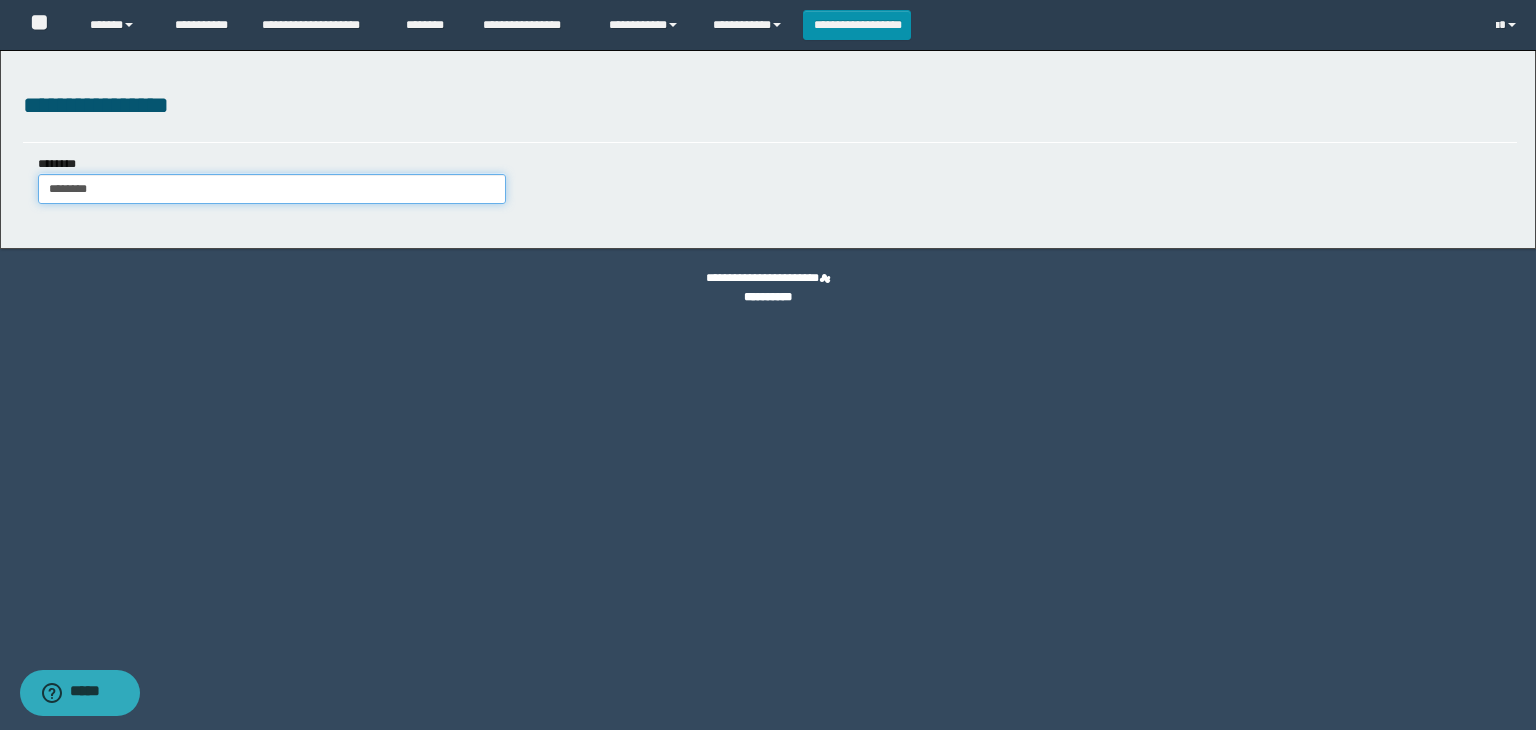 type on "********" 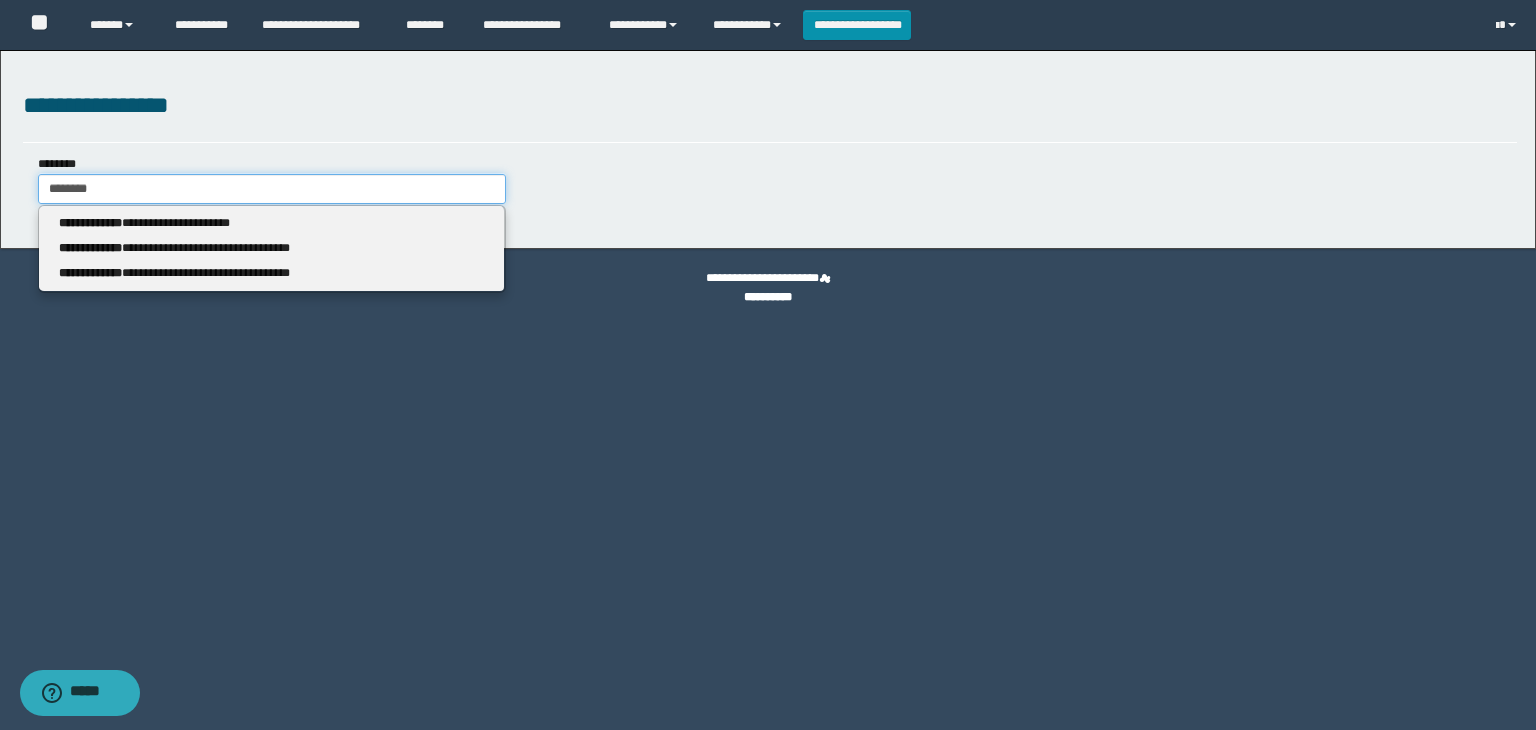 type 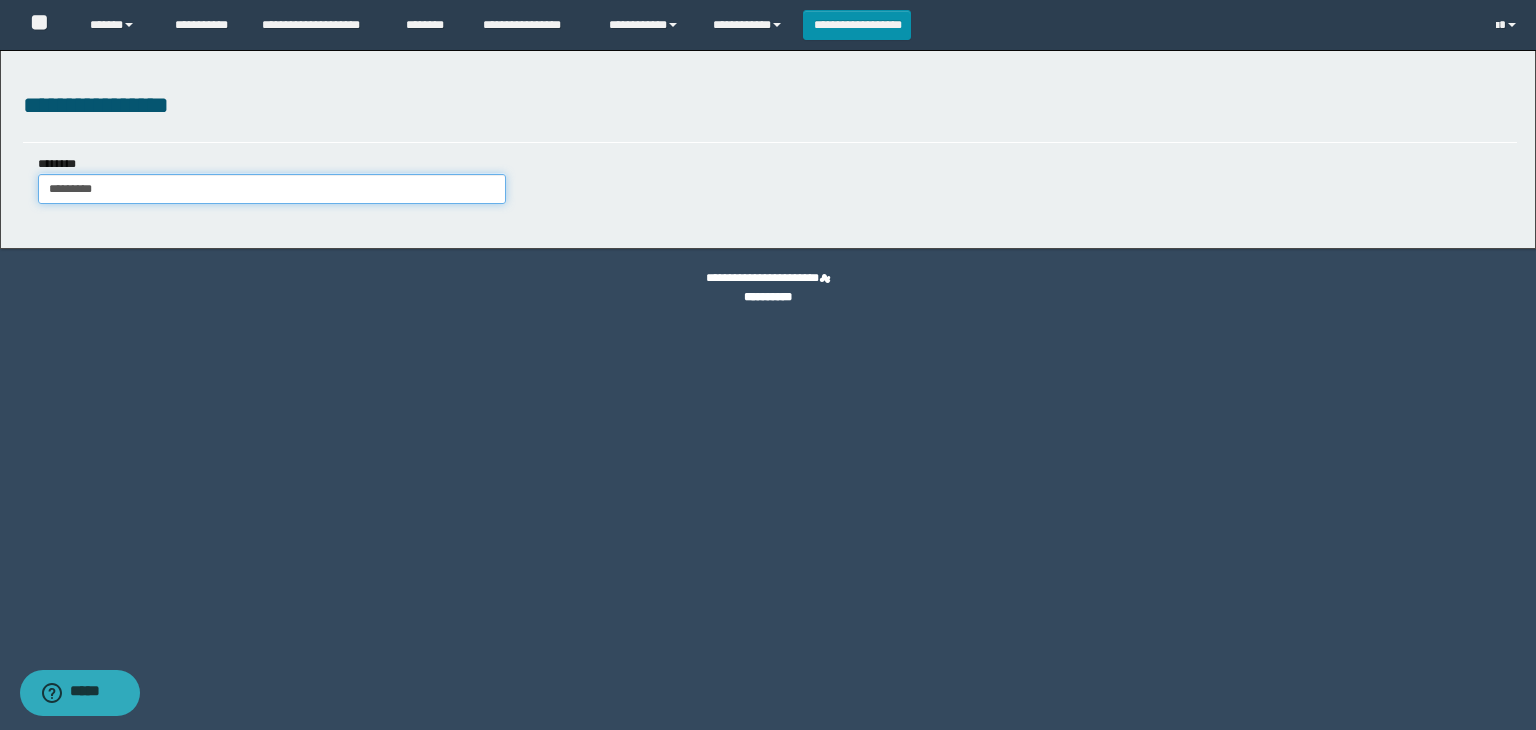 type on "**********" 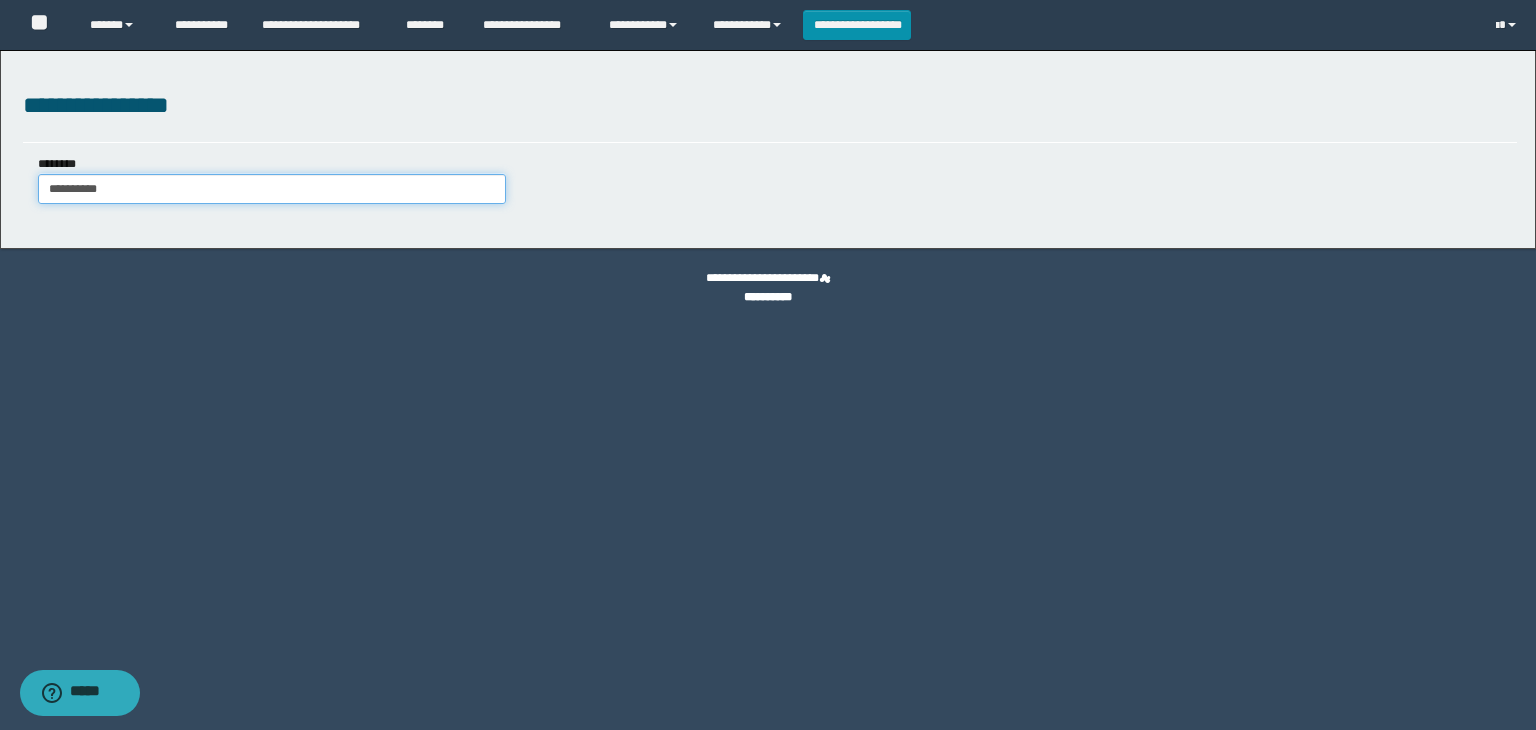 type on "**********" 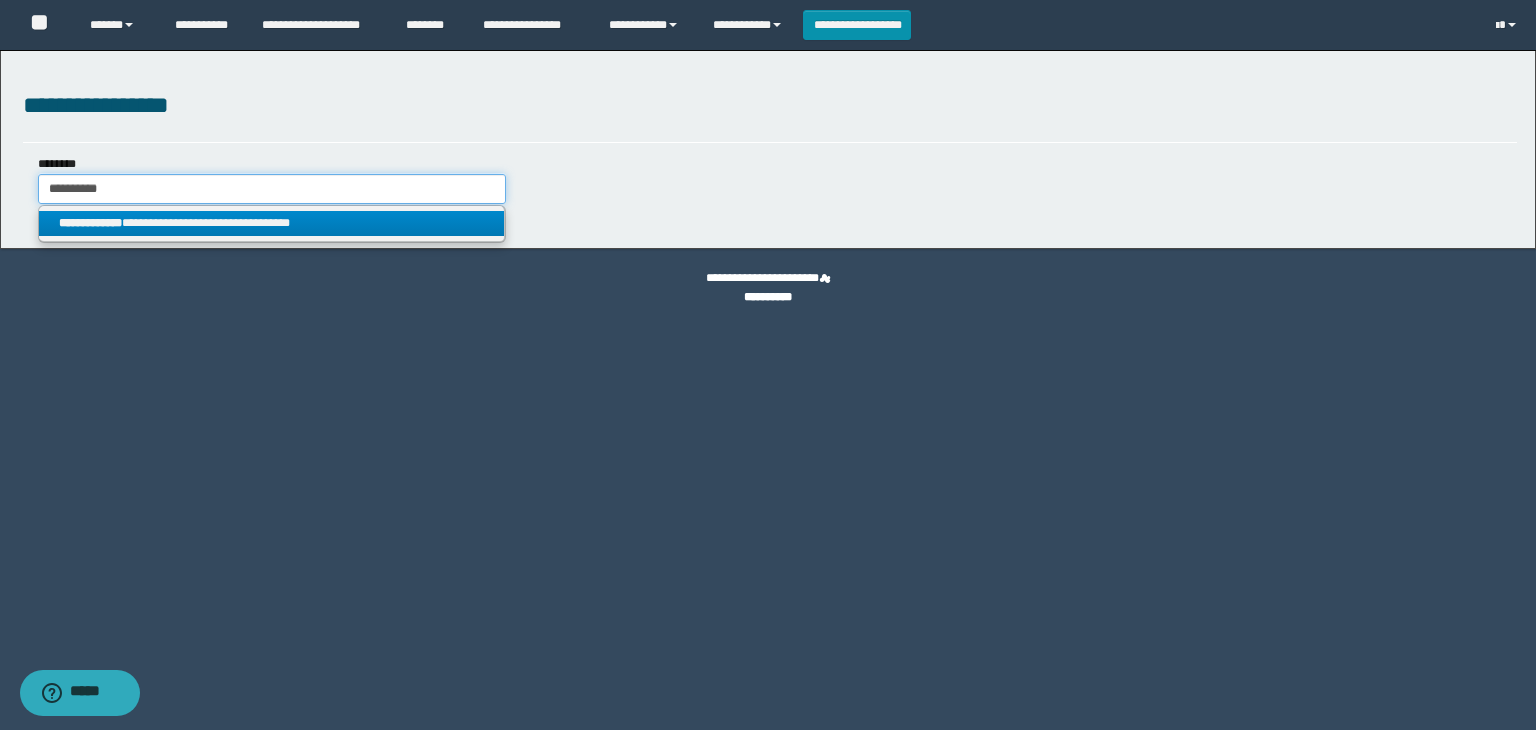 type on "**********" 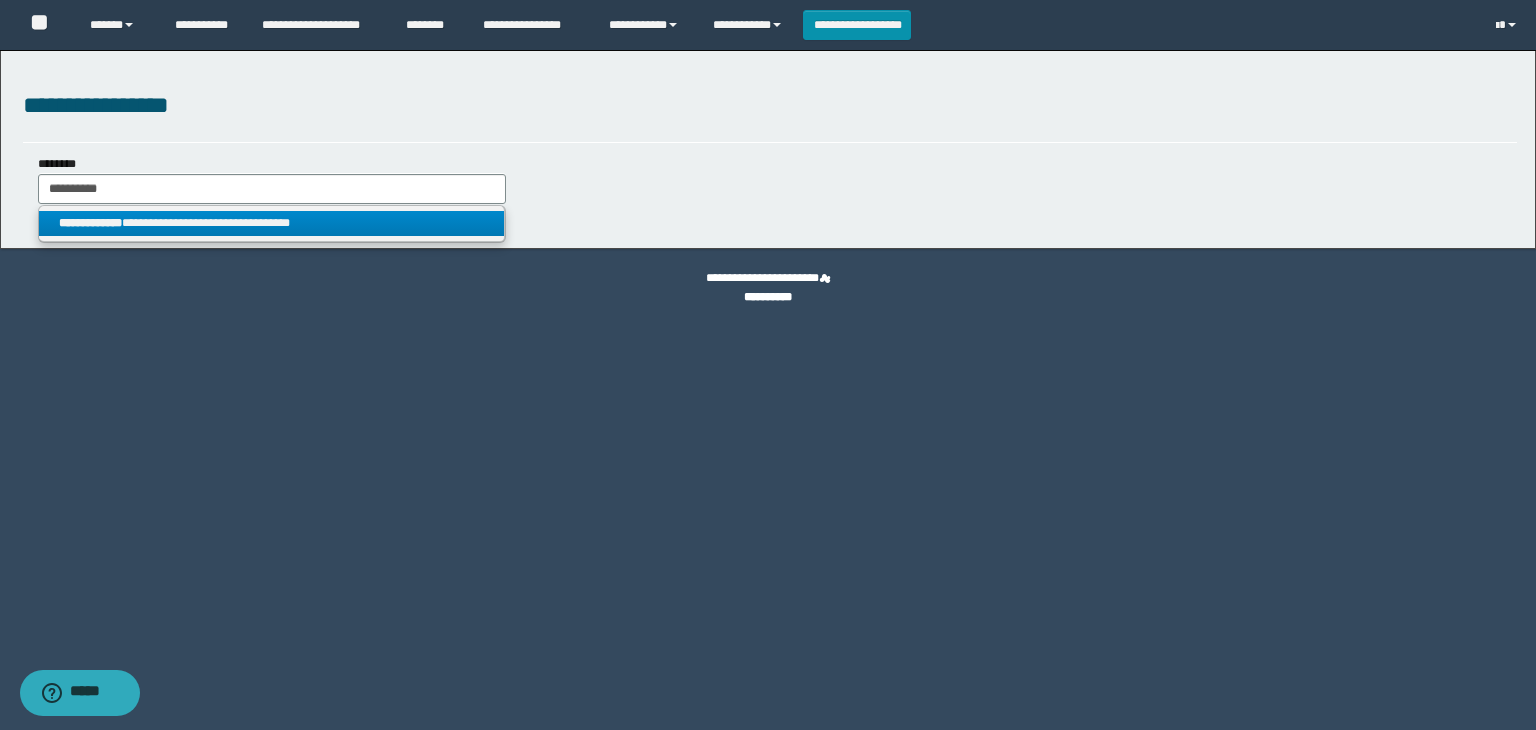 click on "**********" at bounding box center [272, 223] 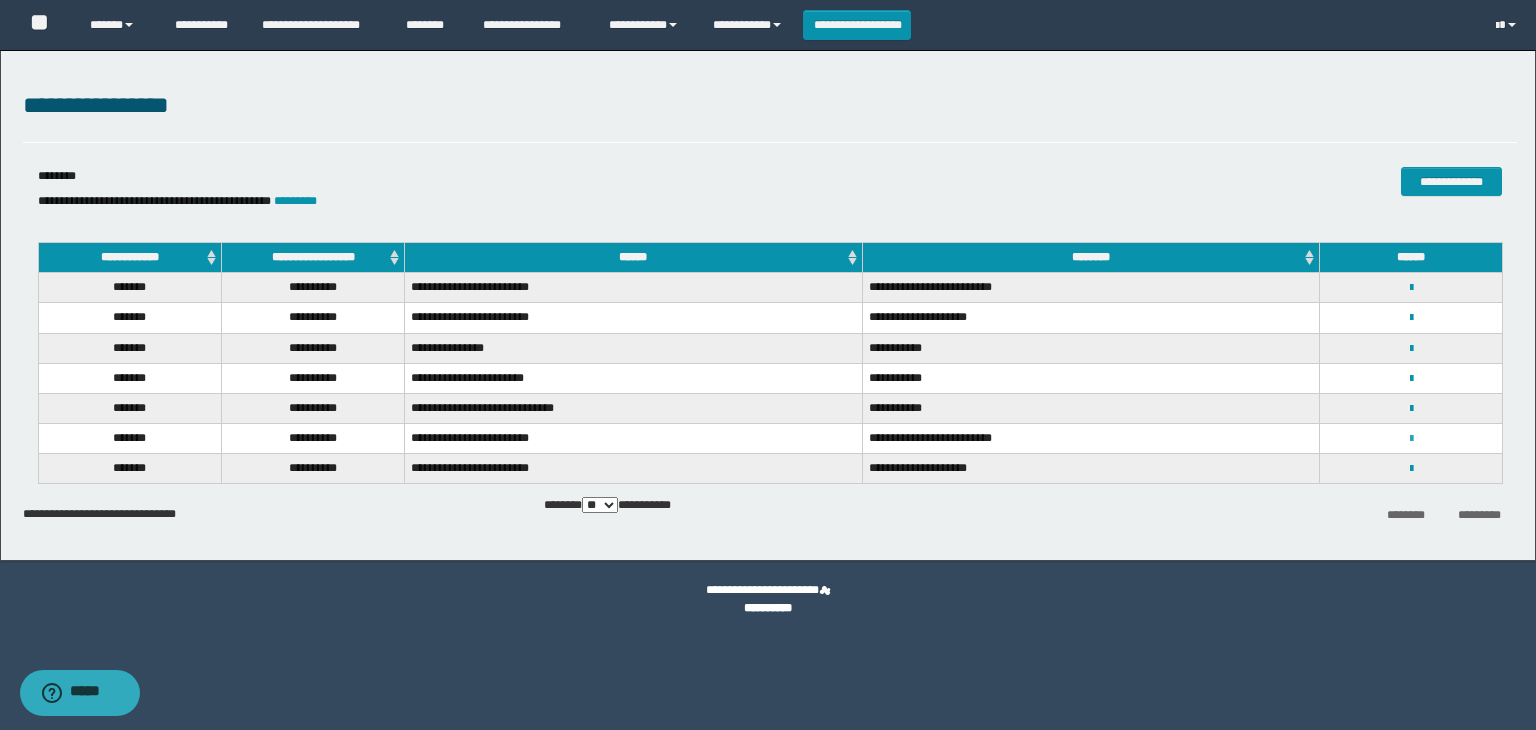 click at bounding box center (1411, 439) 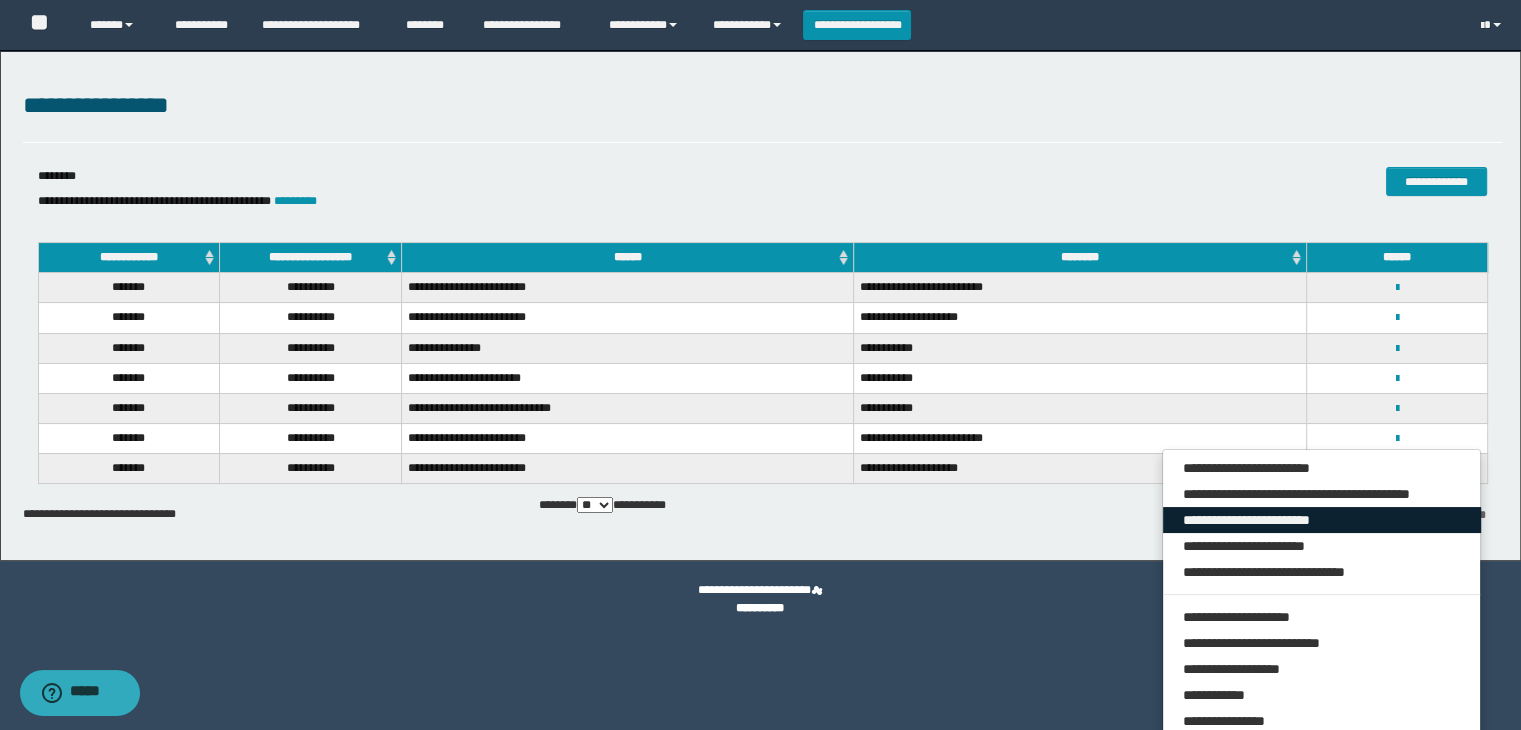 click on "**********" at bounding box center (1322, 520) 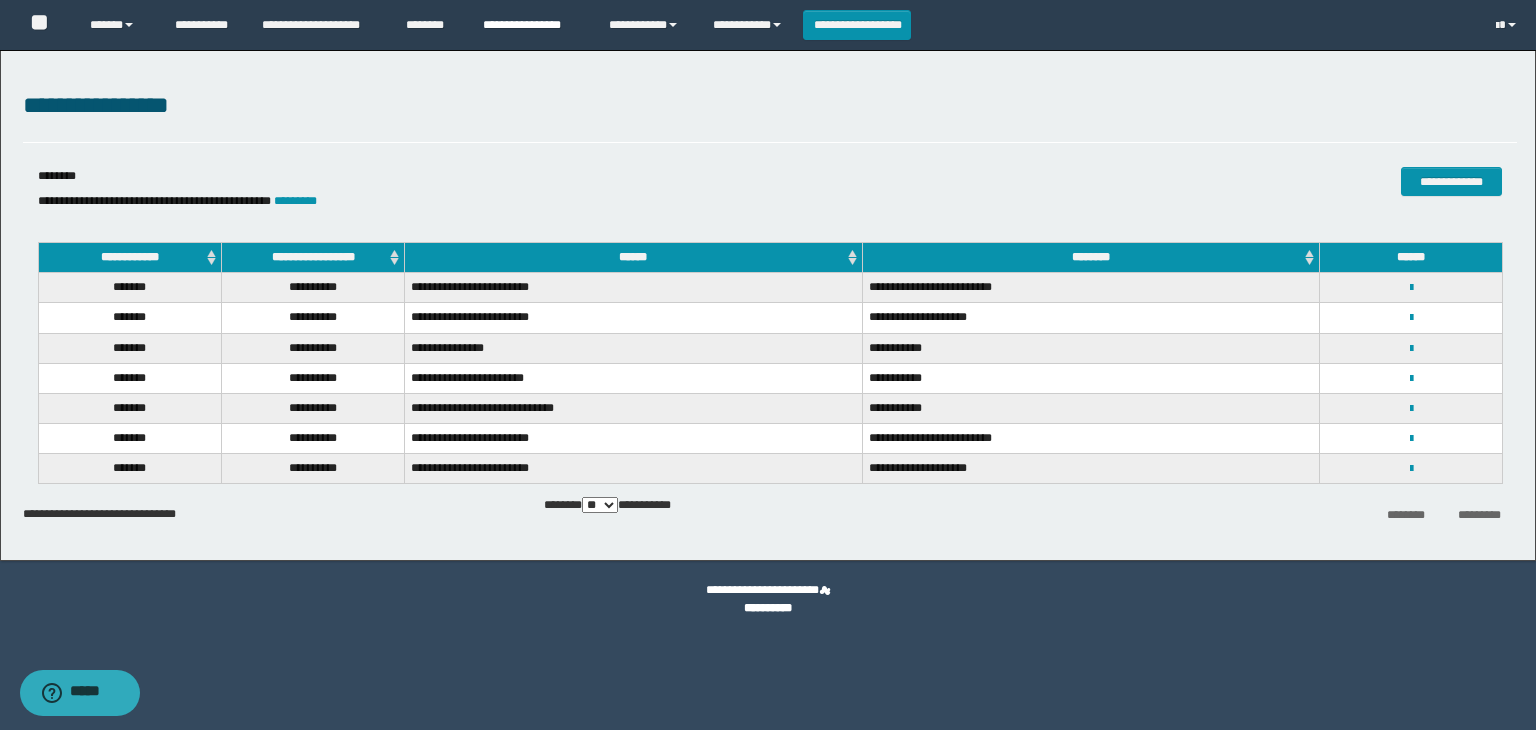 click on "**********" at bounding box center (531, 25) 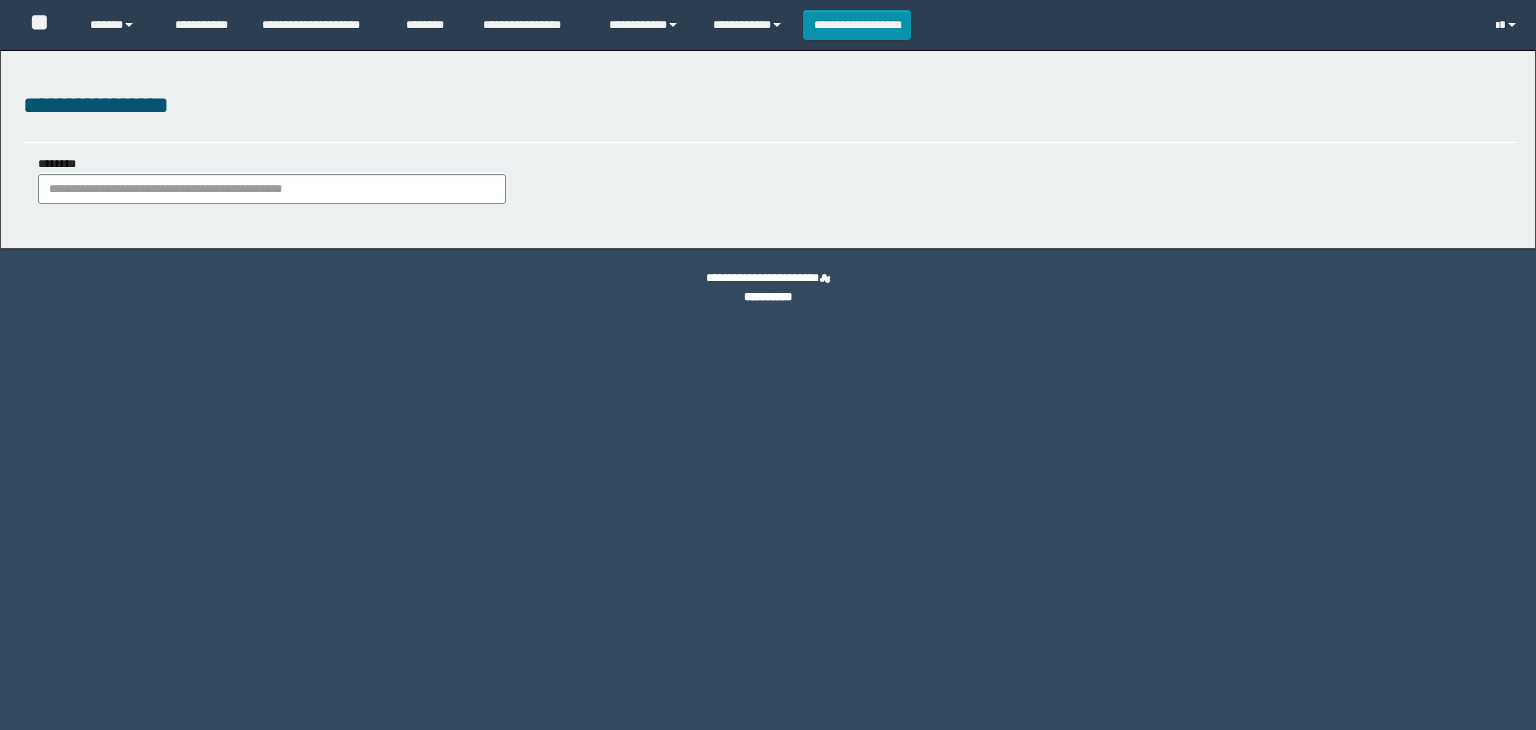 scroll, scrollTop: 0, scrollLeft: 0, axis: both 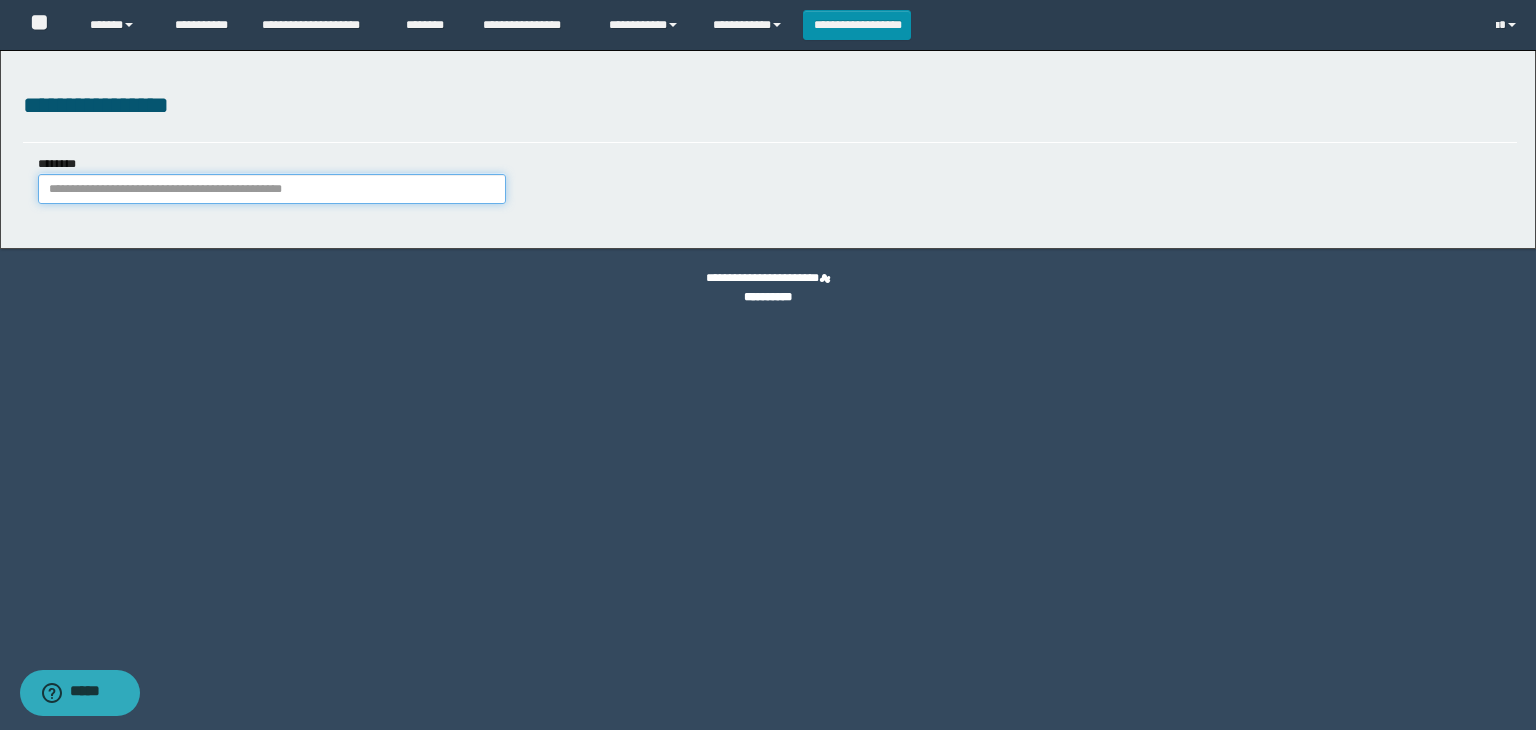 click on "********" at bounding box center [272, 189] 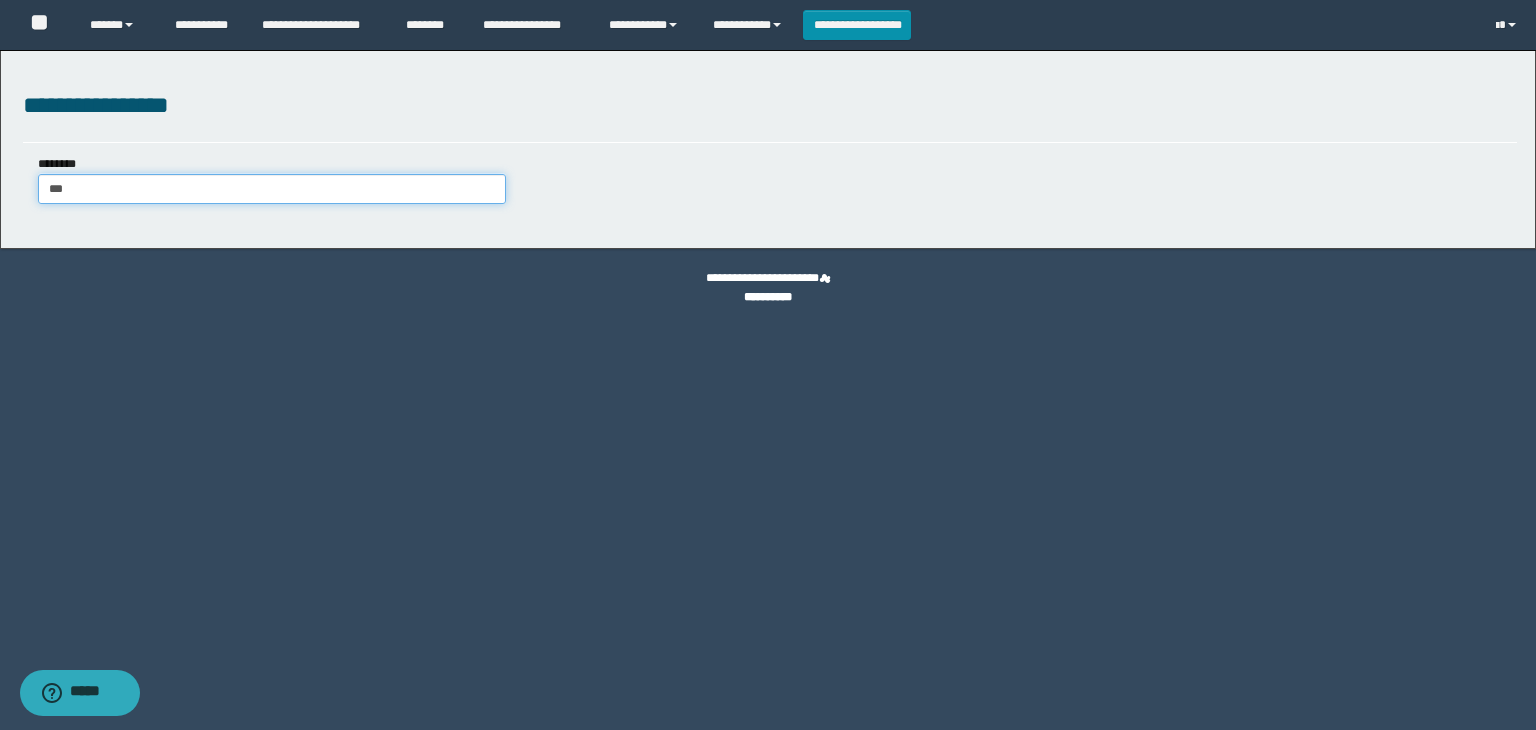 type on "****" 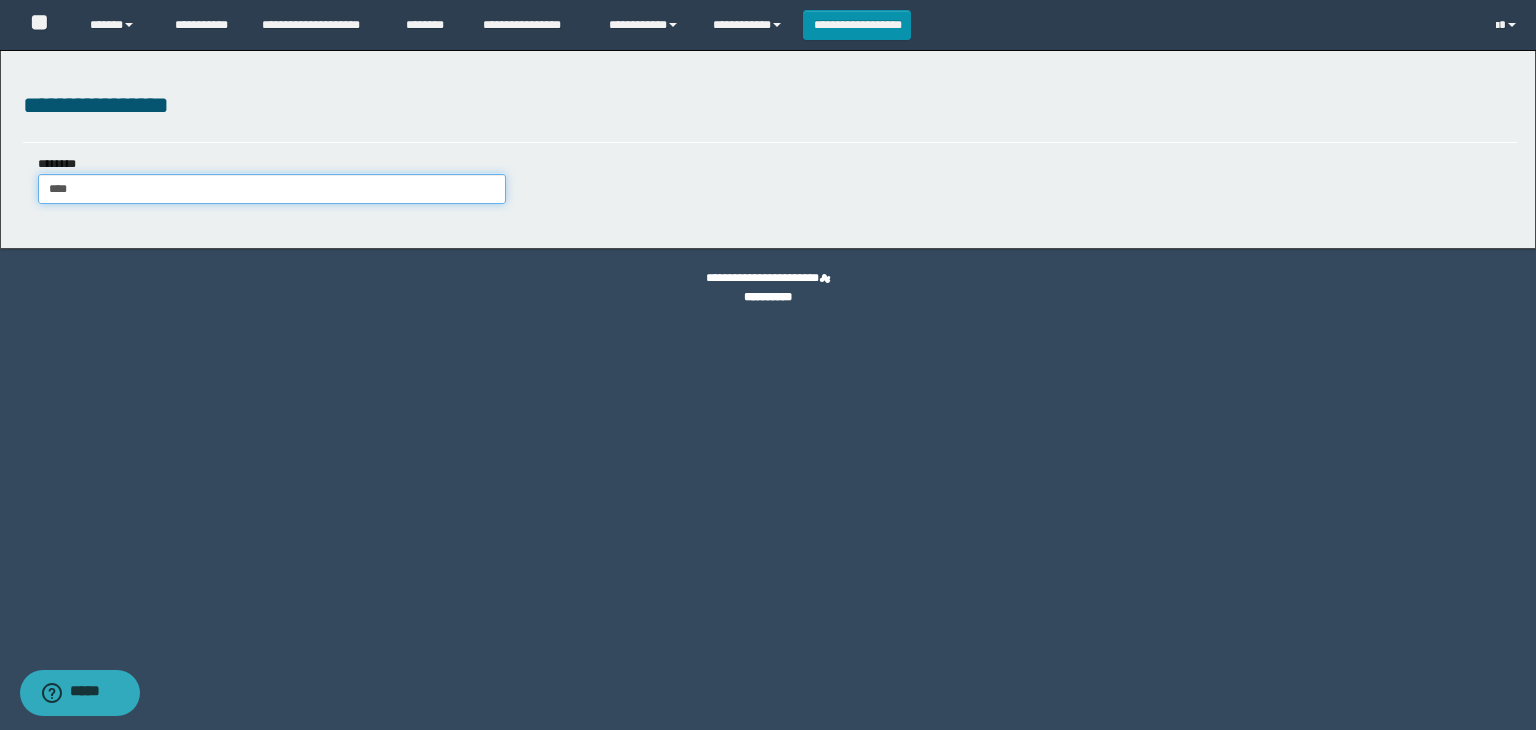 type on "****" 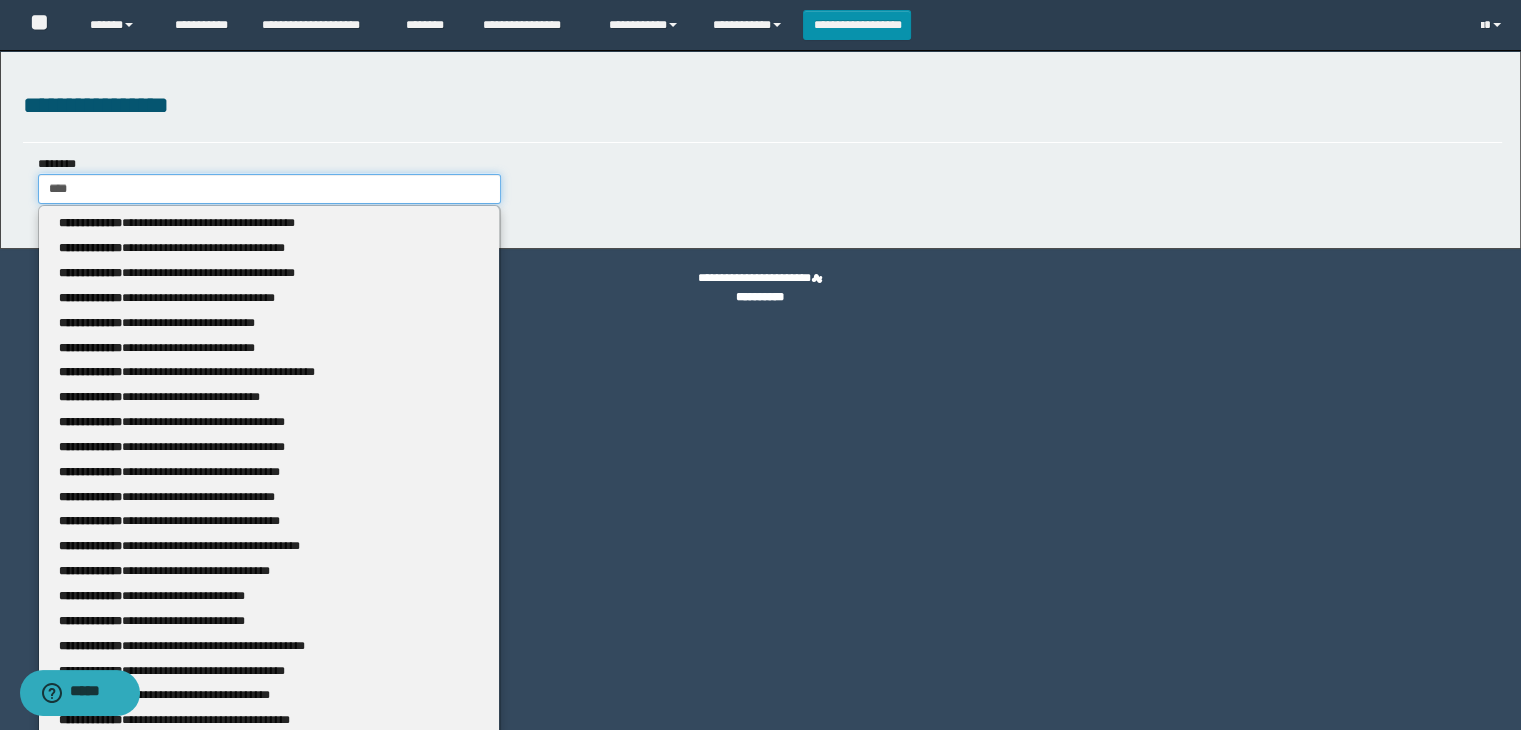 type 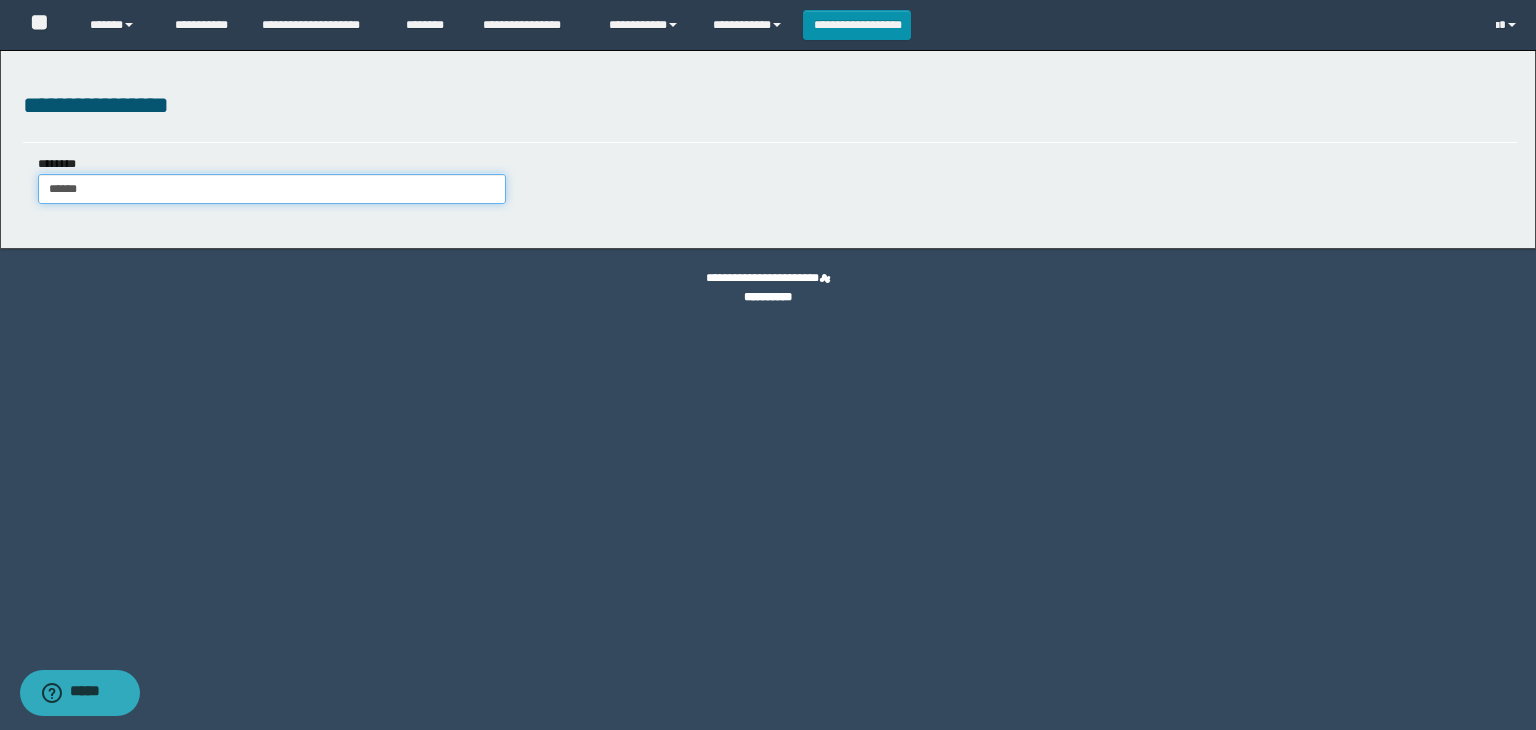 type on "*******" 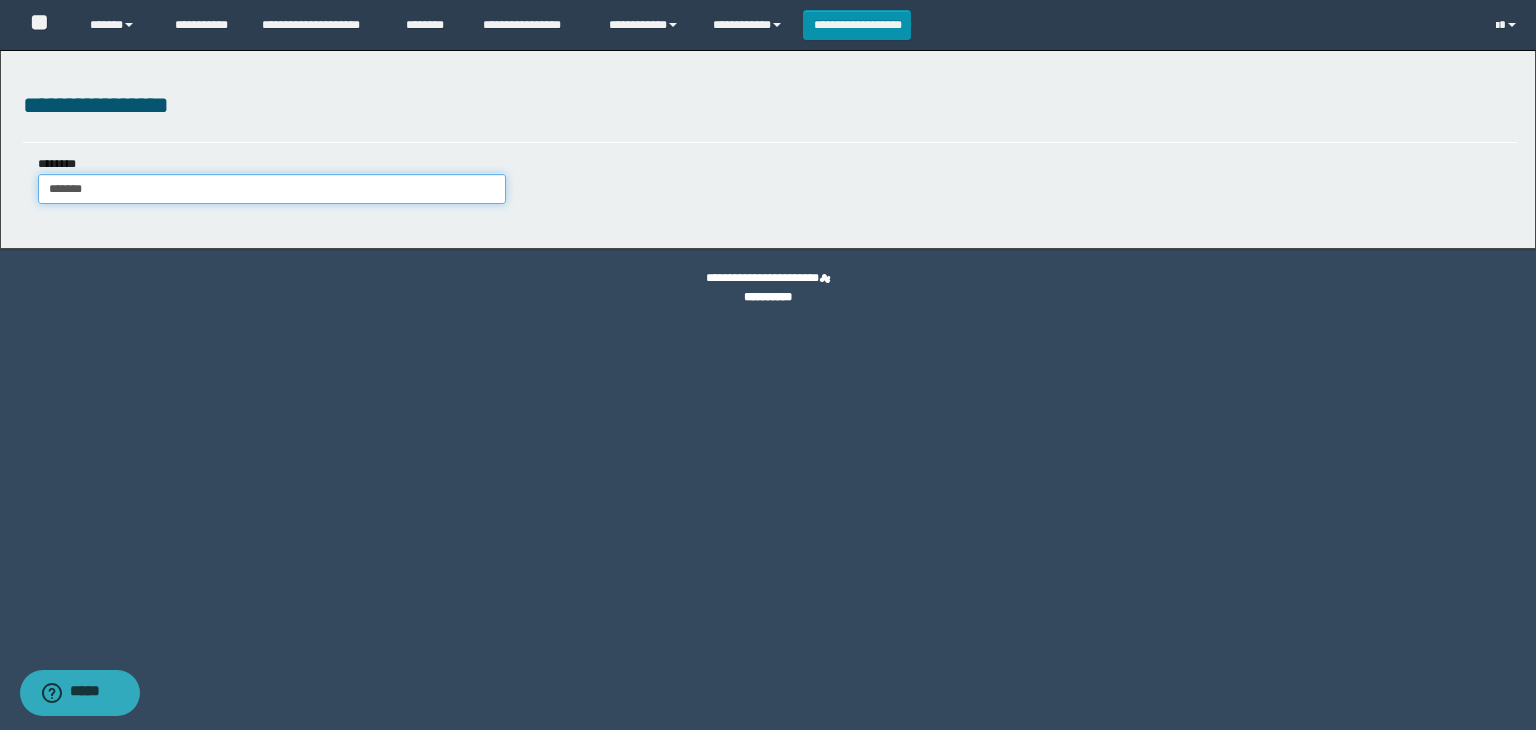 type on "*******" 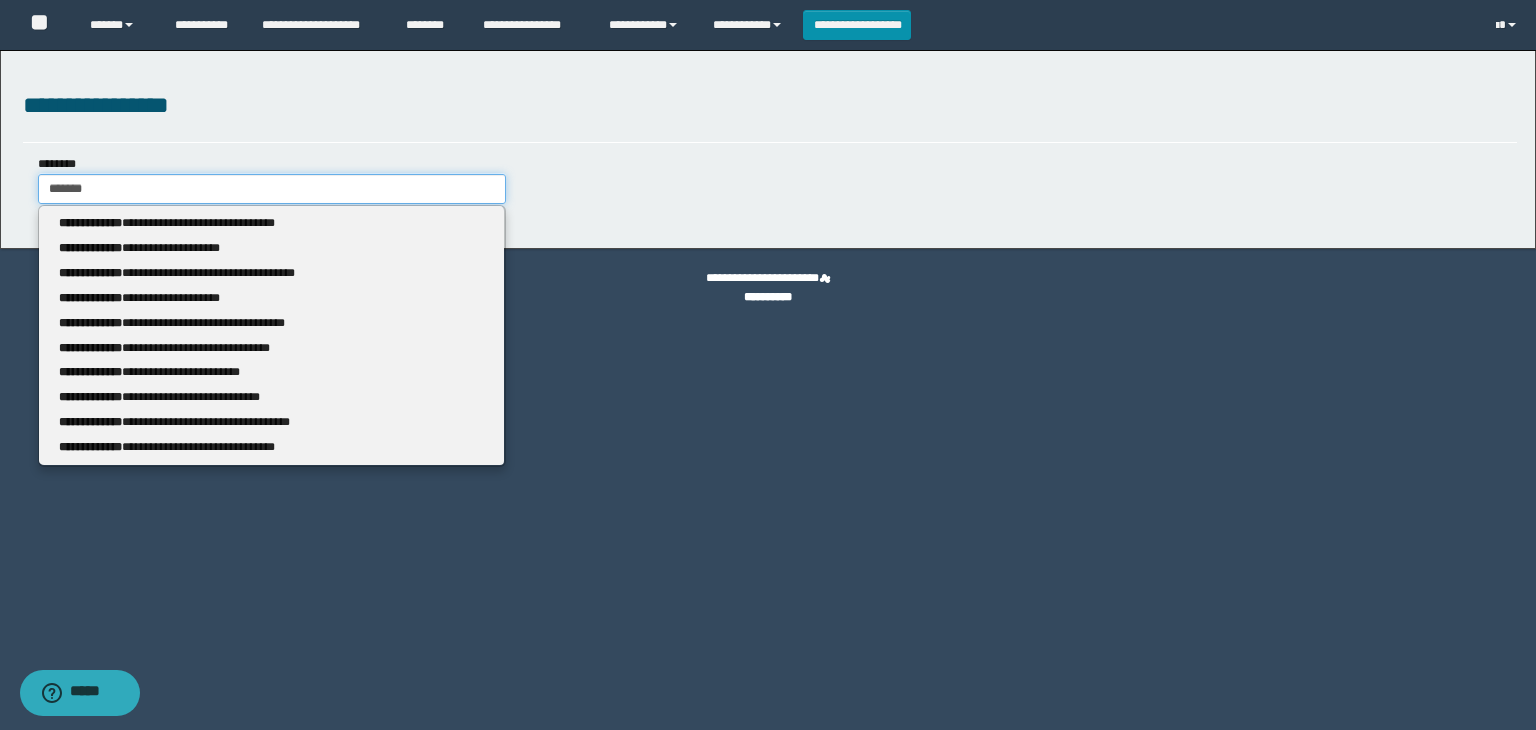type 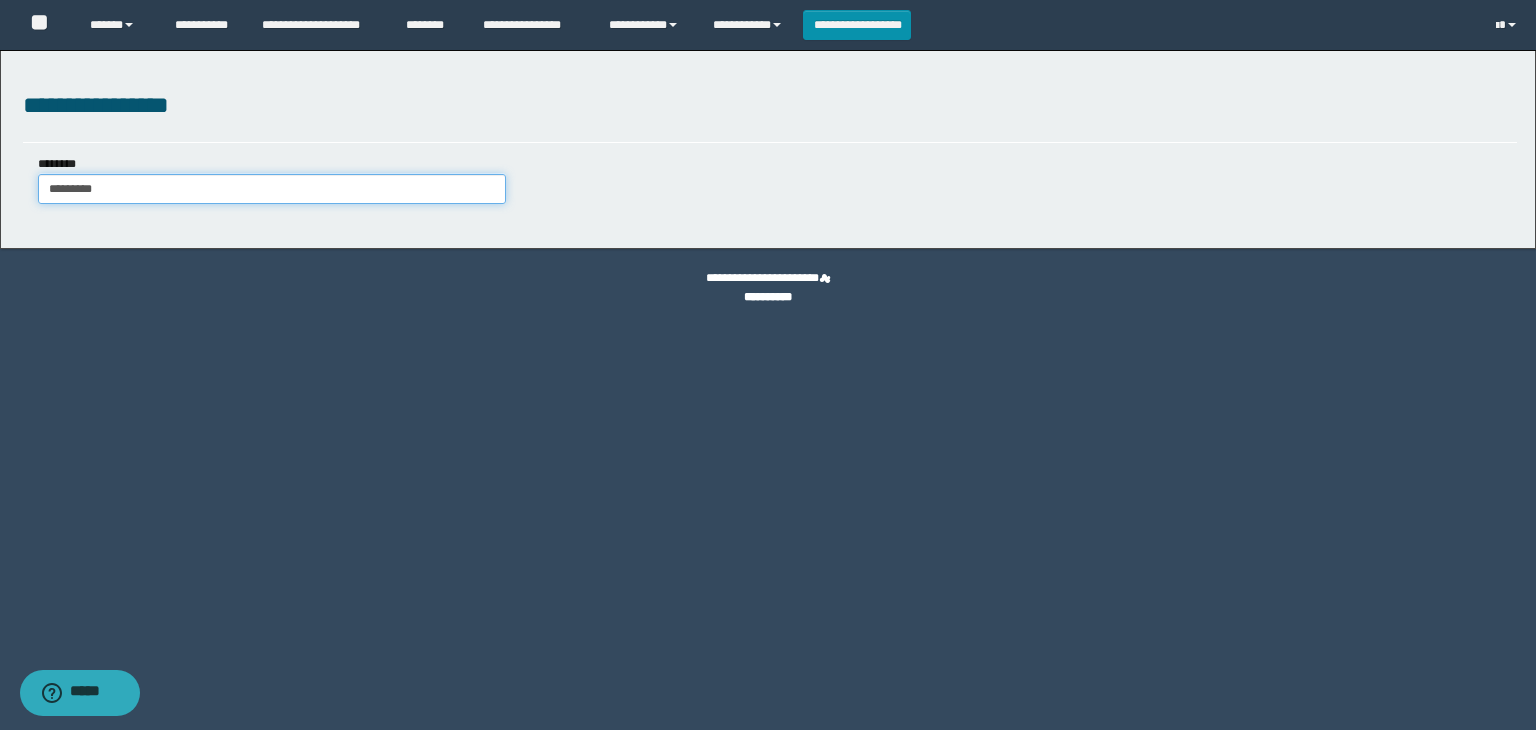 type on "**********" 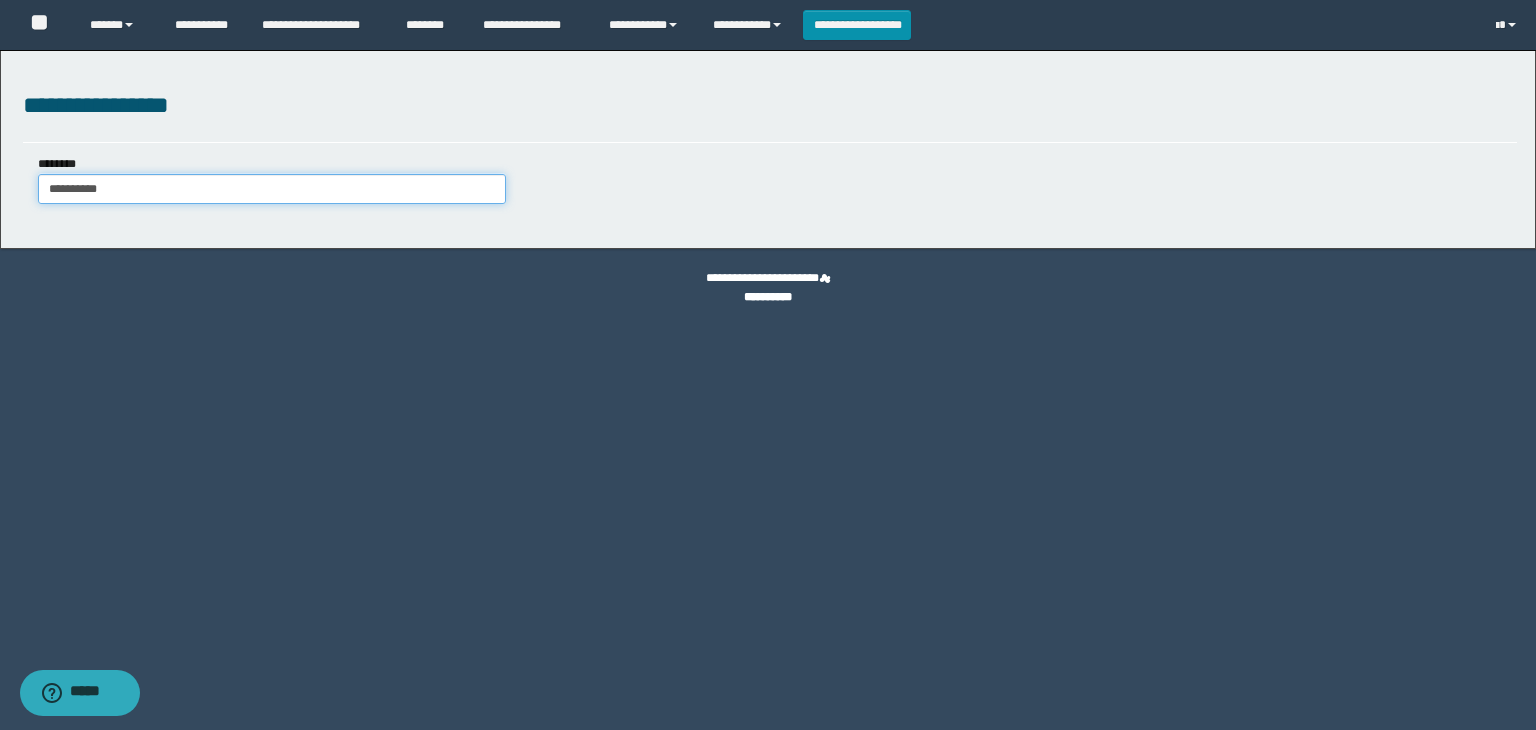 type on "**********" 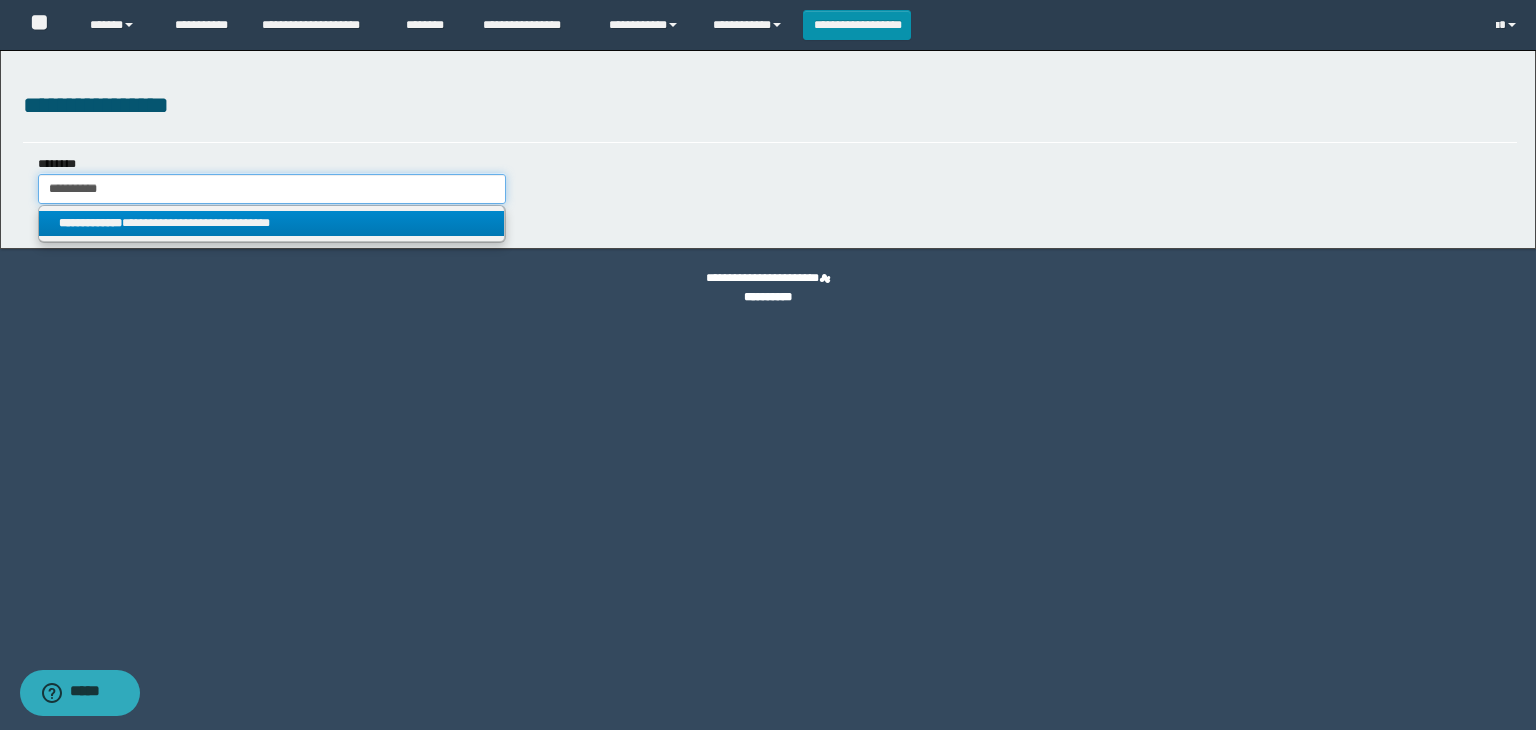 type on "**********" 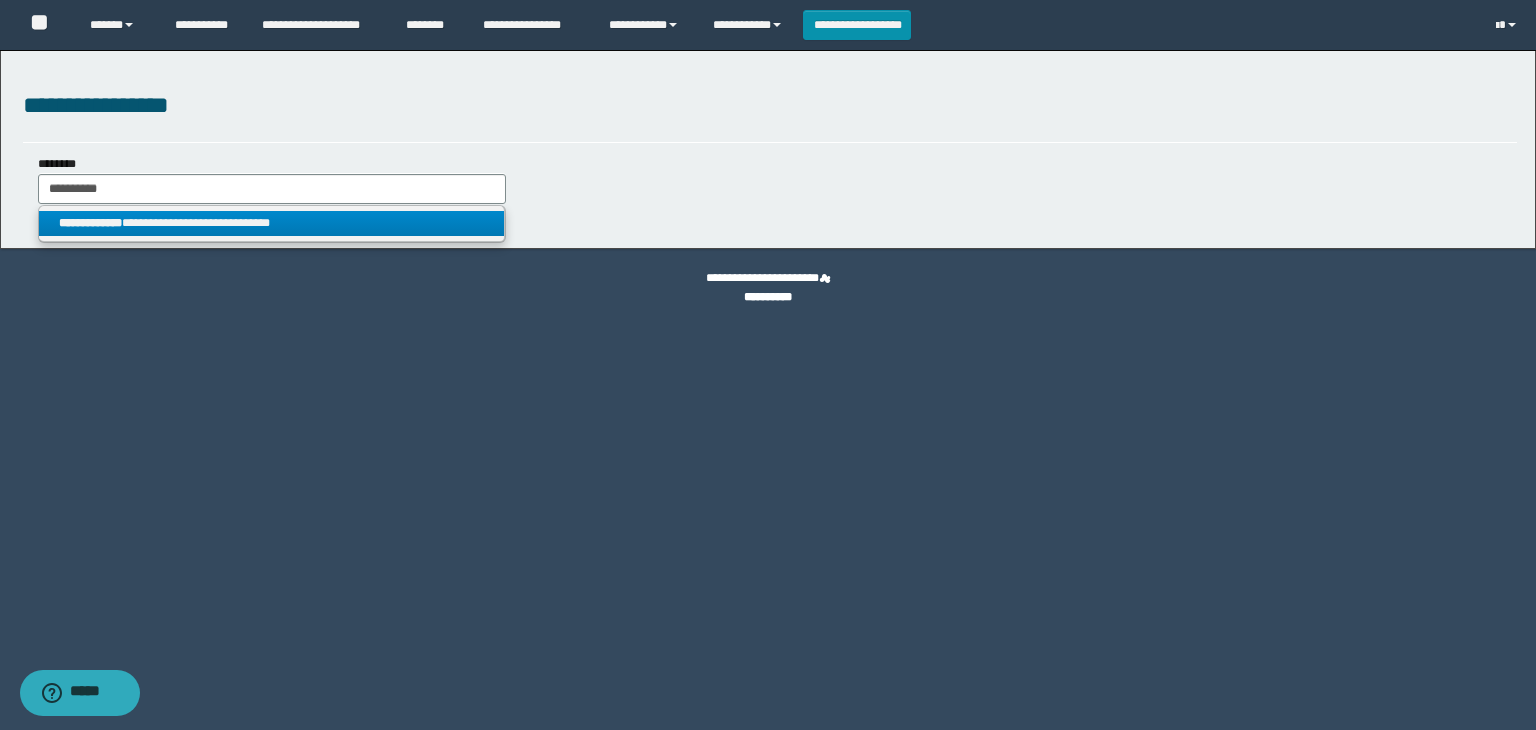 click on "**********" at bounding box center [272, 223] 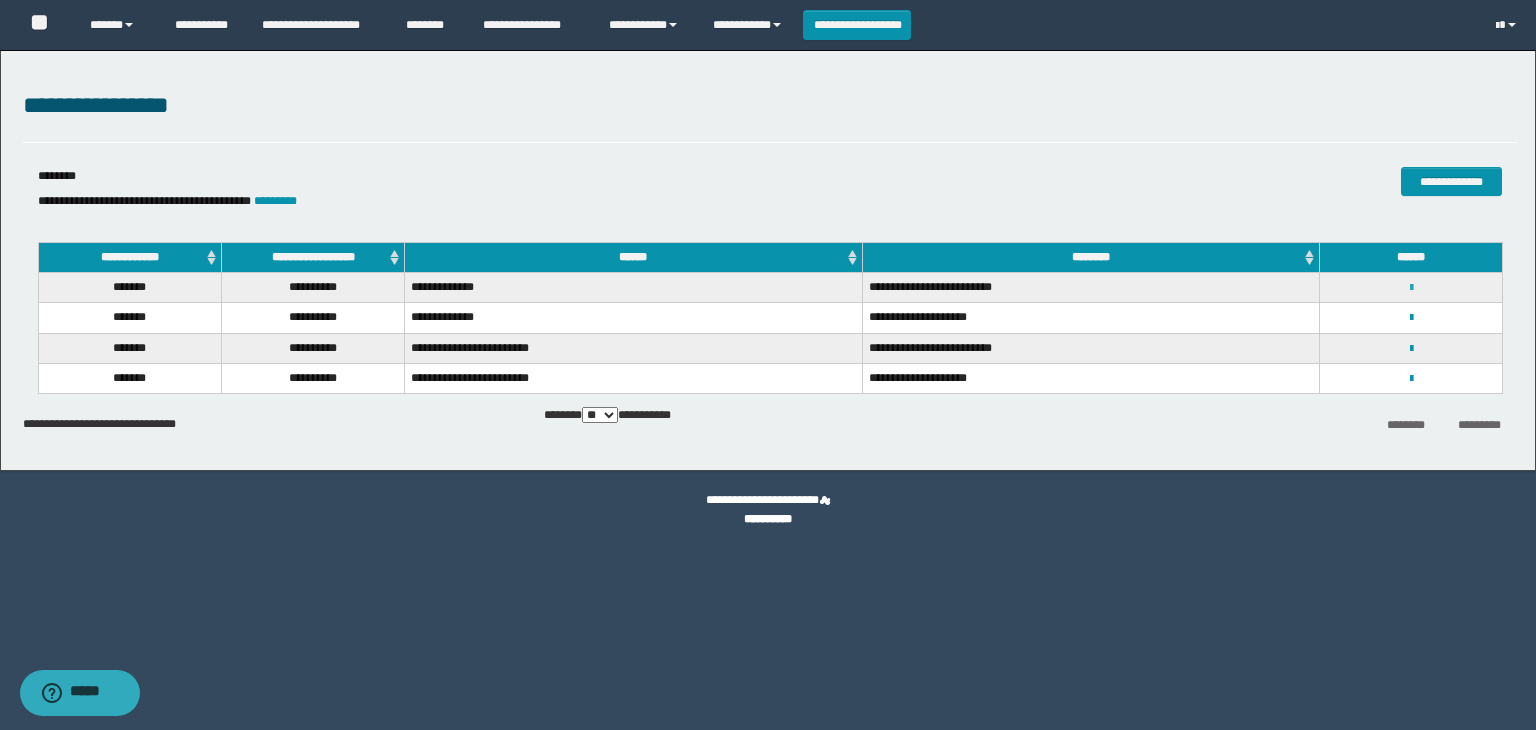 click at bounding box center [1411, 288] 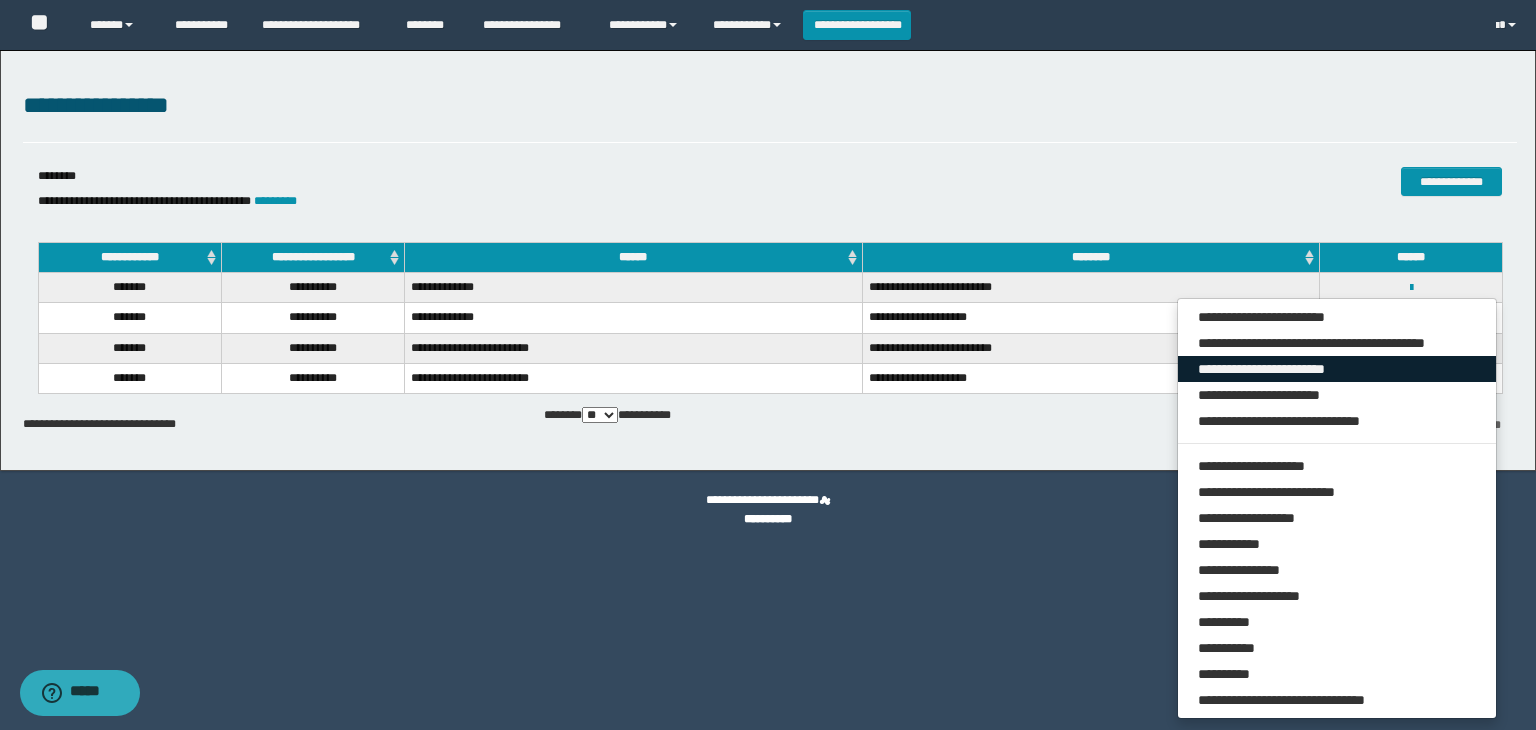 click on "**********" at bounding box center [1337, 369] 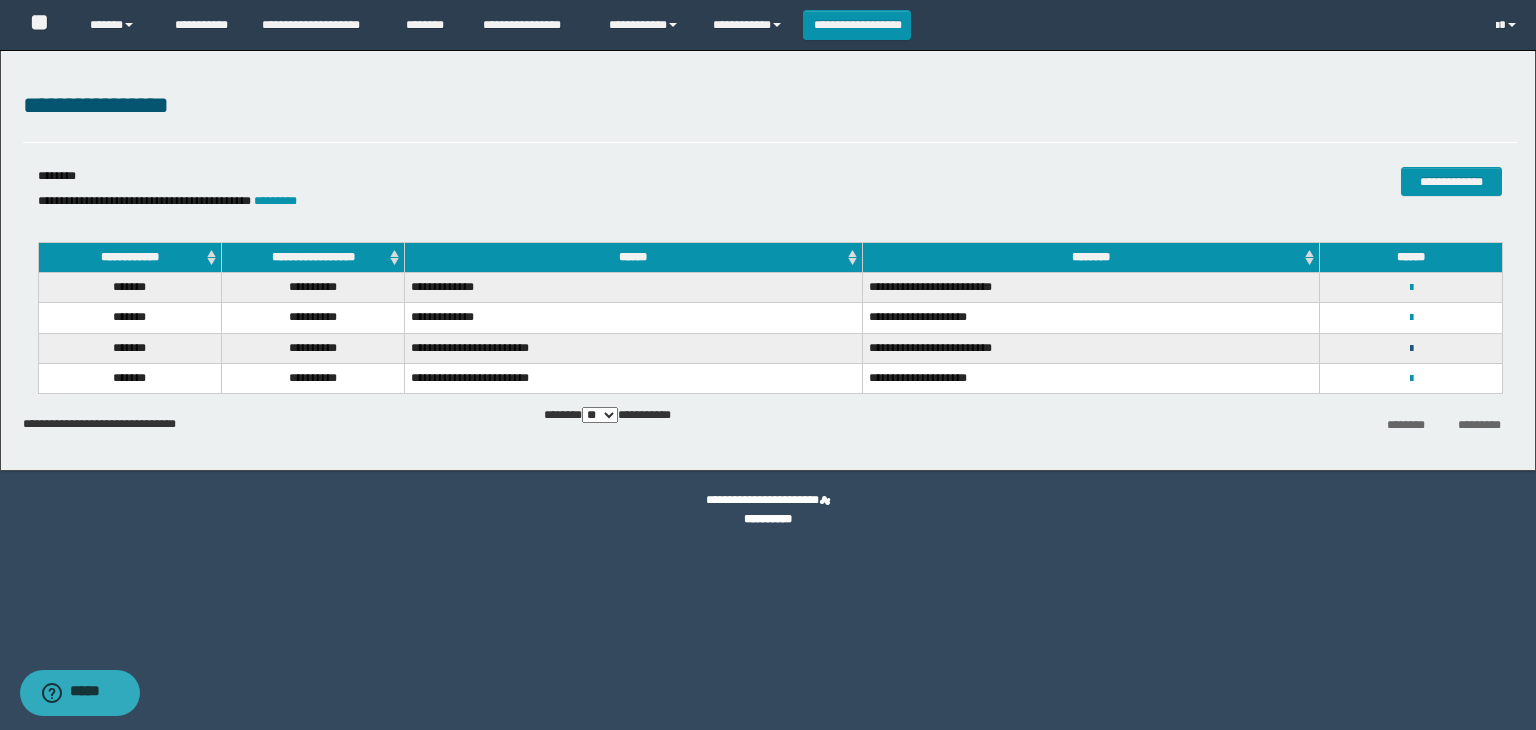 click at bounding box center [1411, 349] 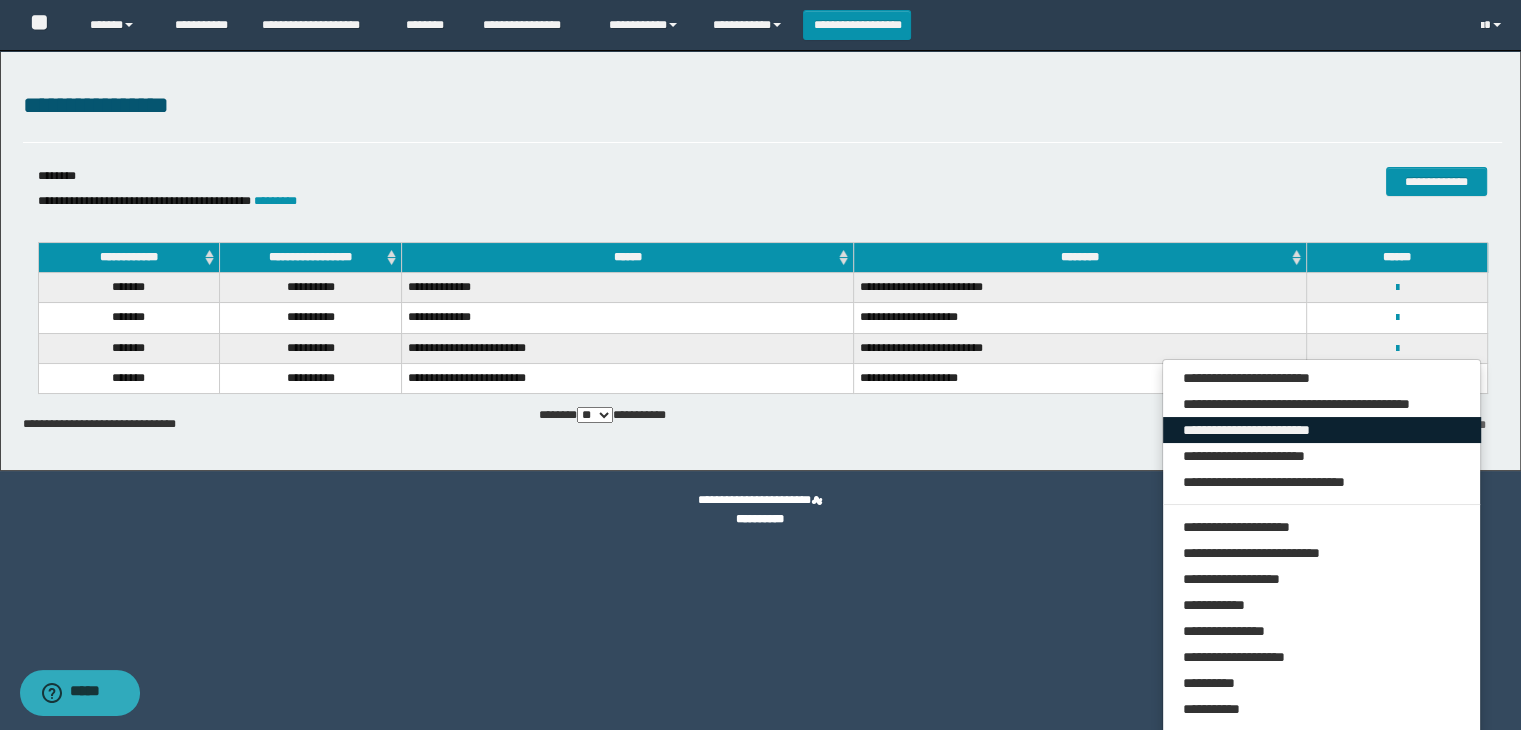 click on "**********" at bounding box center (1322, 430) 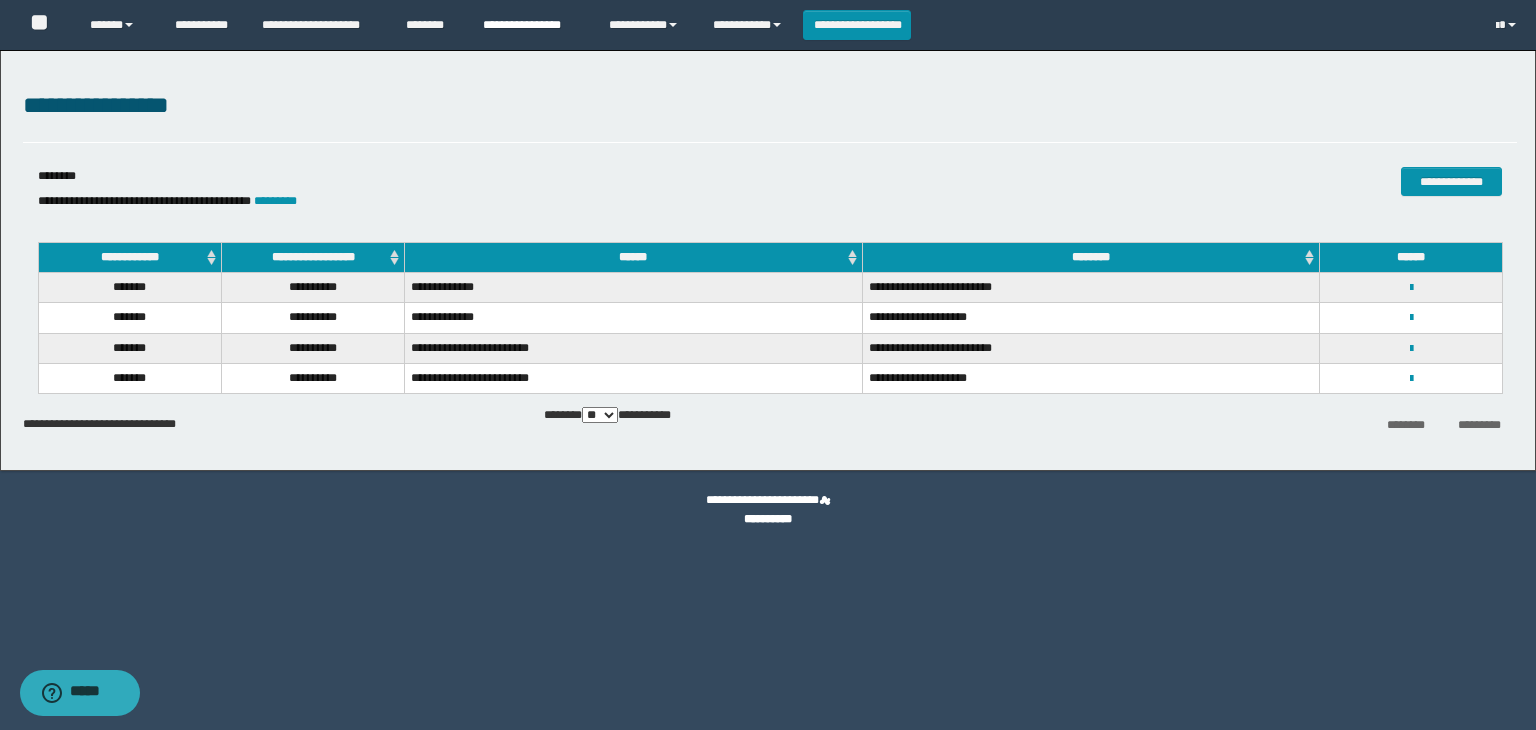 click on "**********" at bounding box center [531, 25] 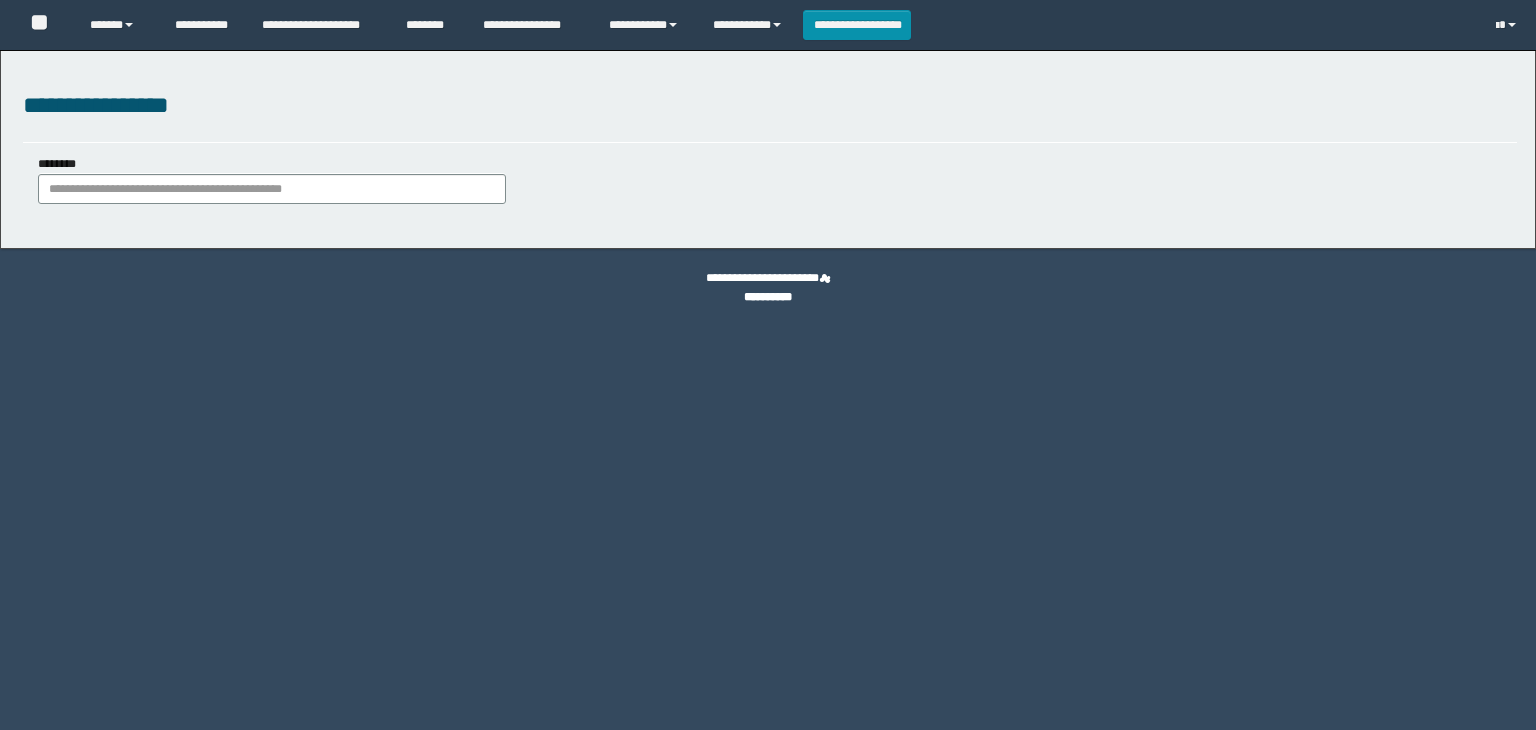 scroll, scrollTop: 0, scrollLeft: 0, axis: both 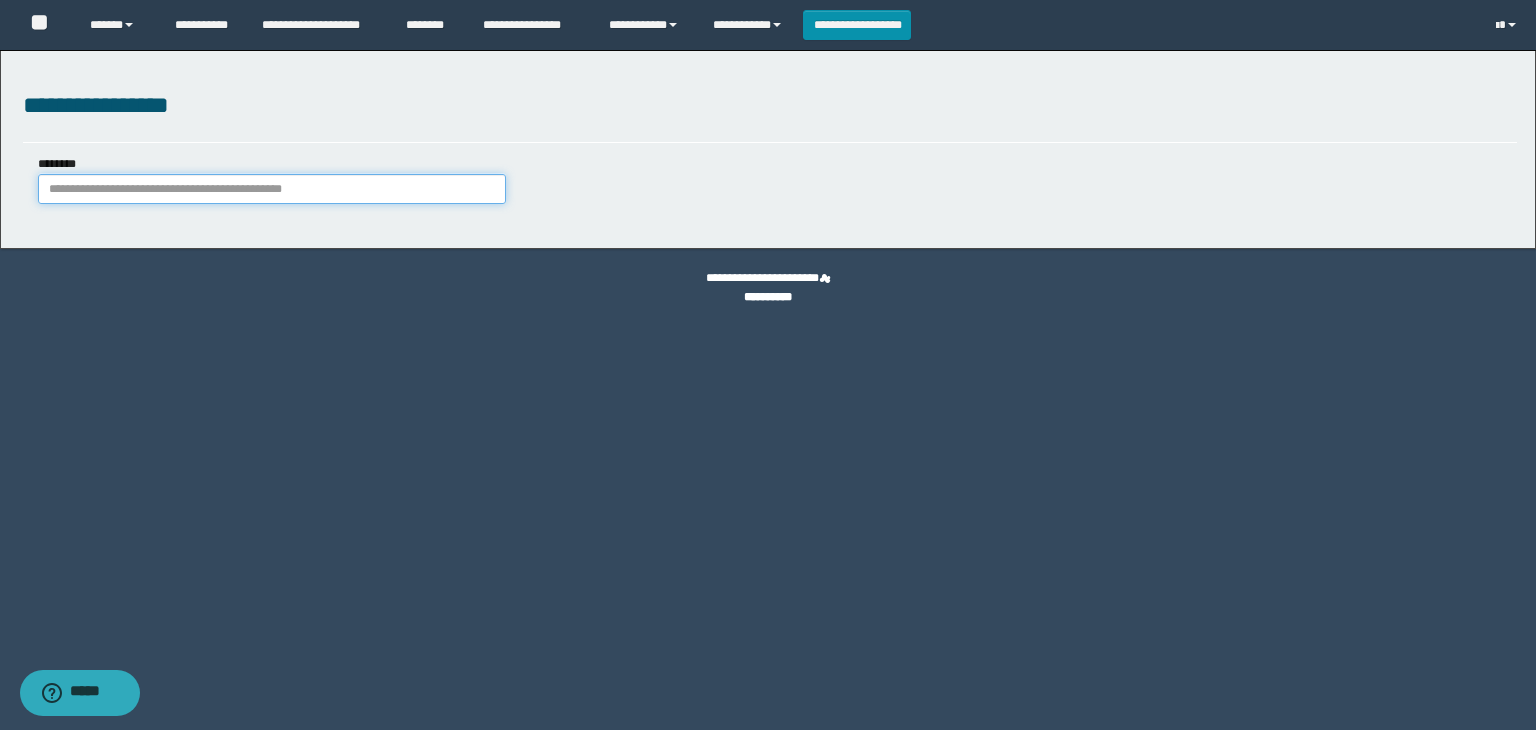 click on "********" at bounding box center [272, 189] 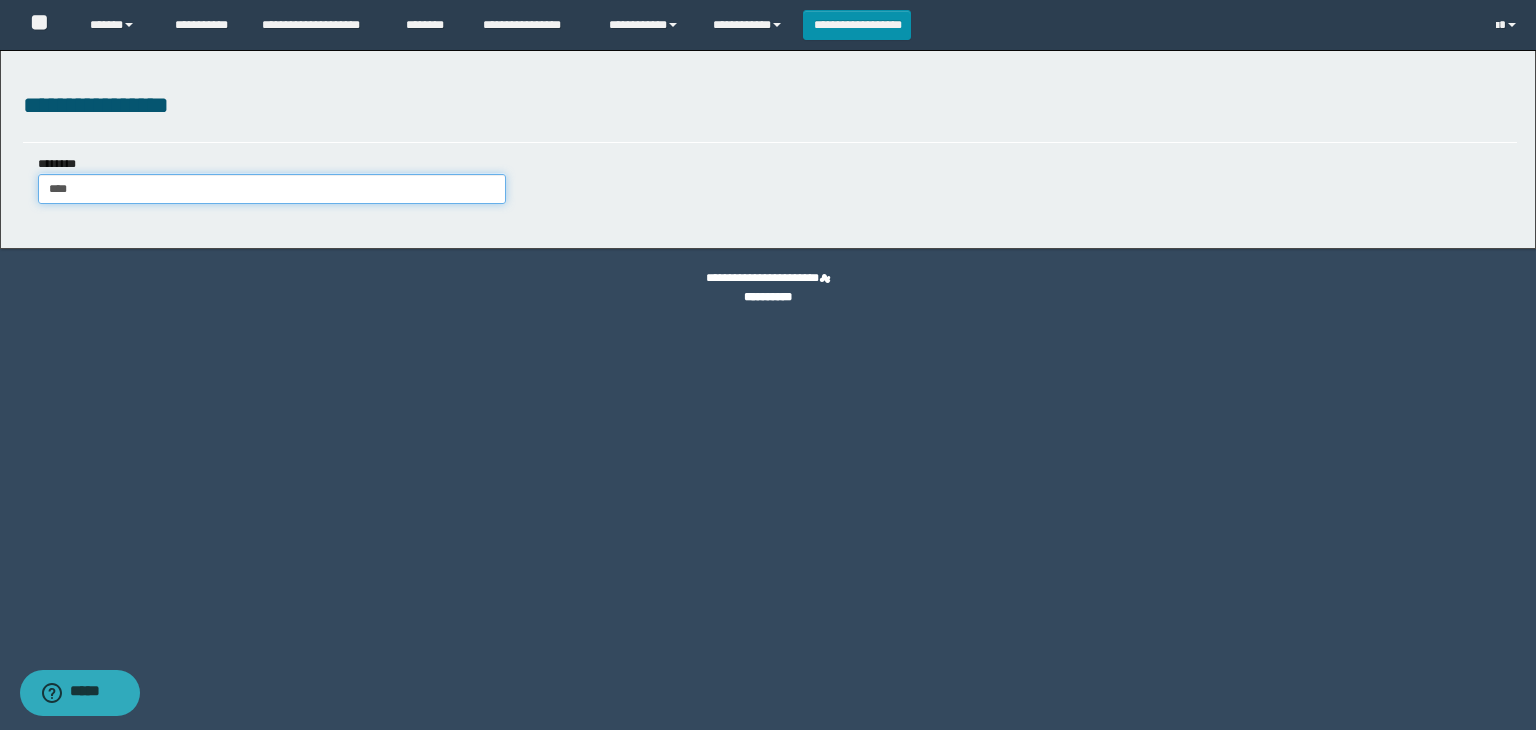 type on "*****" 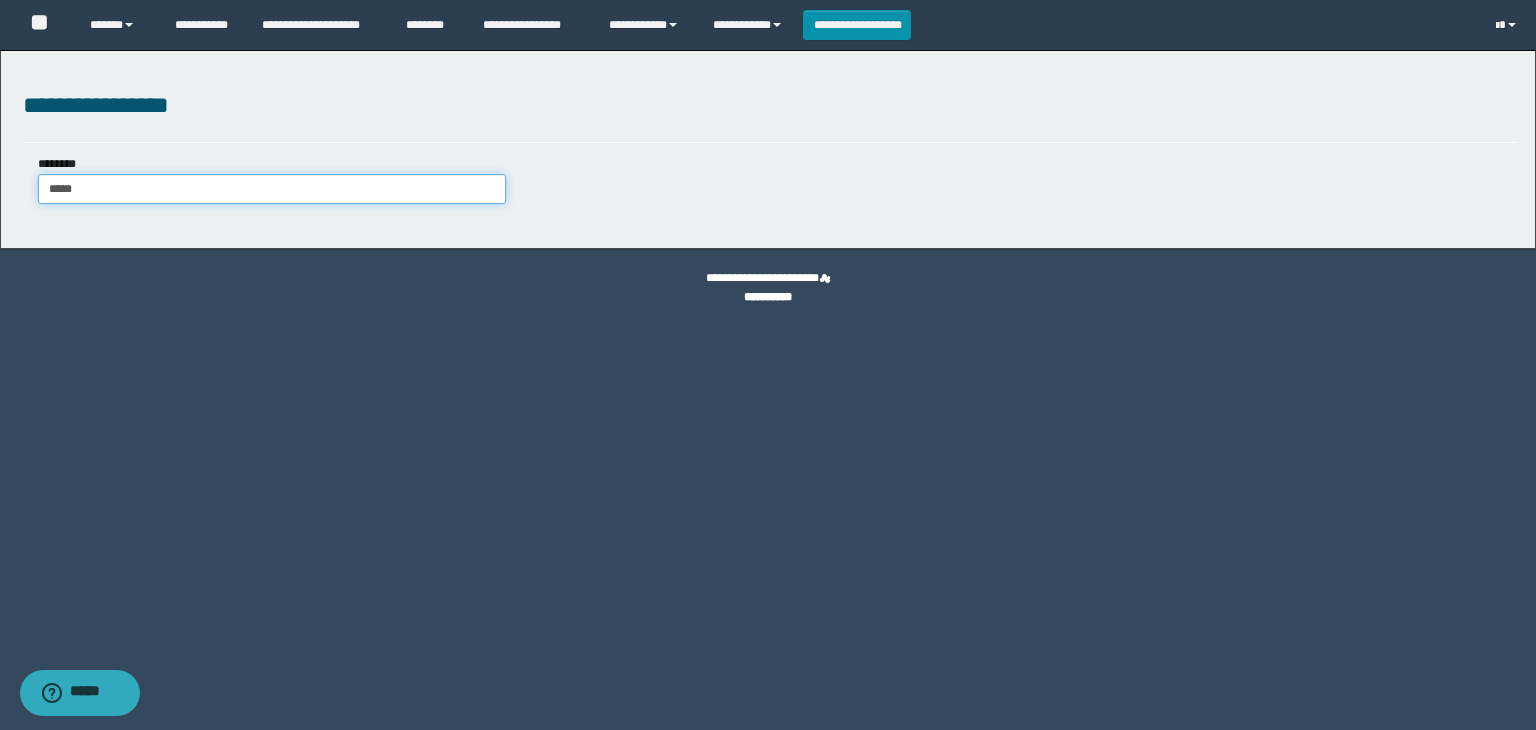 type on "*****" 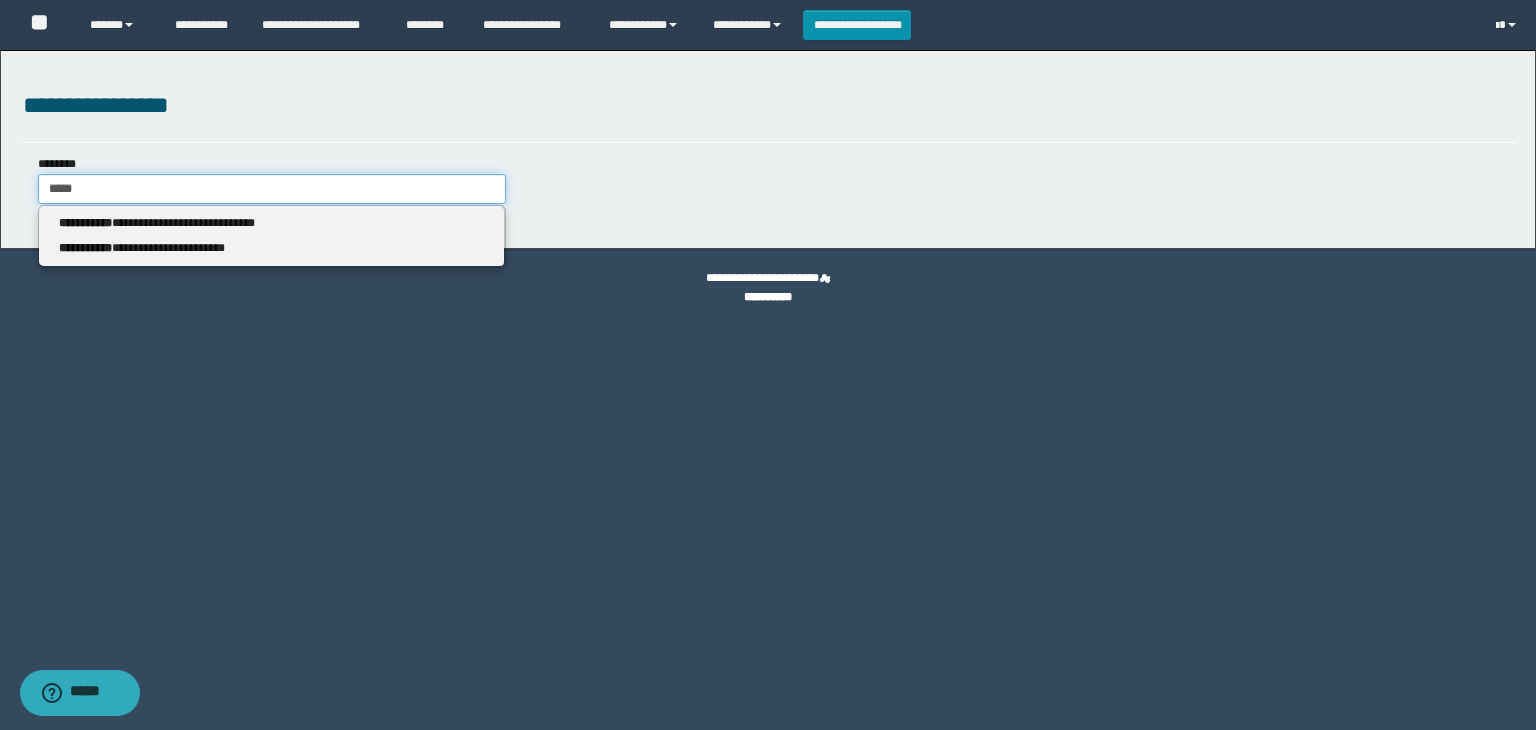 type 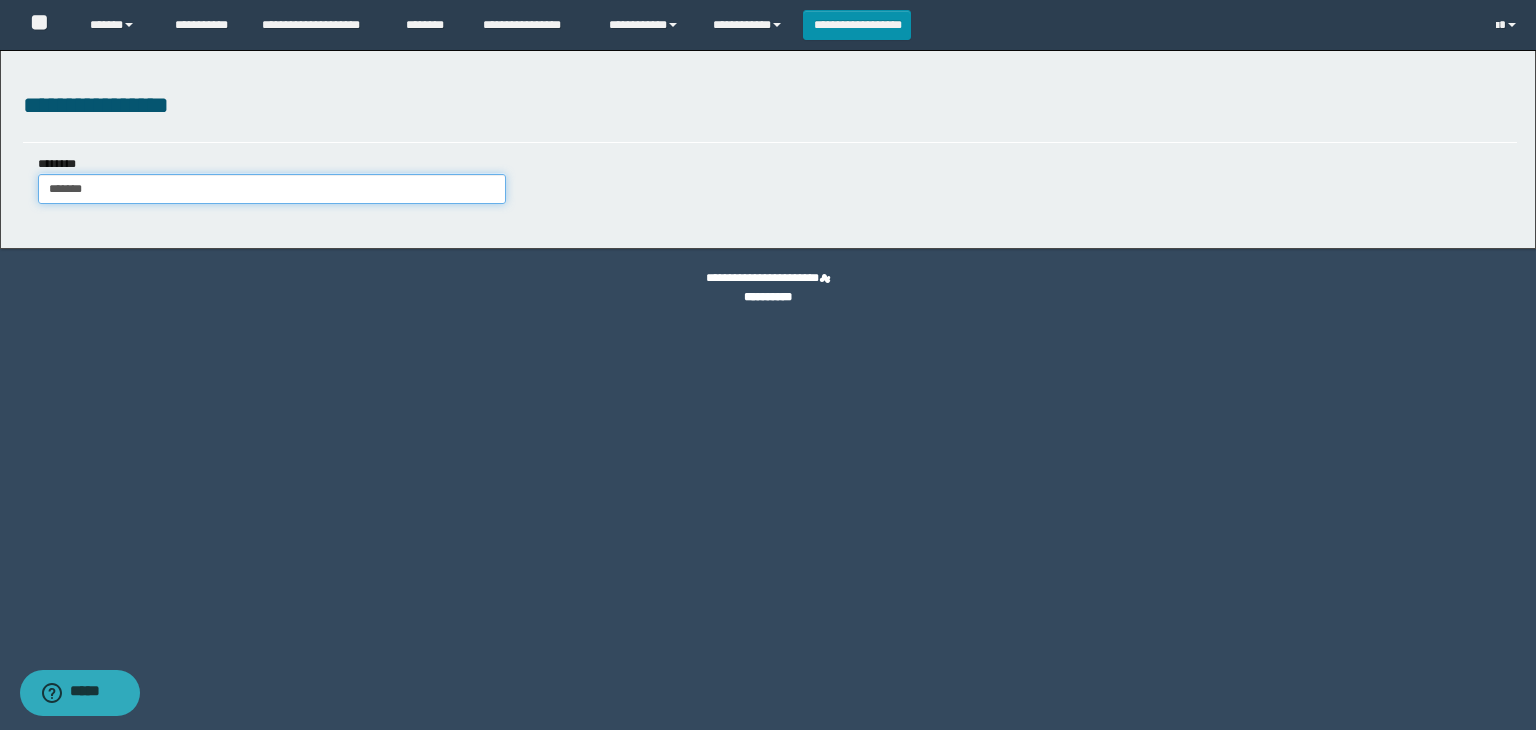 type on "********" 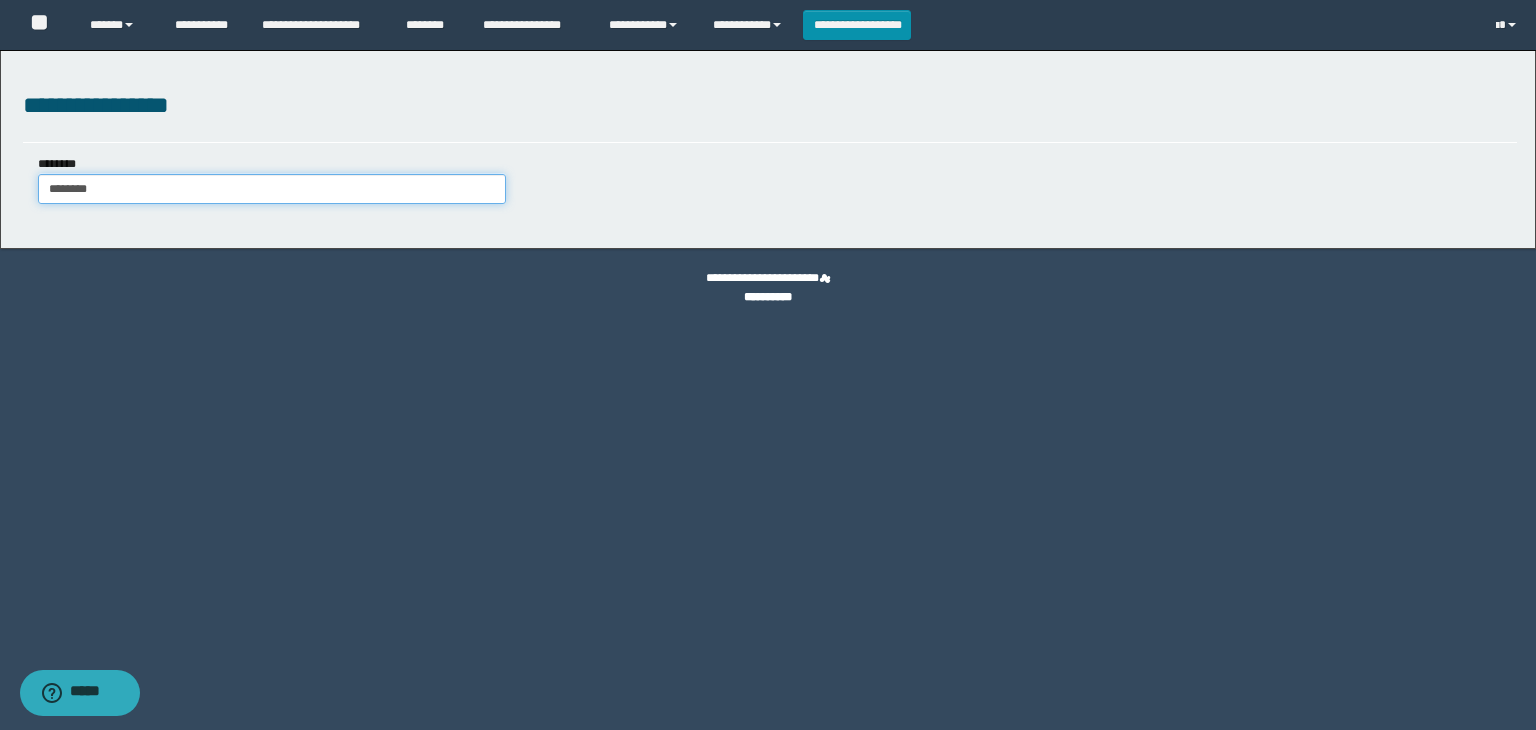type on "********" 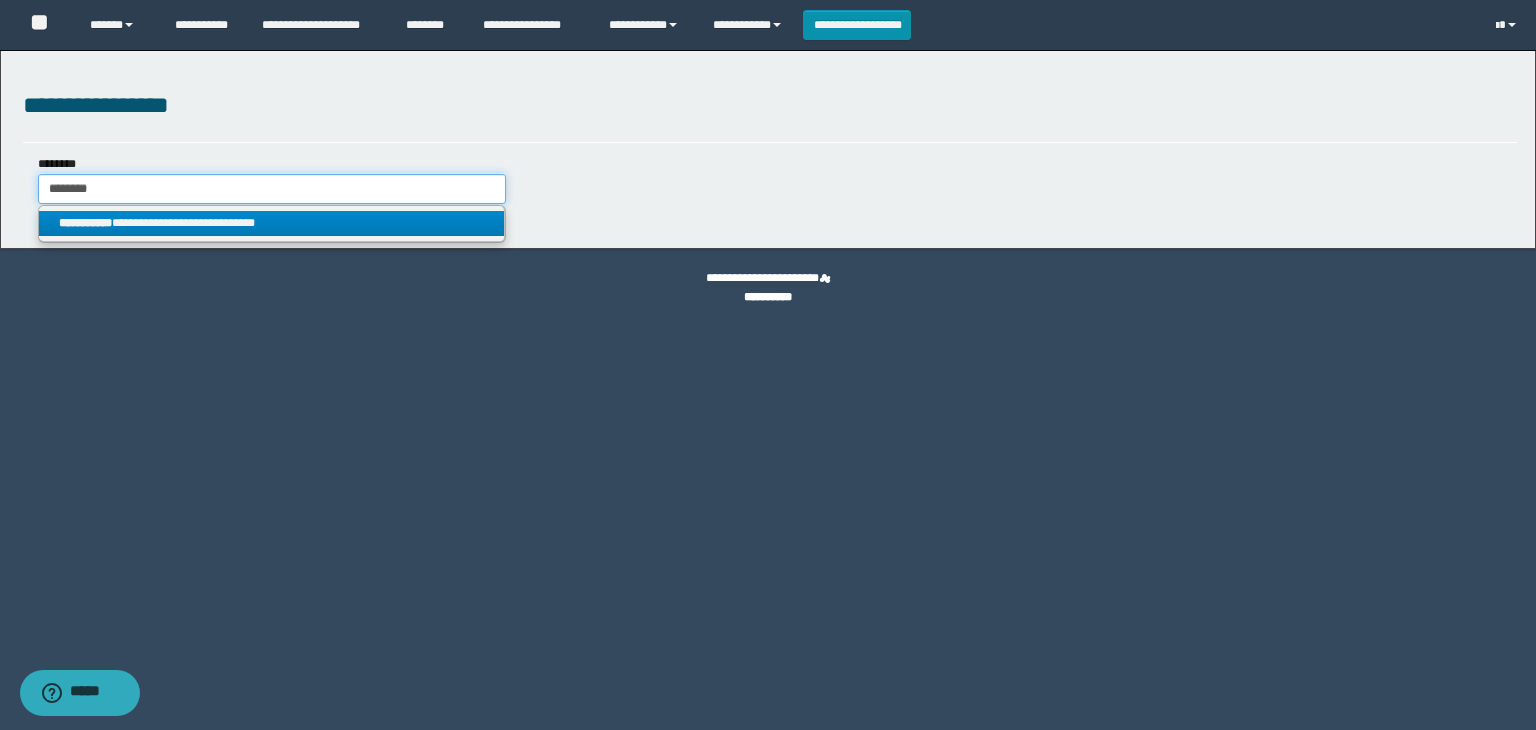 type on "********" 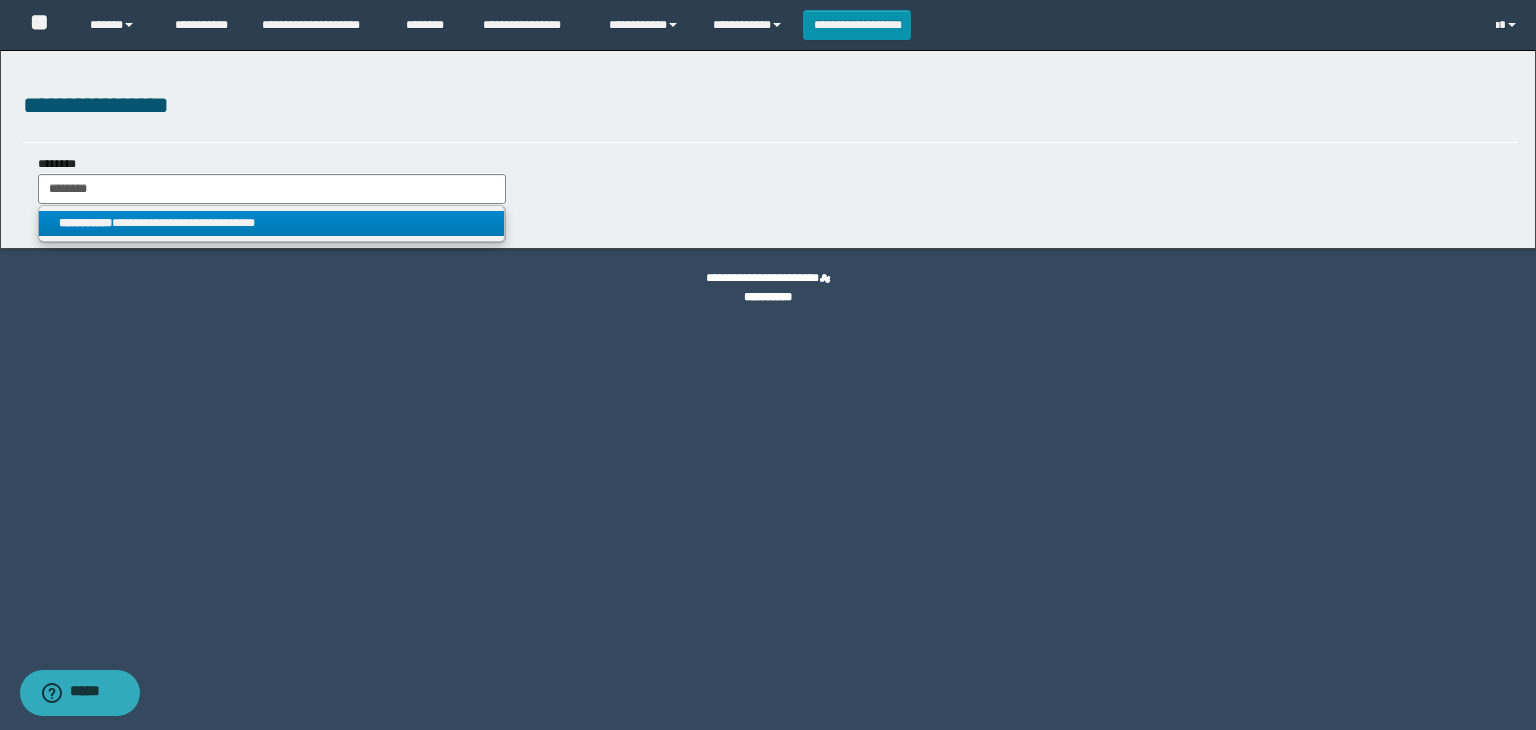 click on "**********" at bounding box center [272, 223] 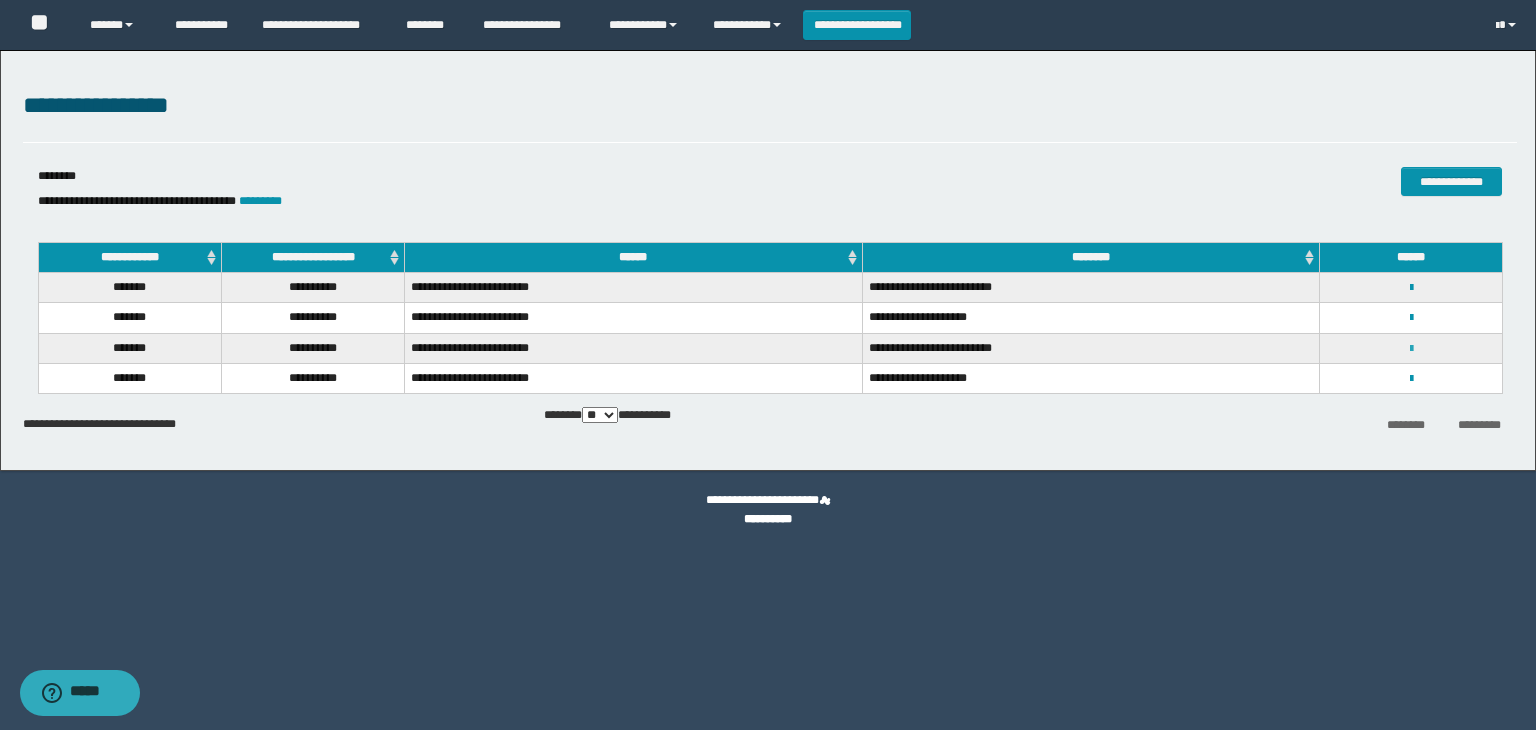 click at bounding box center [1411, 349] 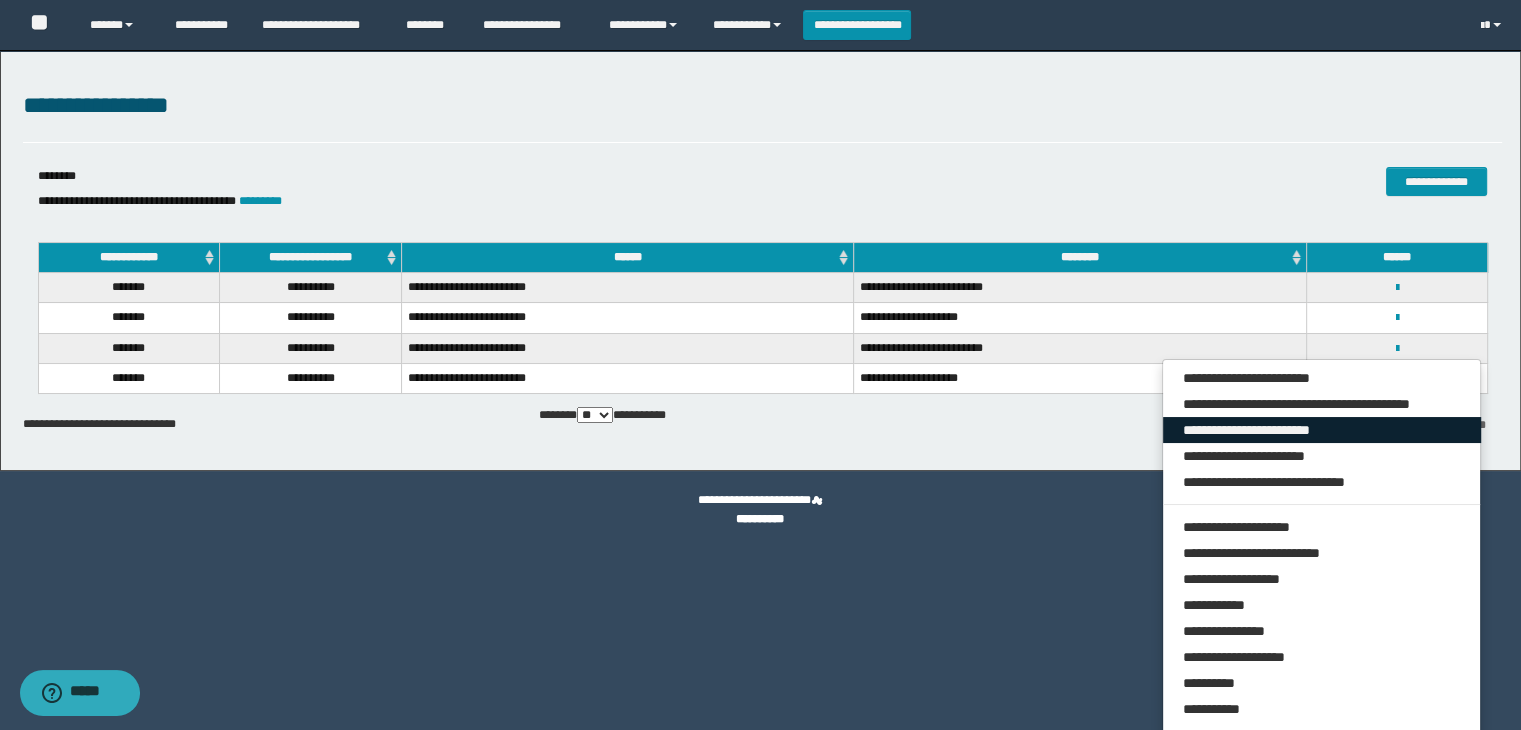 click on "**********" at bounding box center (1322, 430) 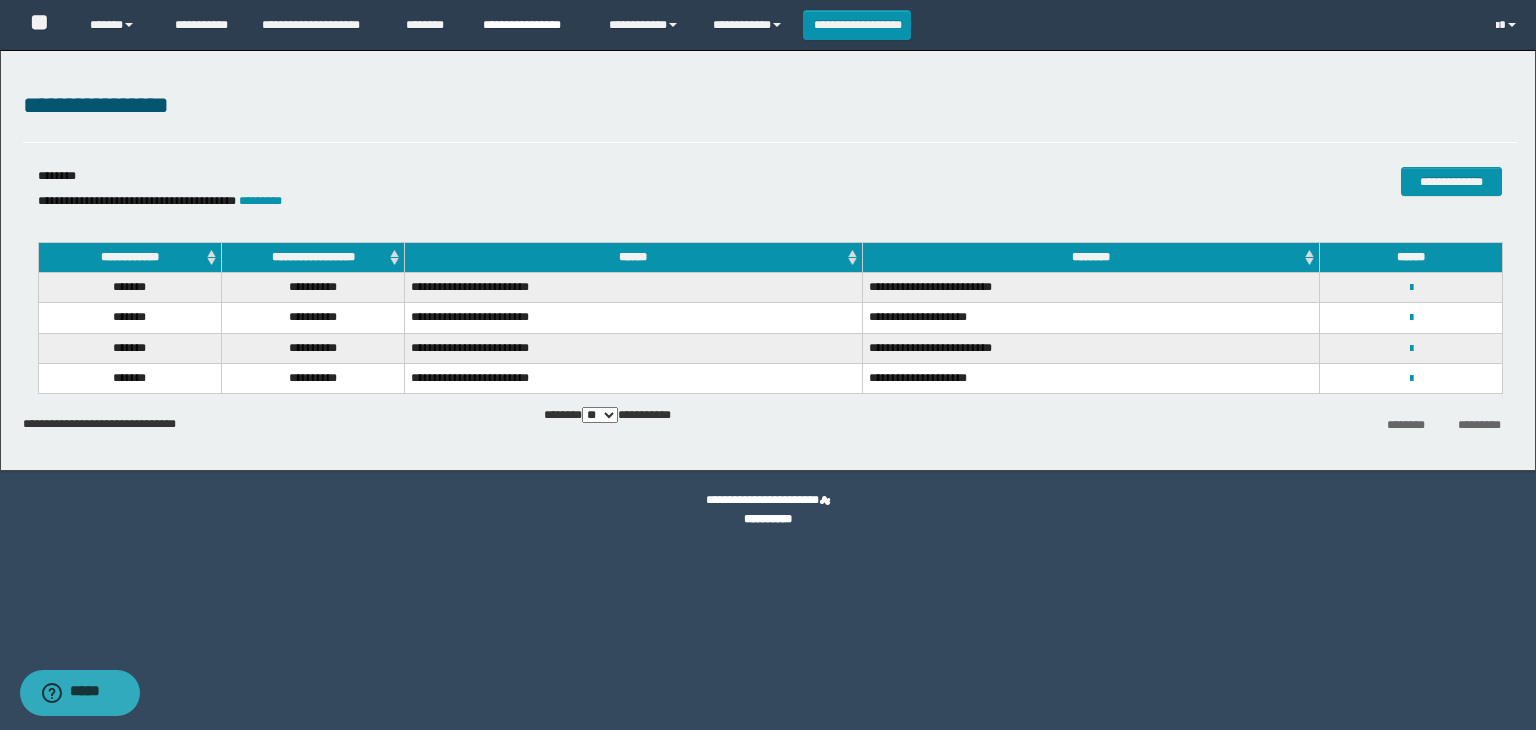 click on "**********" at bounding box center (531, 25) 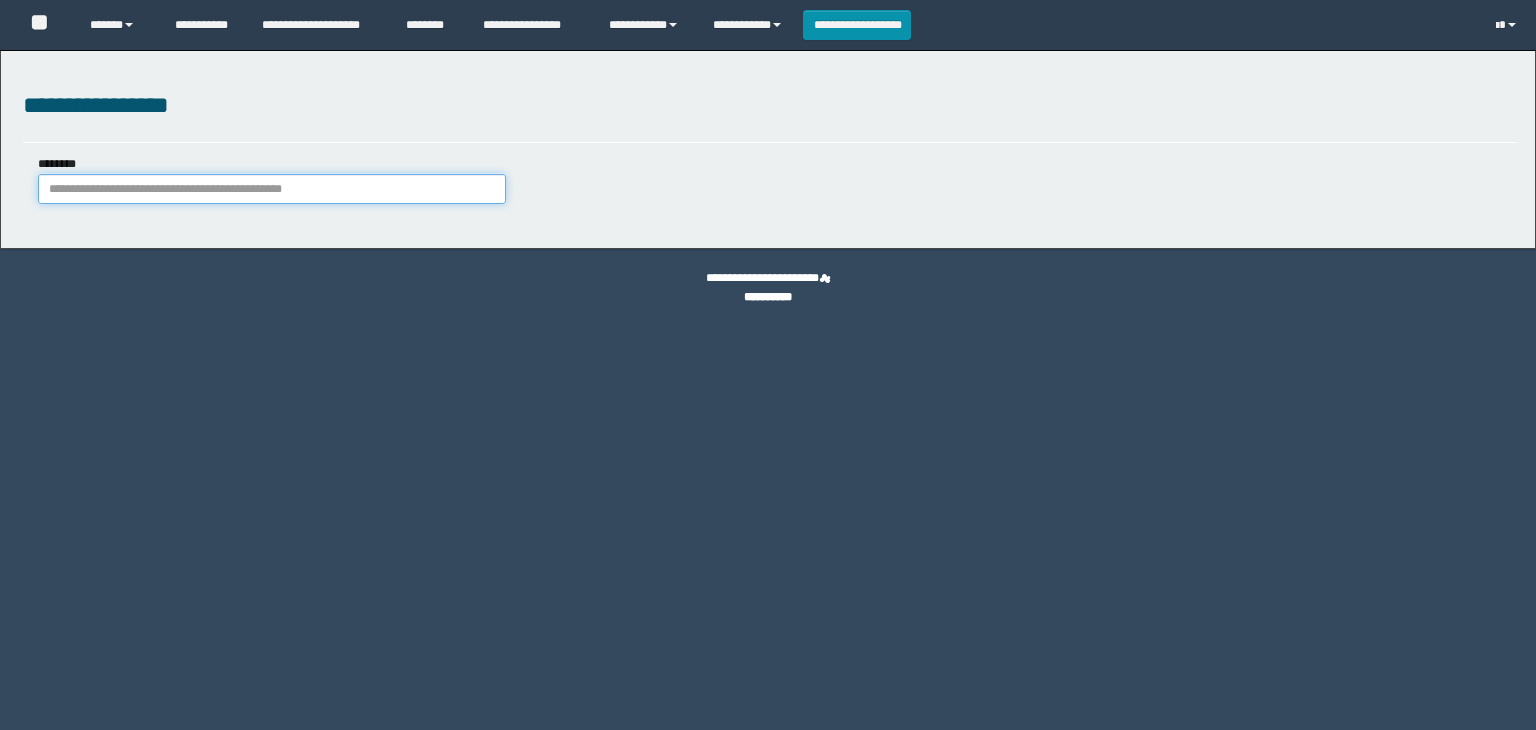 scroll, scrollTop: 0, scrollLeft: 0, axis: both 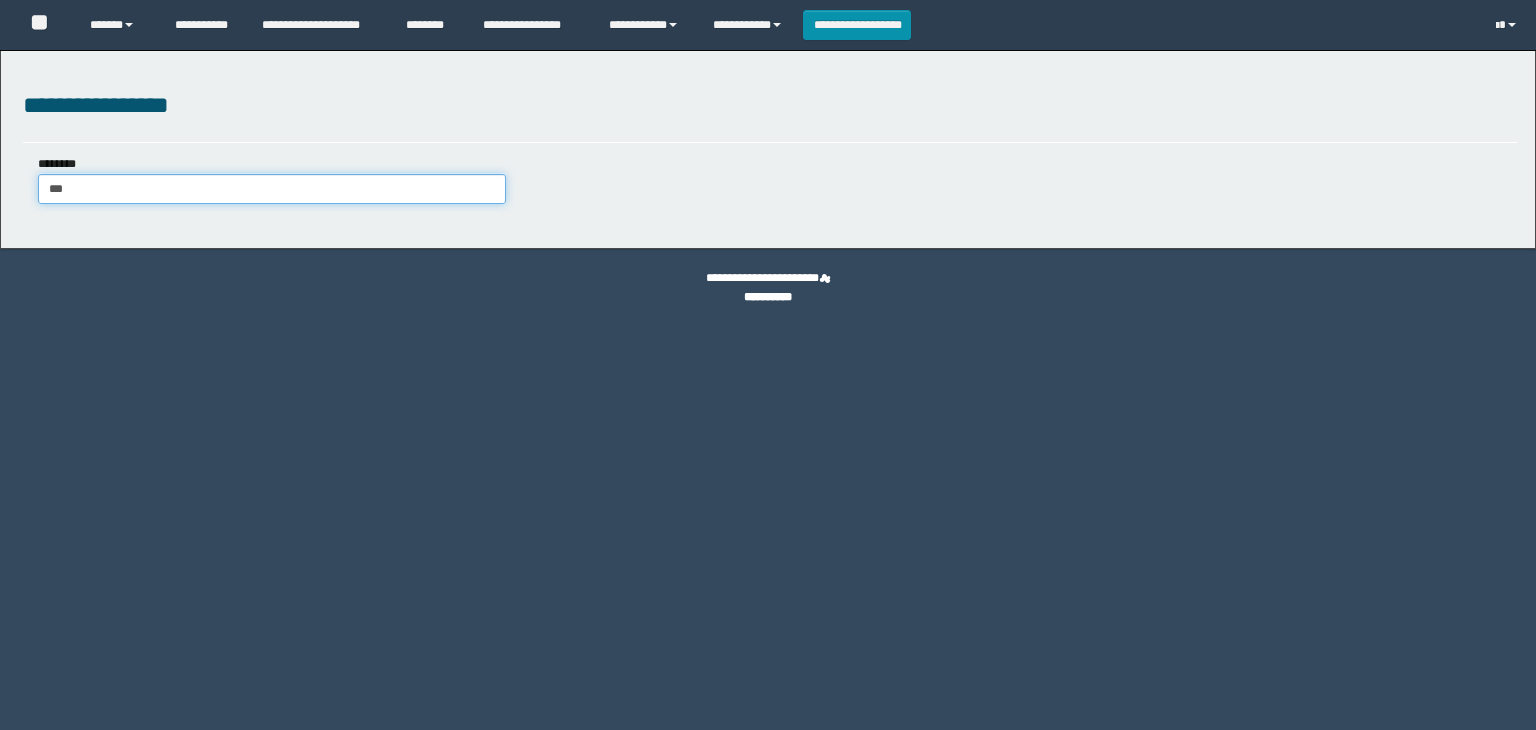 type on "****" 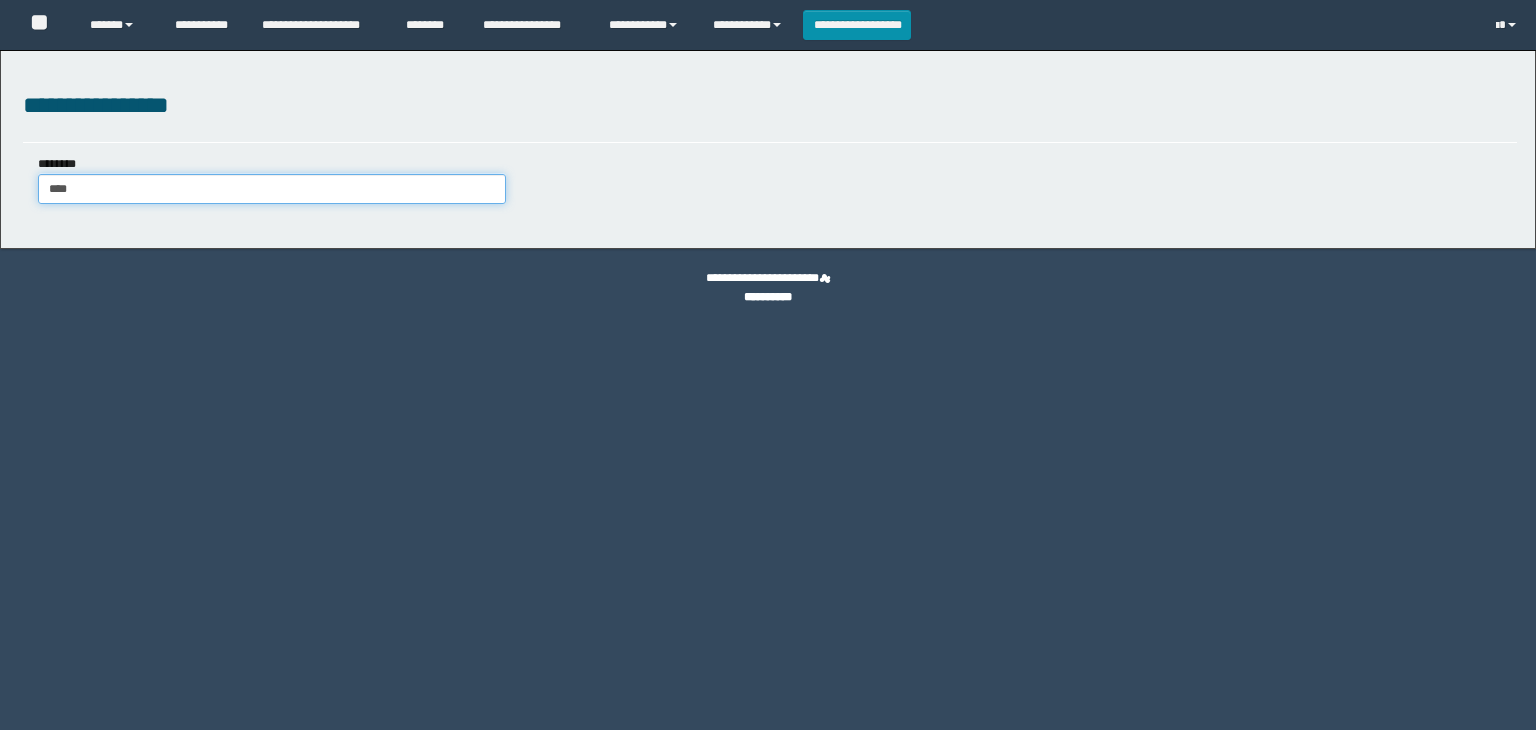 type on "****" 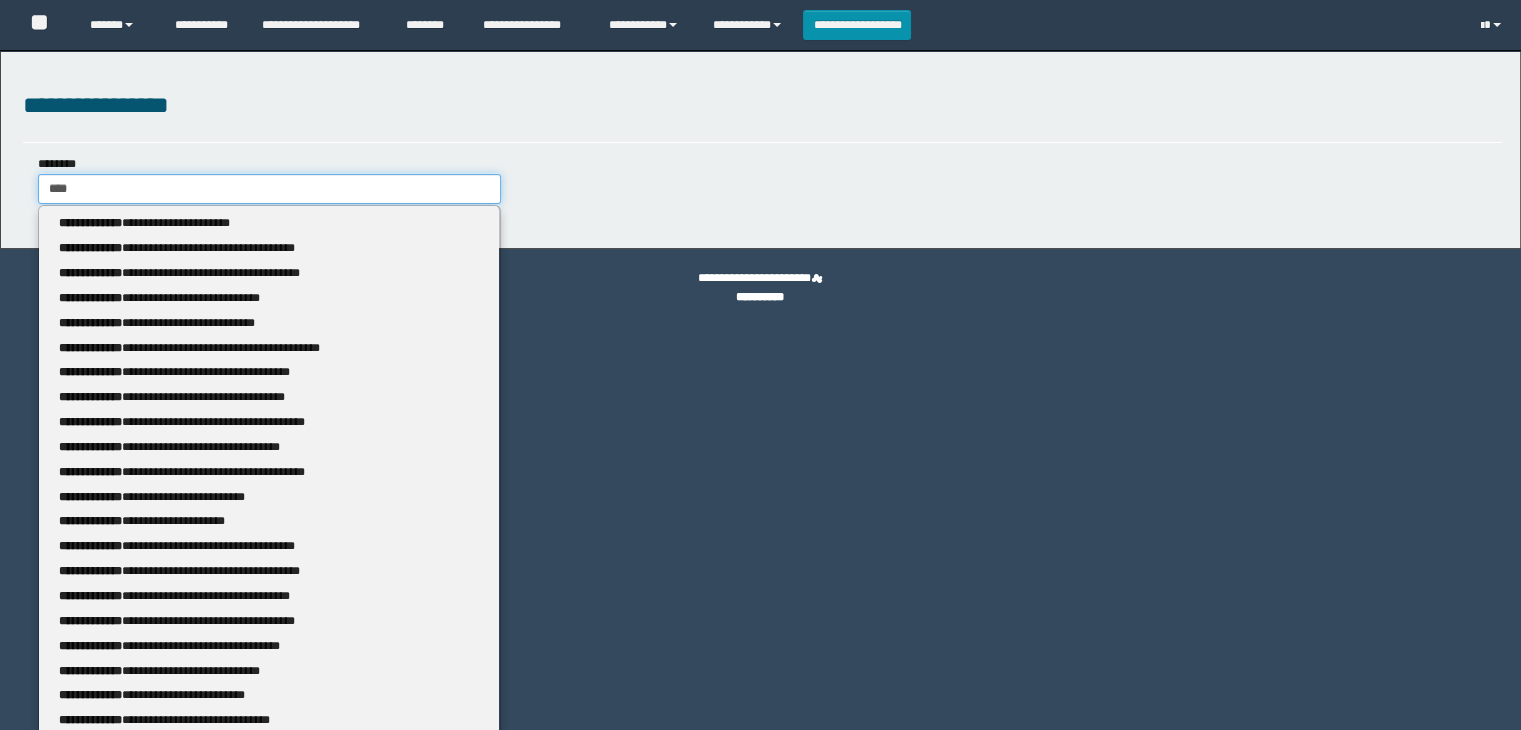 type 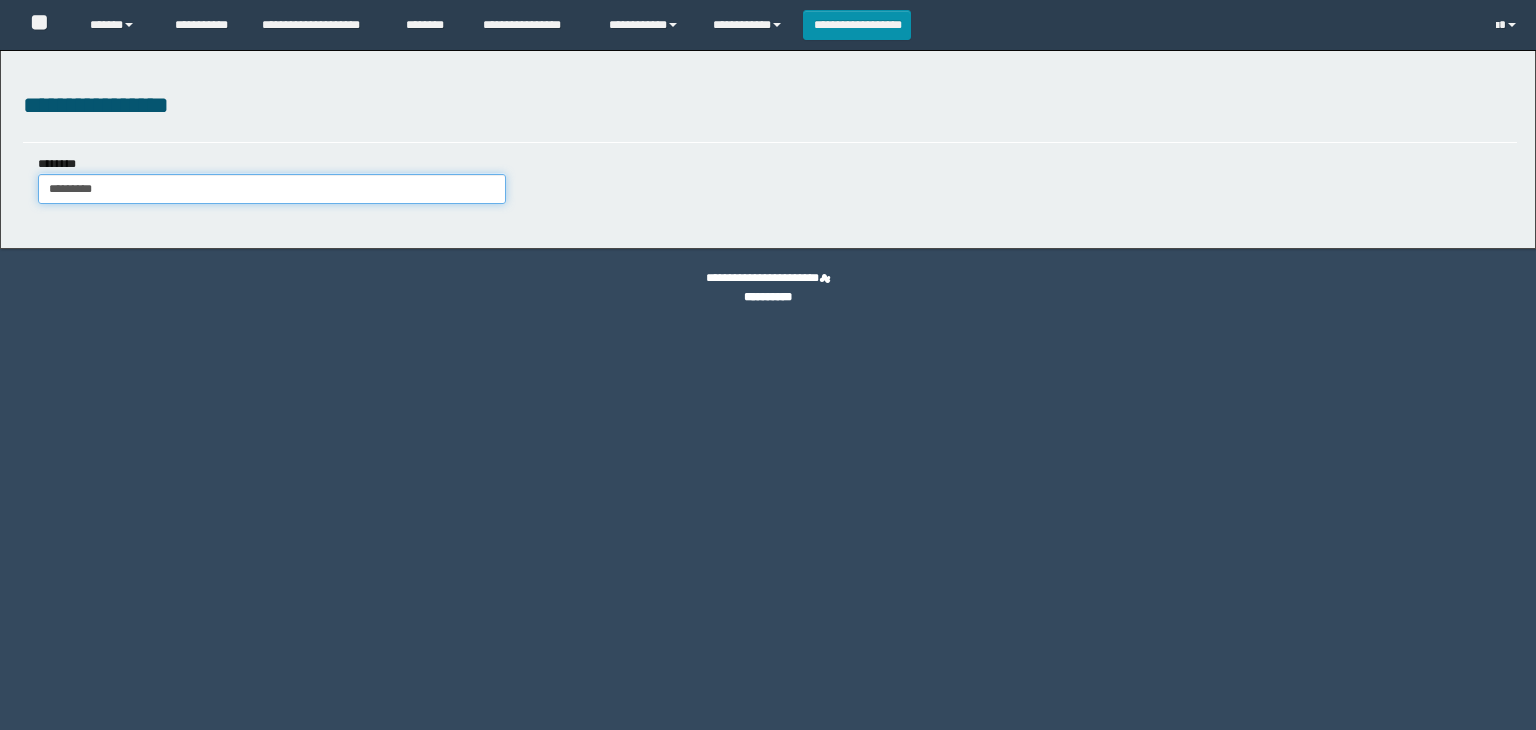 type on "**********" 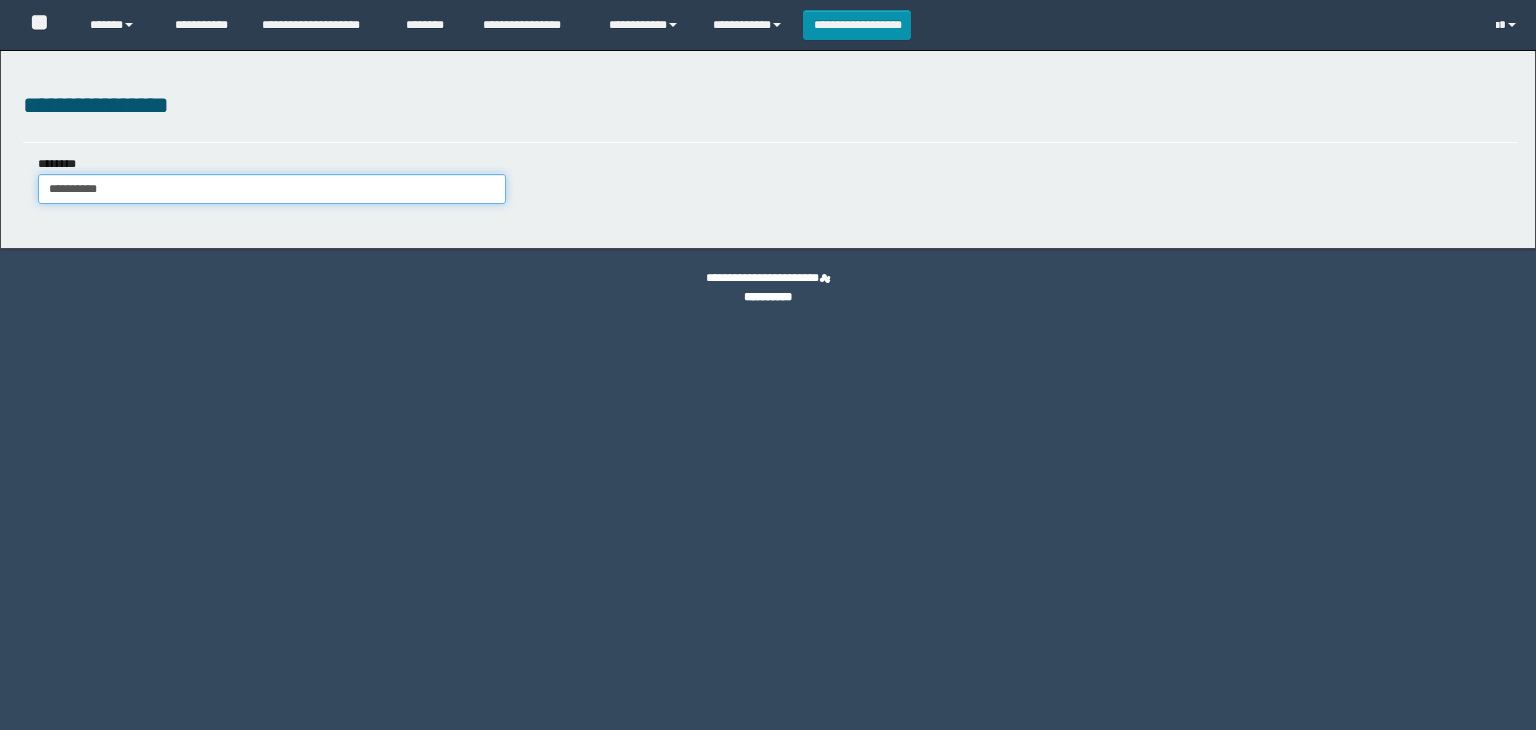 scroll, scrollTop: 0, scrollLeft: 0, axis: both 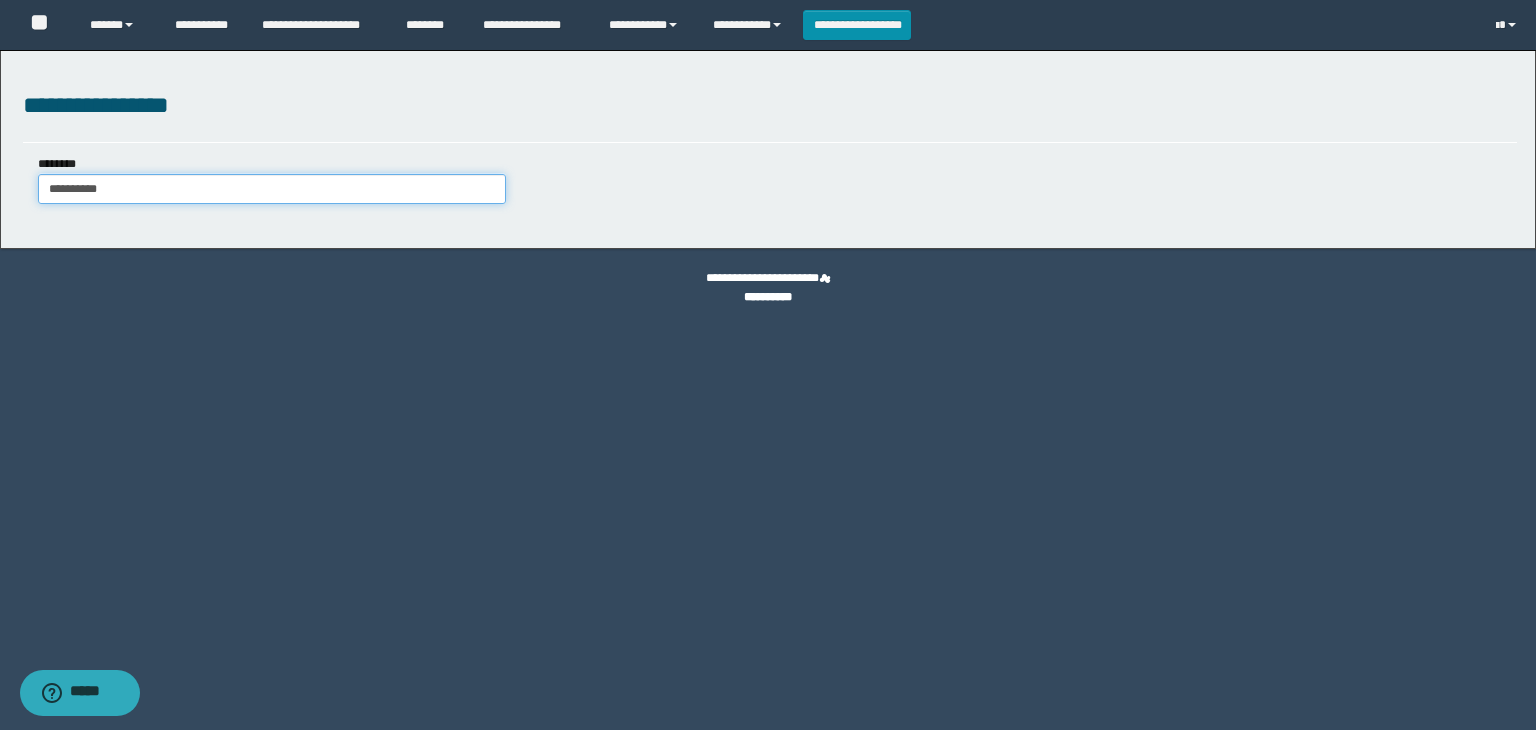 type on "**********" 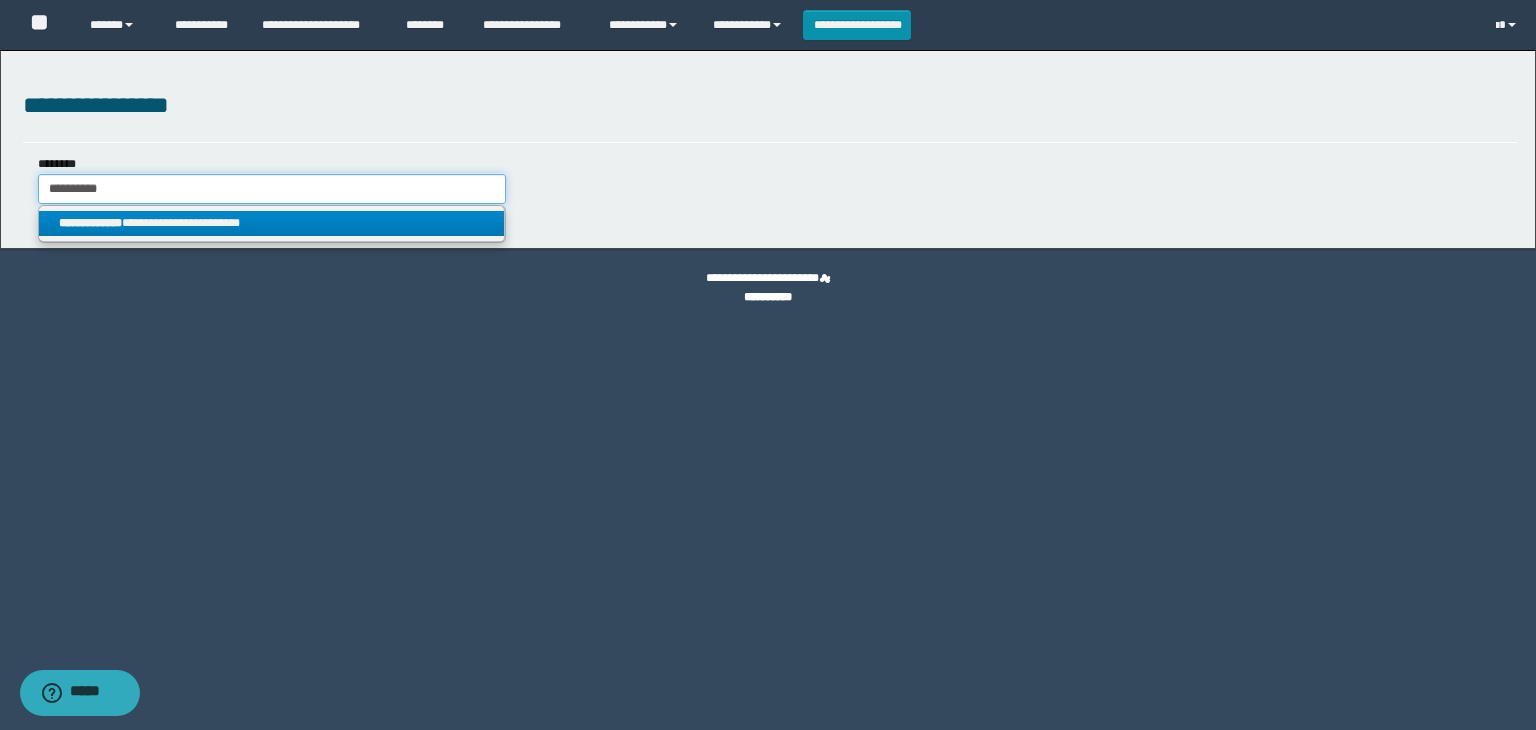 type on "**********" 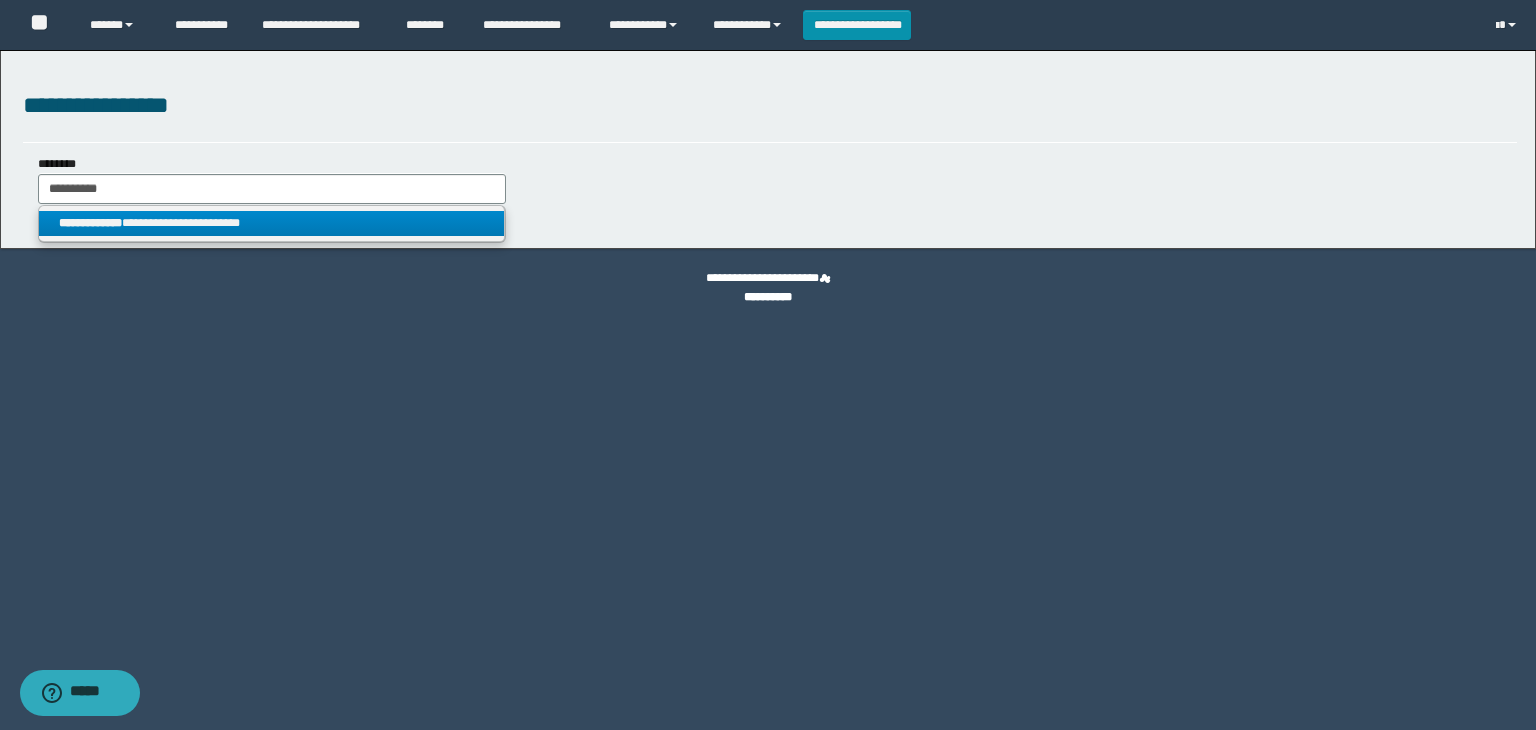 click on "**********" at bounding box center [272, 223] 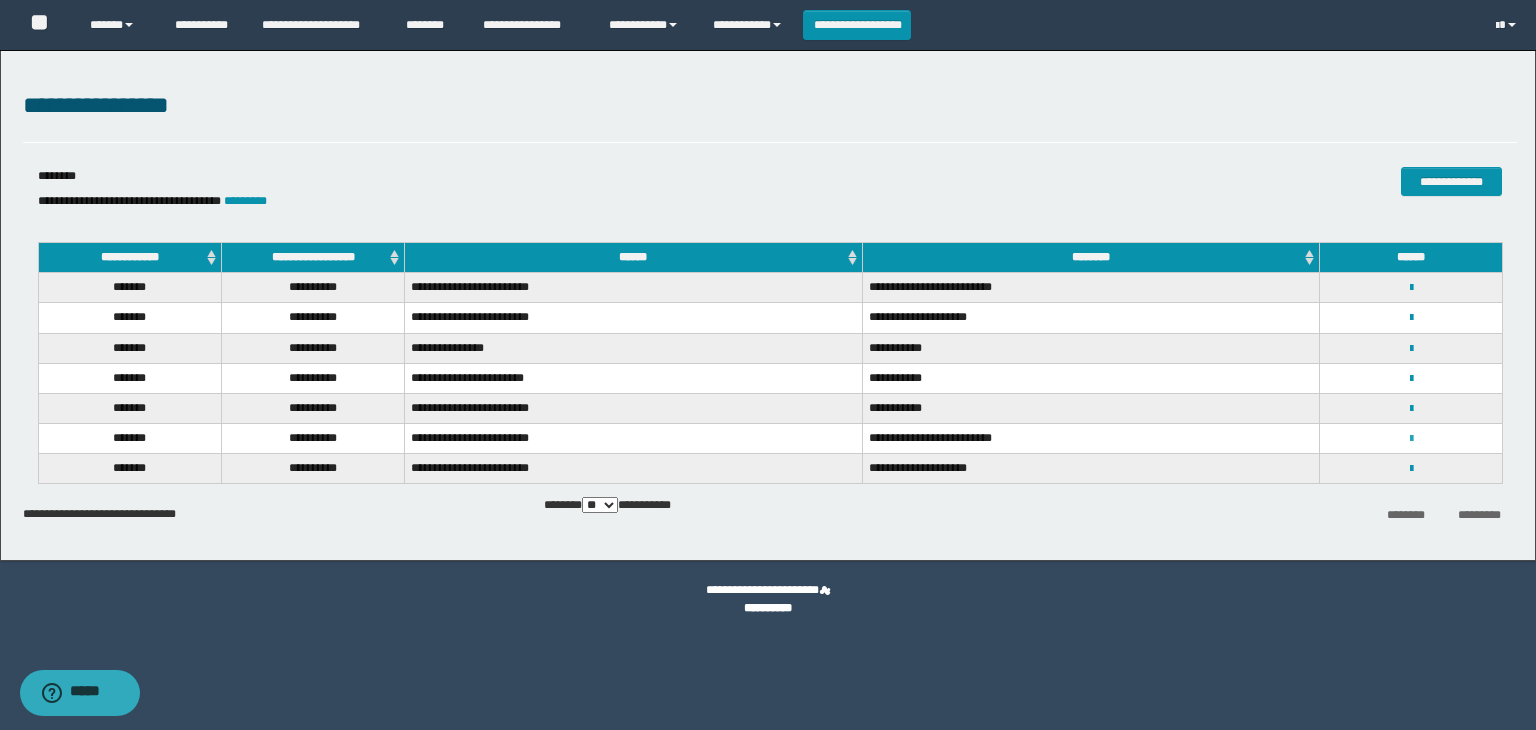 click at bounding box center [1411, 439] 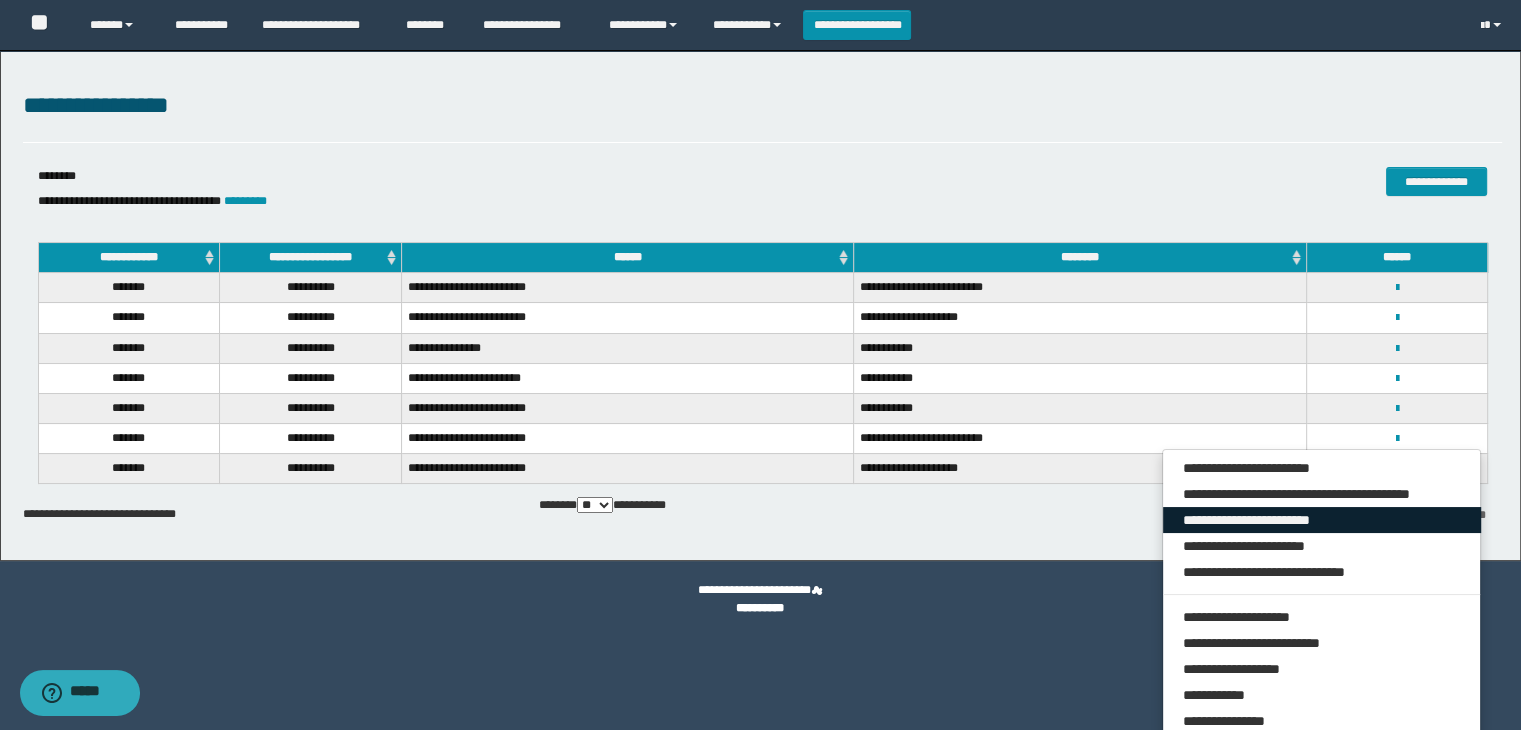 click on "**********" at bounding box center (1322, 520) 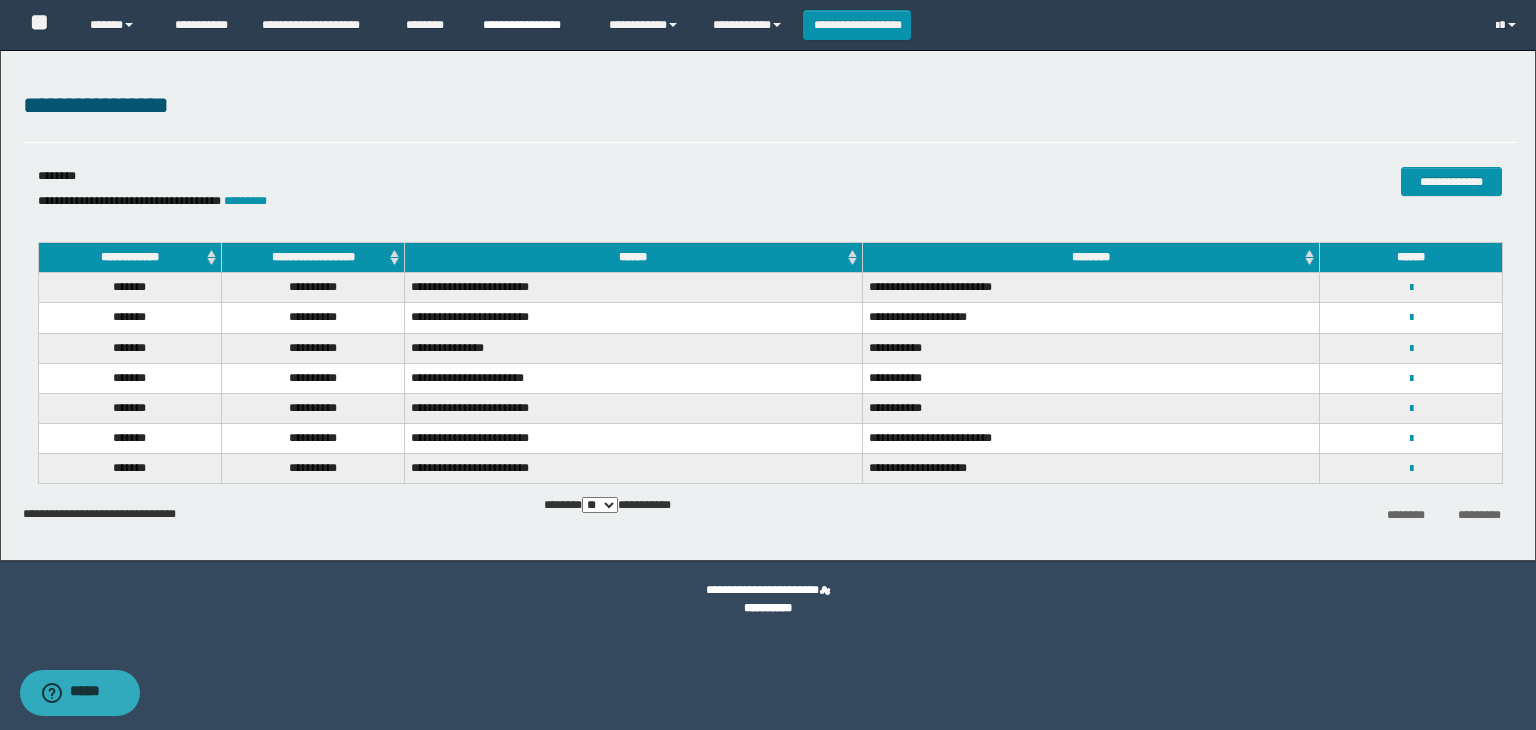 click on "**********" at bounding box center (531, 25) 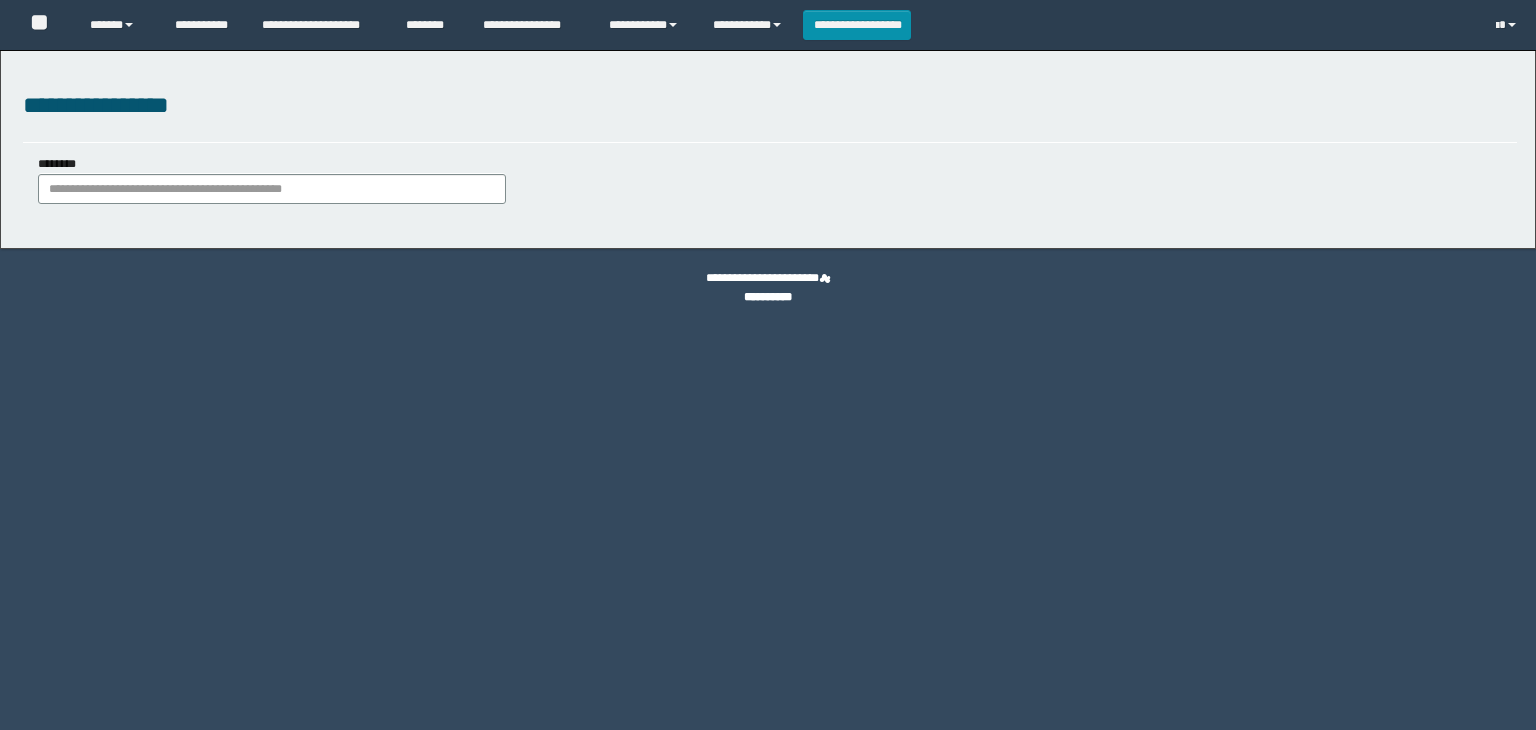 scroll, scrollTop: 0, scrollLeft: 0, axis: both 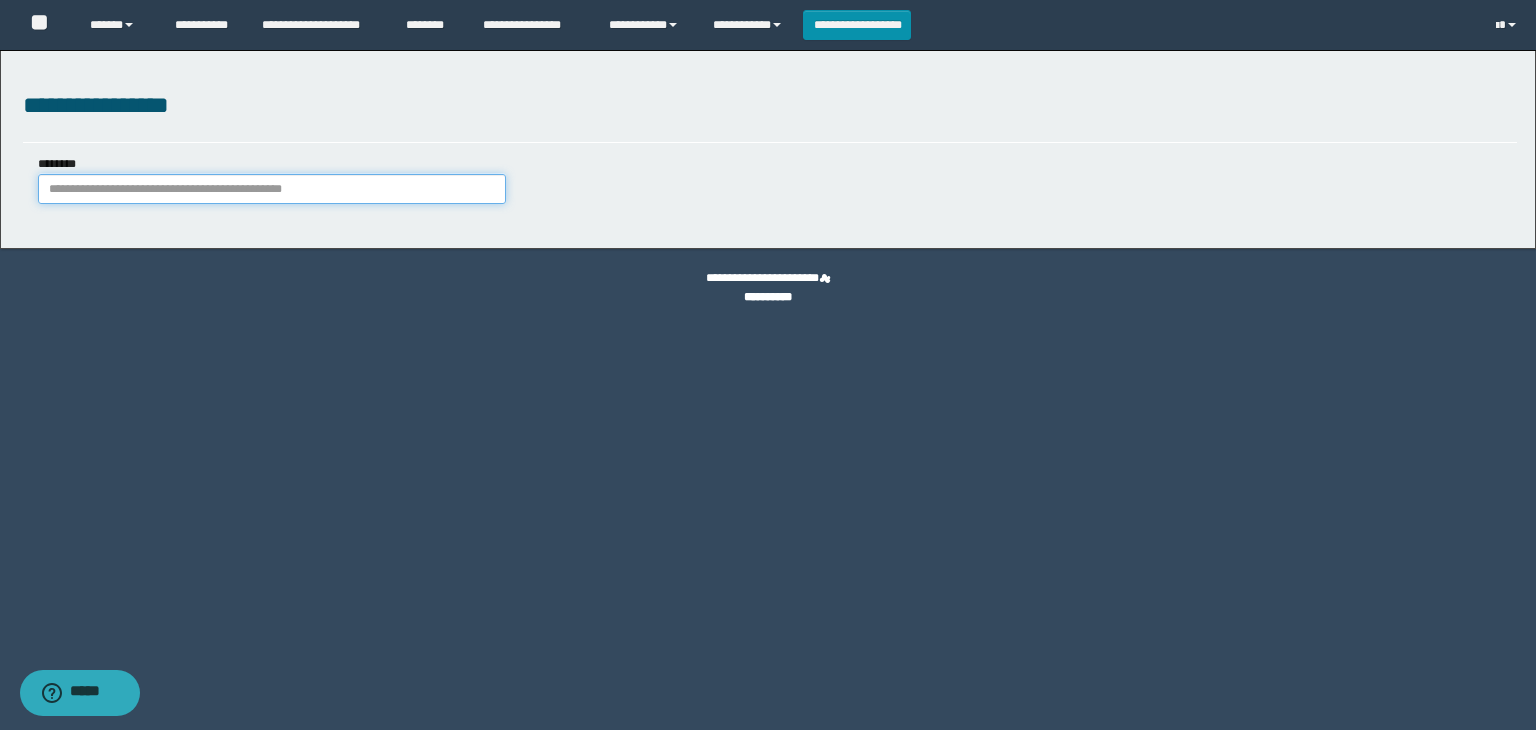 click on "********" at bounding box center [272, 189] 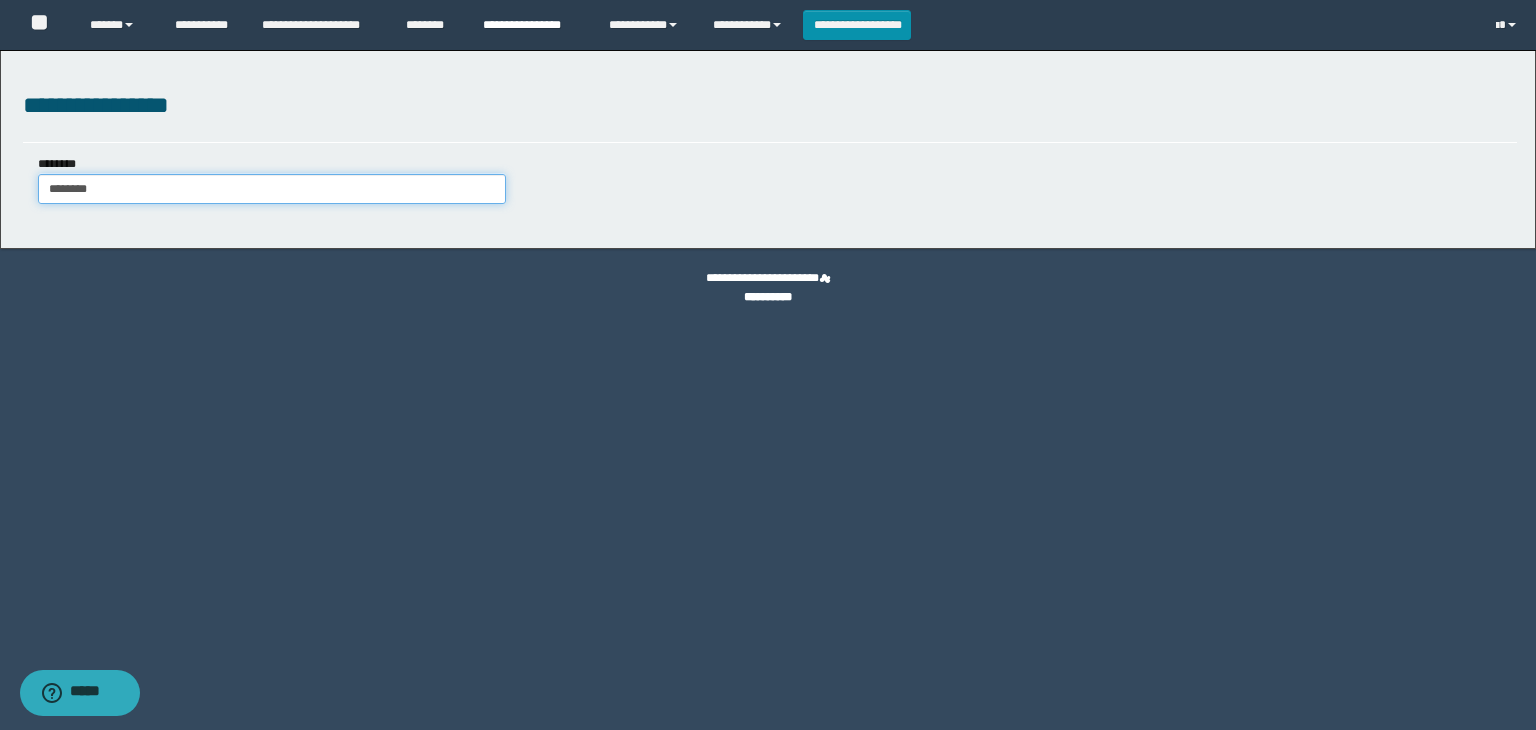 type on "********" 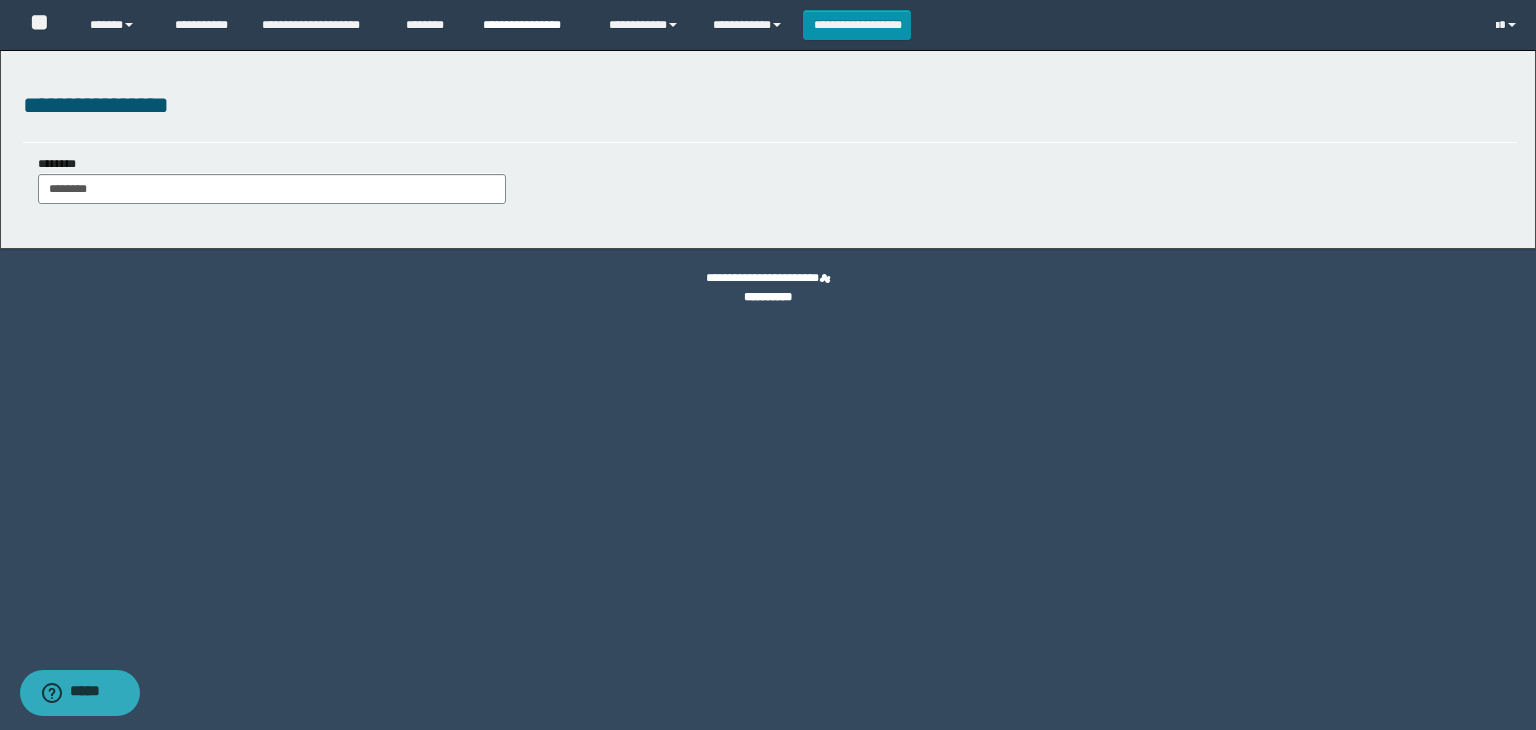 click on "**********" at bounding box center [531, 25] 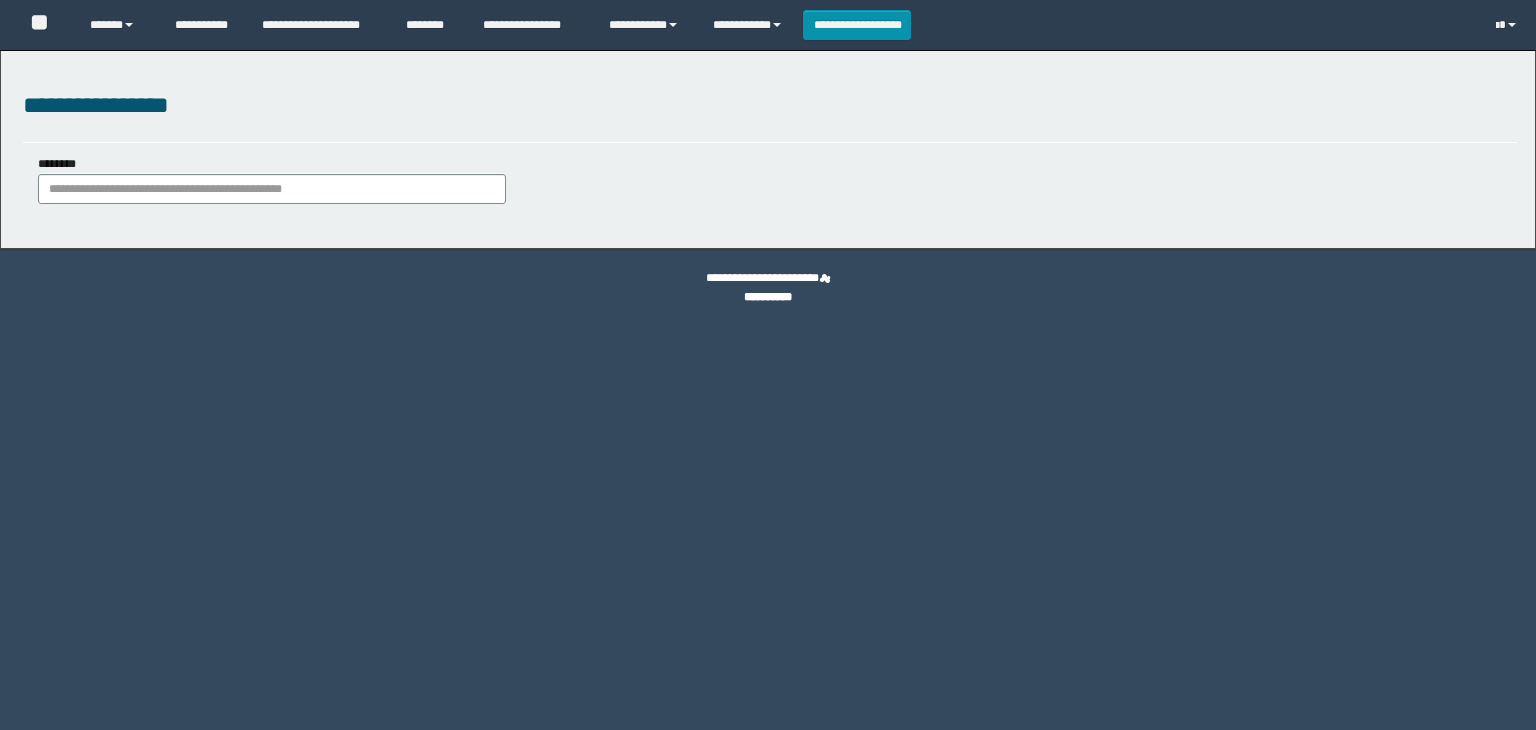 scroll, scrollTop: 0, scrollLeft: 0, axis: both 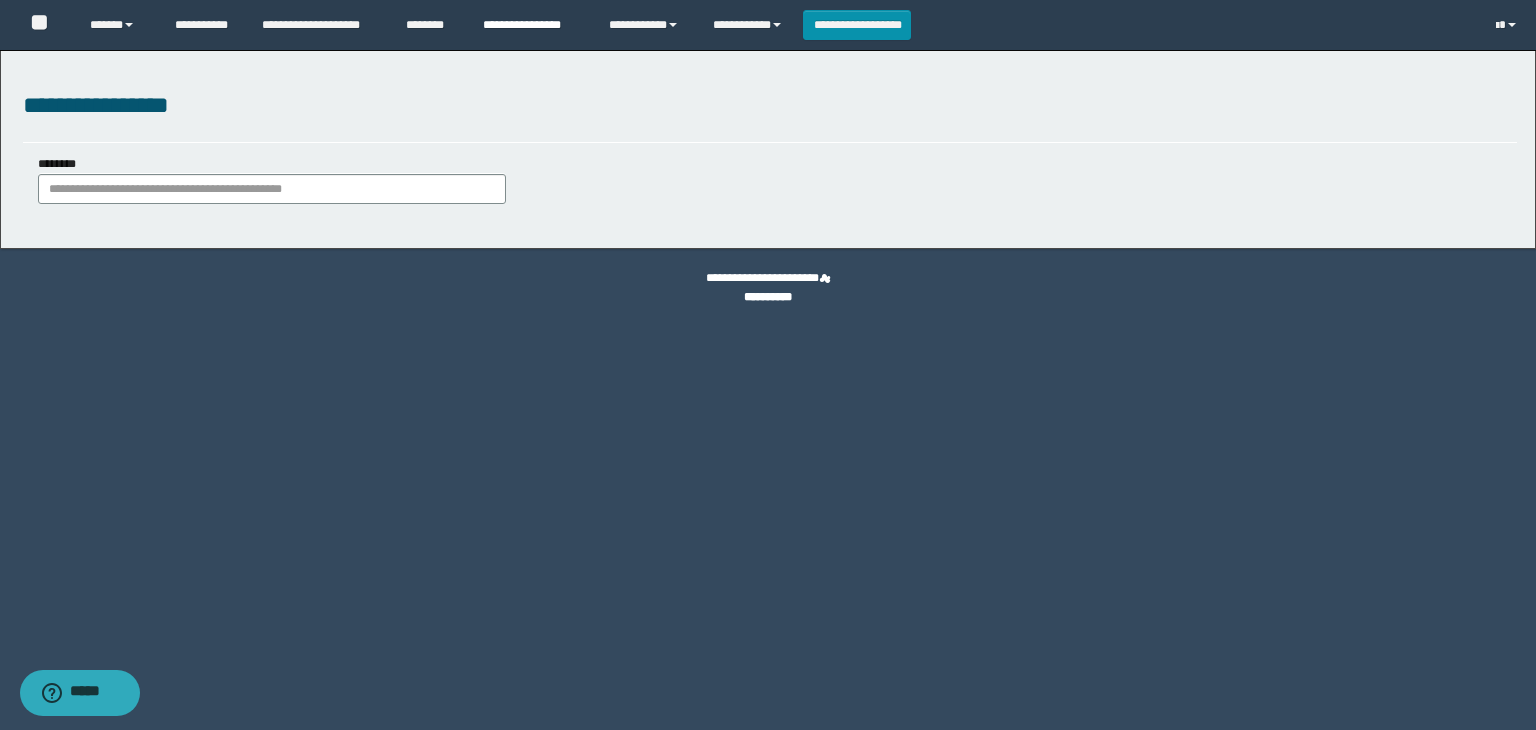 click on "**********" at bounding box center (531, 25) 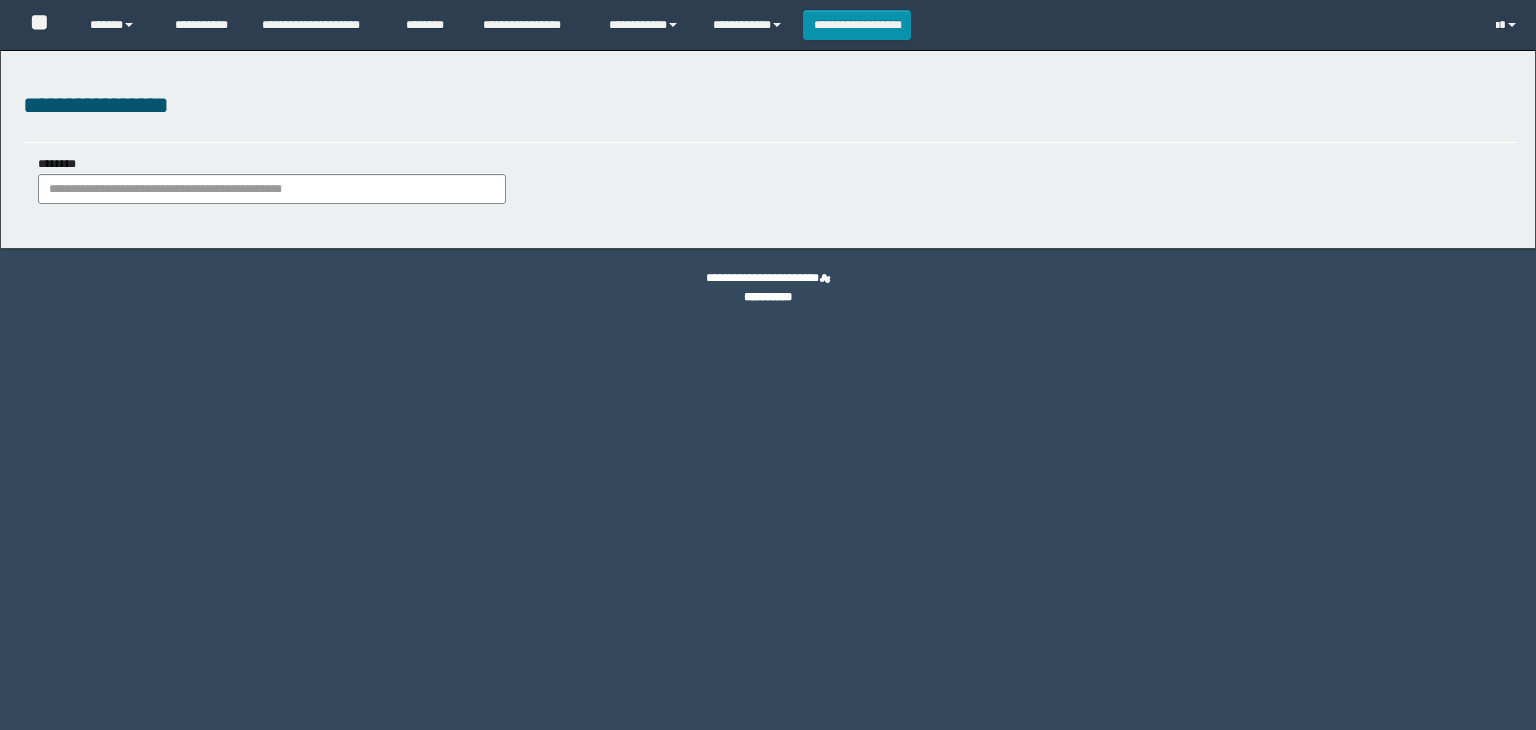 scroll, scrollTop: 0, scrollLeft: 0, axis: both 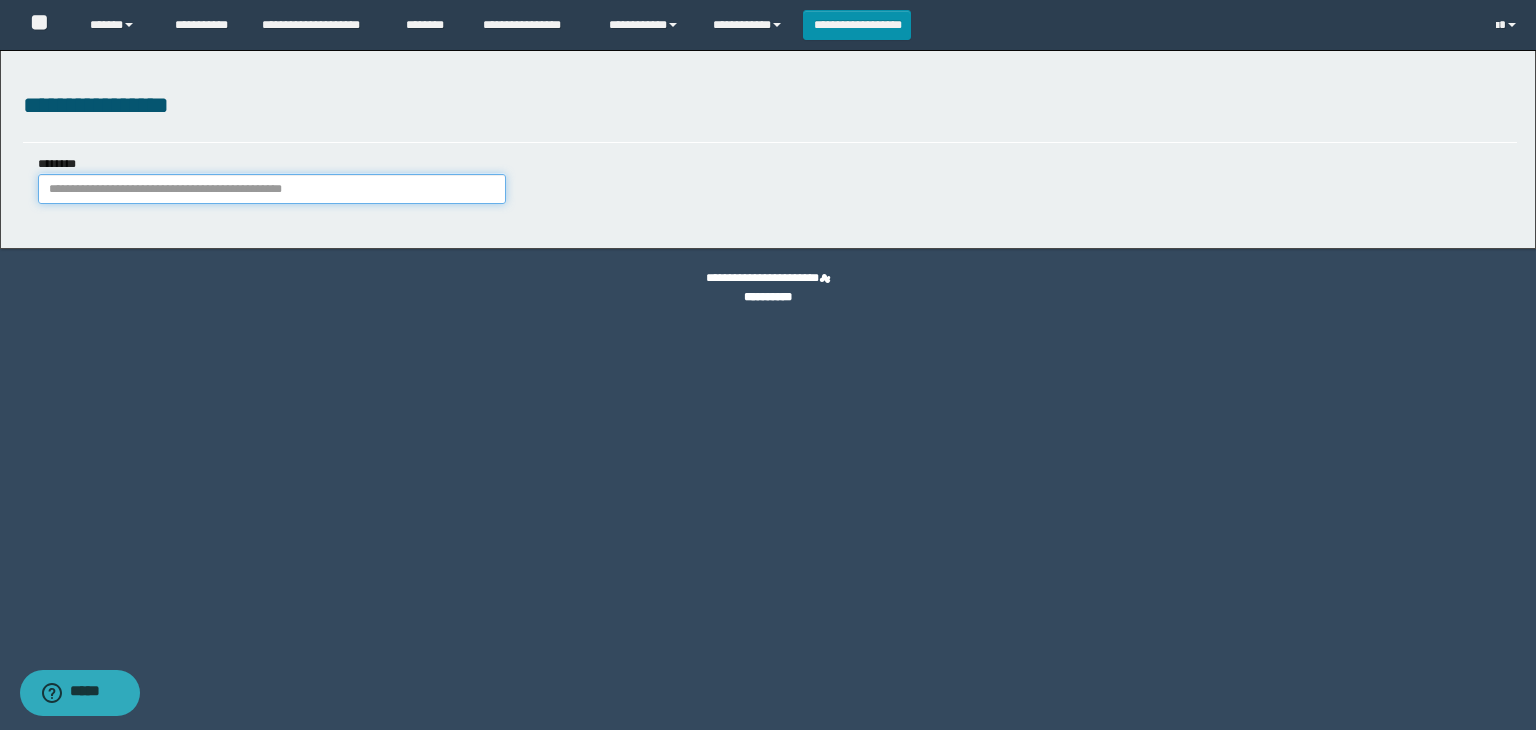 click on "********" at bounding box center (272, 189) 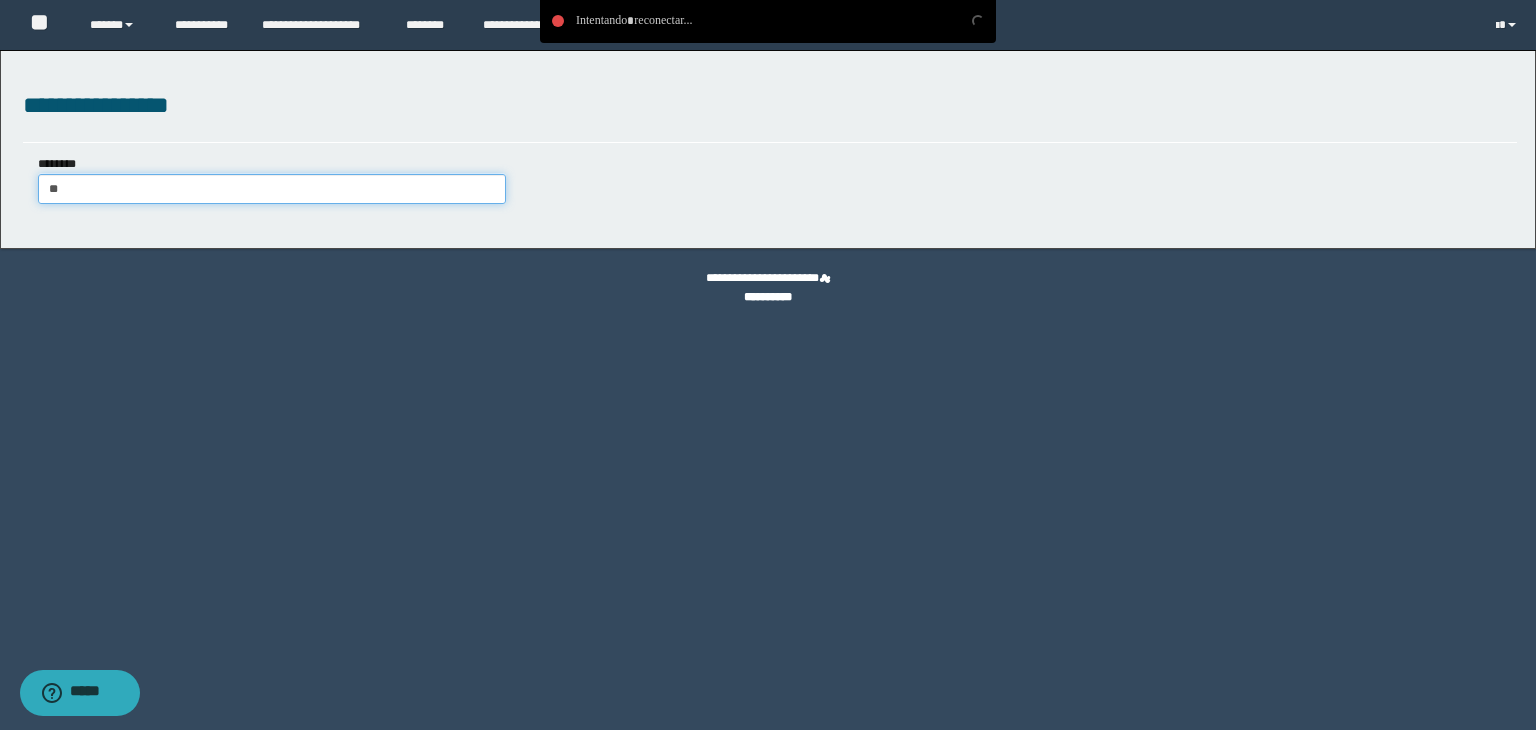 type on "*" 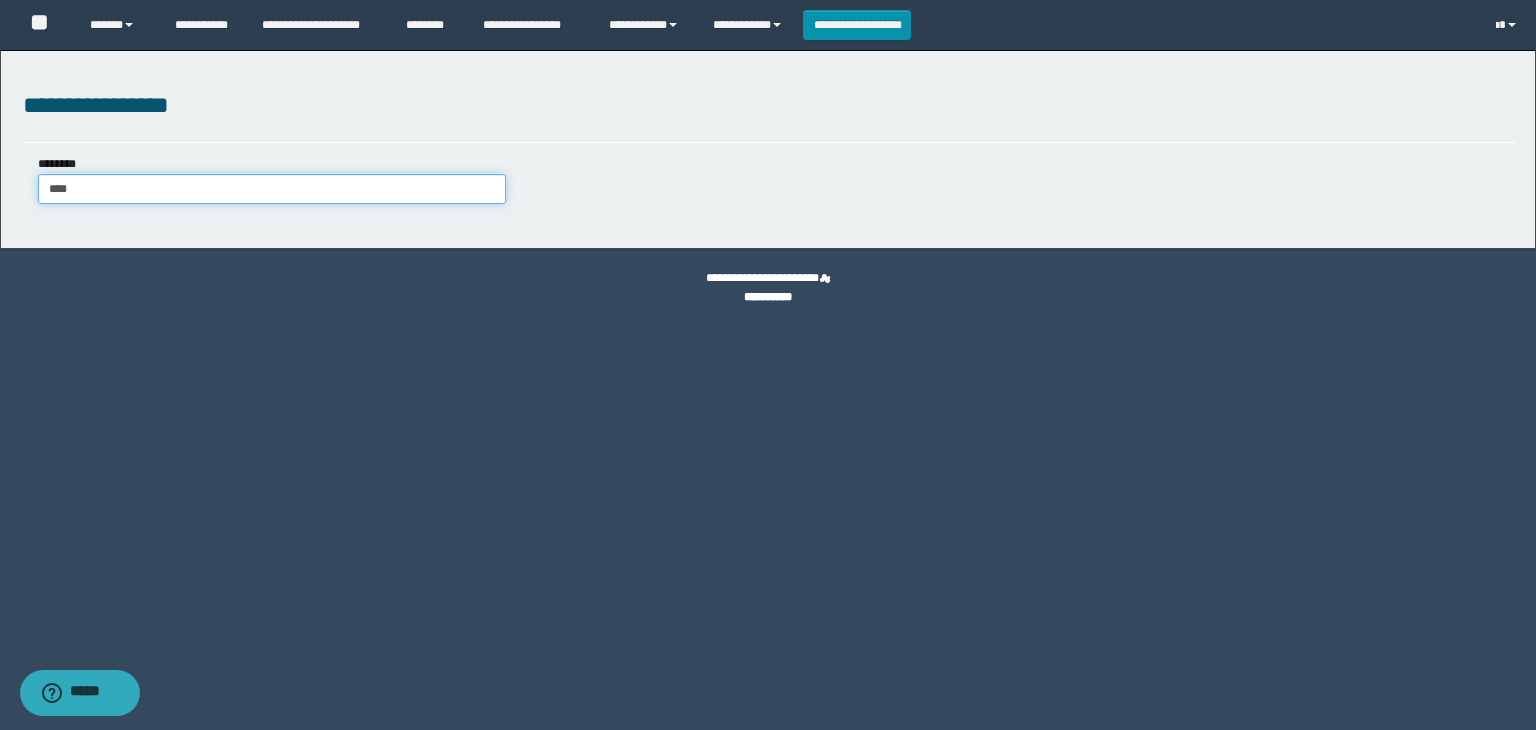type on "*****" 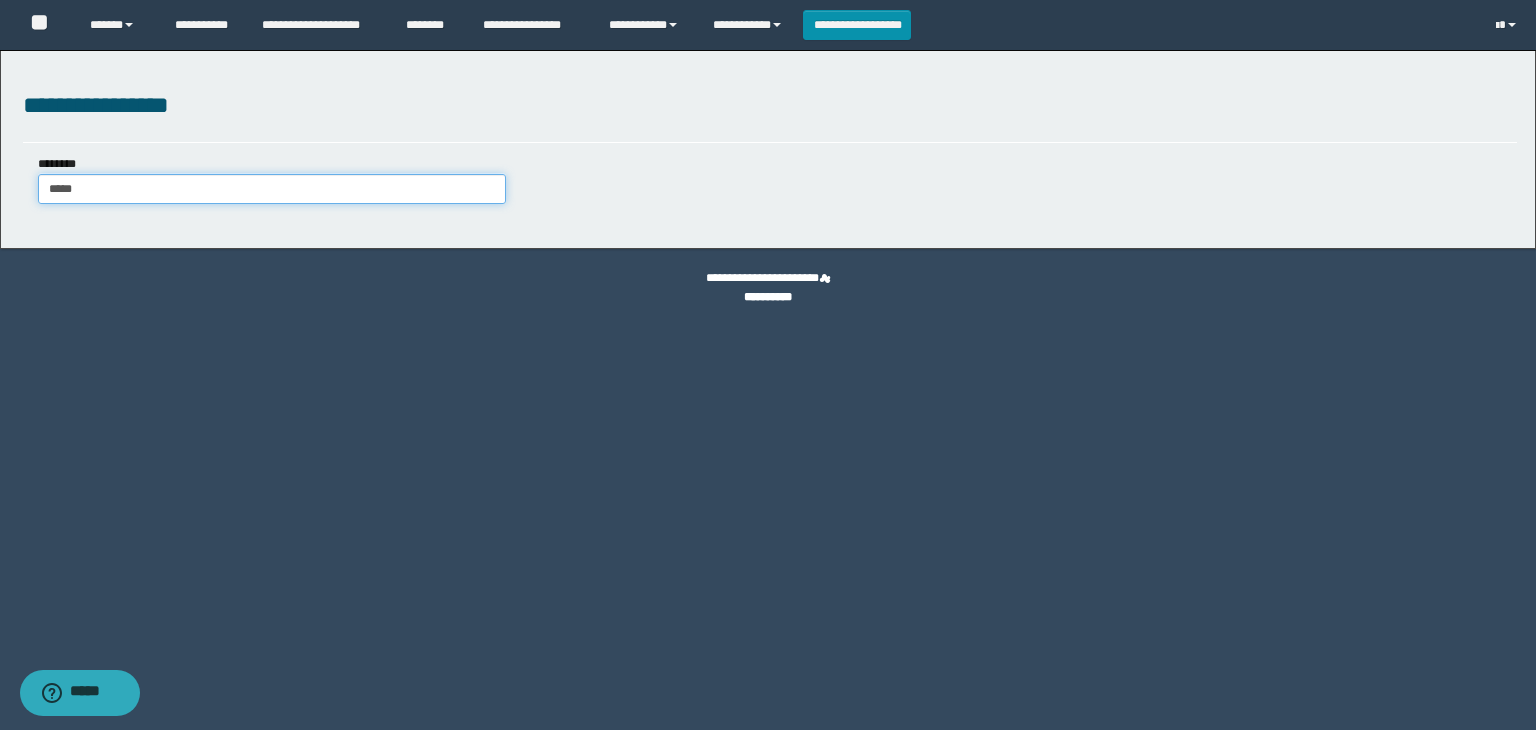 type on "*****" 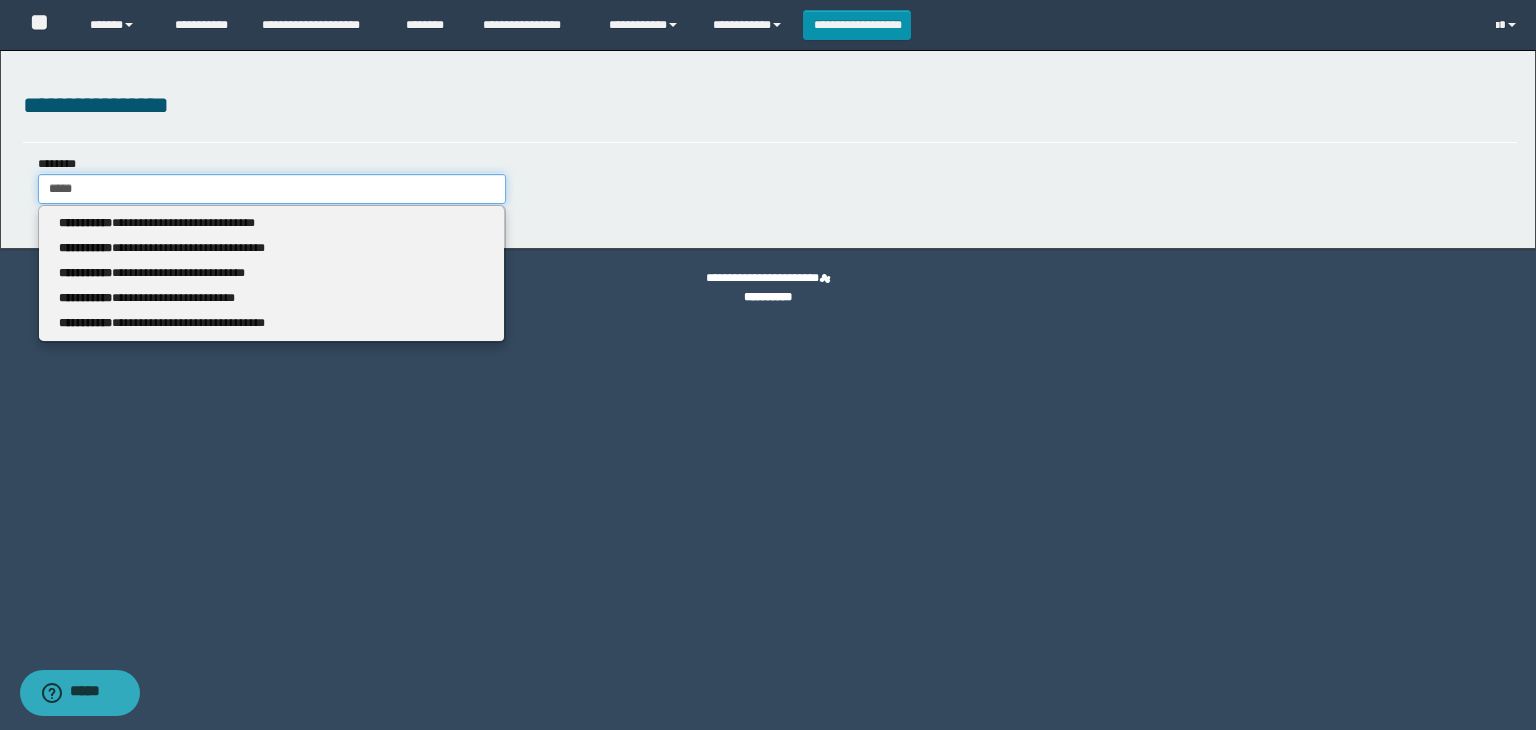 type 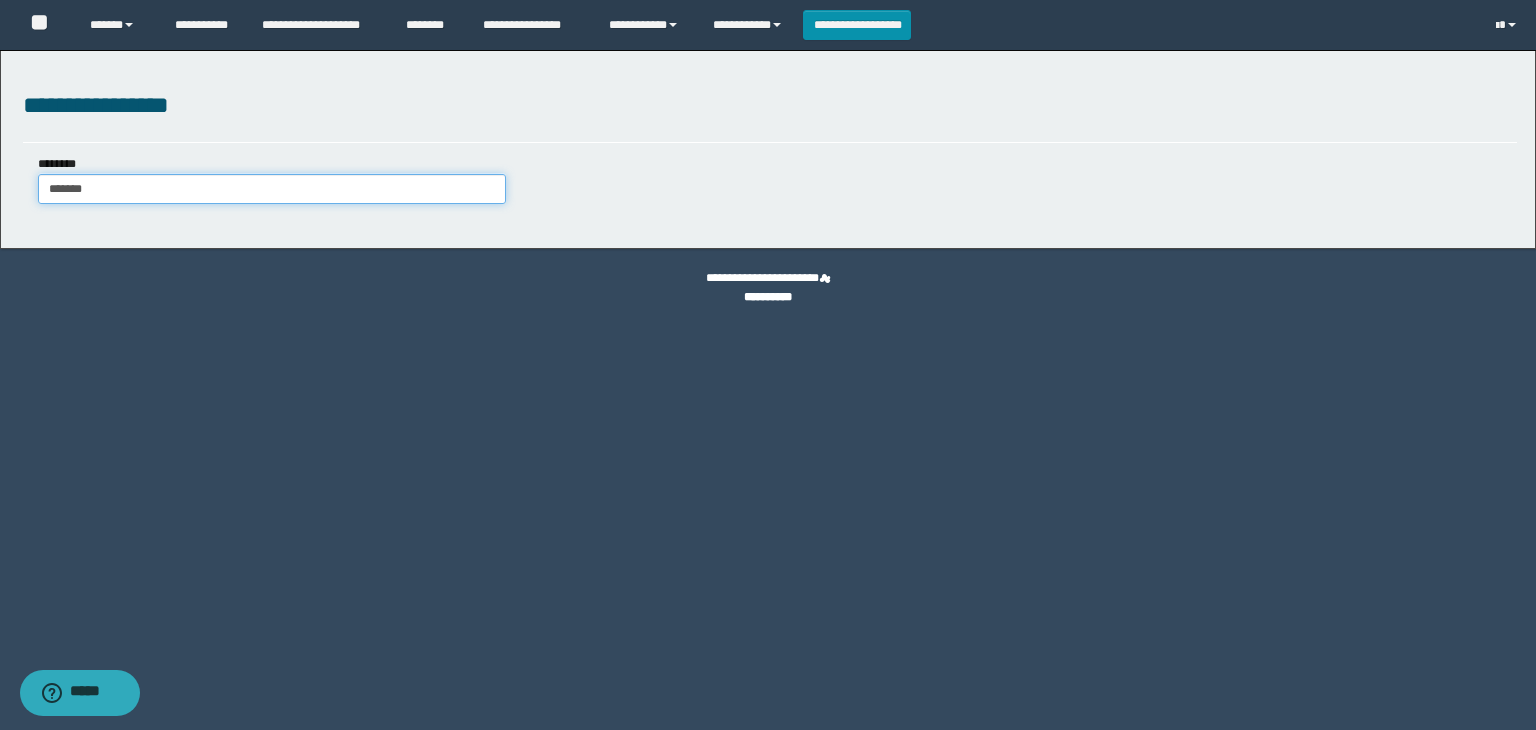 type on "********" 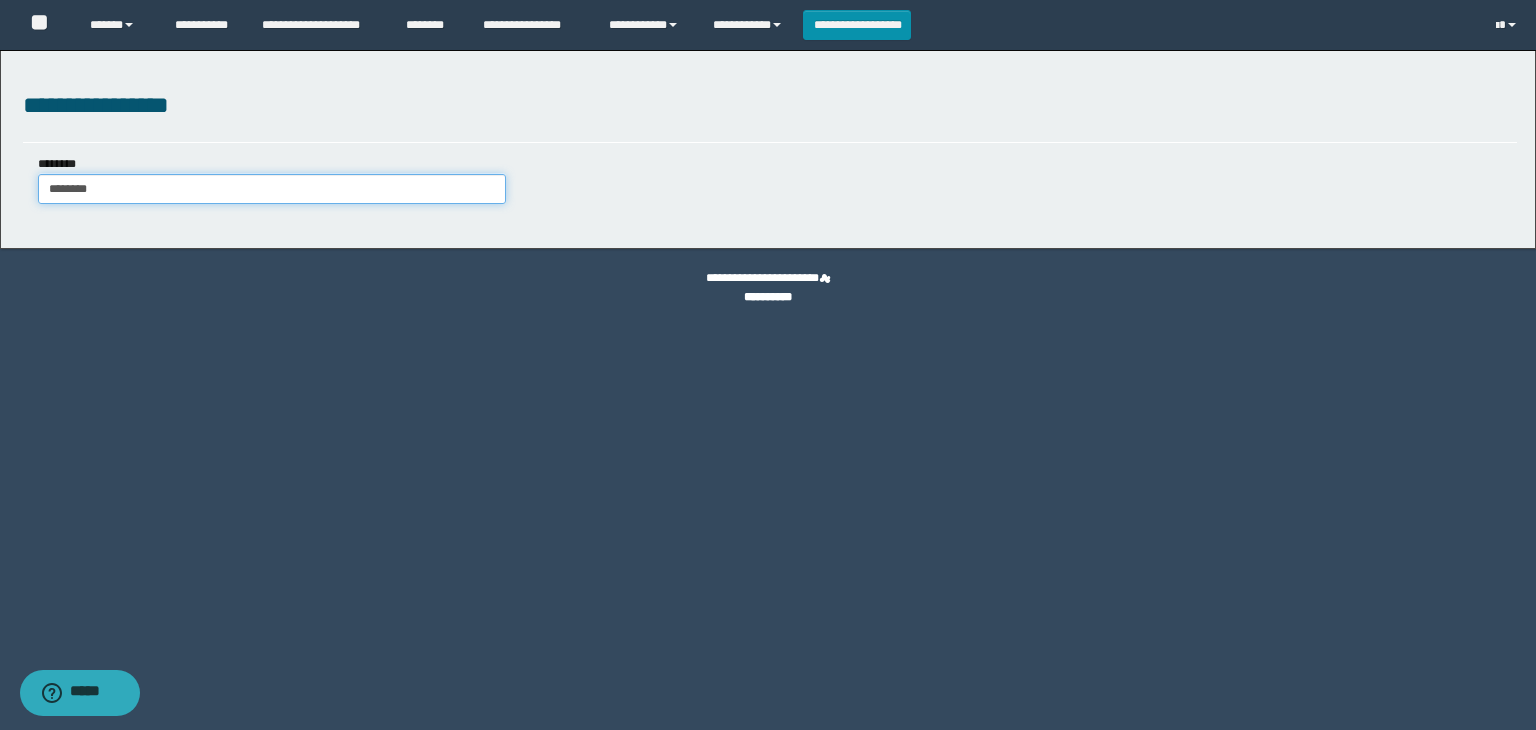 type on "********" 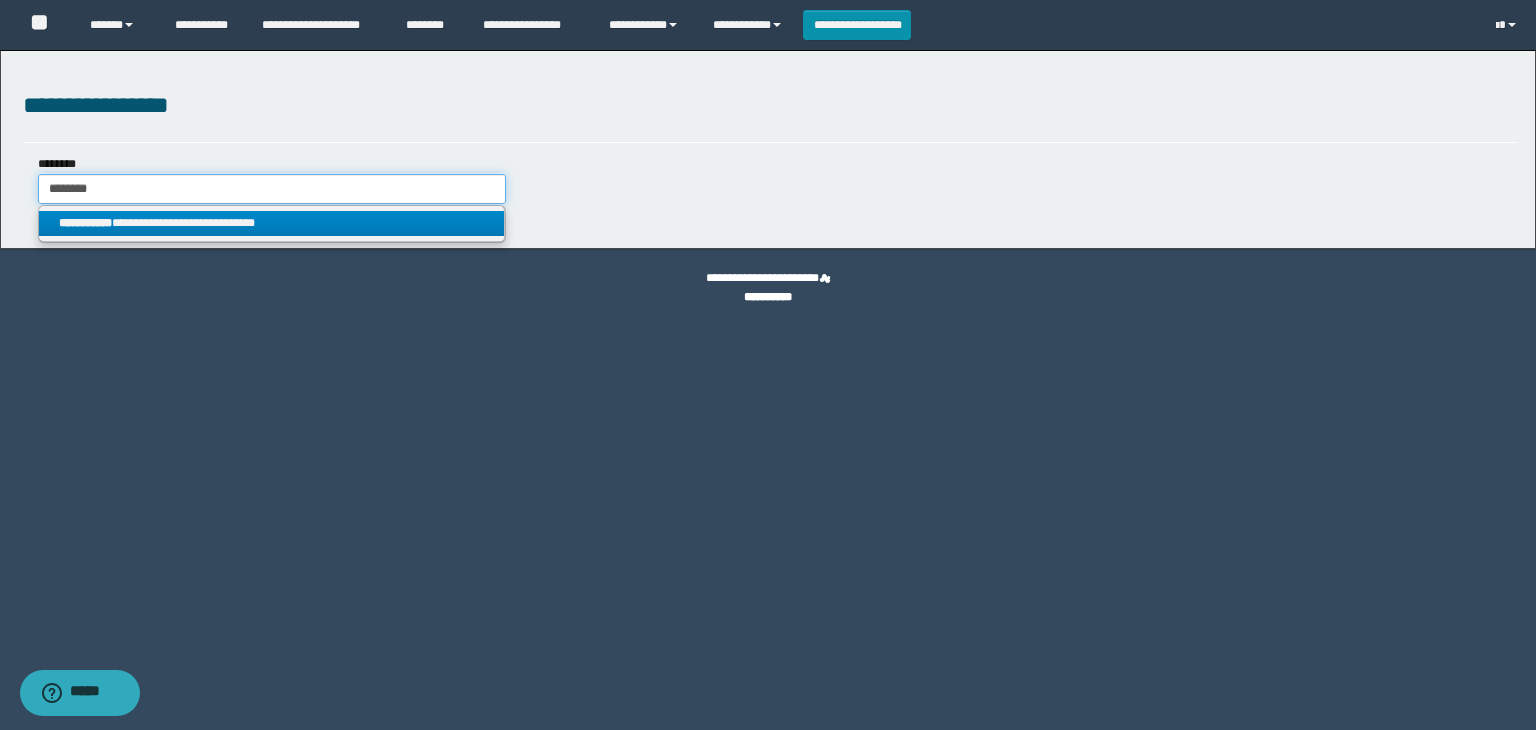 type on "********" 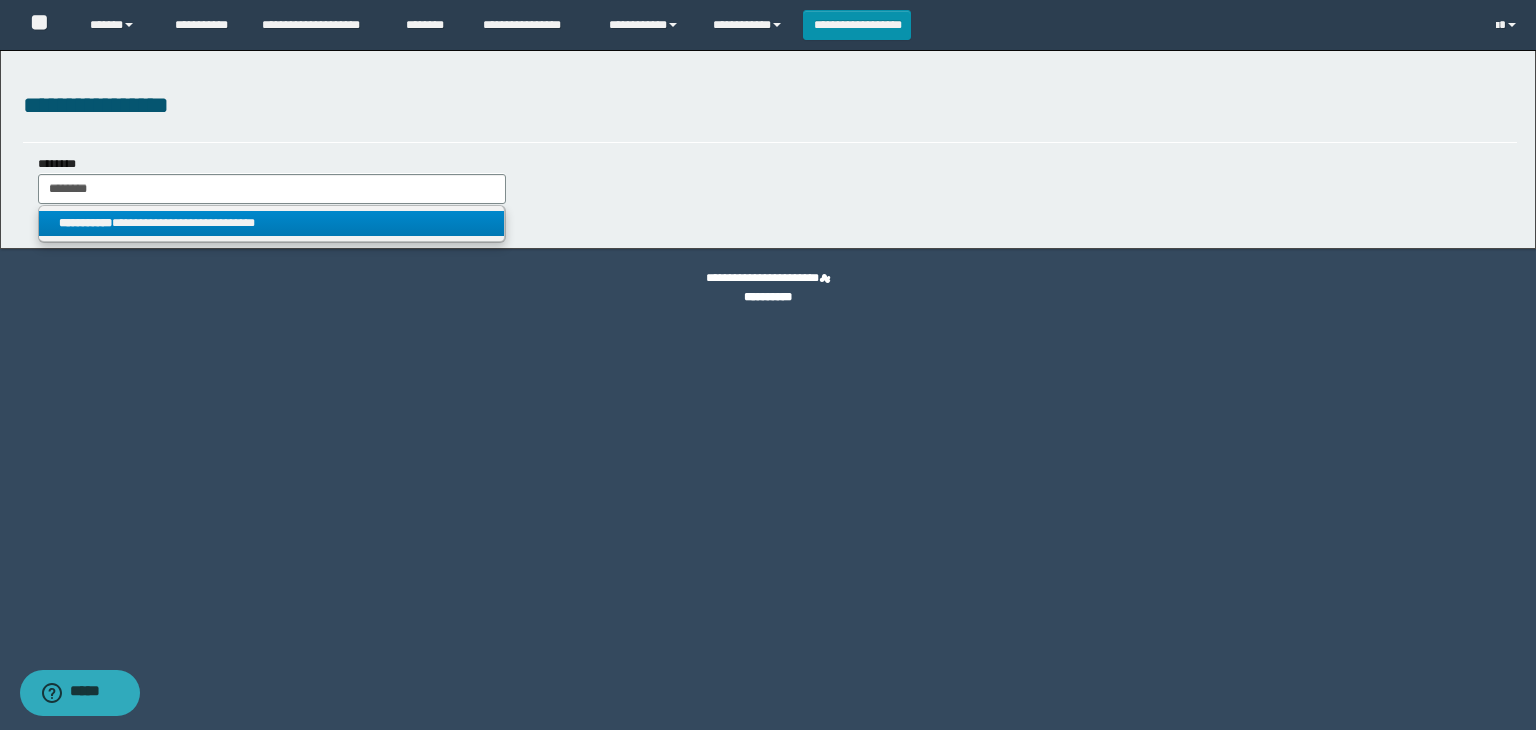 click on "**********" at bounding box center [272, 223] 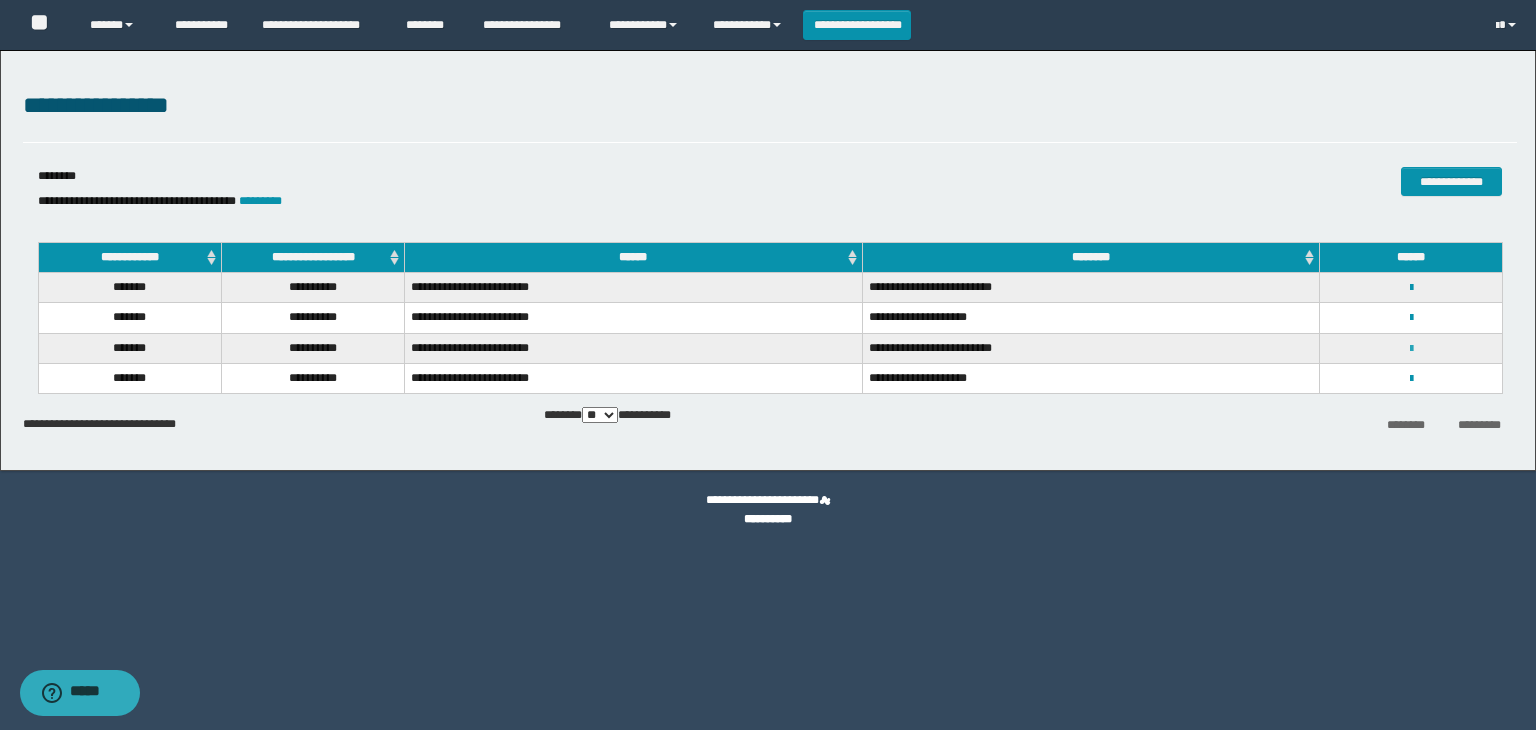 click at bounding box center (1411, 349) 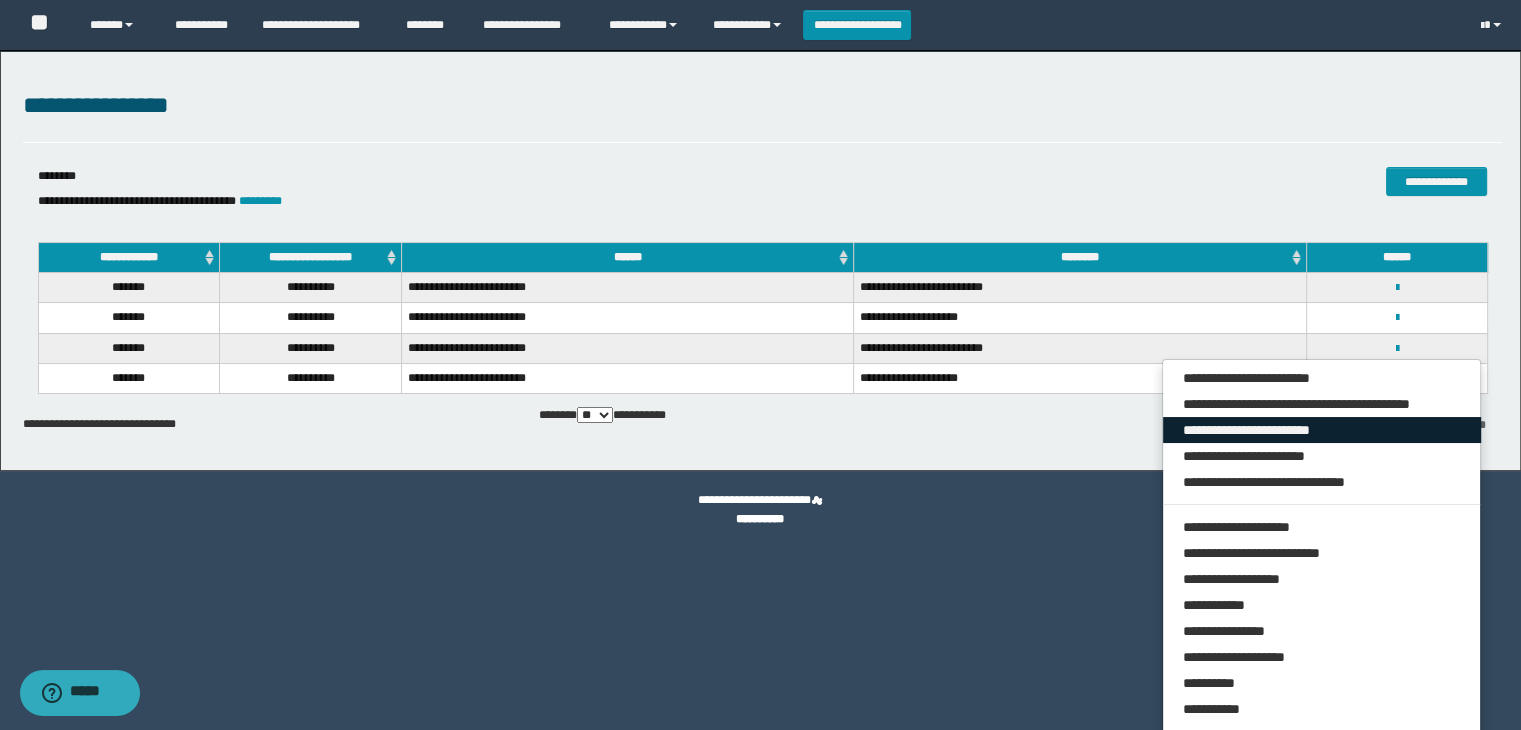 click on "**********" at bounding box center [1322, 430] 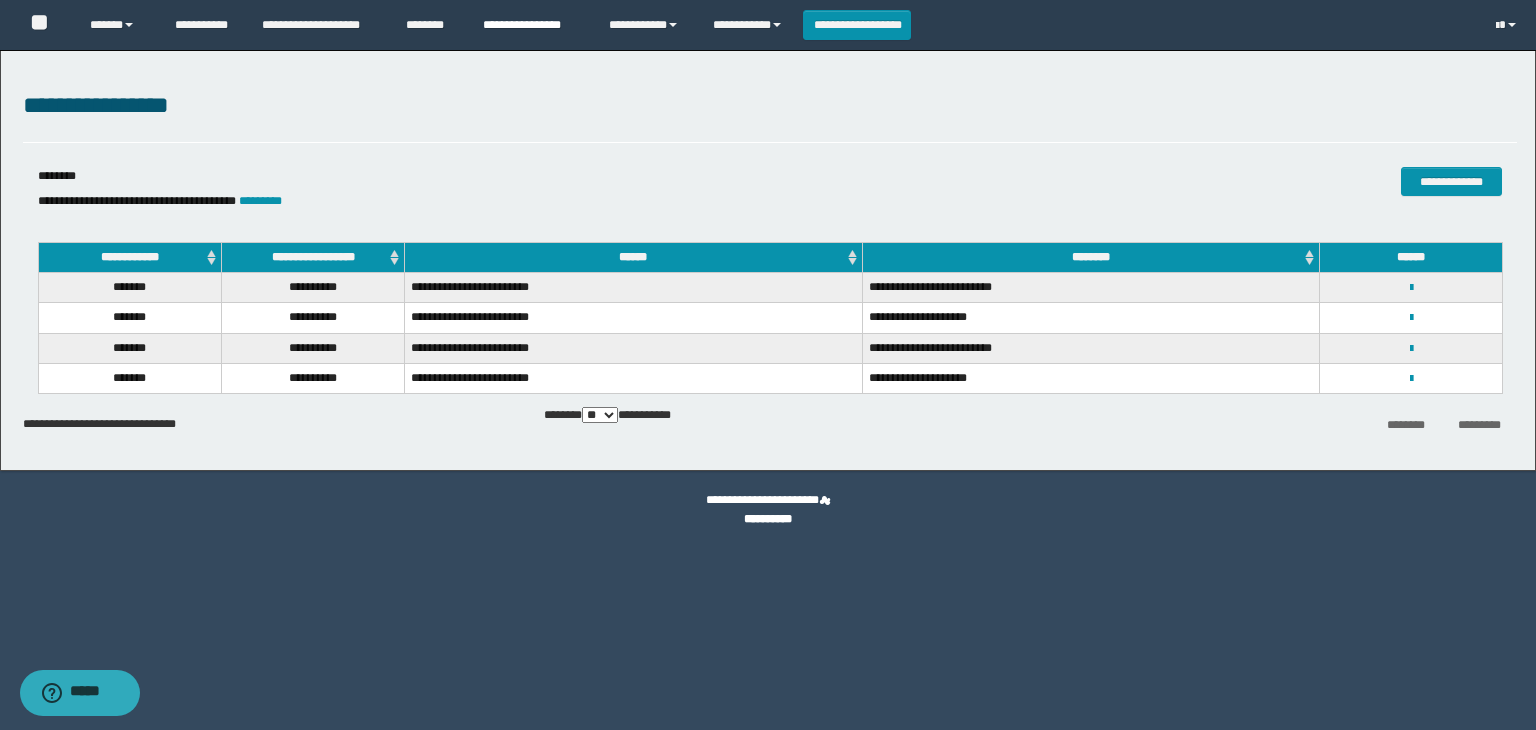click on "**********" at bounding box center (531, 25) 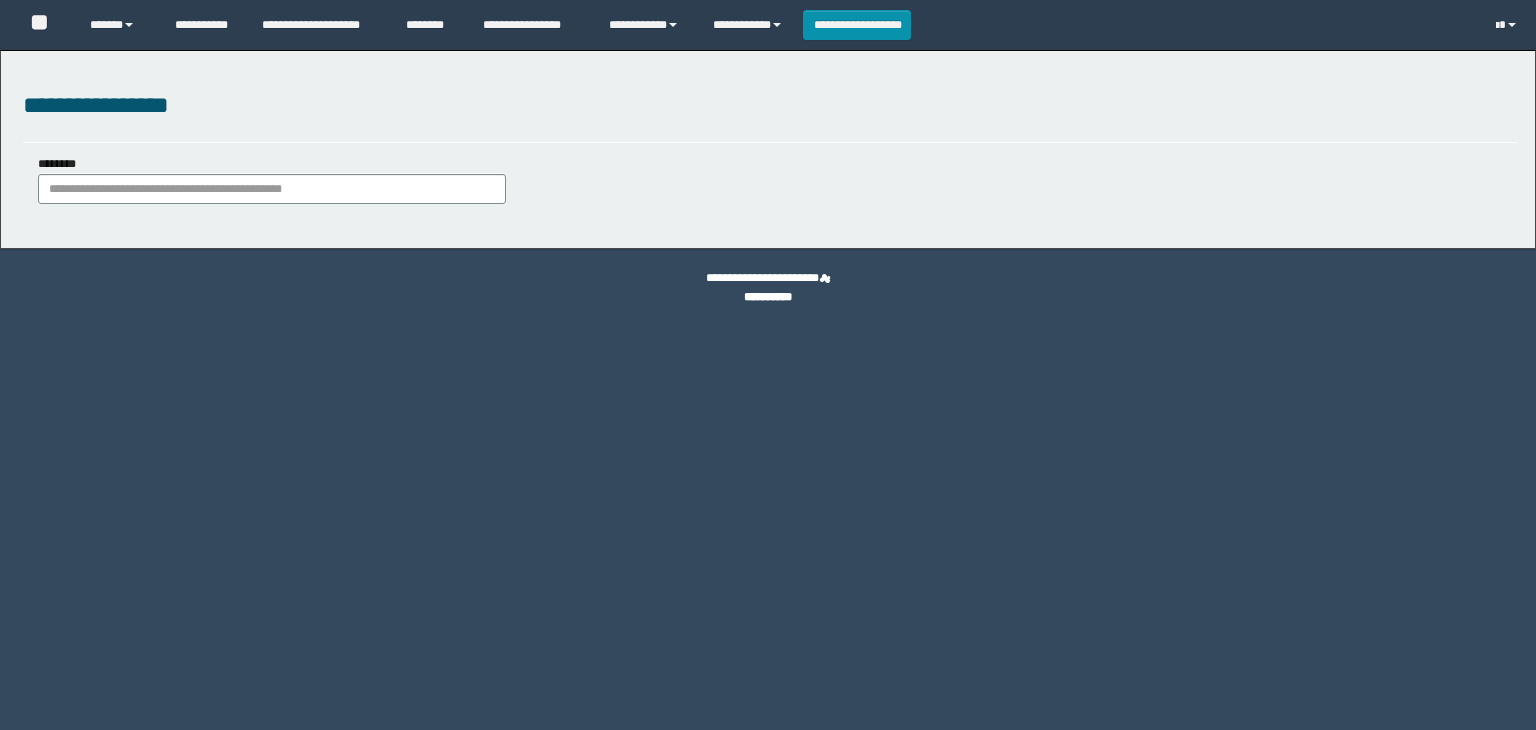 scroll, scrollTop: 0, scrollLeft: 0, axis: both 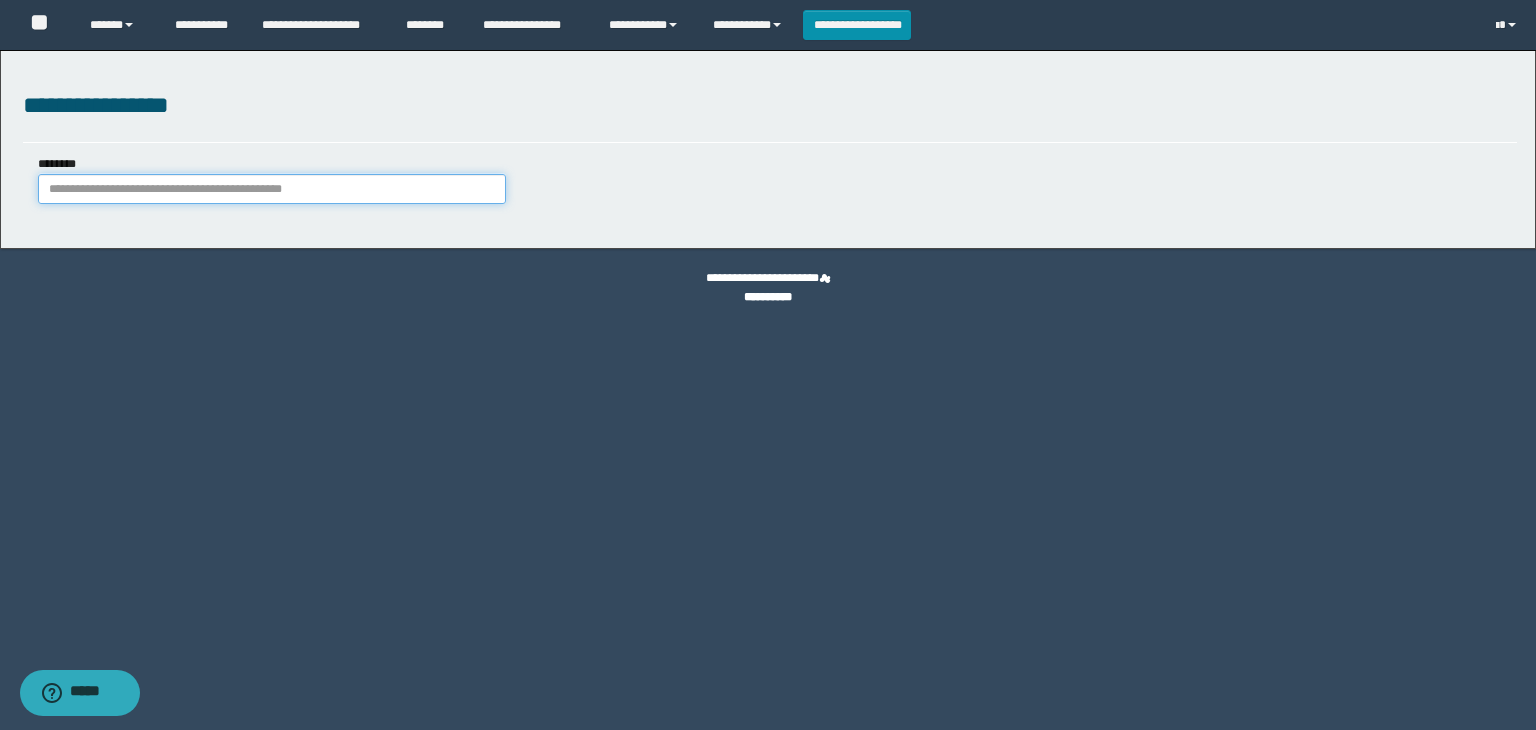 click on "********" at bounding box center (272, 189) 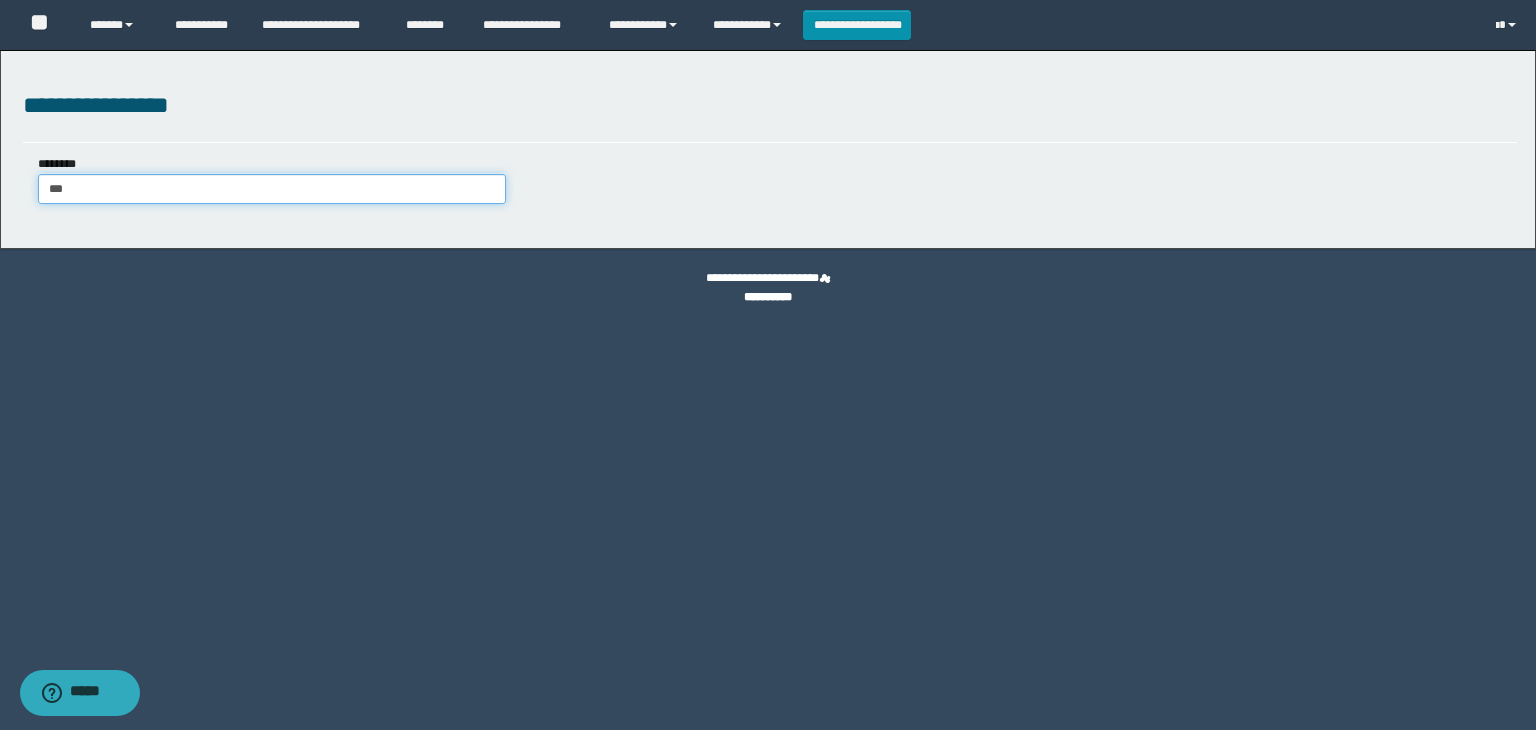 type on "****" 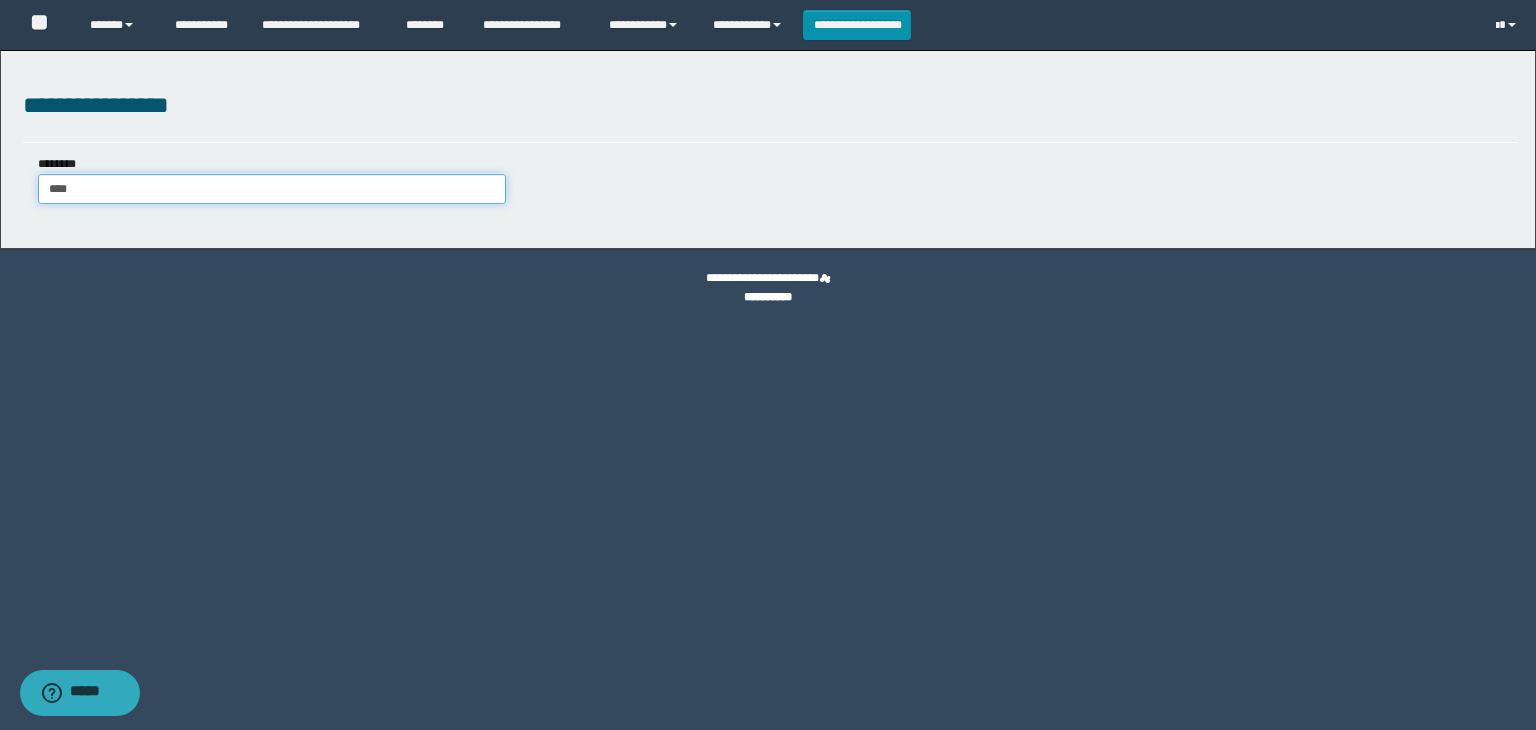 type on "****" 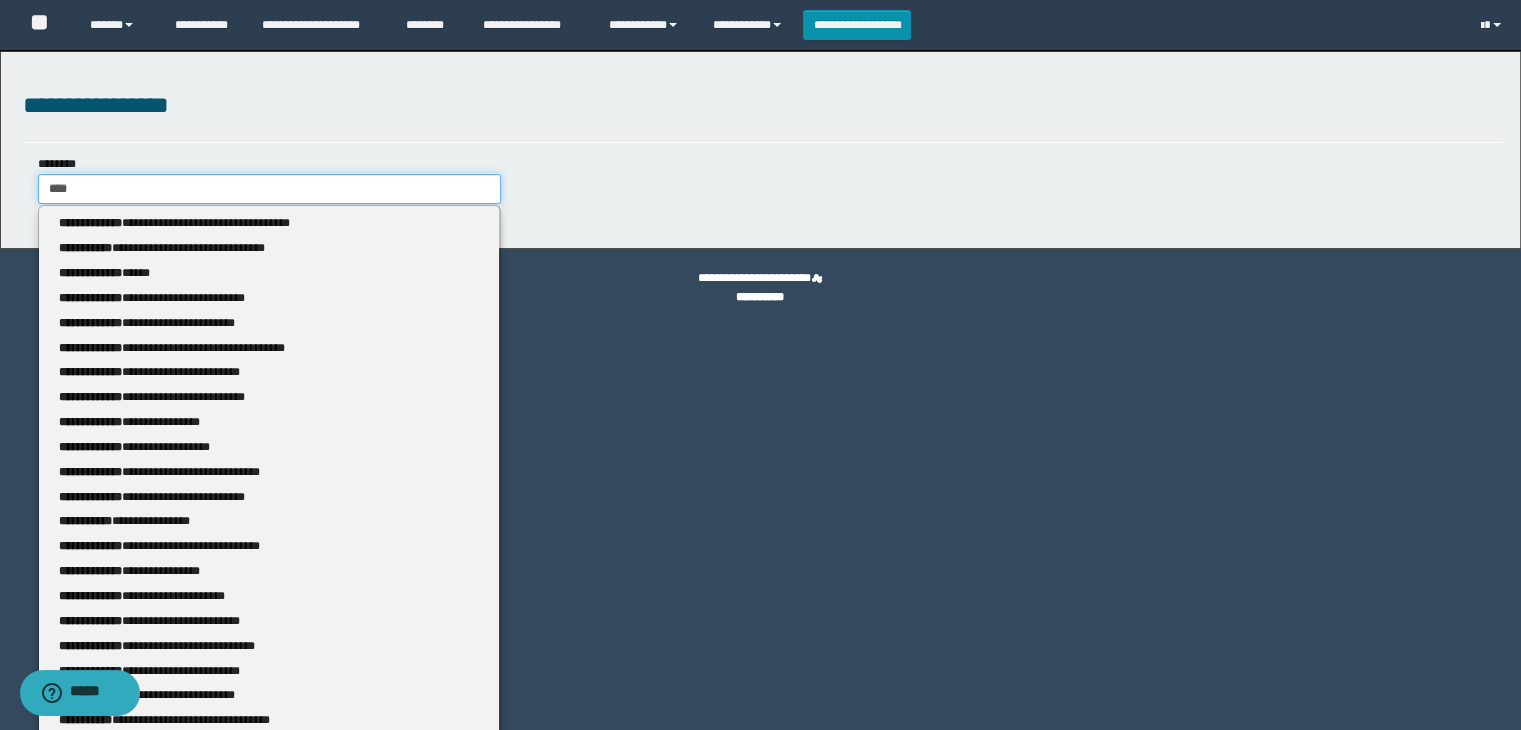 type 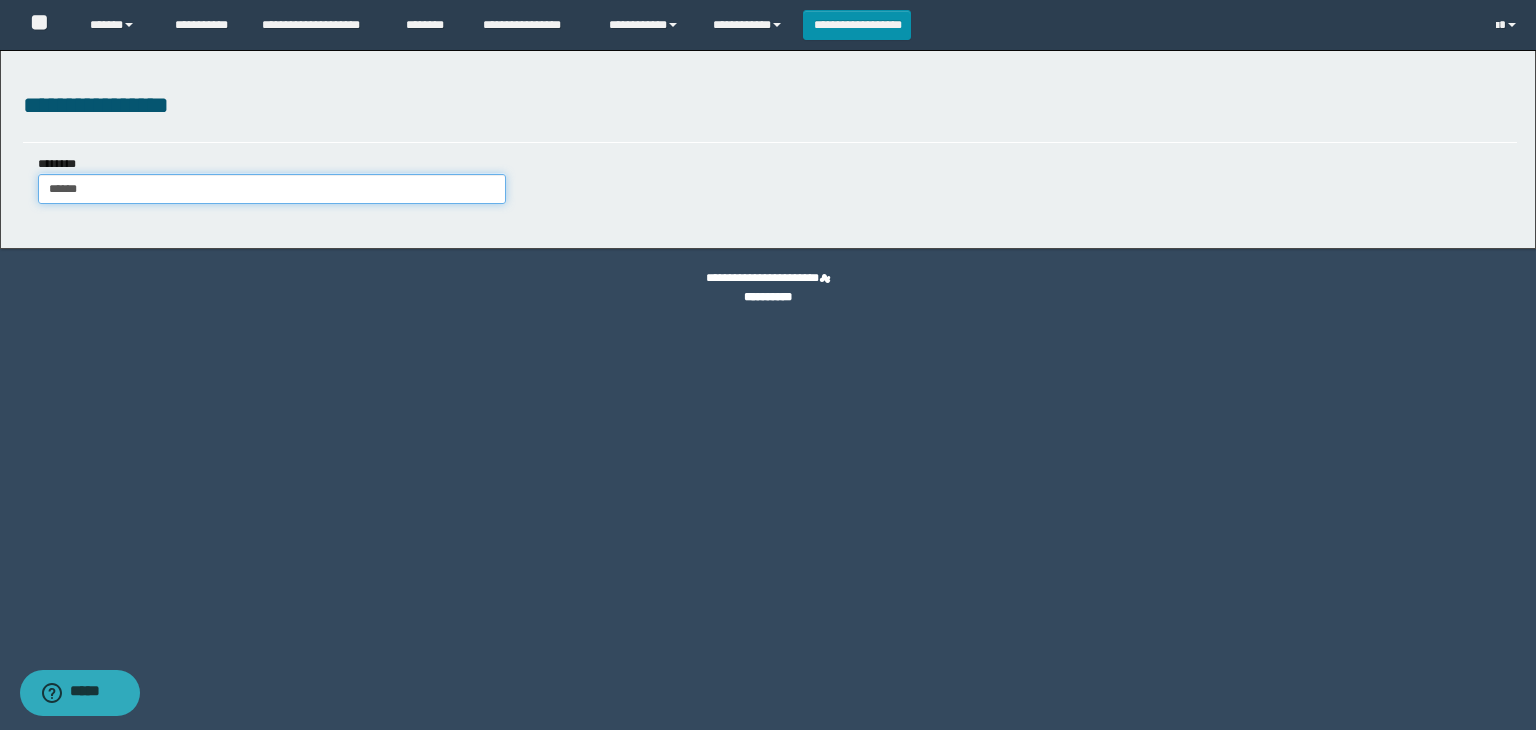 type on "*******" 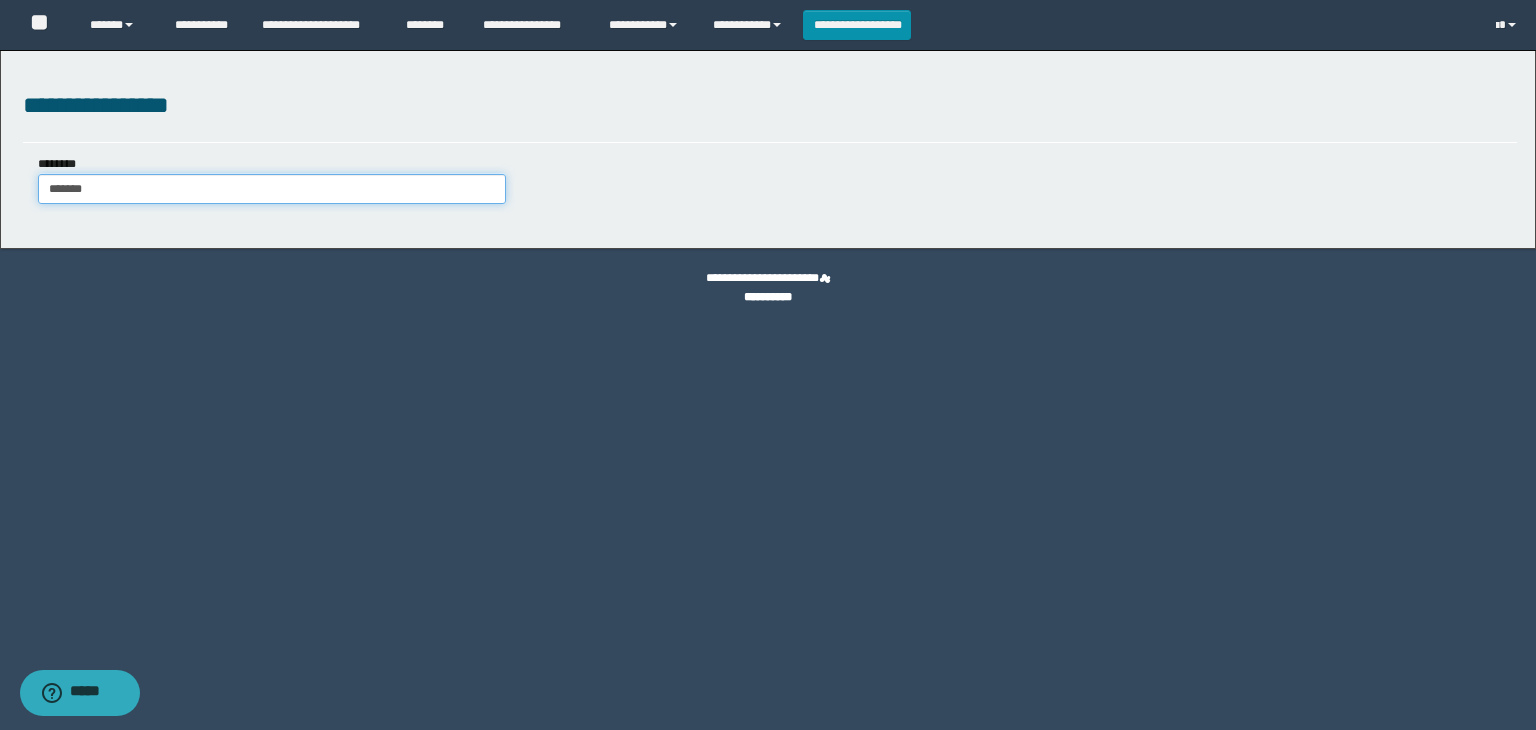 type on "*******" 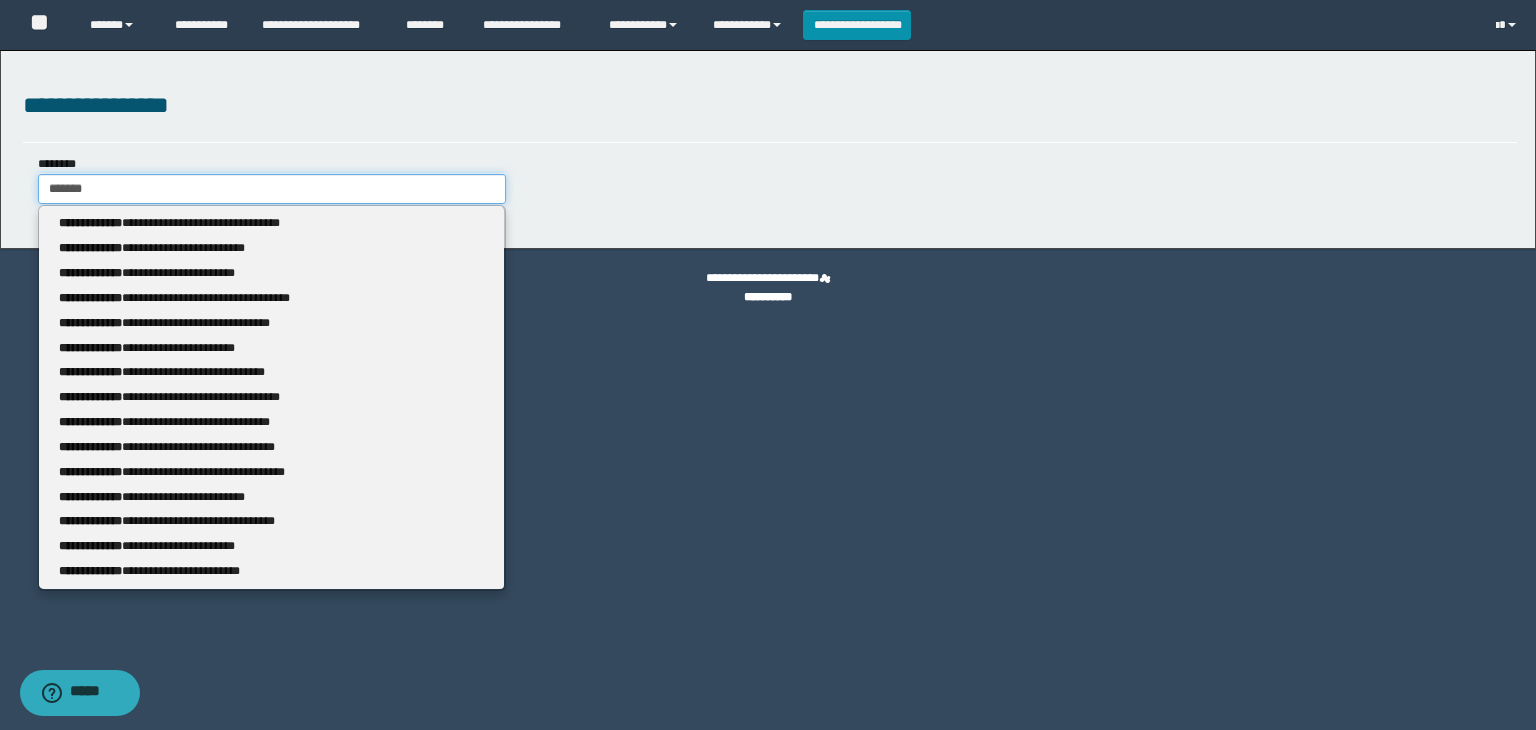 type 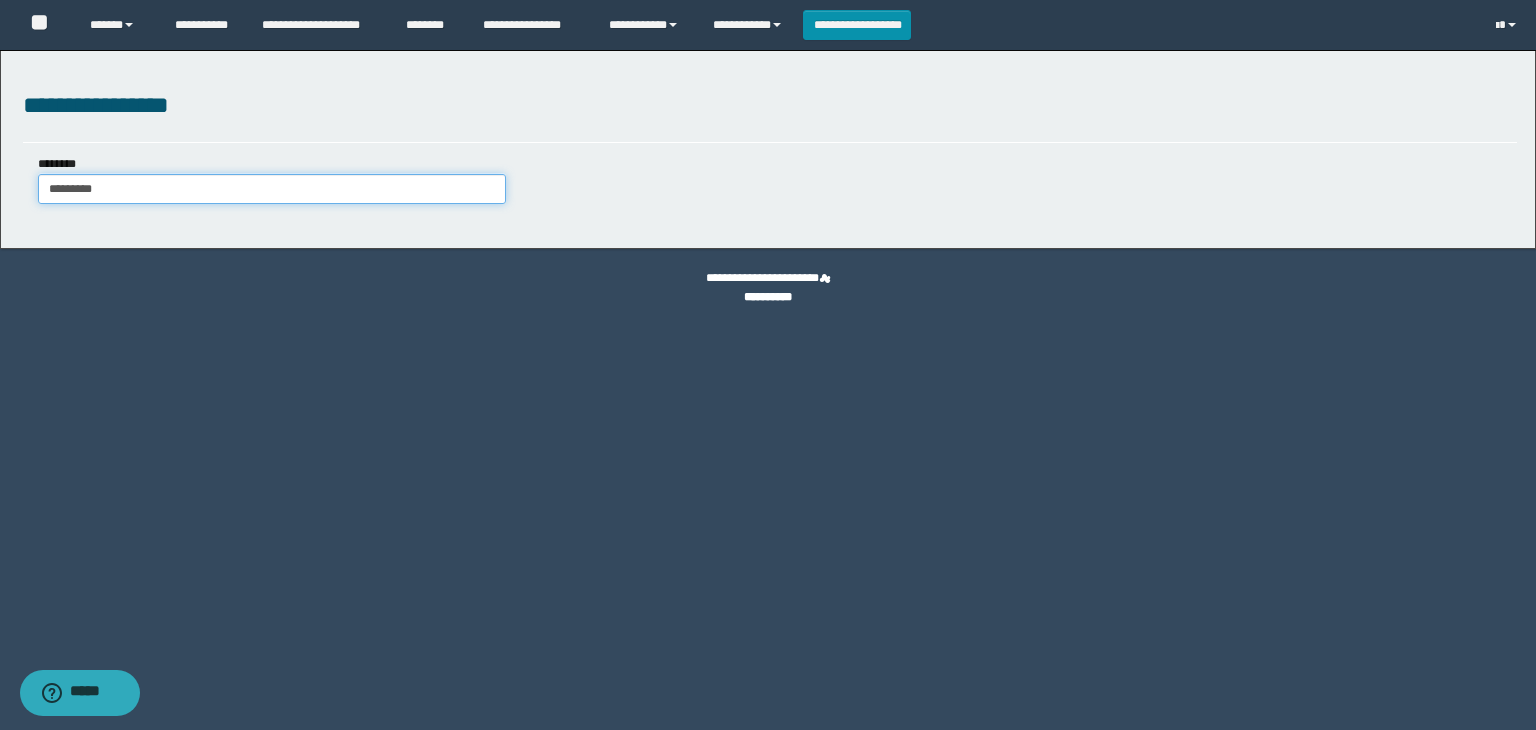 type on "**********" 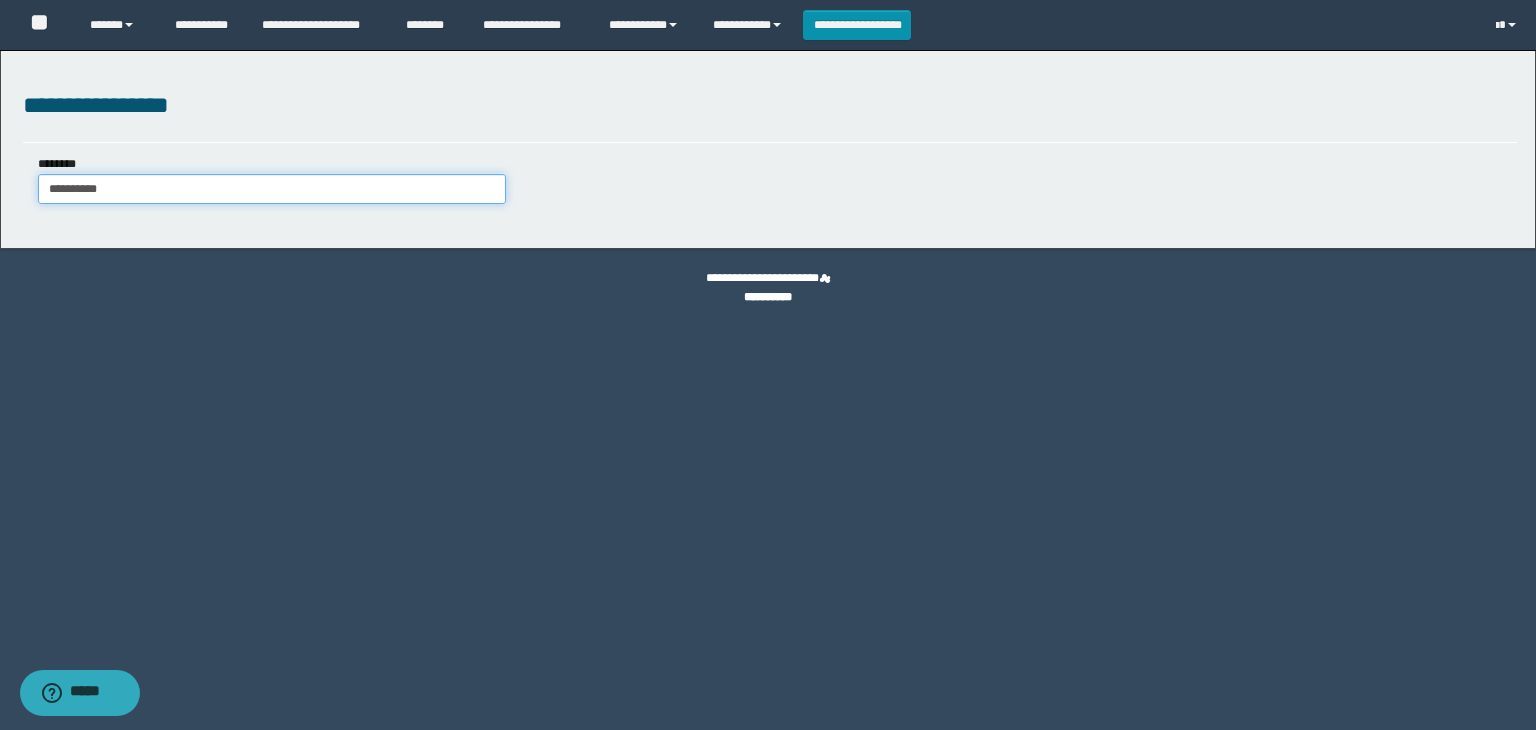 type on "**********" 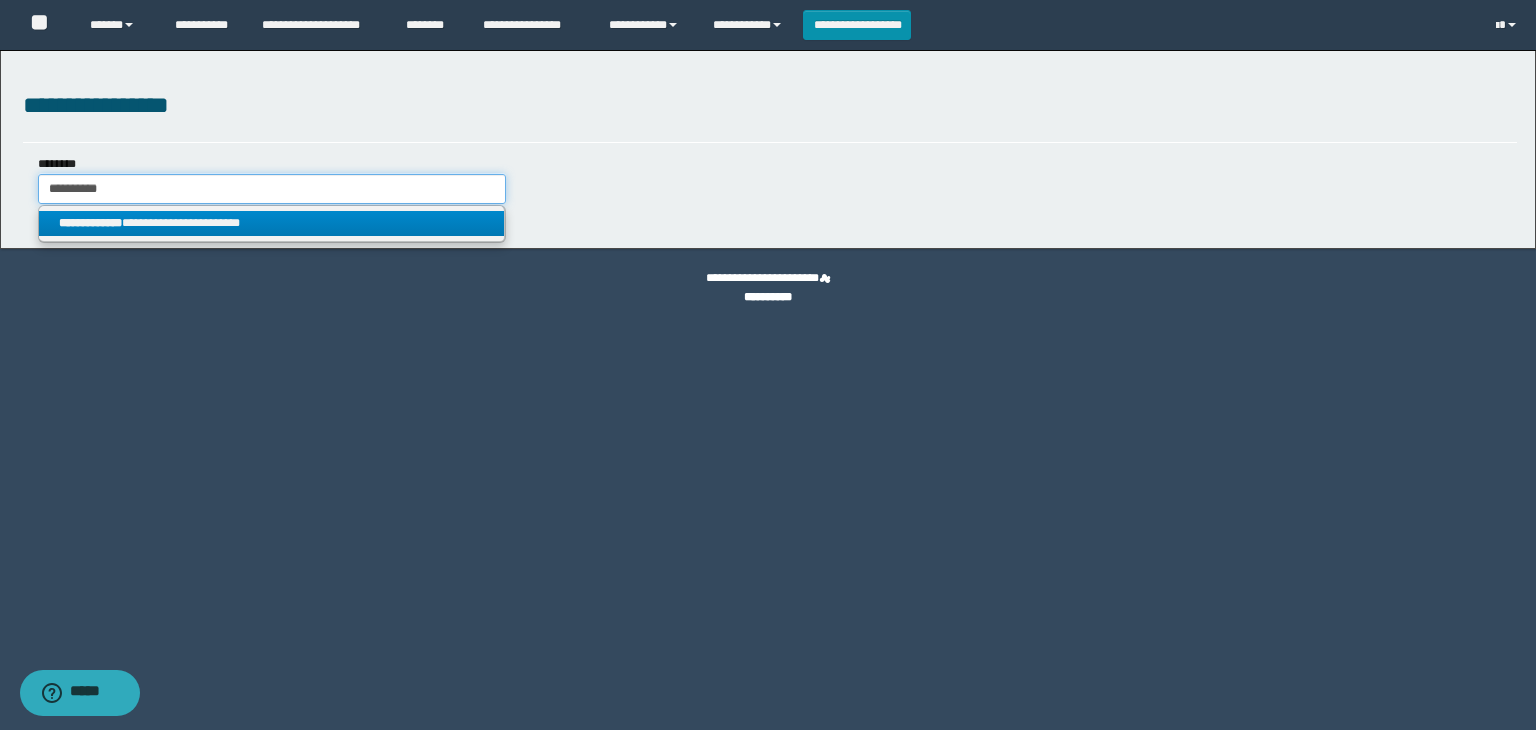 type on "**********" 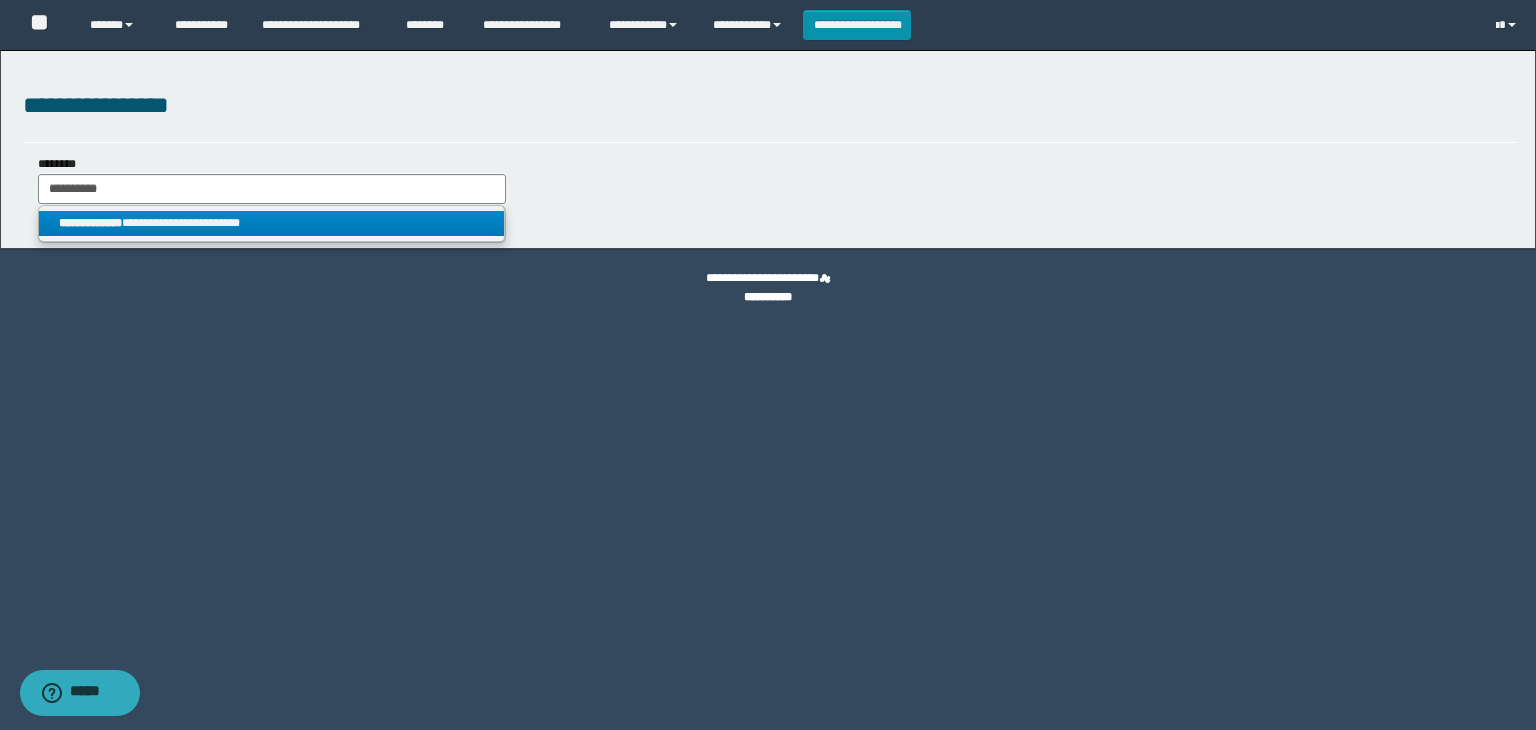 click on "**********" at bounding box center [272, 223] 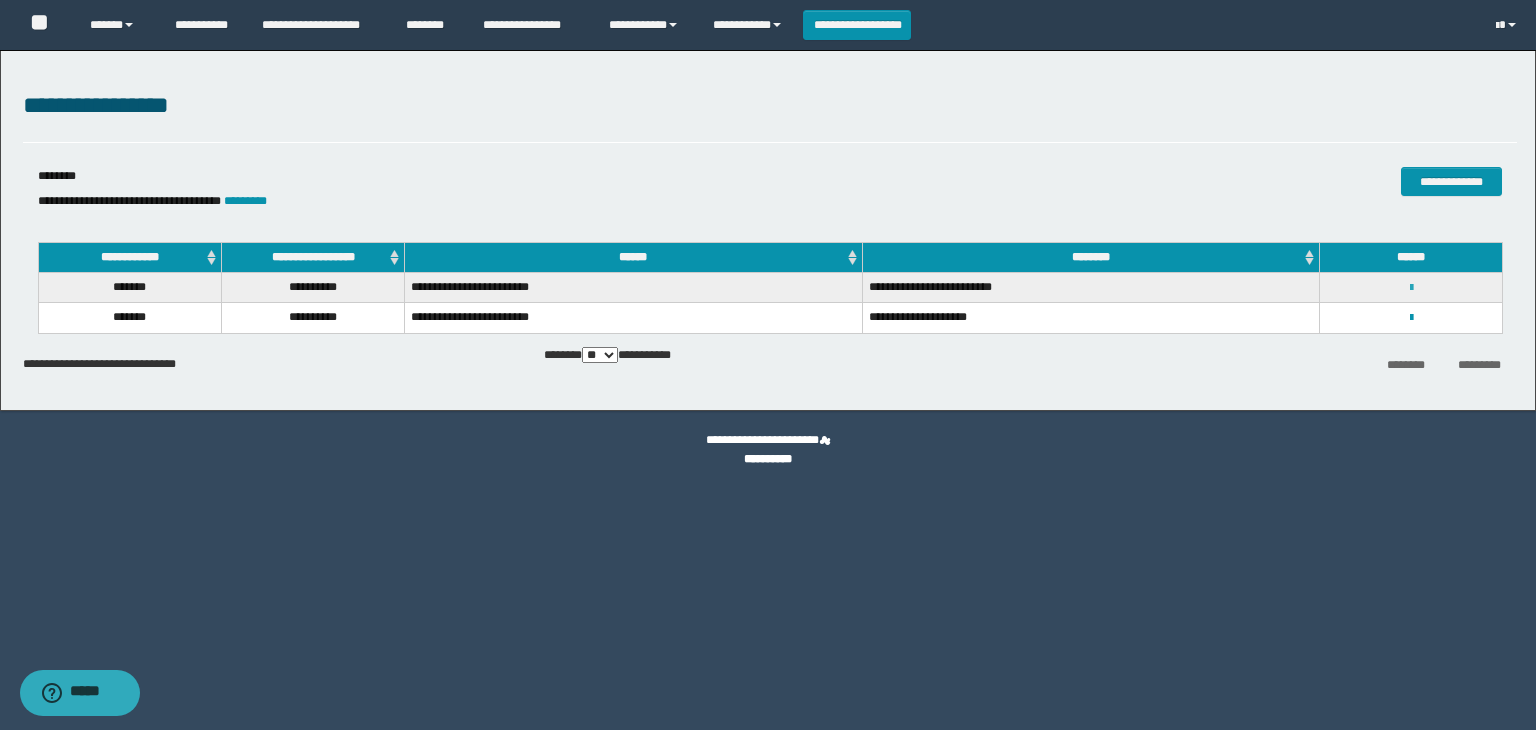 click at bounding box center (1411, 288) 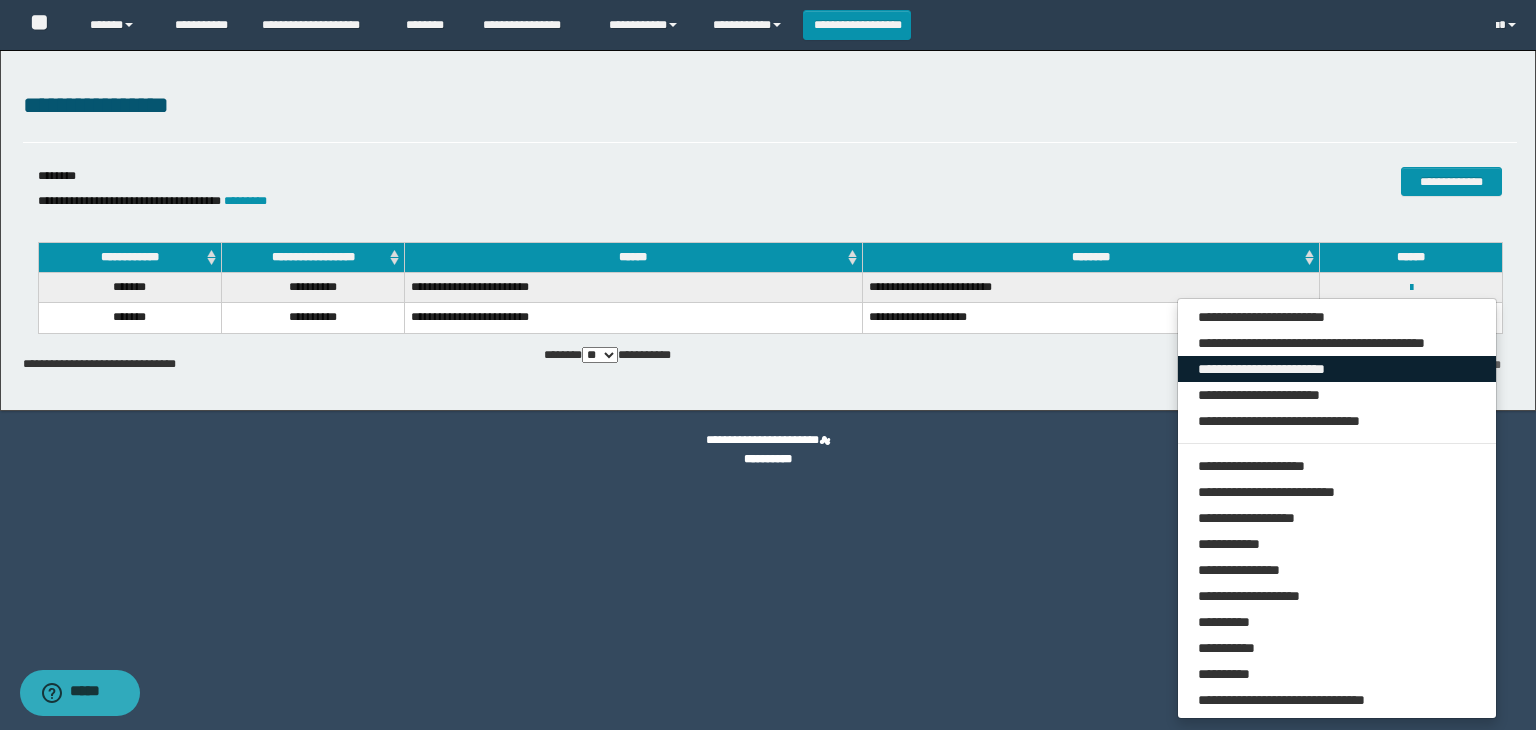 click on "**********" at bounding box center (1337, 369) 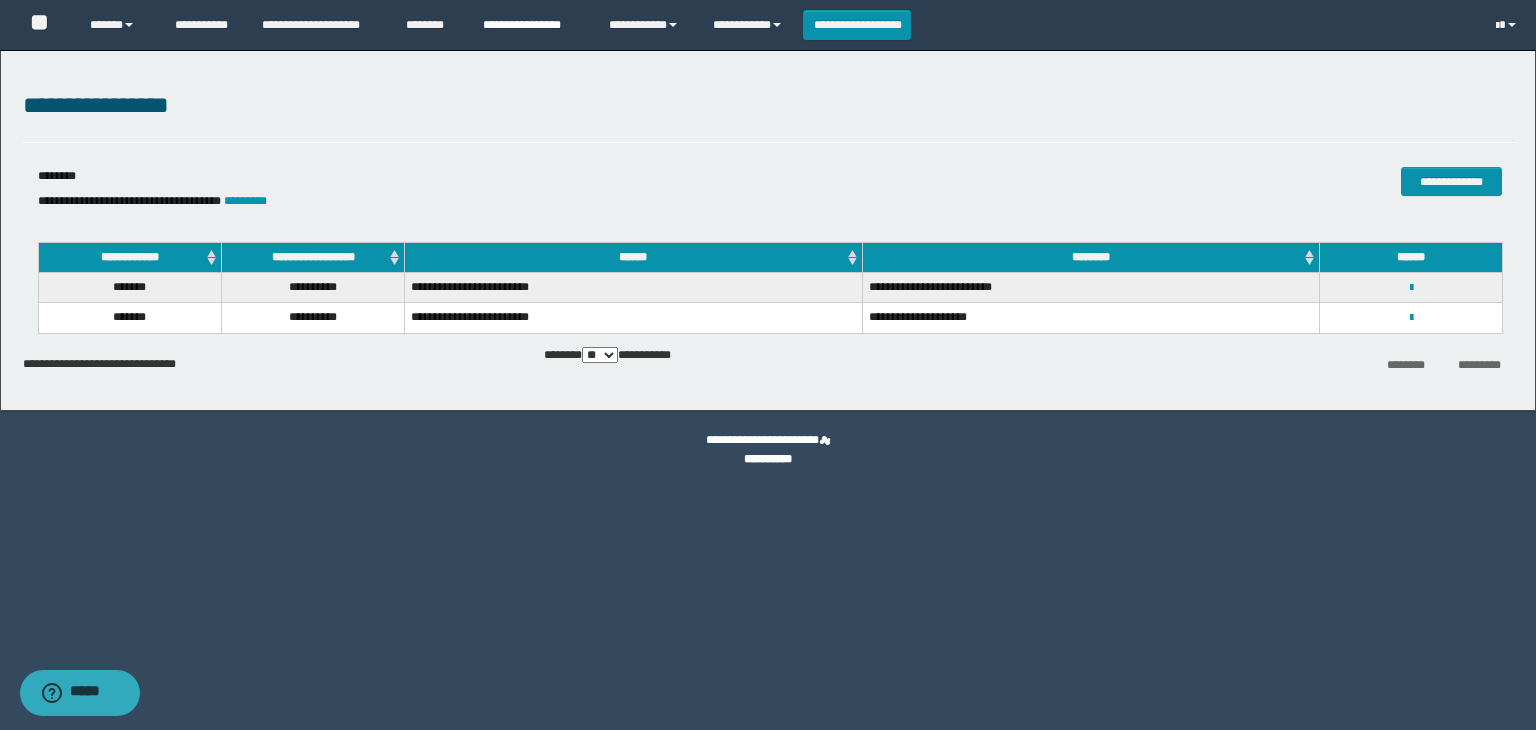 click on "**********" at bounding box center (531, 25) 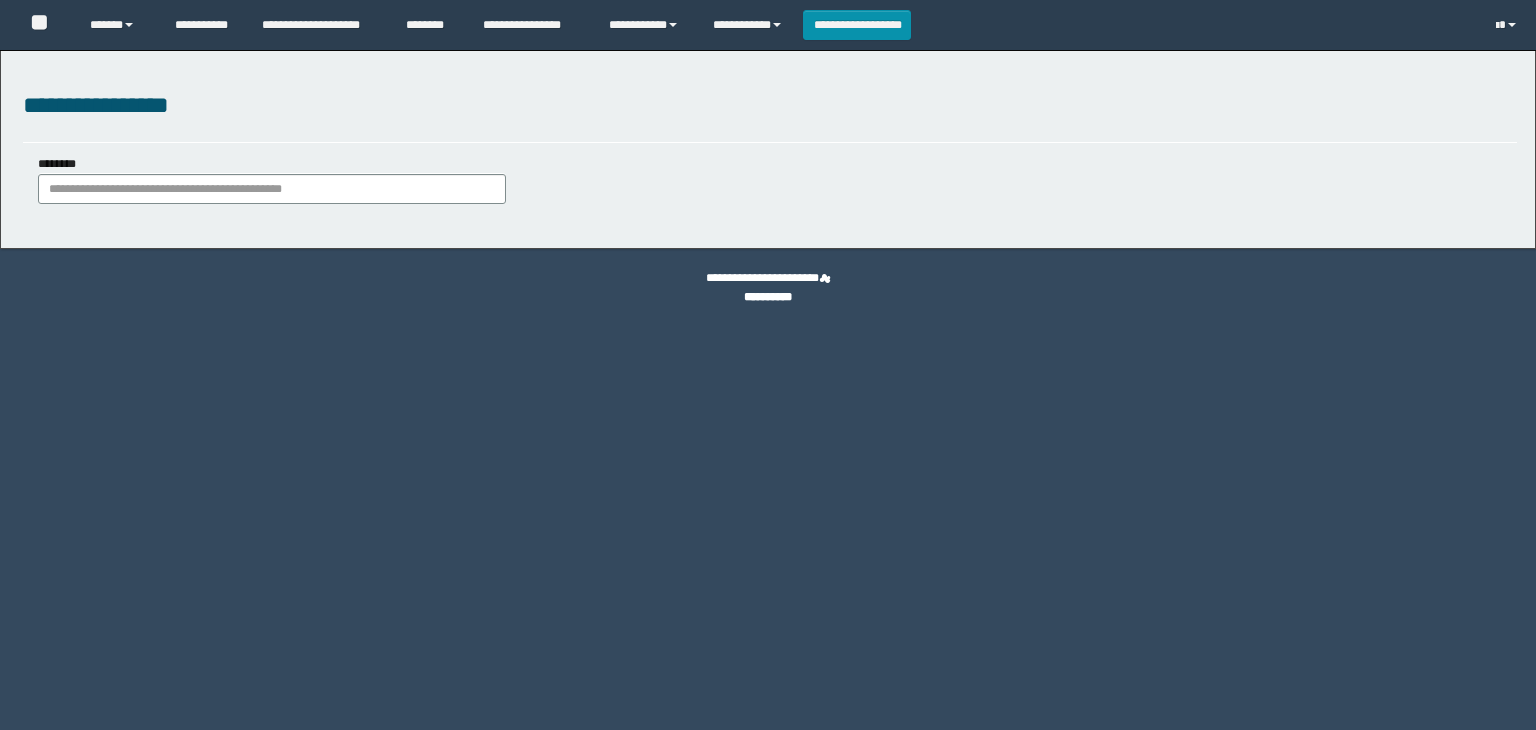 scroll, scrollTop: 0, scrollLeft: 0, axis: both 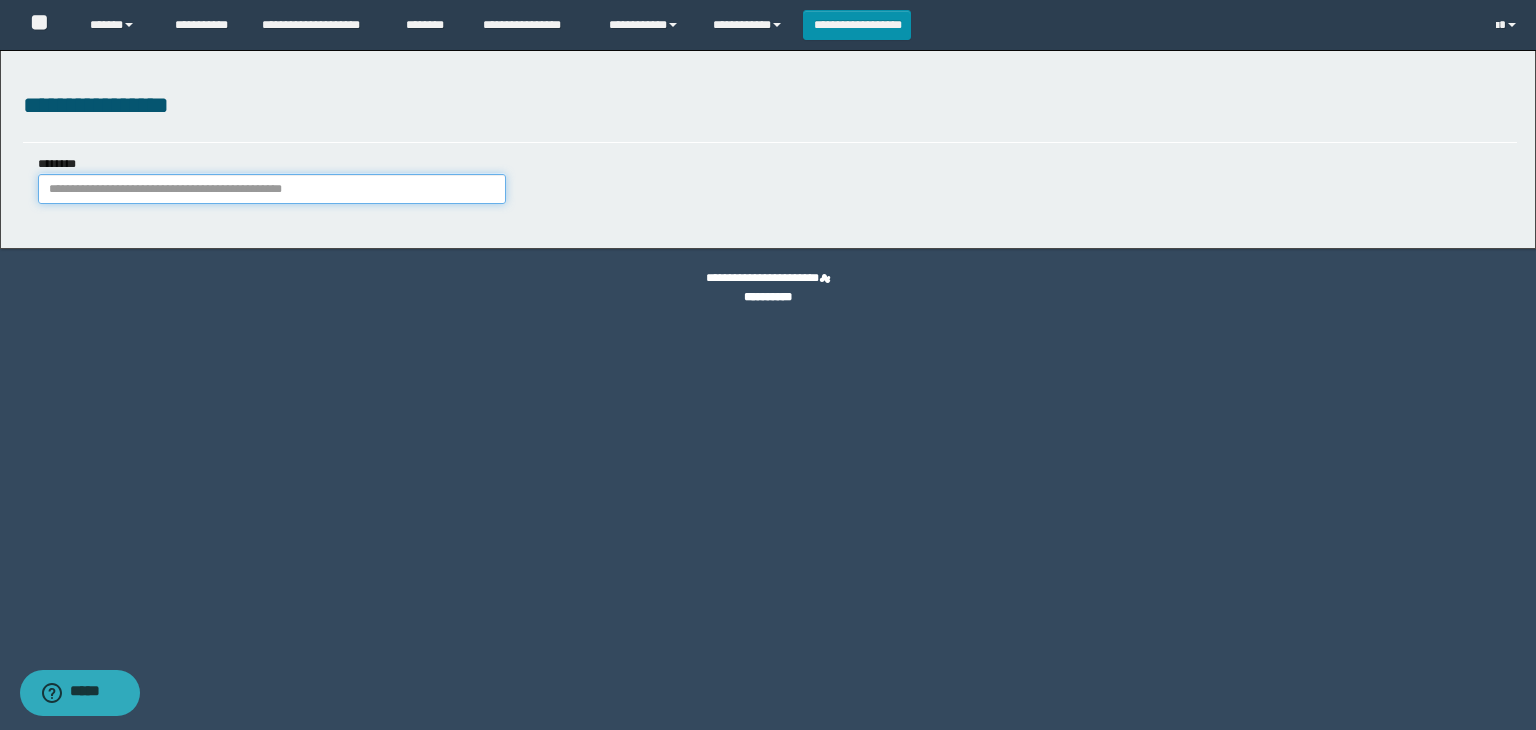 click on "********" at bounding box center [272, 189] 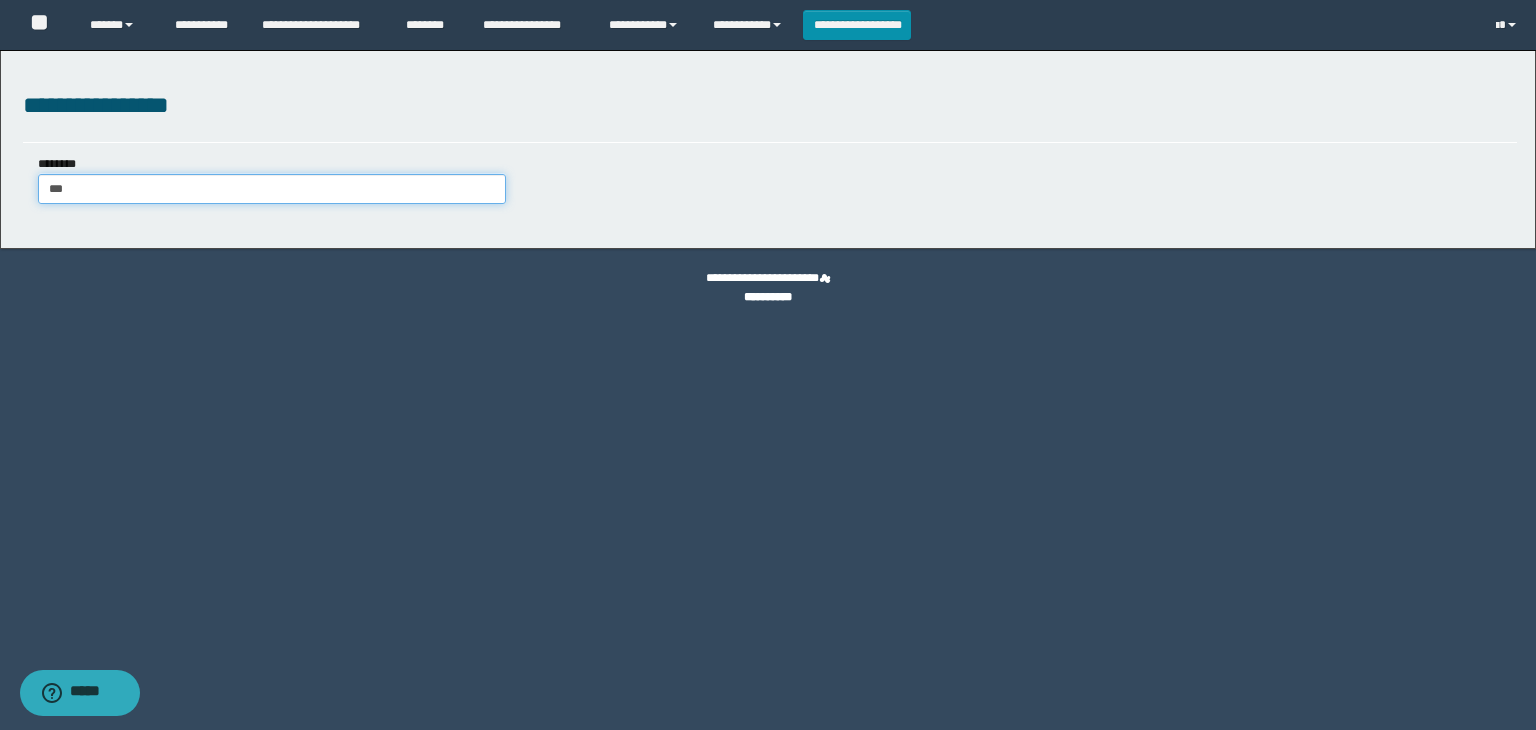 type on "****" 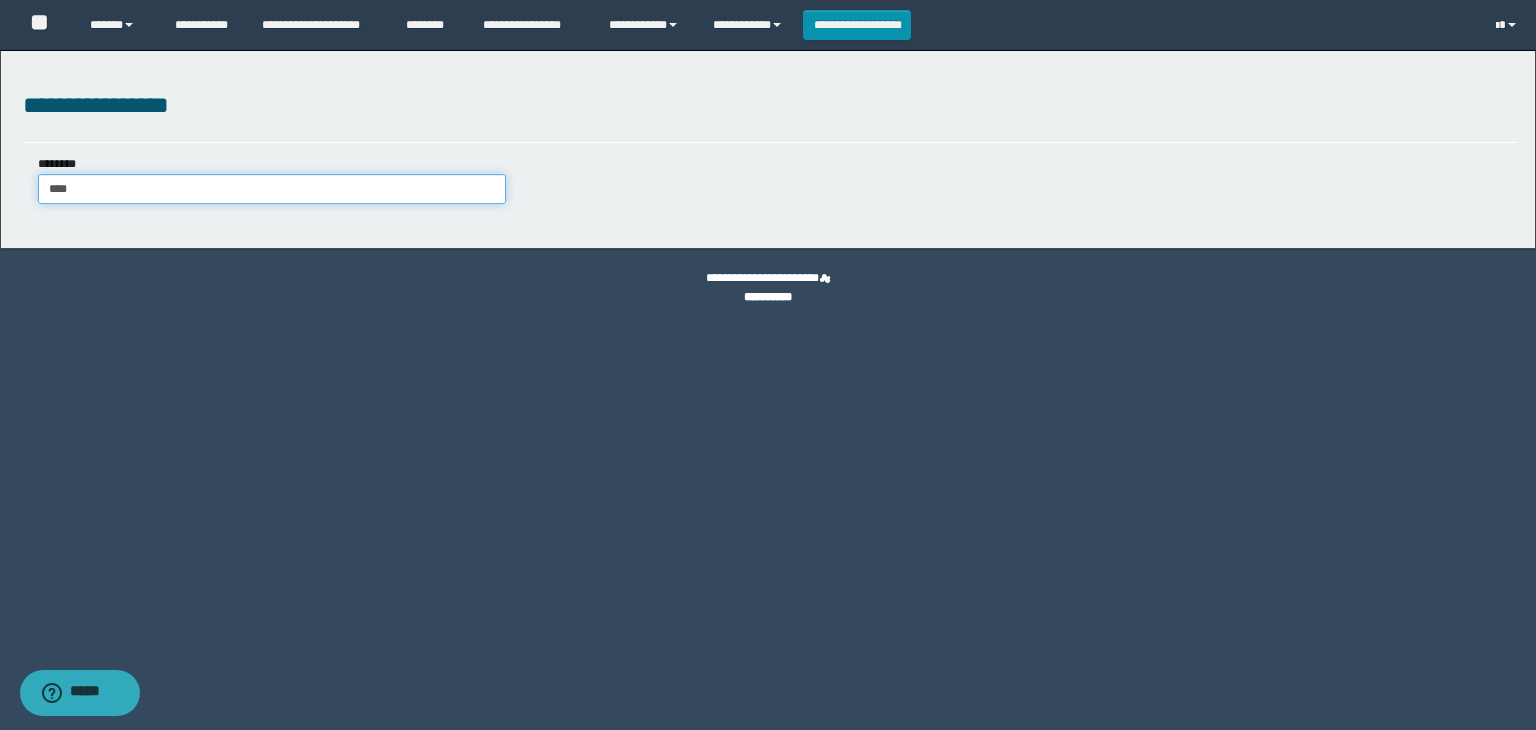 type on "****" 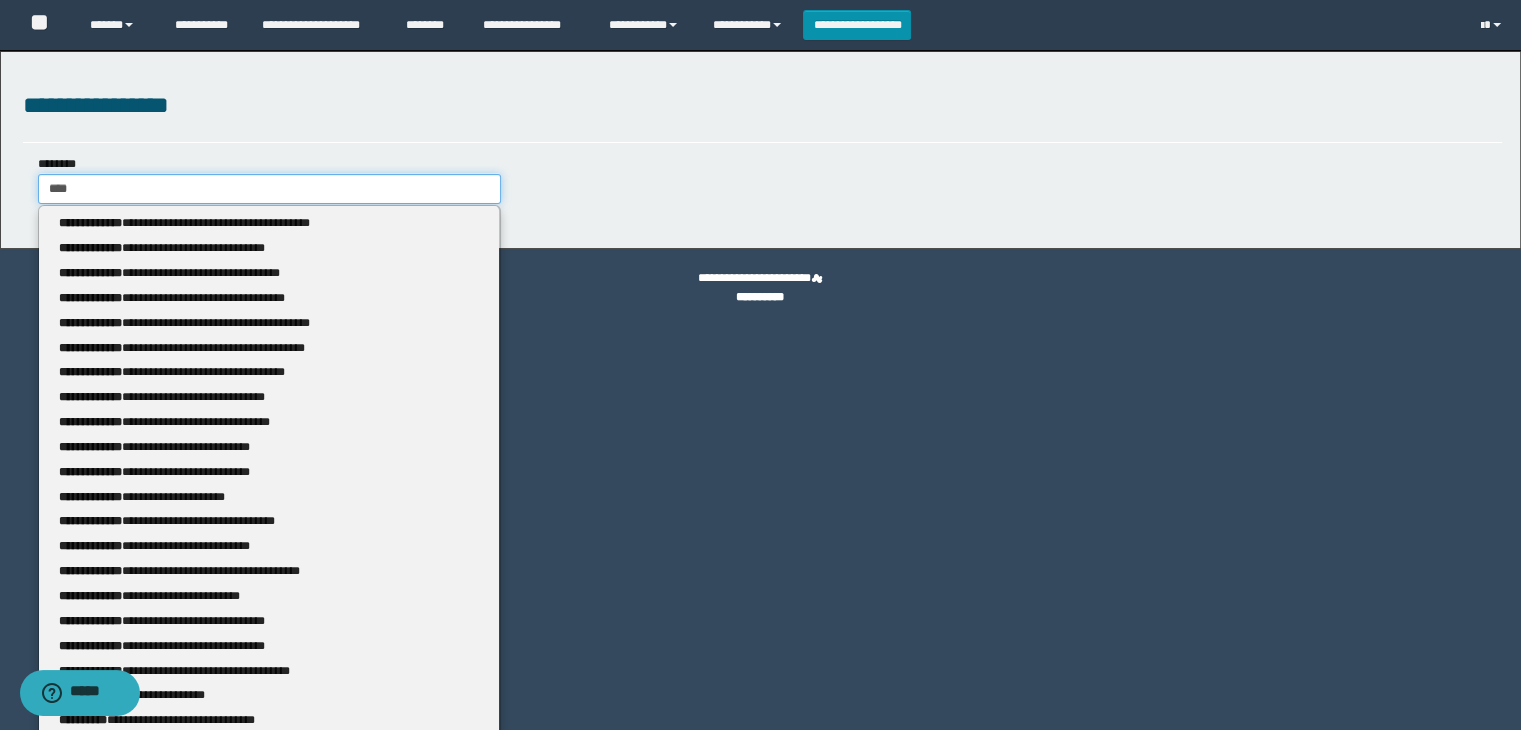 type 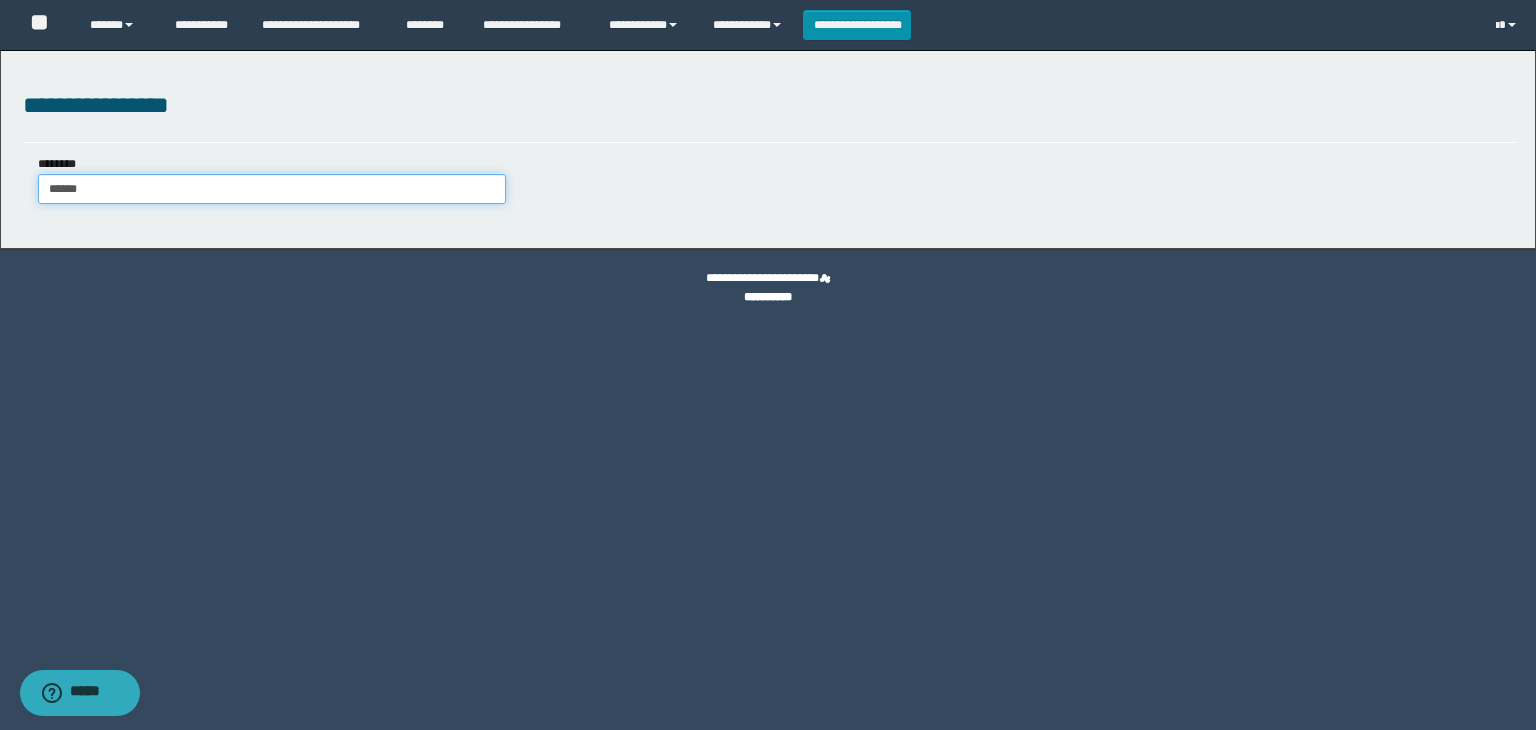 type on "*******" 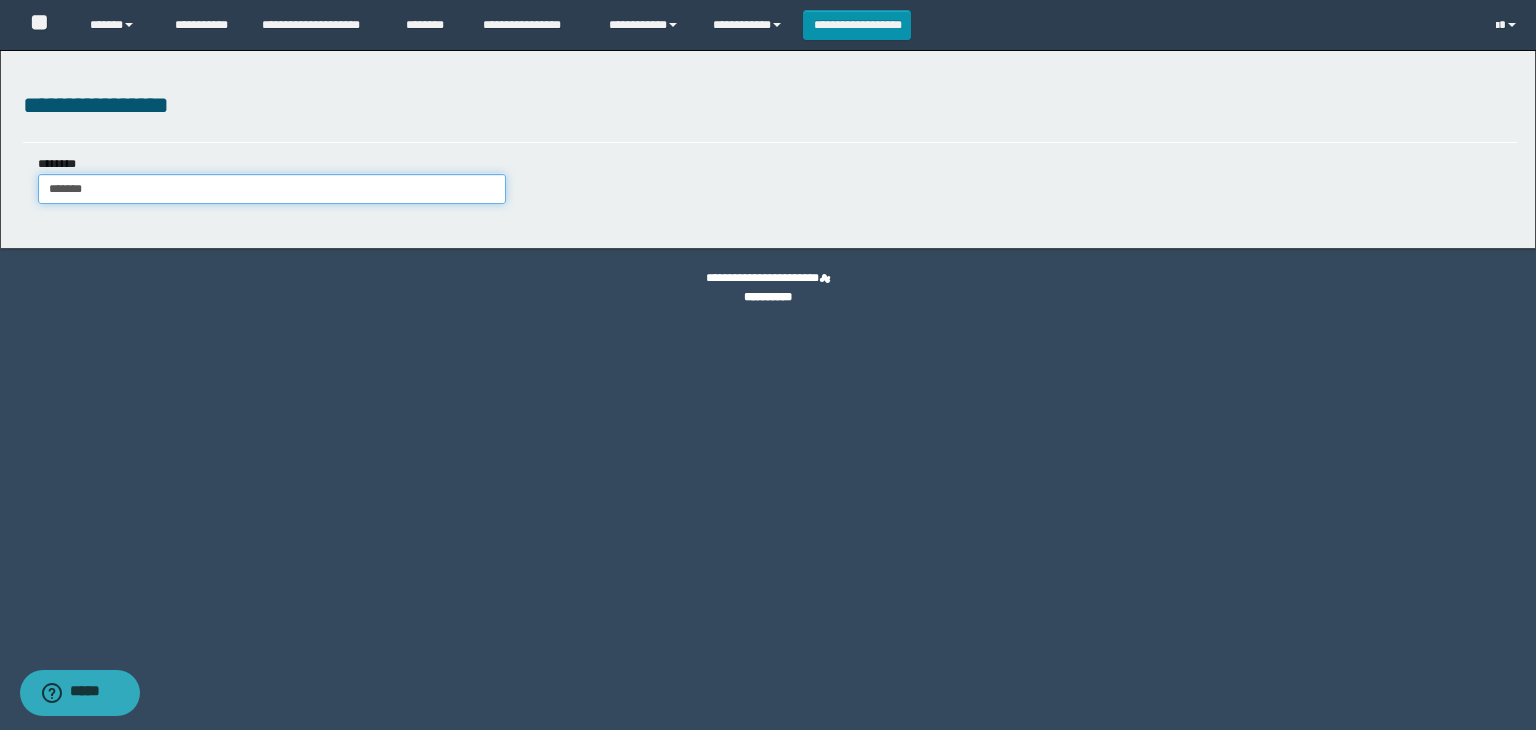 type on "*******" 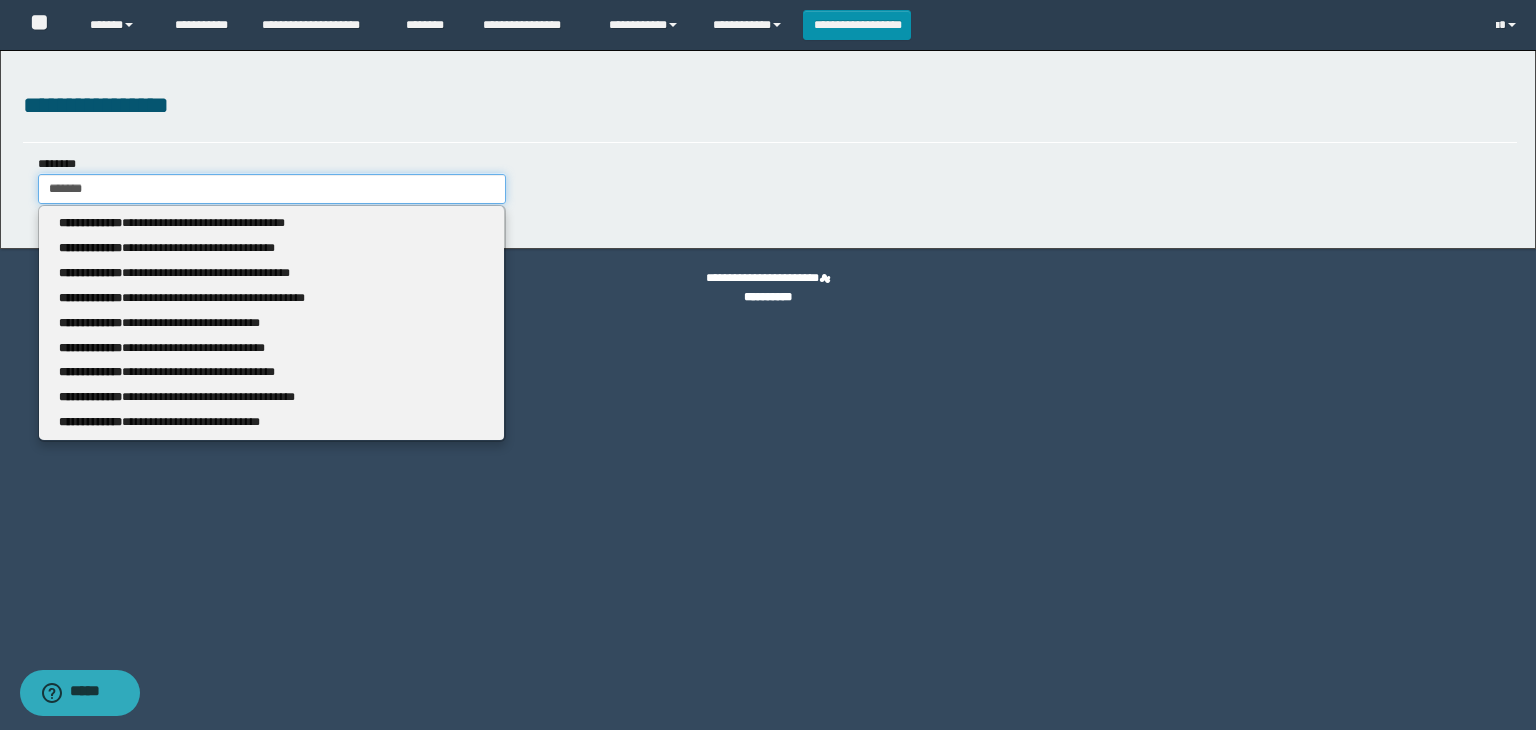 type 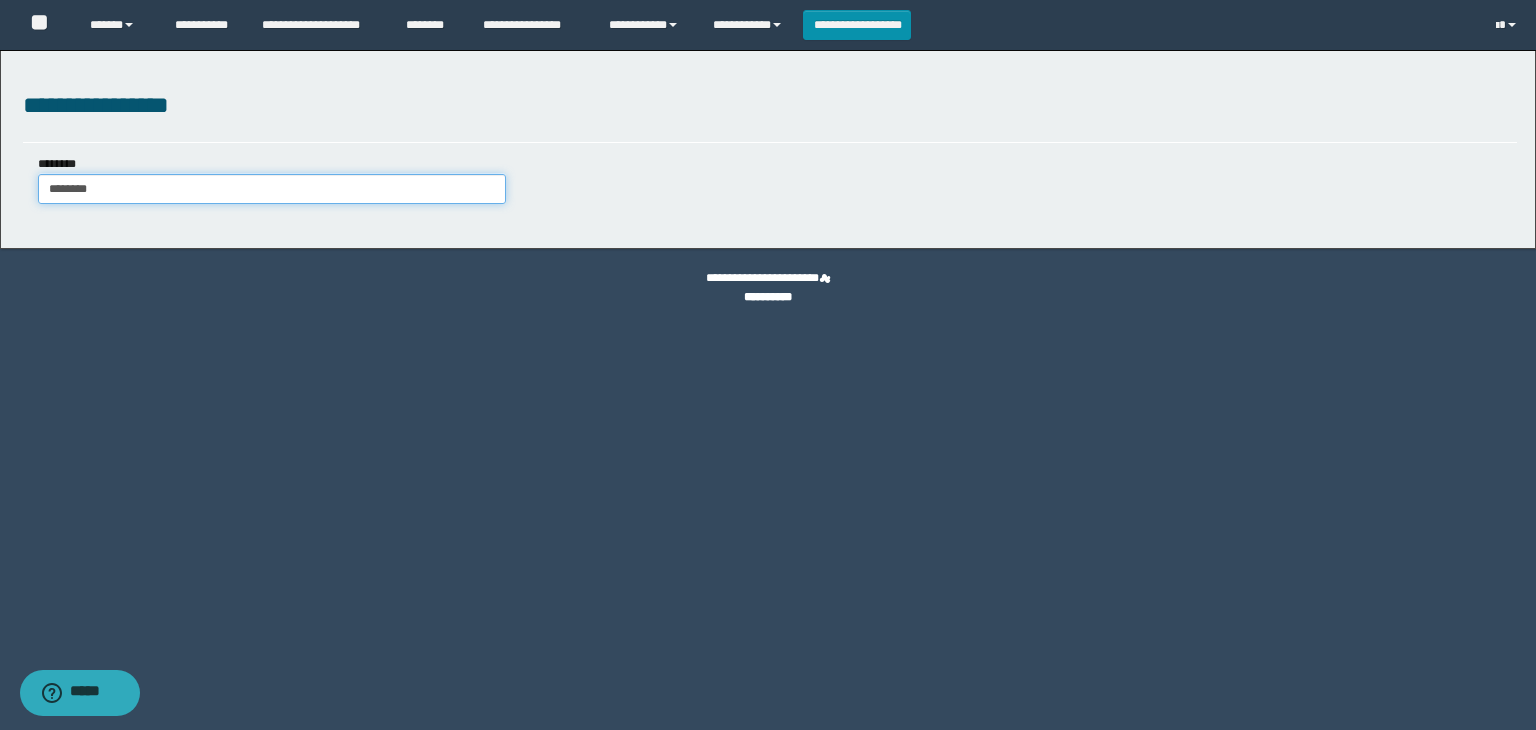 type on "********" 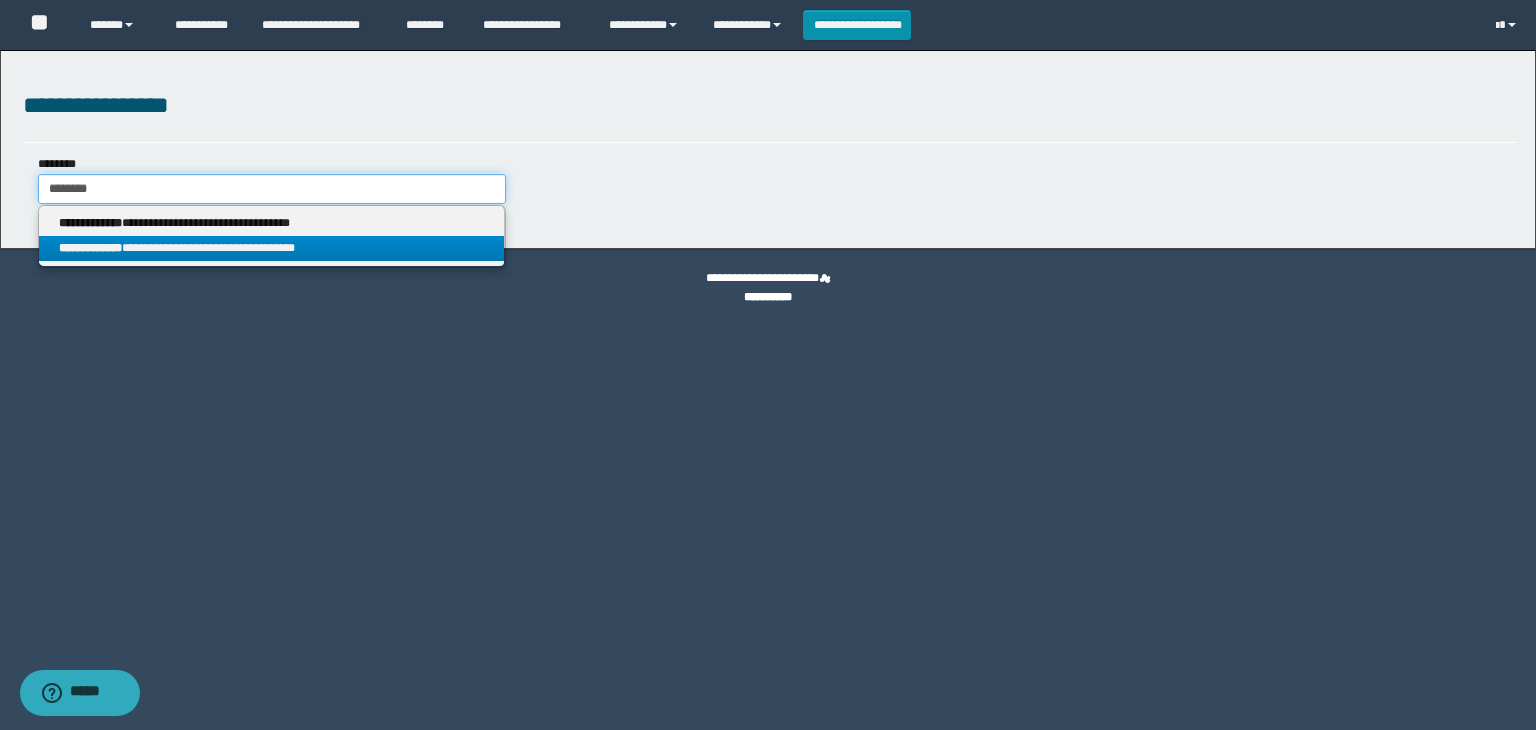 type on "********" 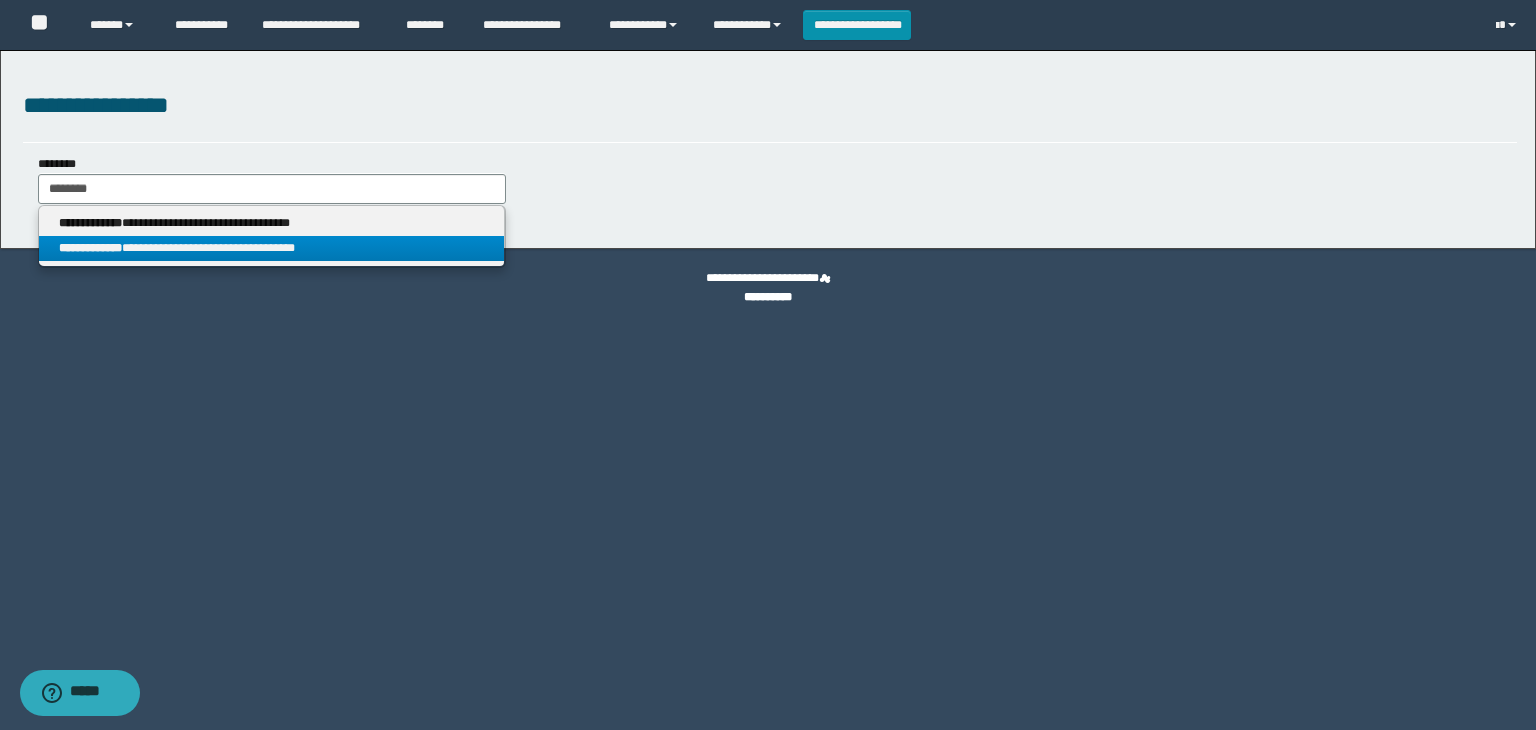 click on "**********" at bounding box center (272, 248) 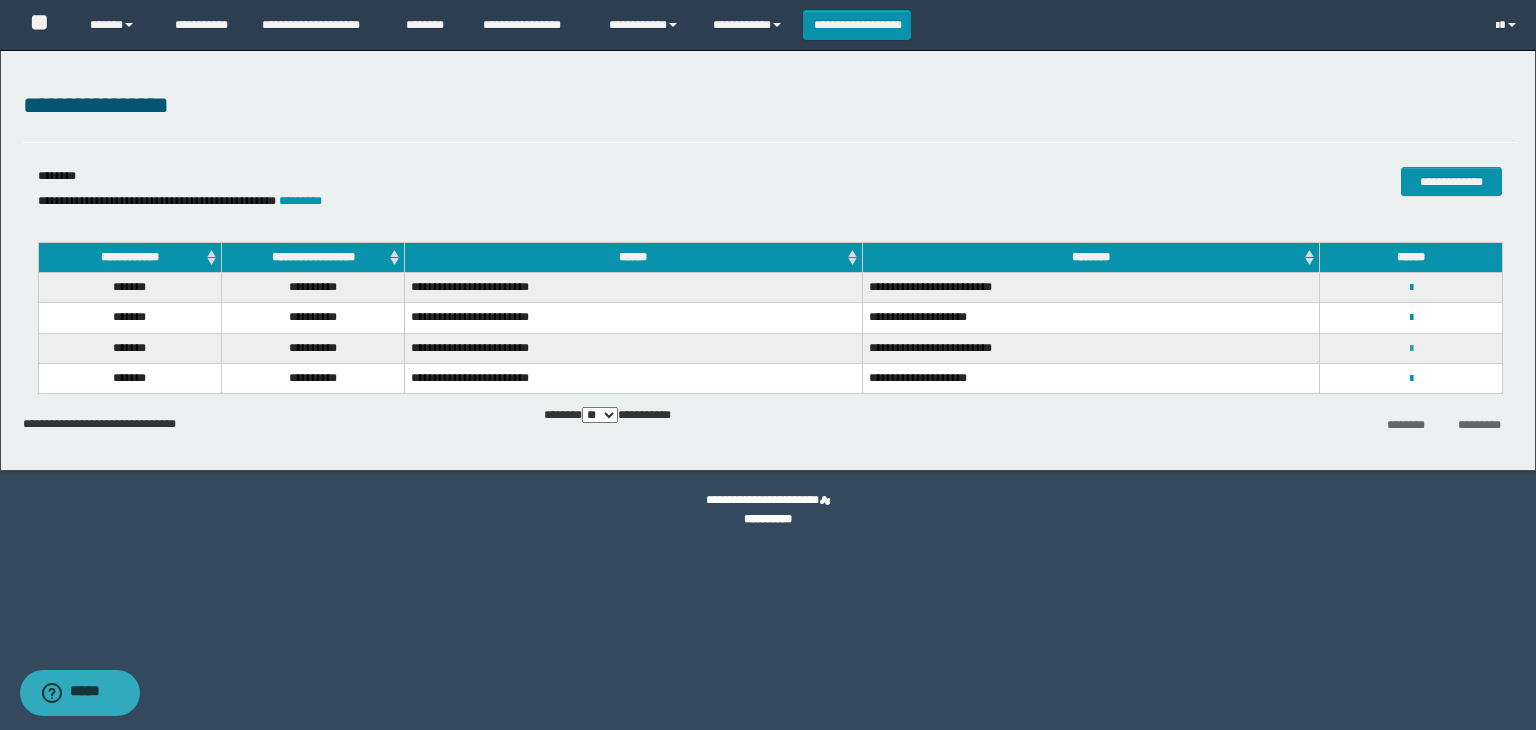click at bounding box center [1411, 349] 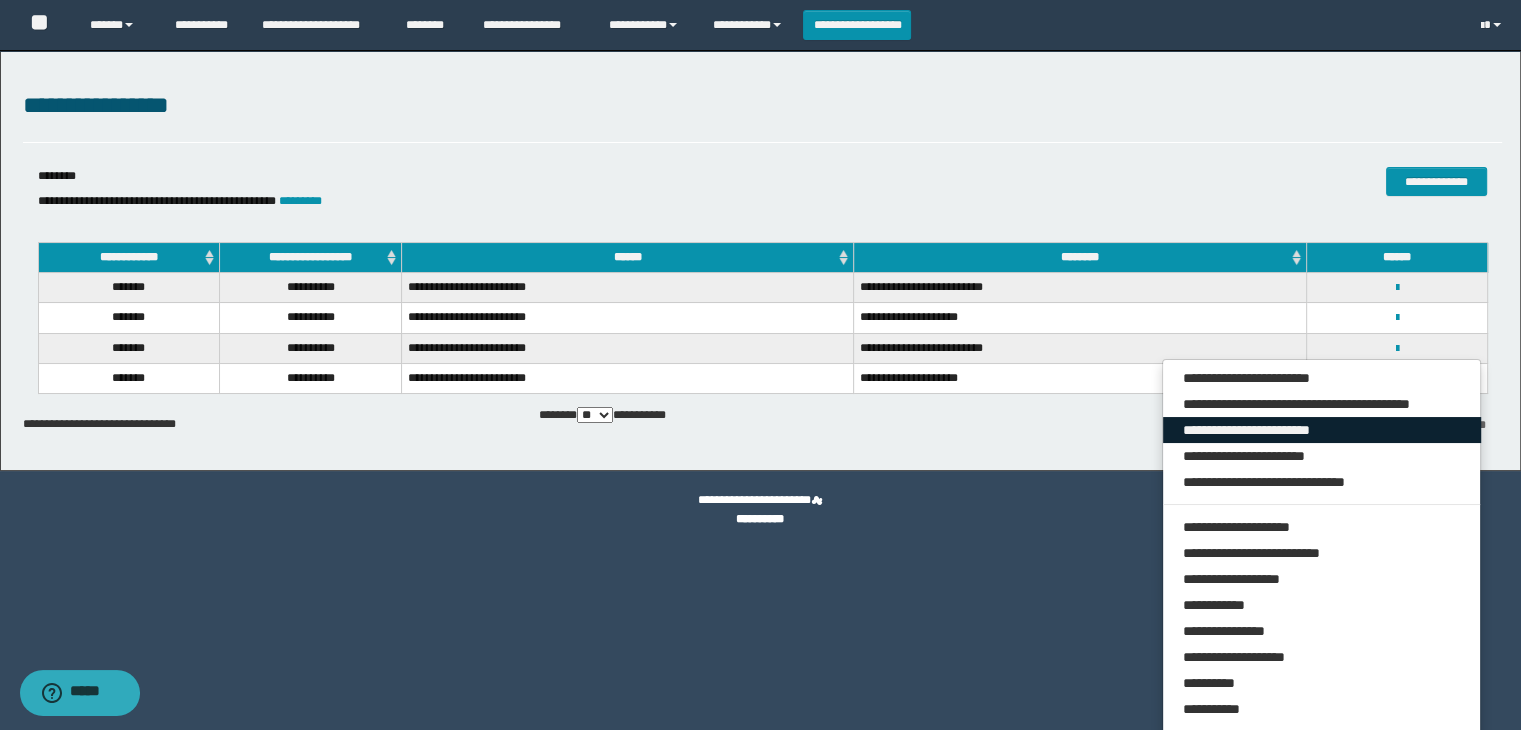 click on "**********" at bounding box center (1322, 430) 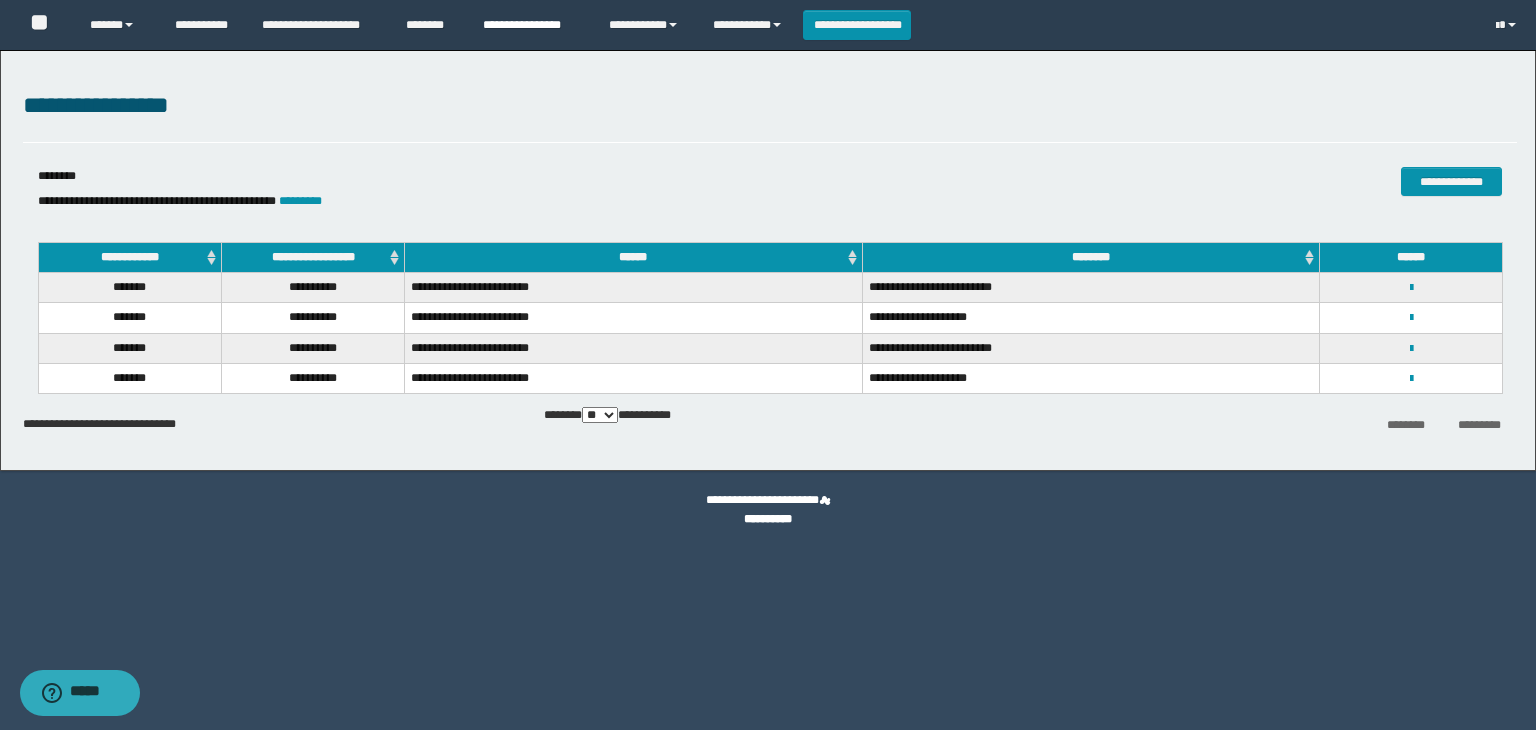 click on "**********" at bounding box center (531, 25) 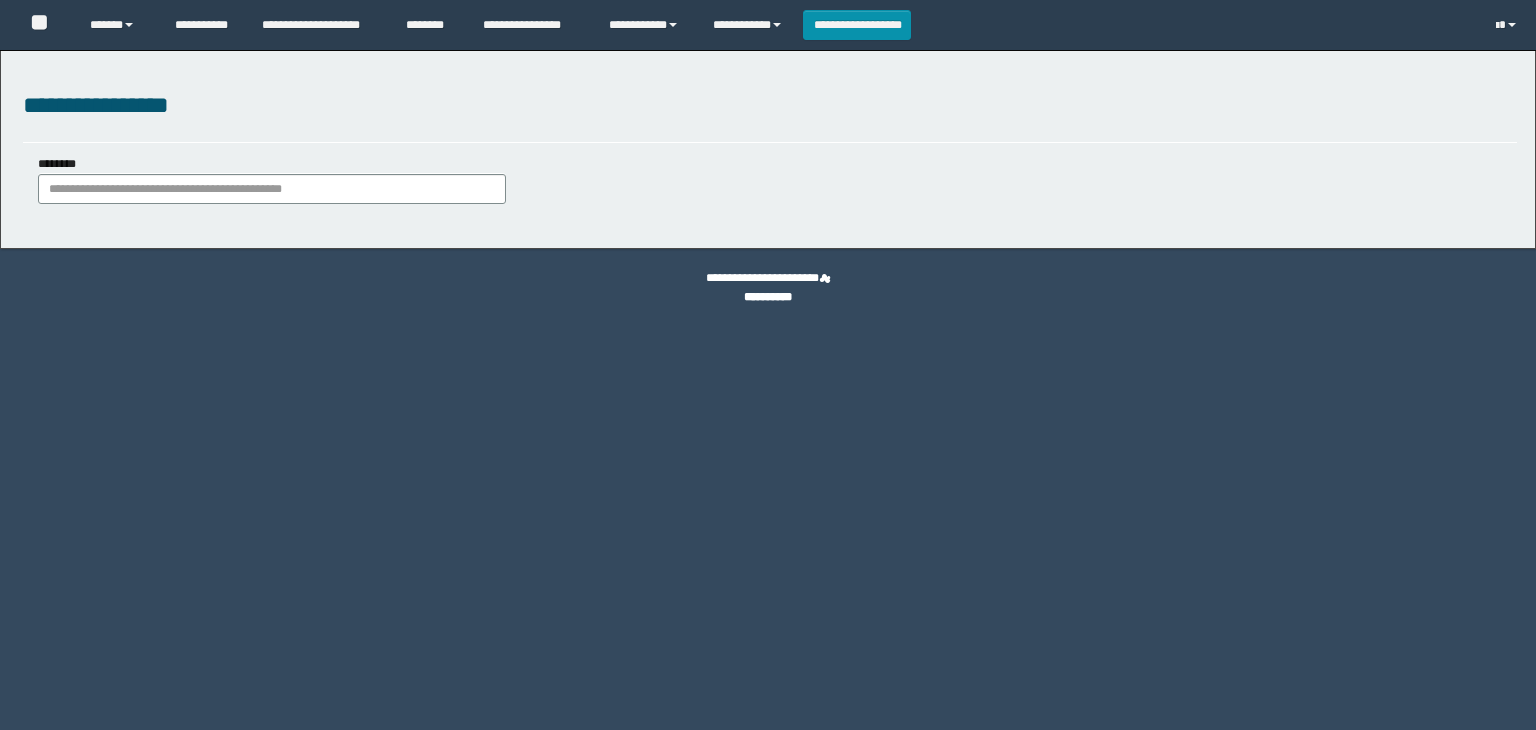 scroll, scrollTop: 0, scrollLeft: 0, axis: both 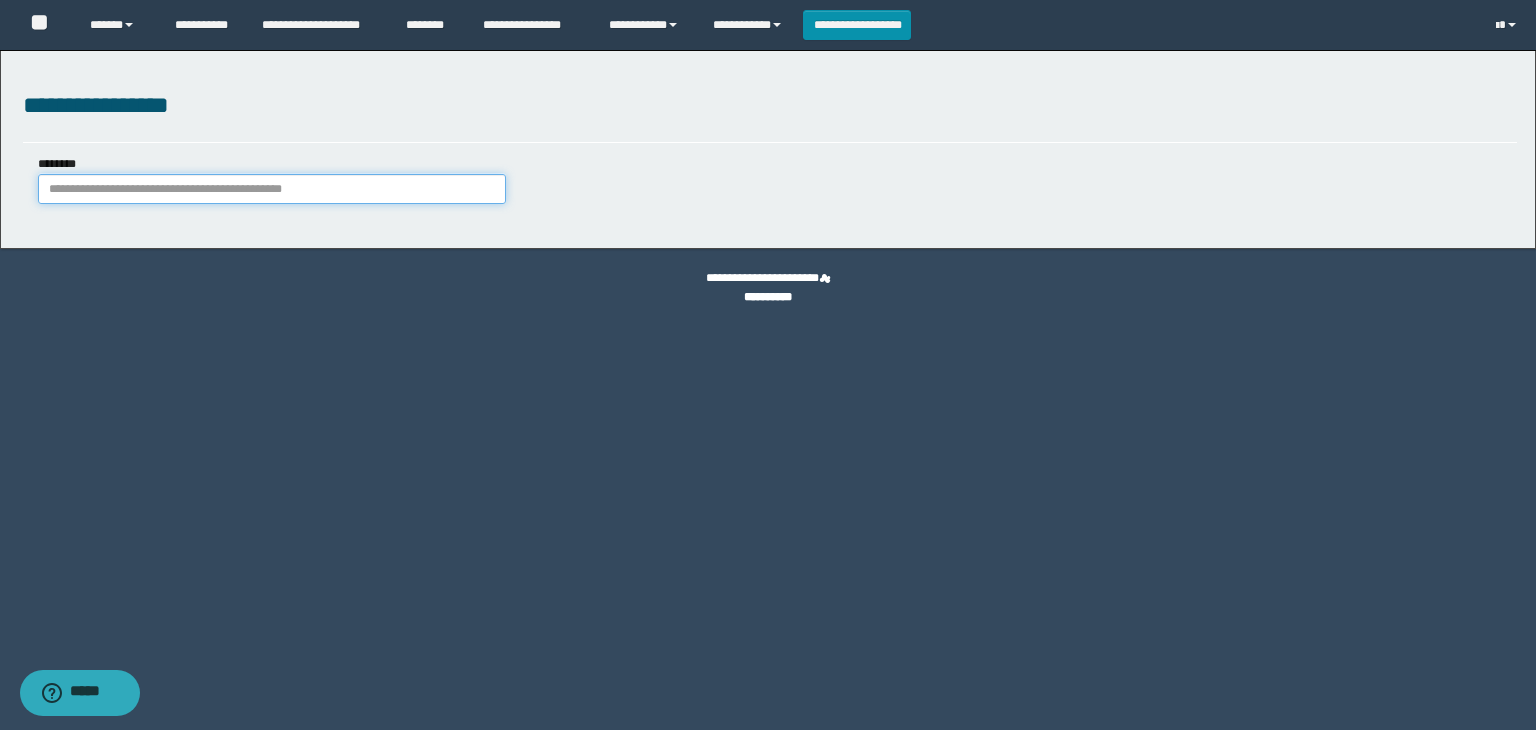 click on "********" at bounding box center [272, 189] 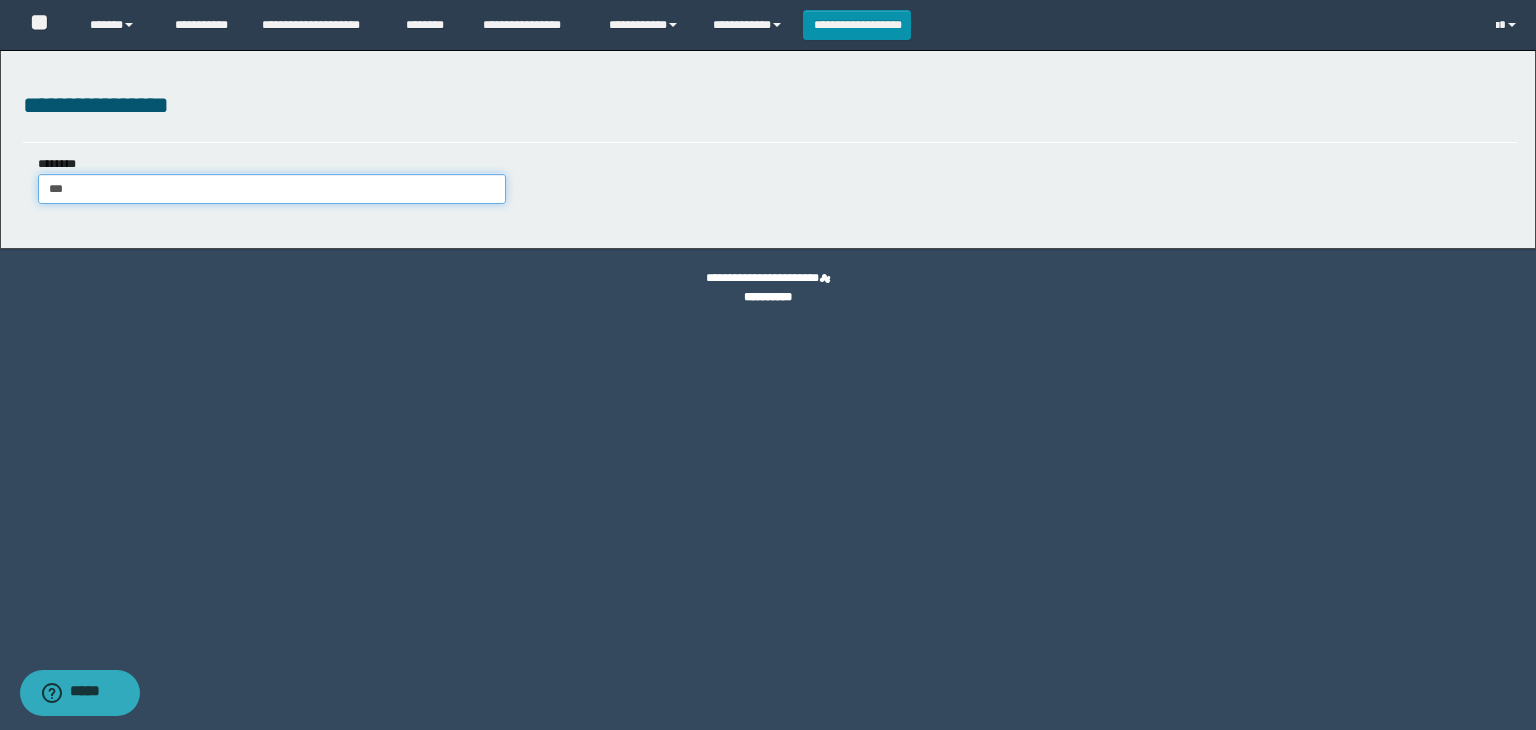 type on "****" 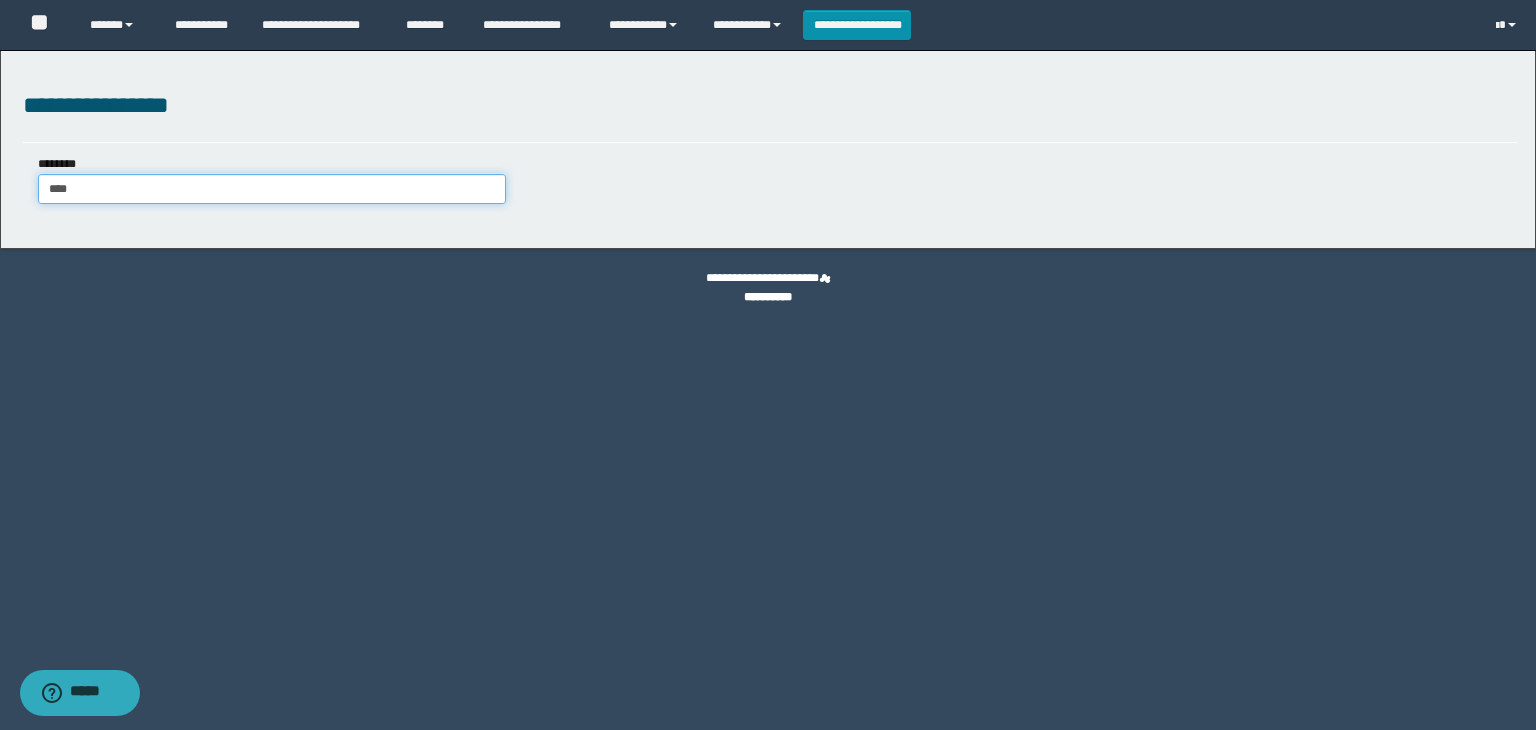 type on "****" 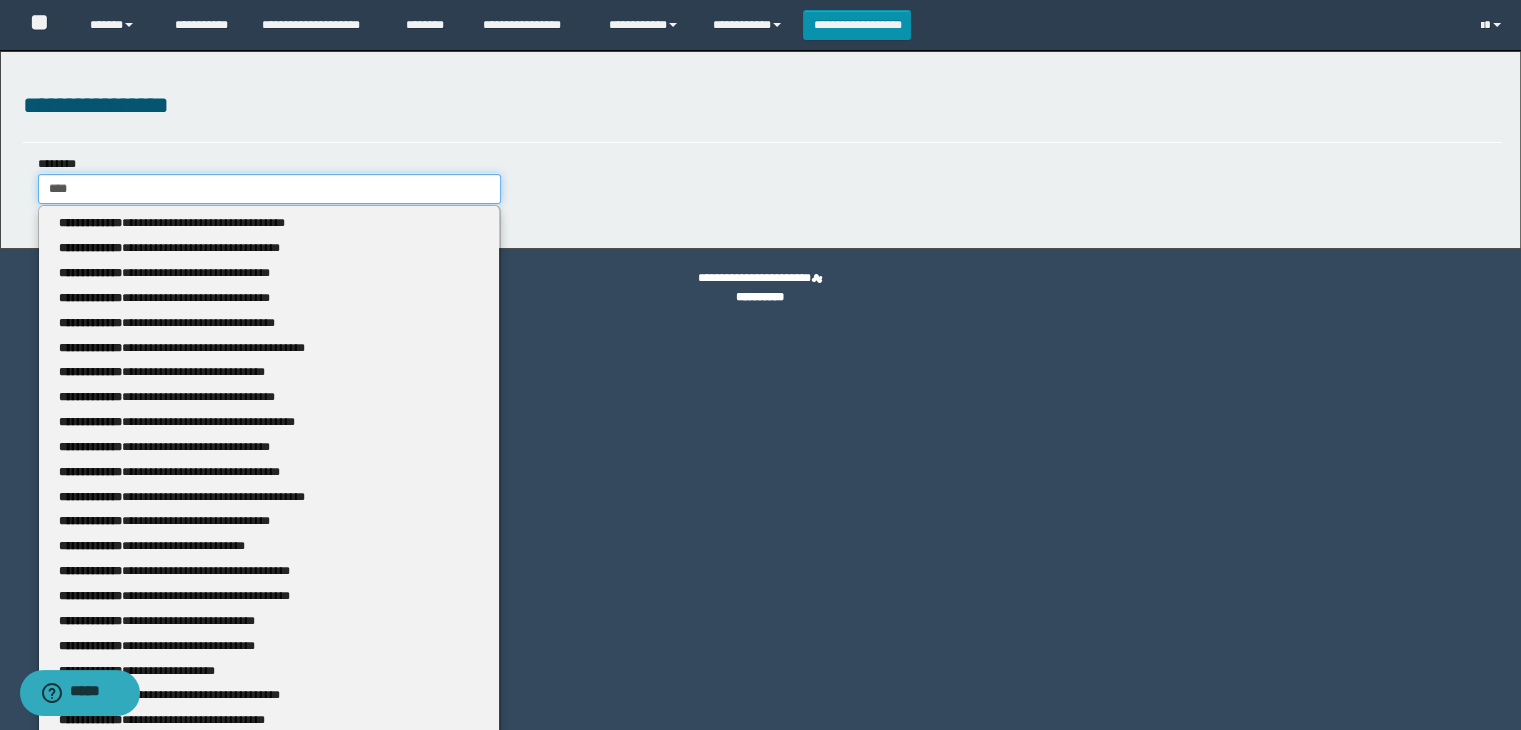 type 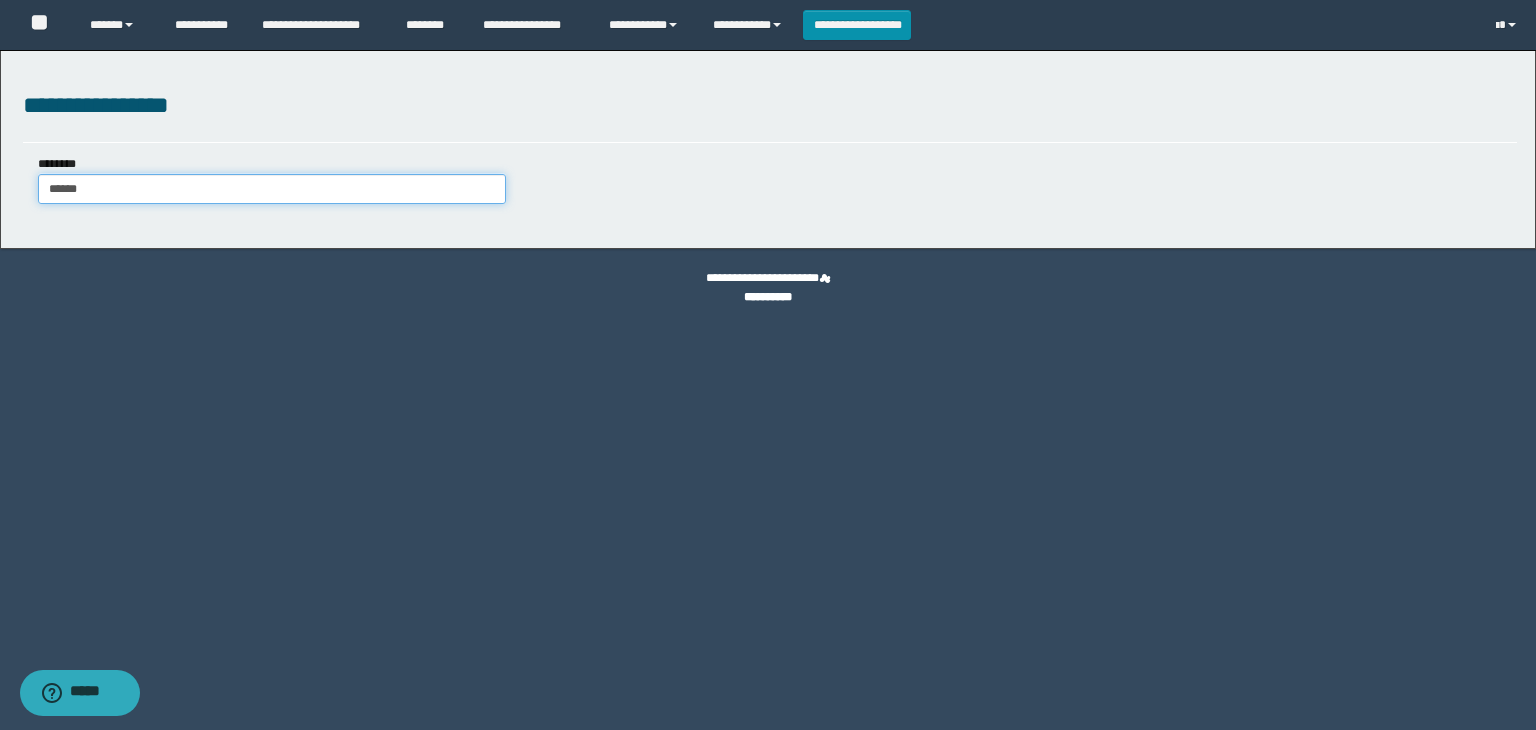 type on "*******" 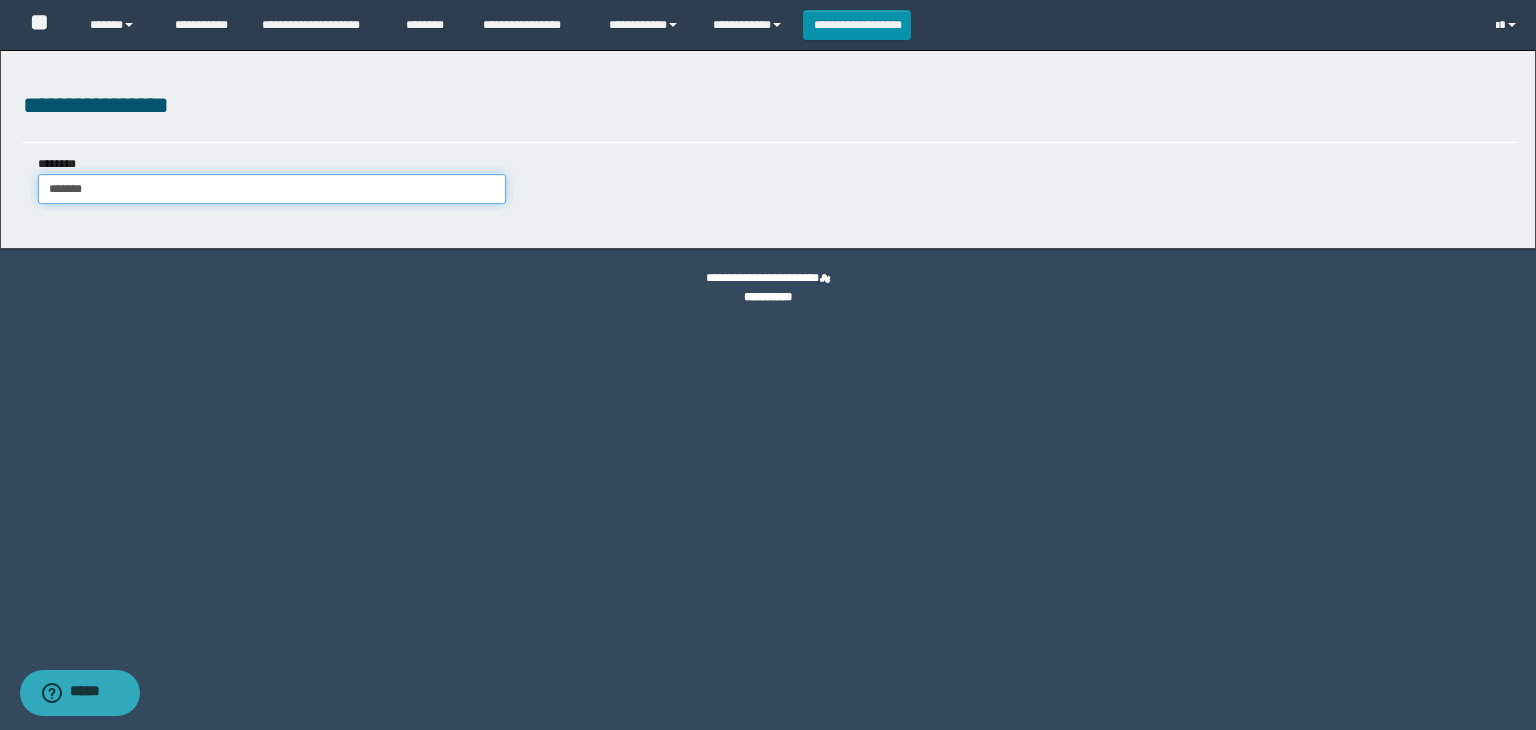 type on "*******" 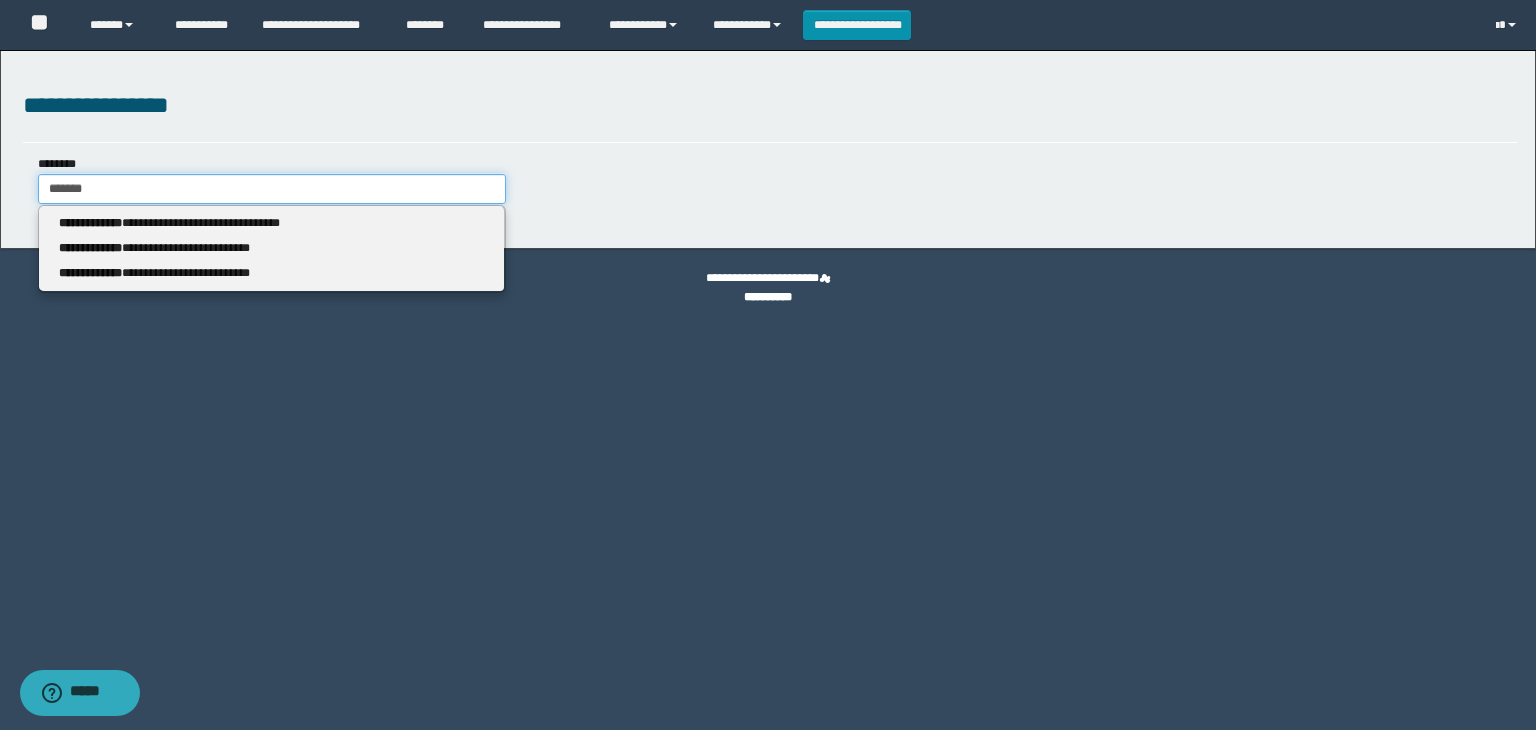 type 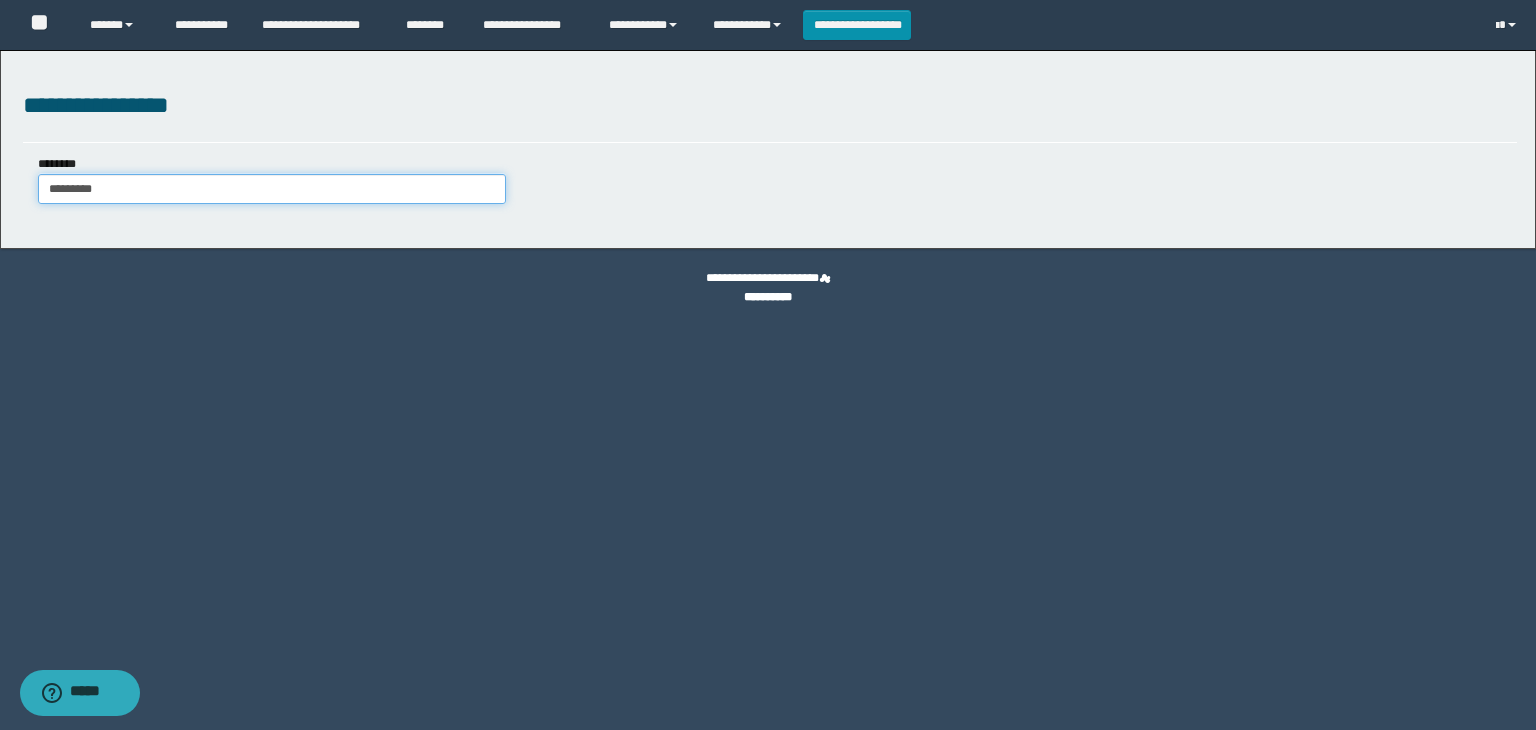 type on "**********" 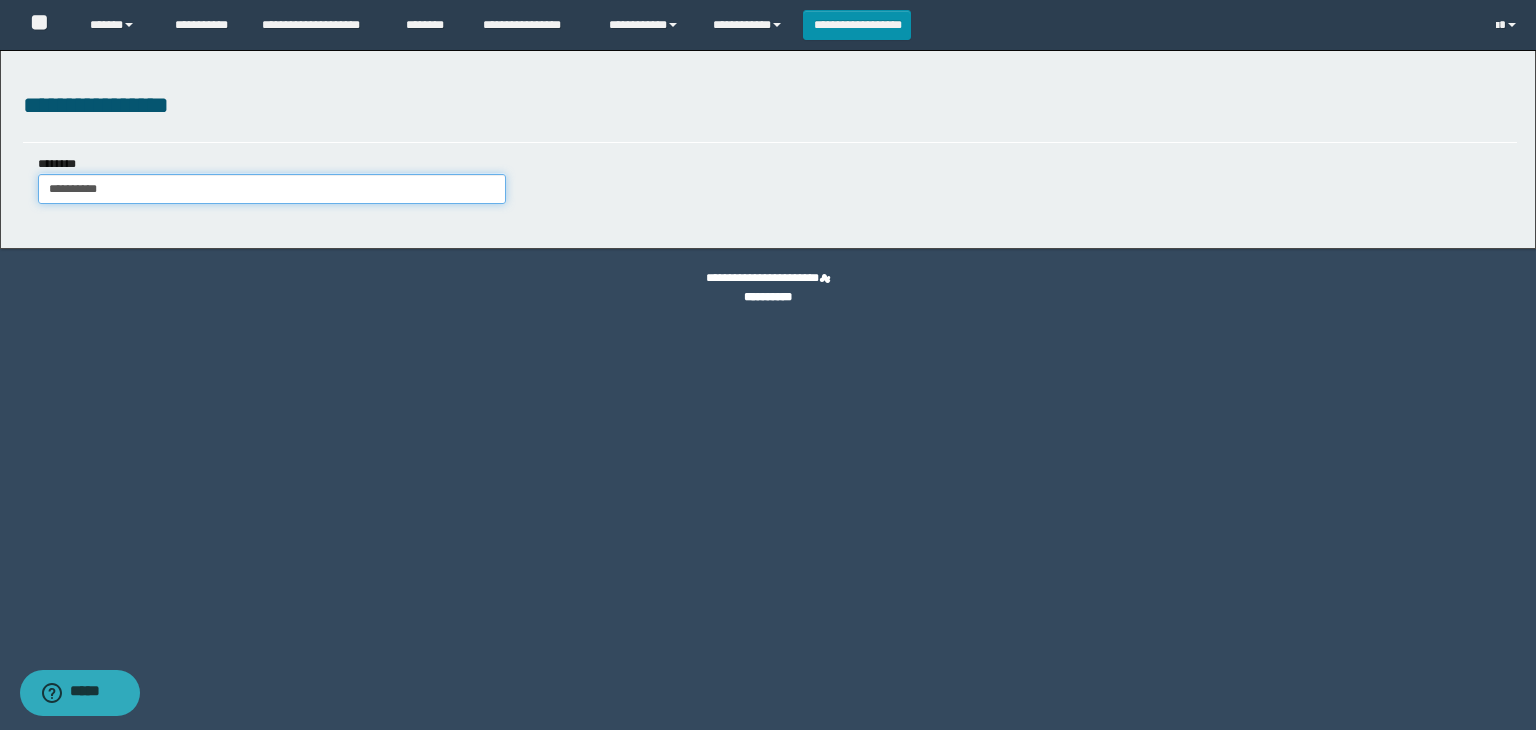 type on "**********" 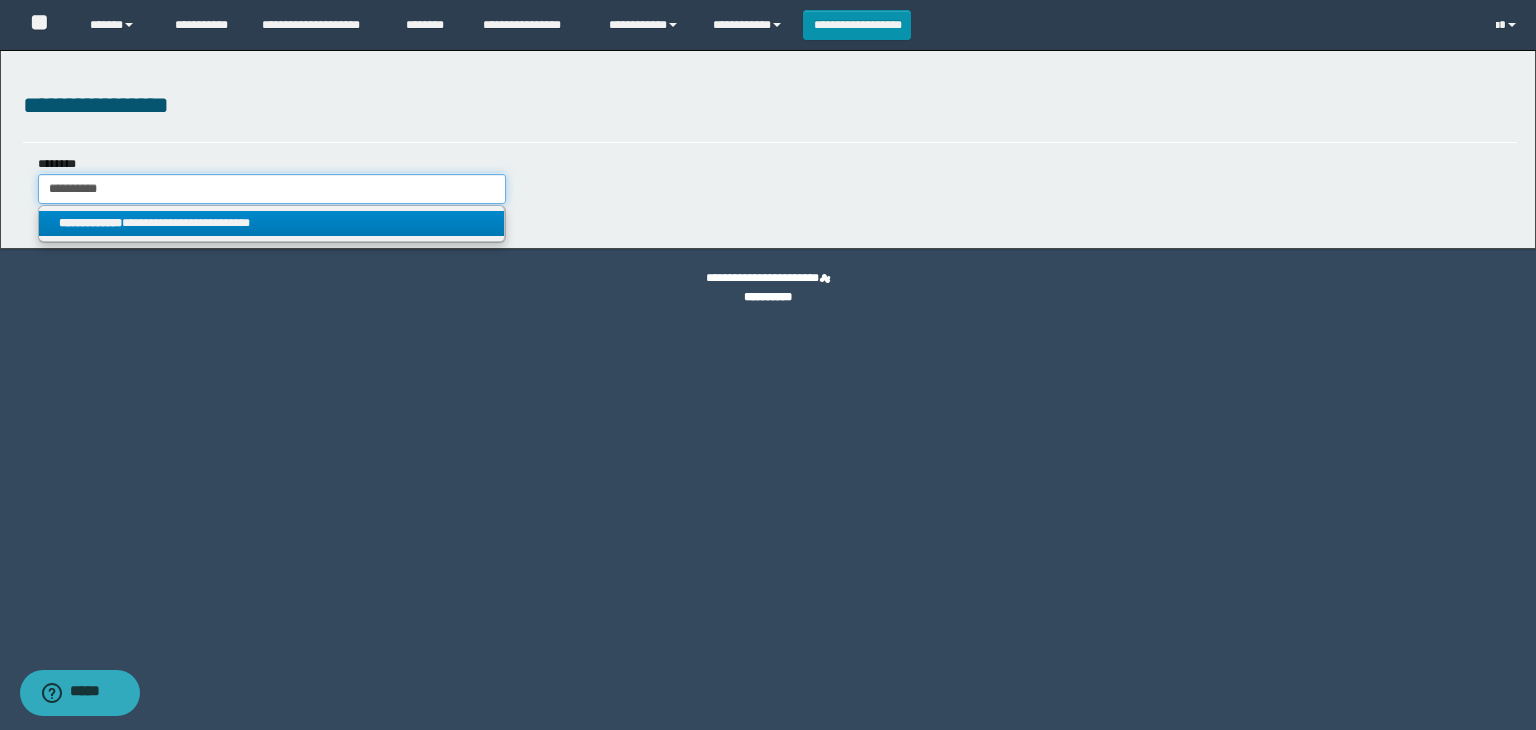 type on "**********" 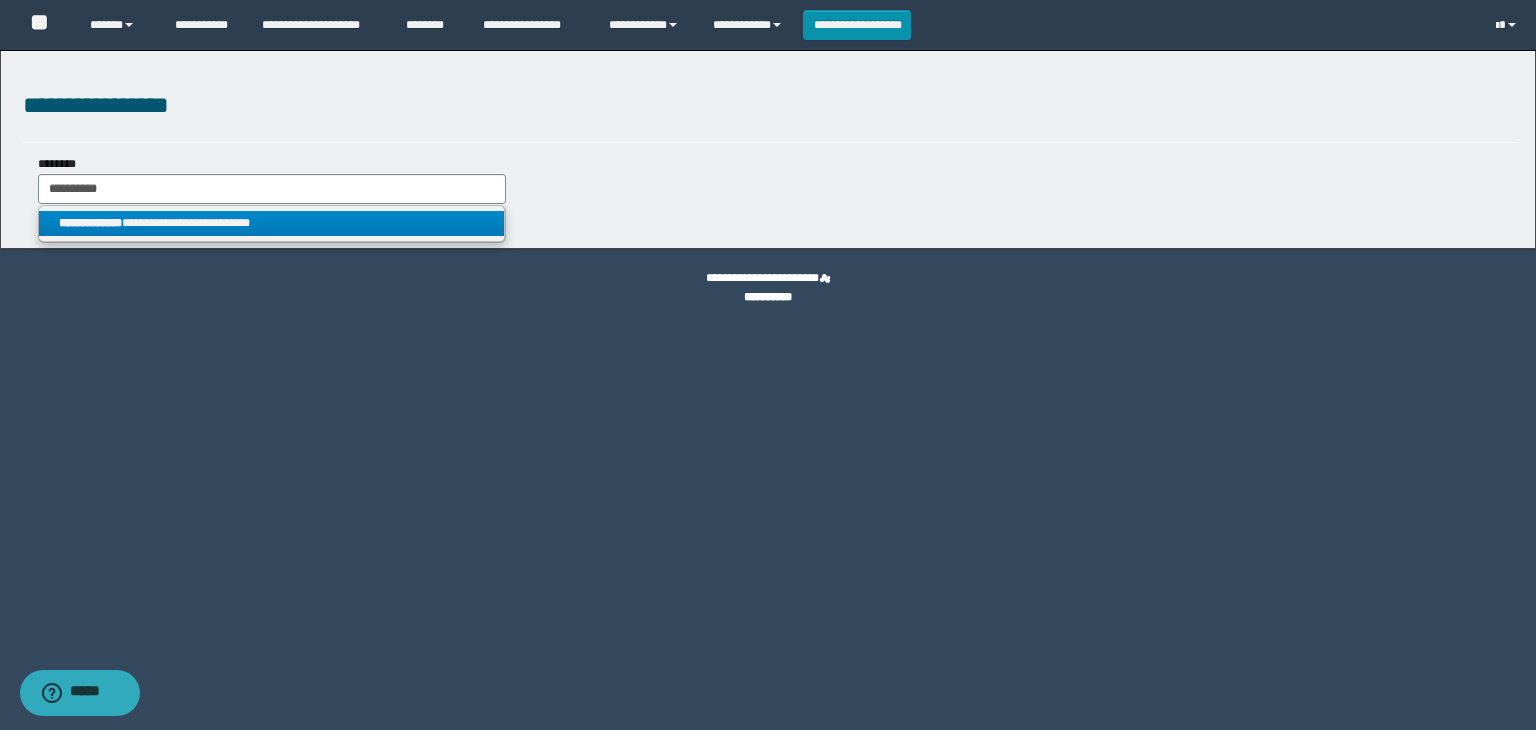 click on "**********" at bounding box center (272, 223) 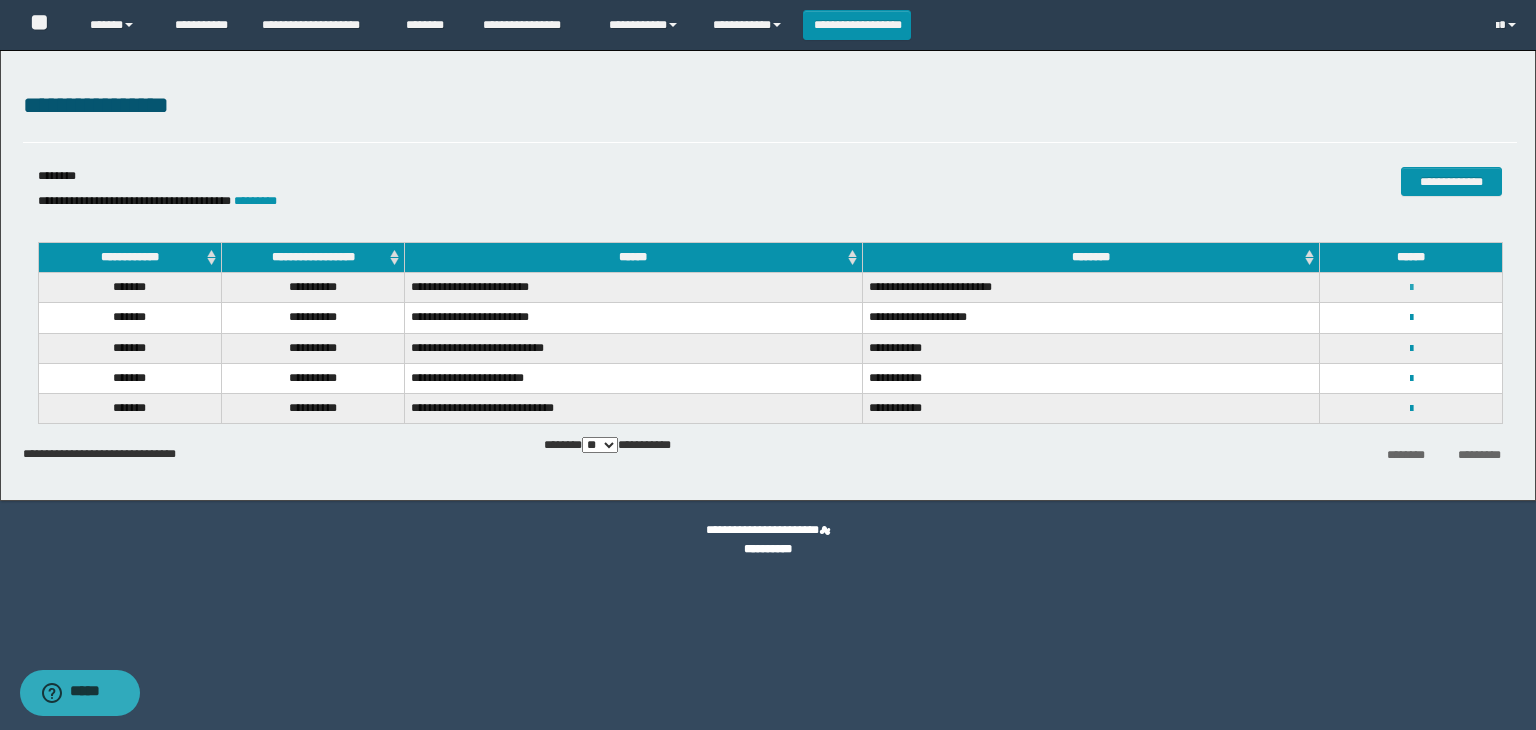 click at bounding box center [1411, 288] 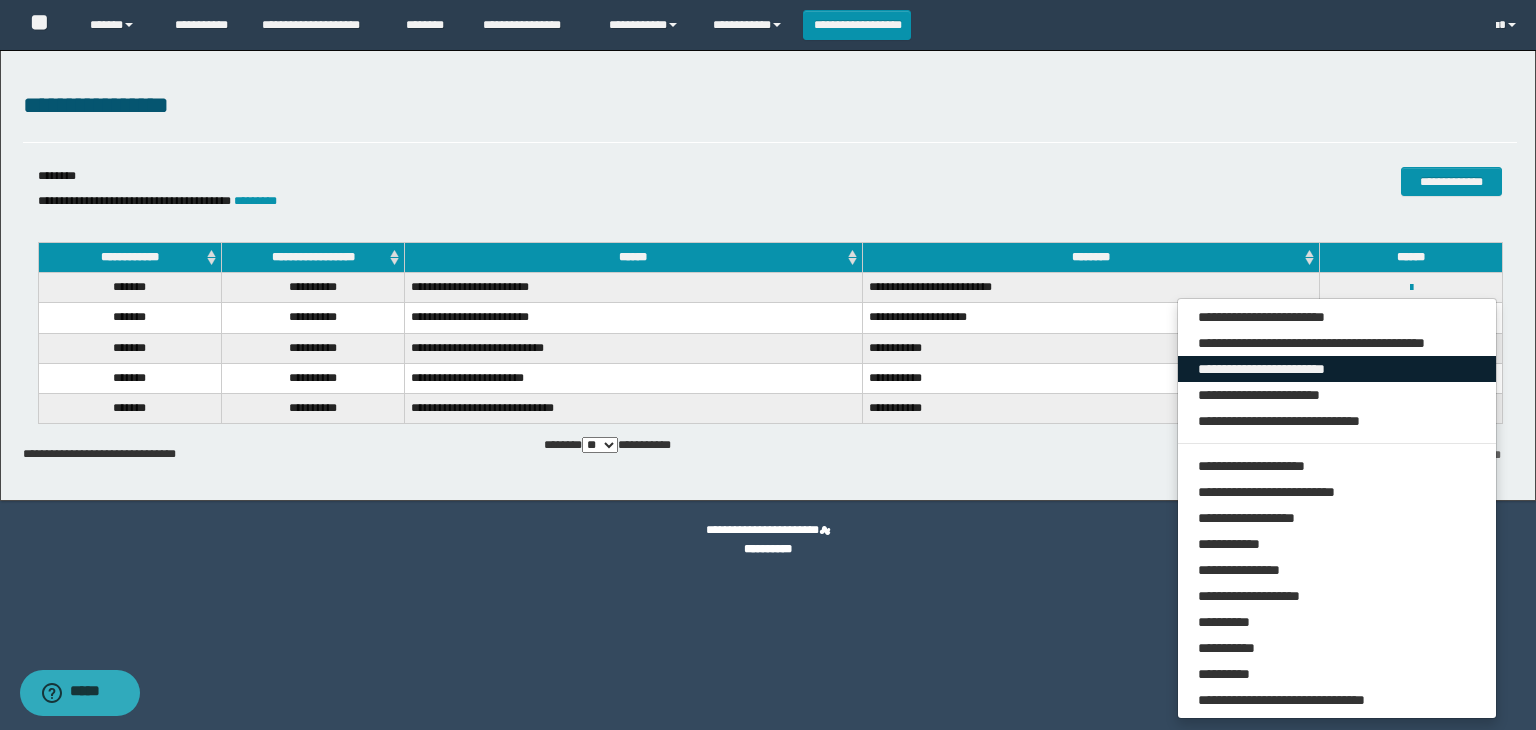 click on "**********" at bounding box center (1337, 369) 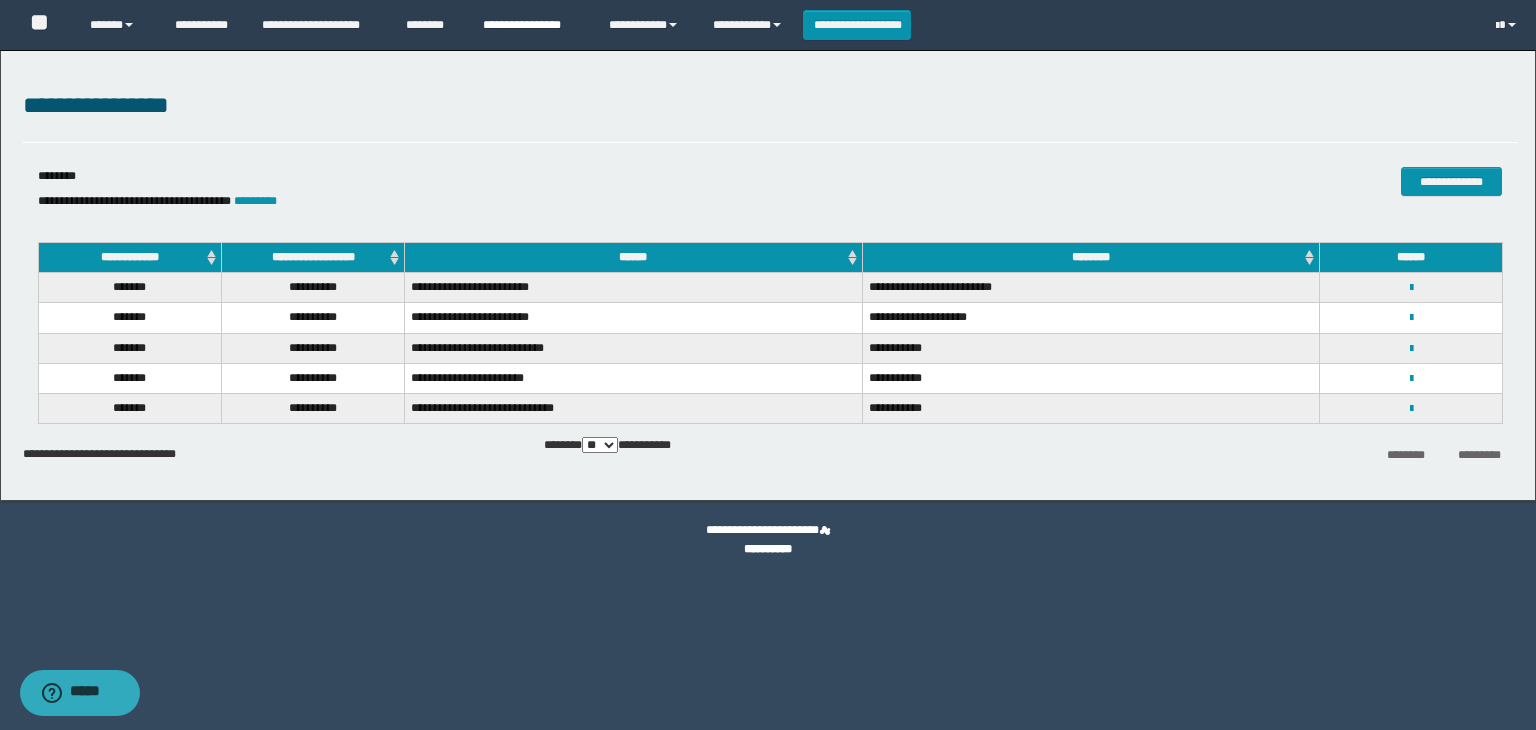 click on "**********" at bounding box center (531, 25) 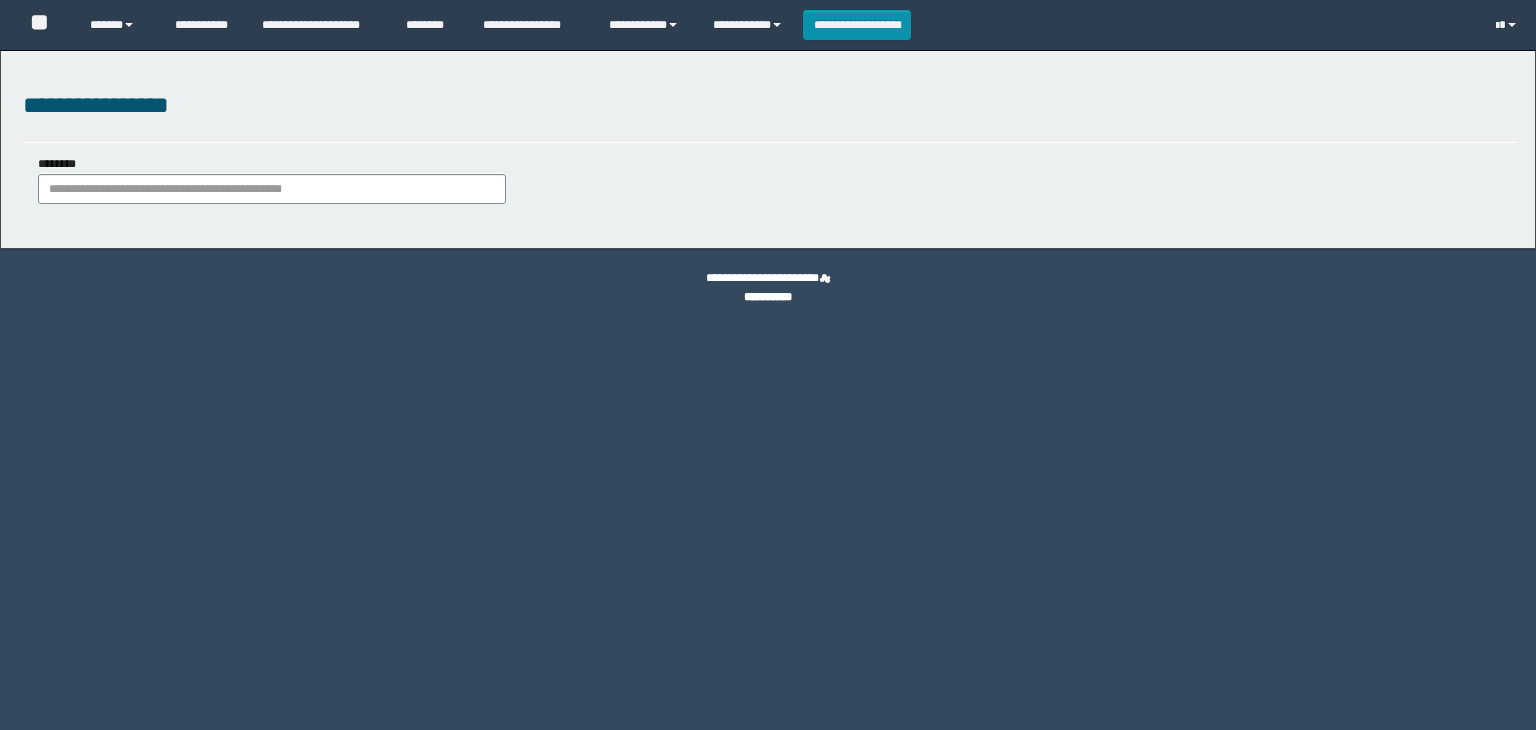 scroll, scrollTop: 0, scrollLeft: 0, axis: both 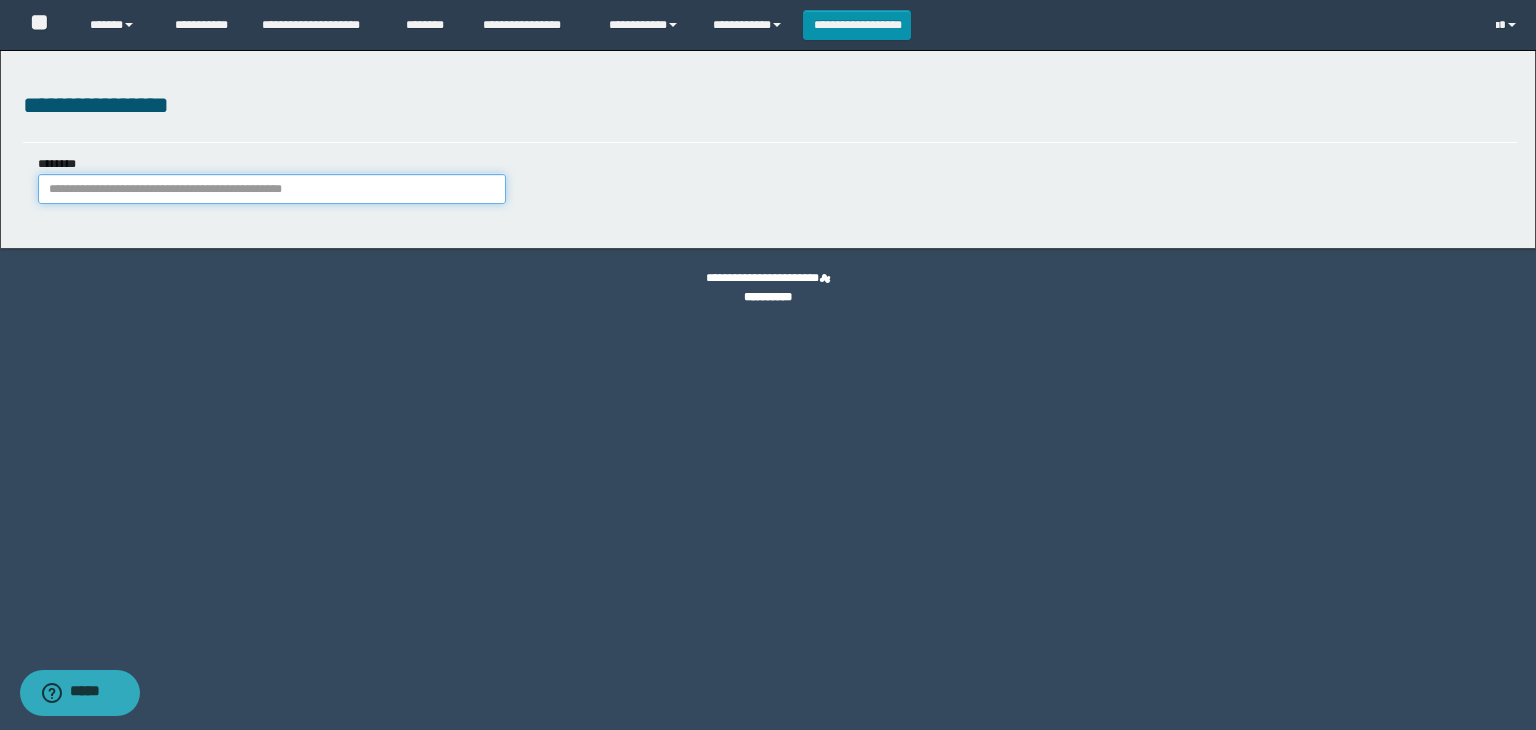 click on "********" at bounding box center (272, 189) 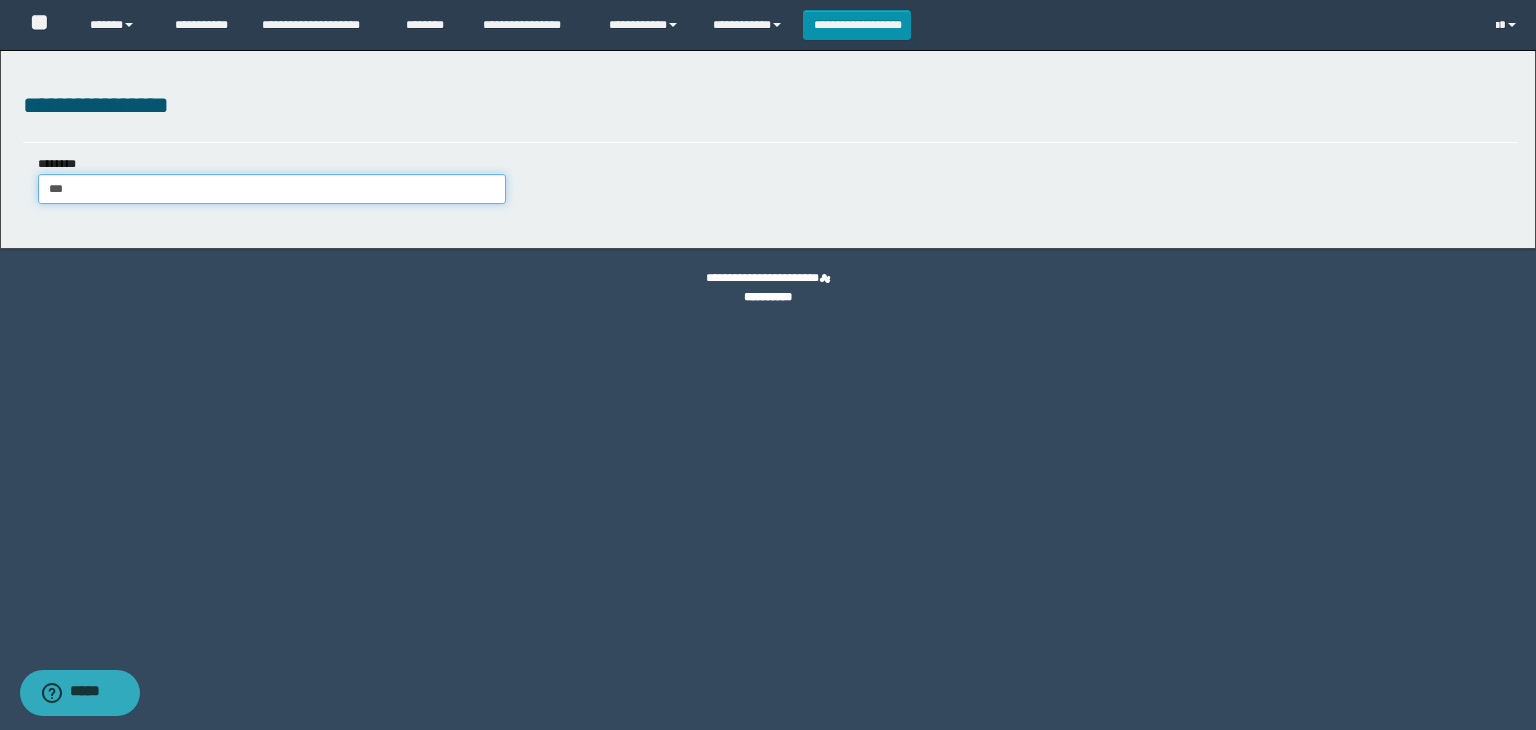 type on "****" 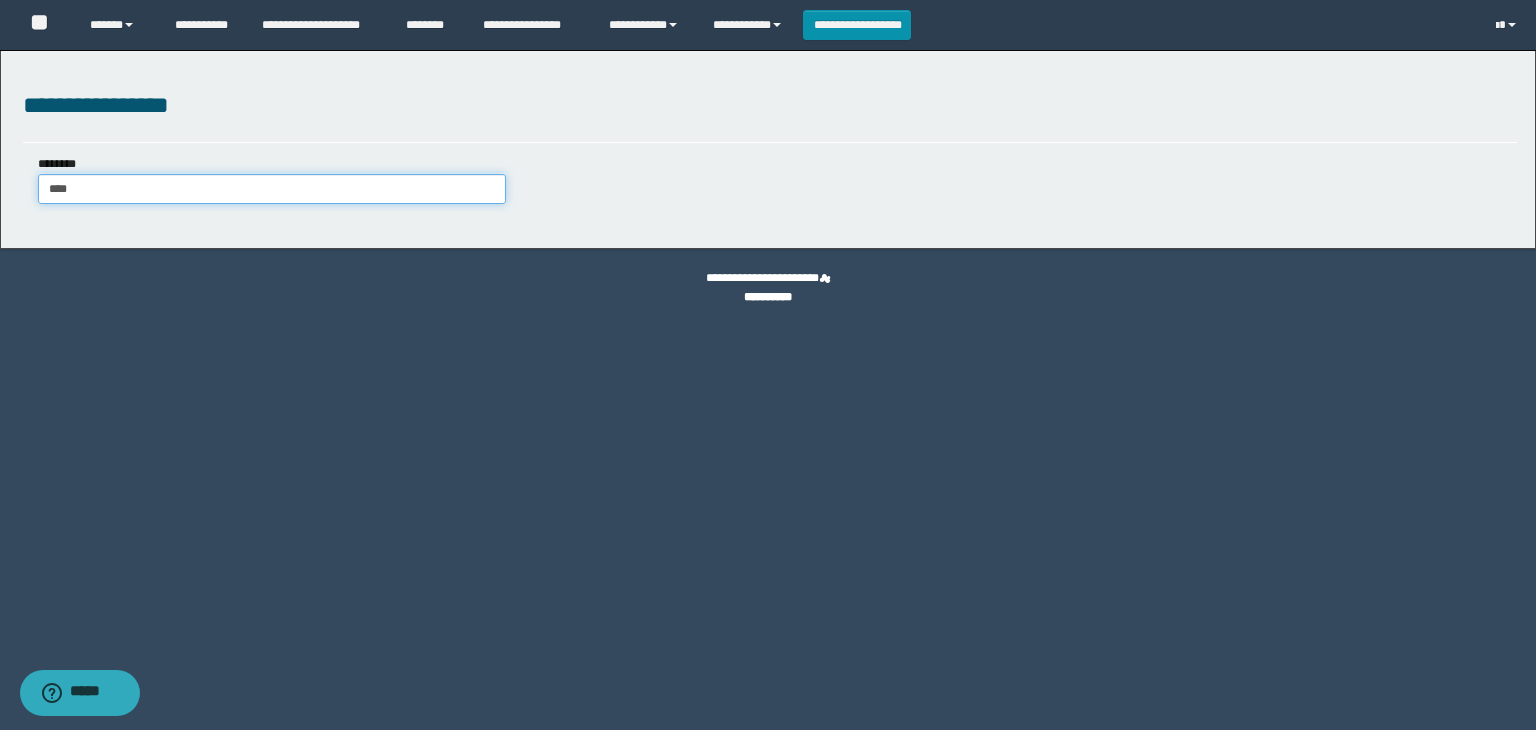 type on "****" 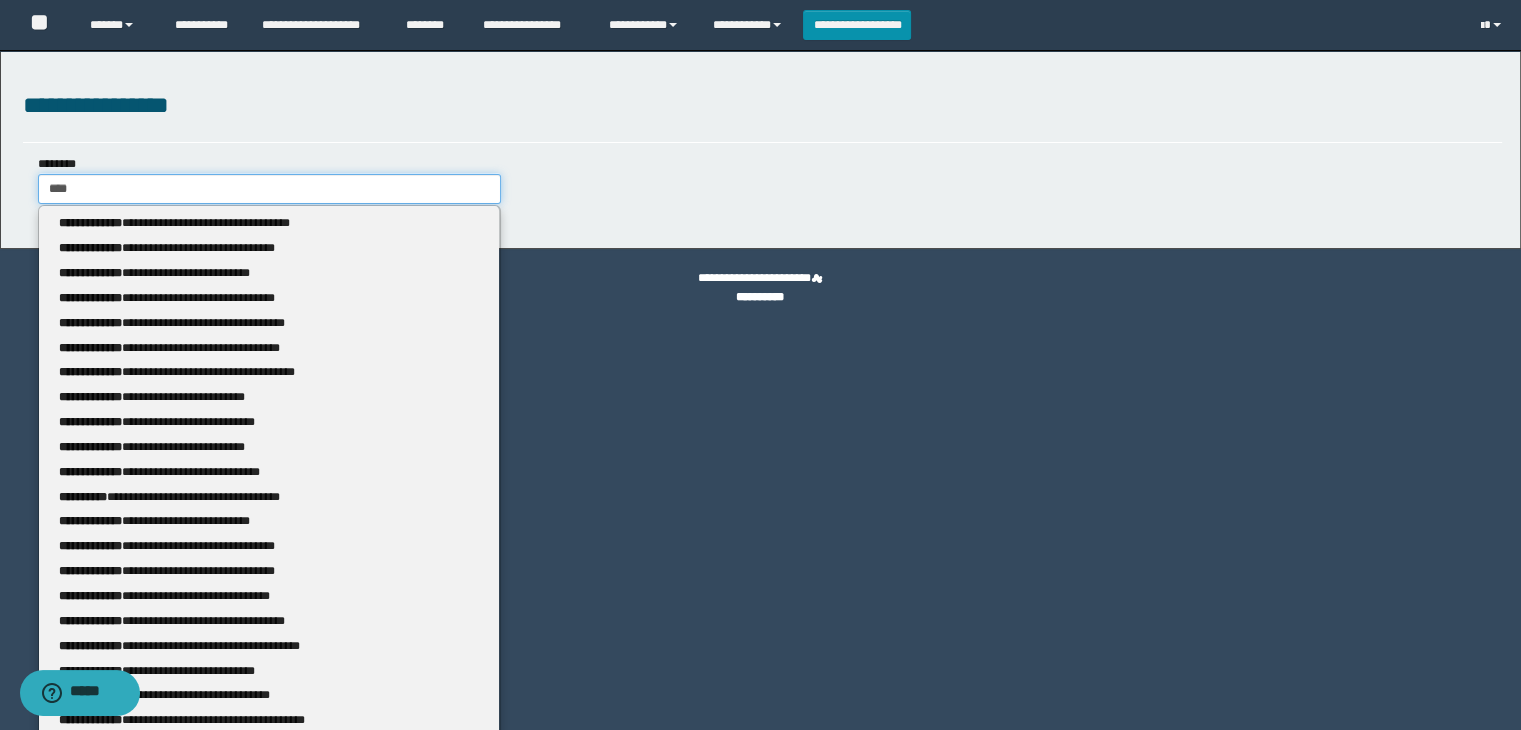 type 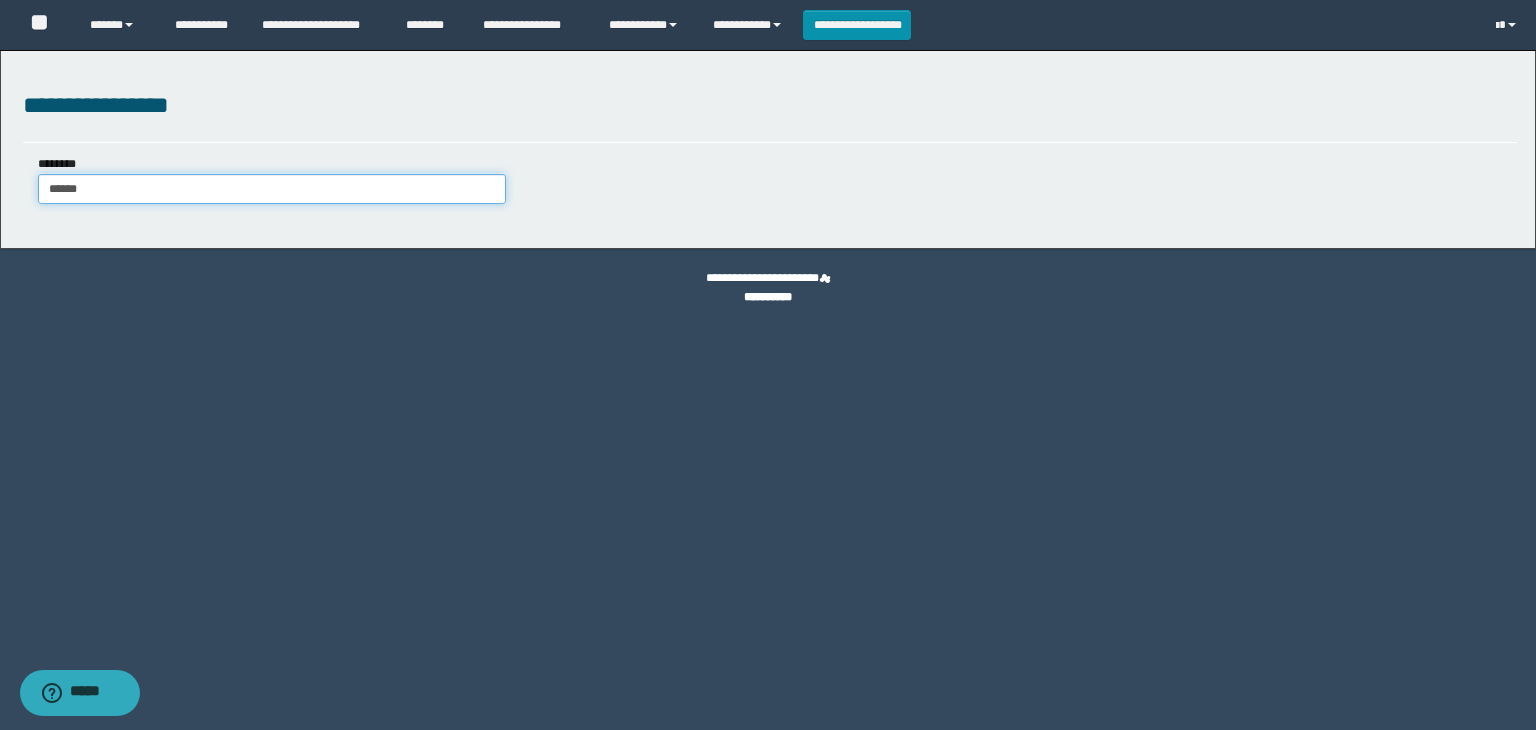 type on "*******" 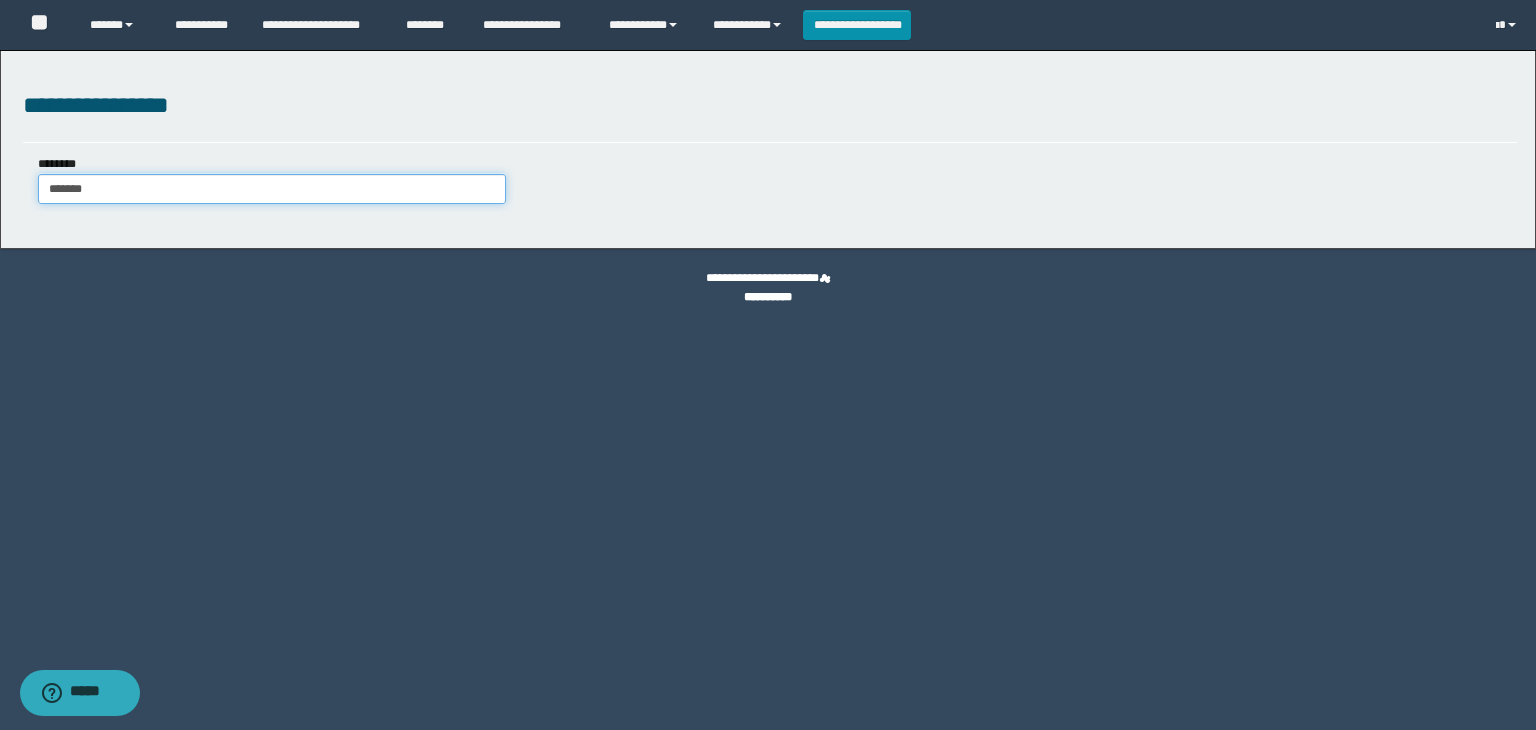 type on "*******" 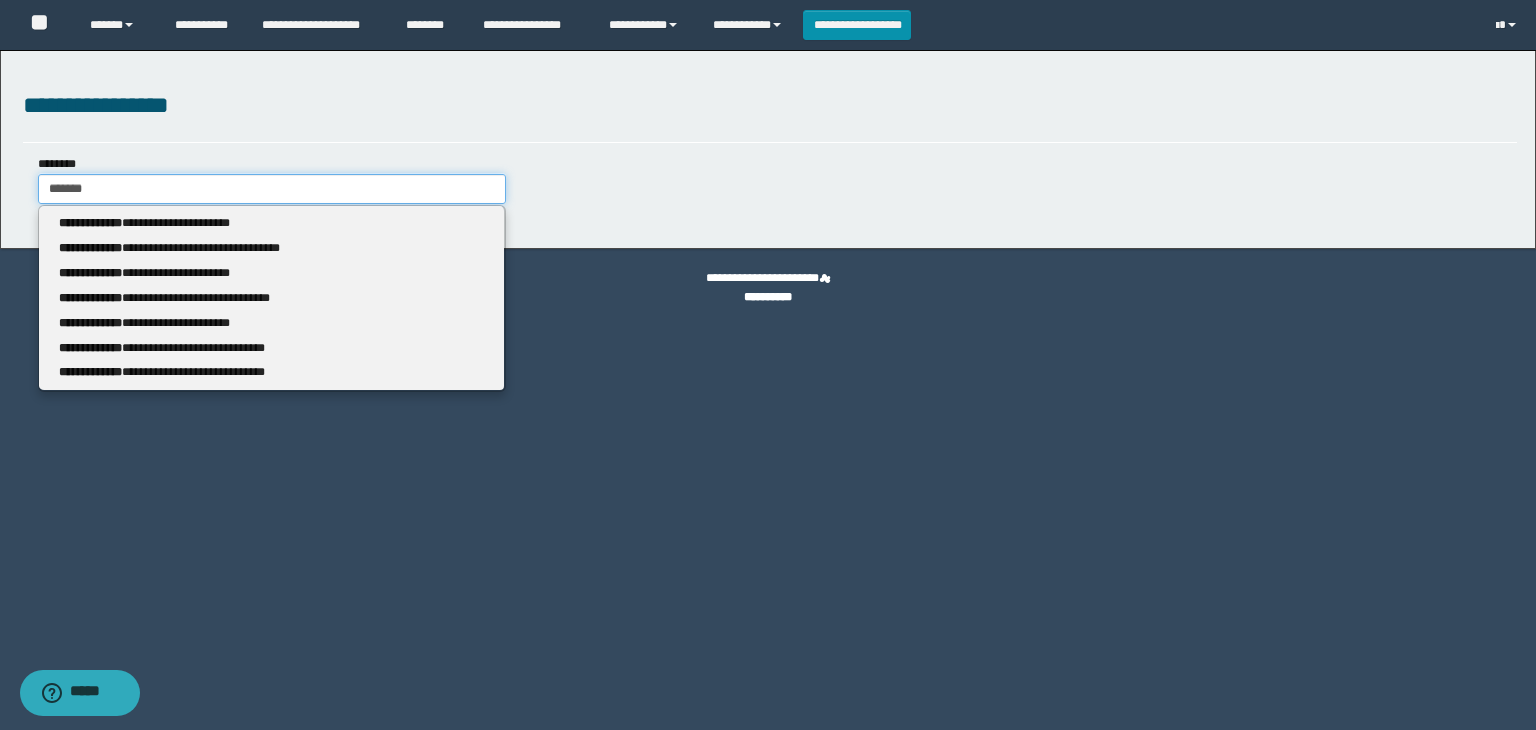type 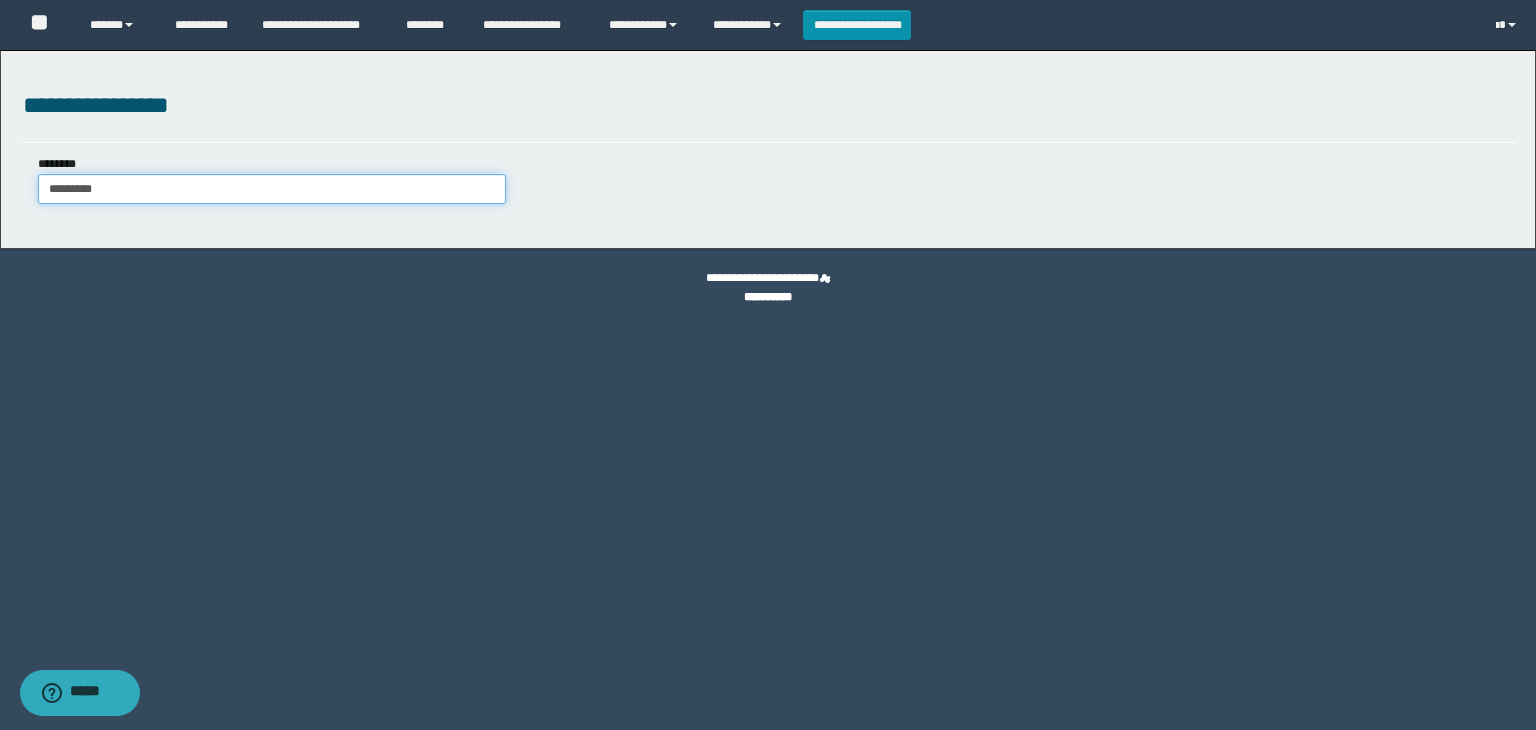 type on "**********" 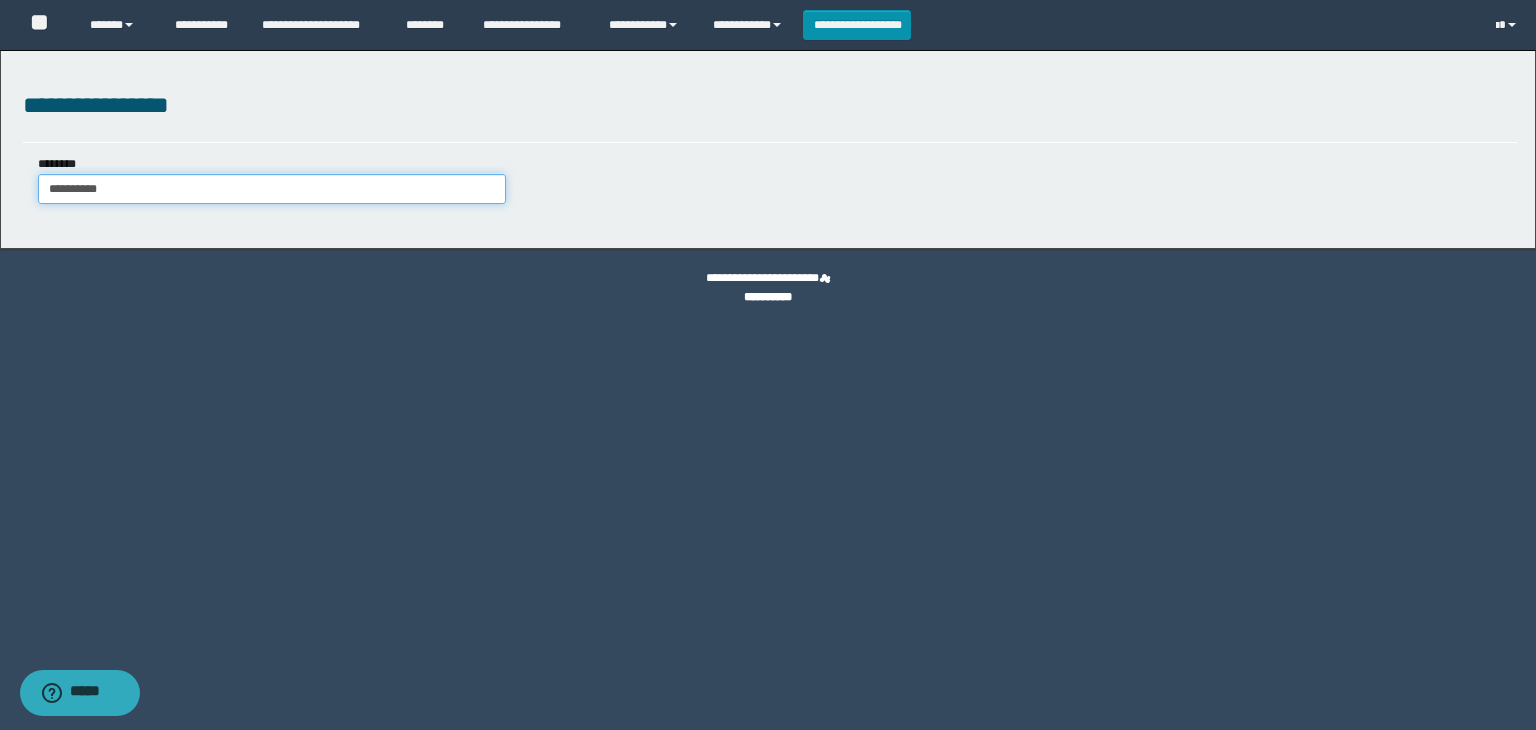 type on "**********" 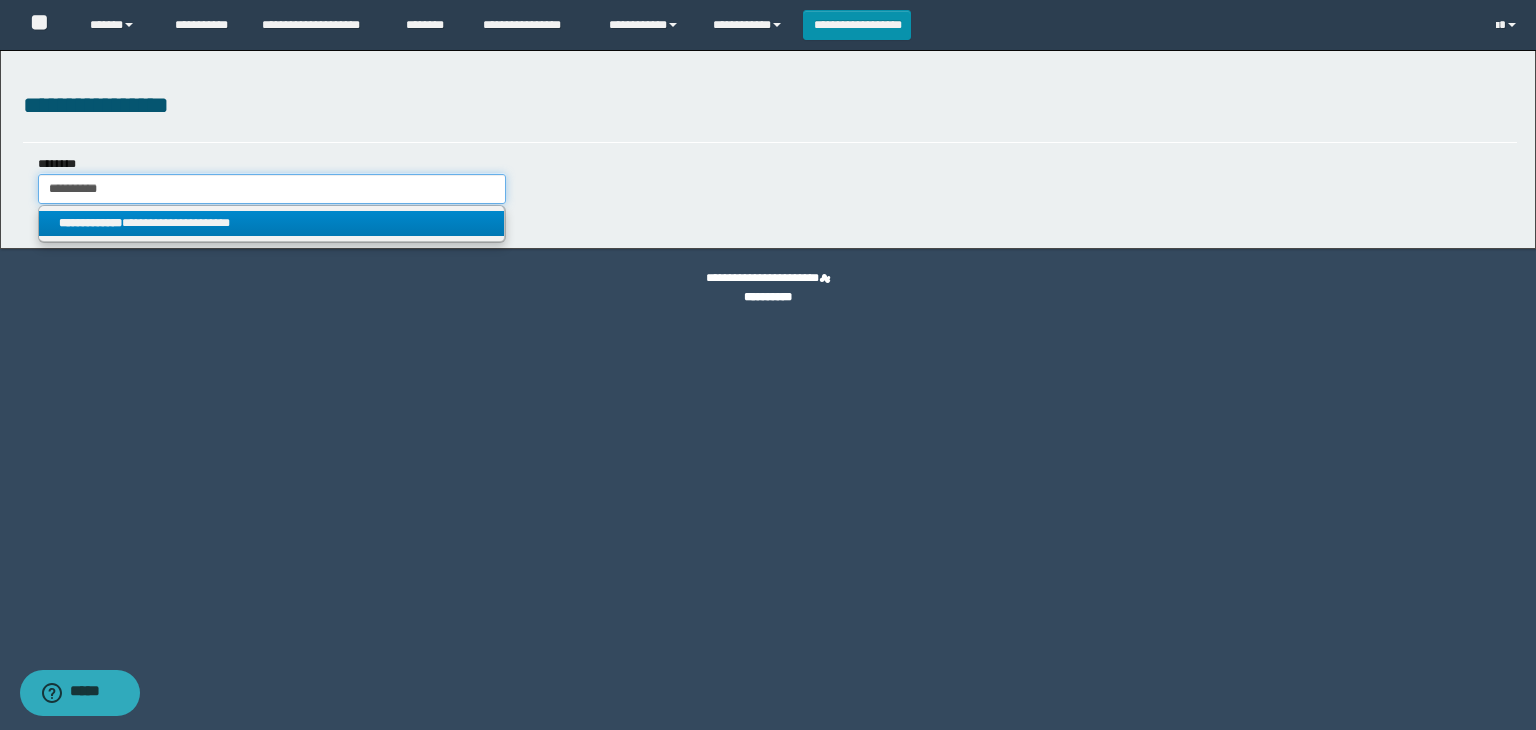 type on "**********" 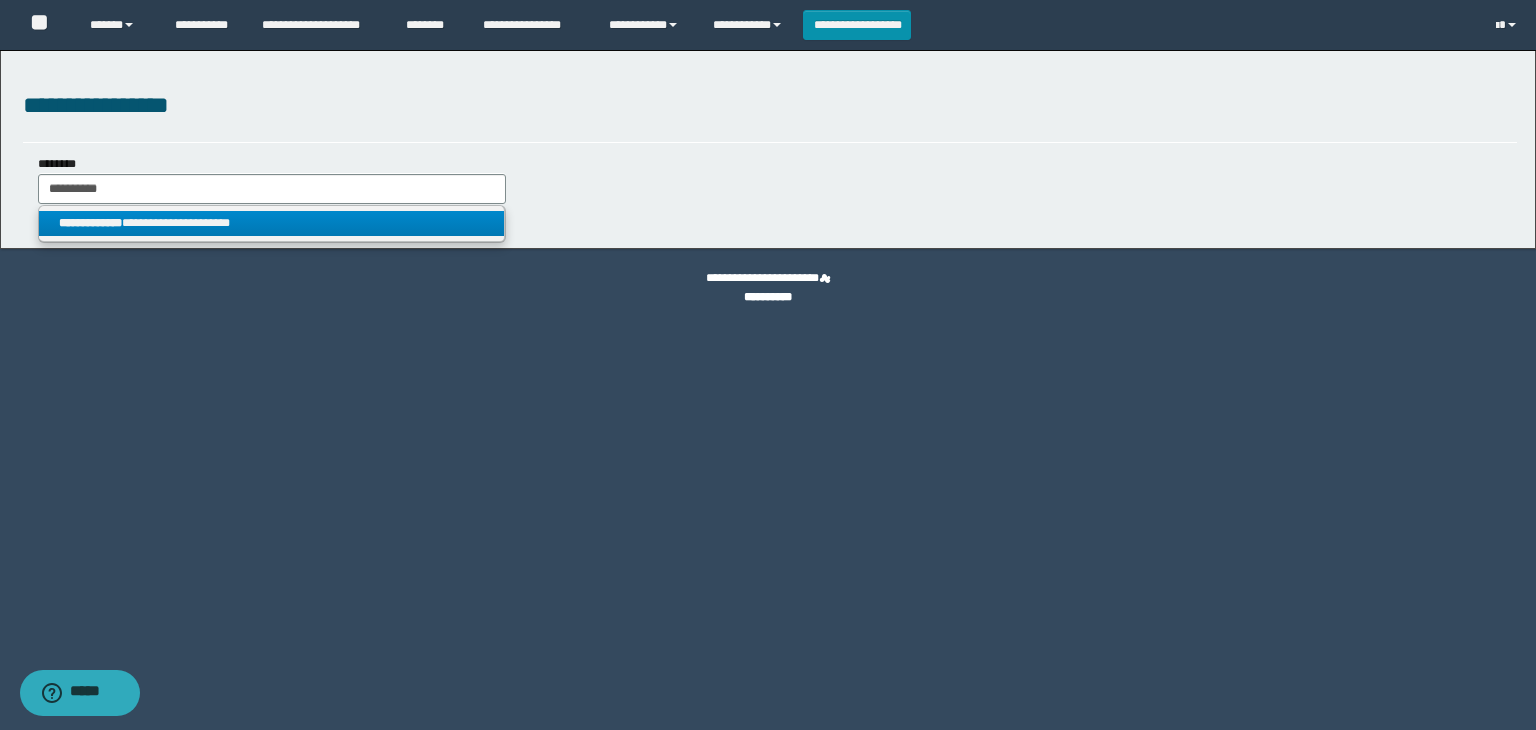click on "**********" at bounding box center [272, 223] 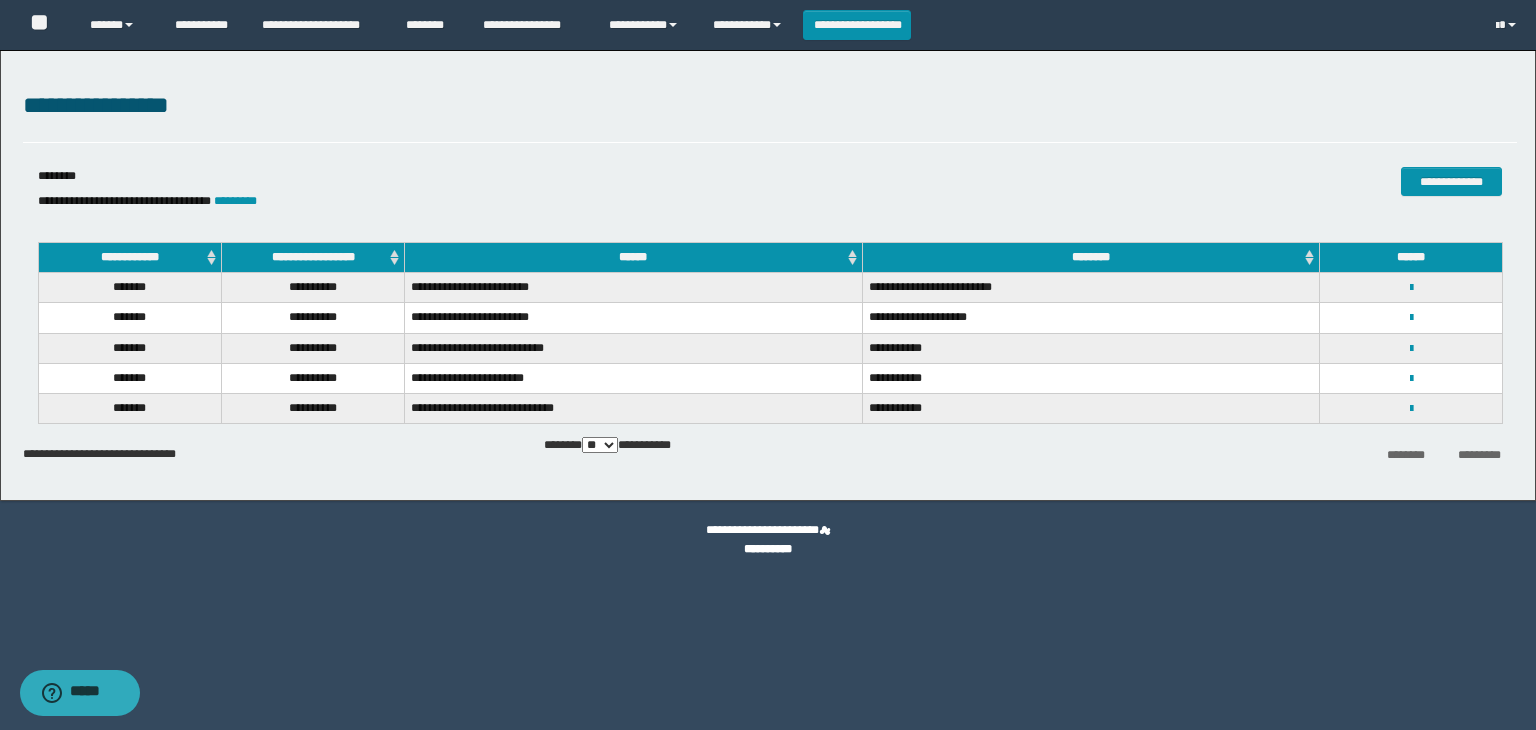 click on "**********" at bounding box center [1411, 317] 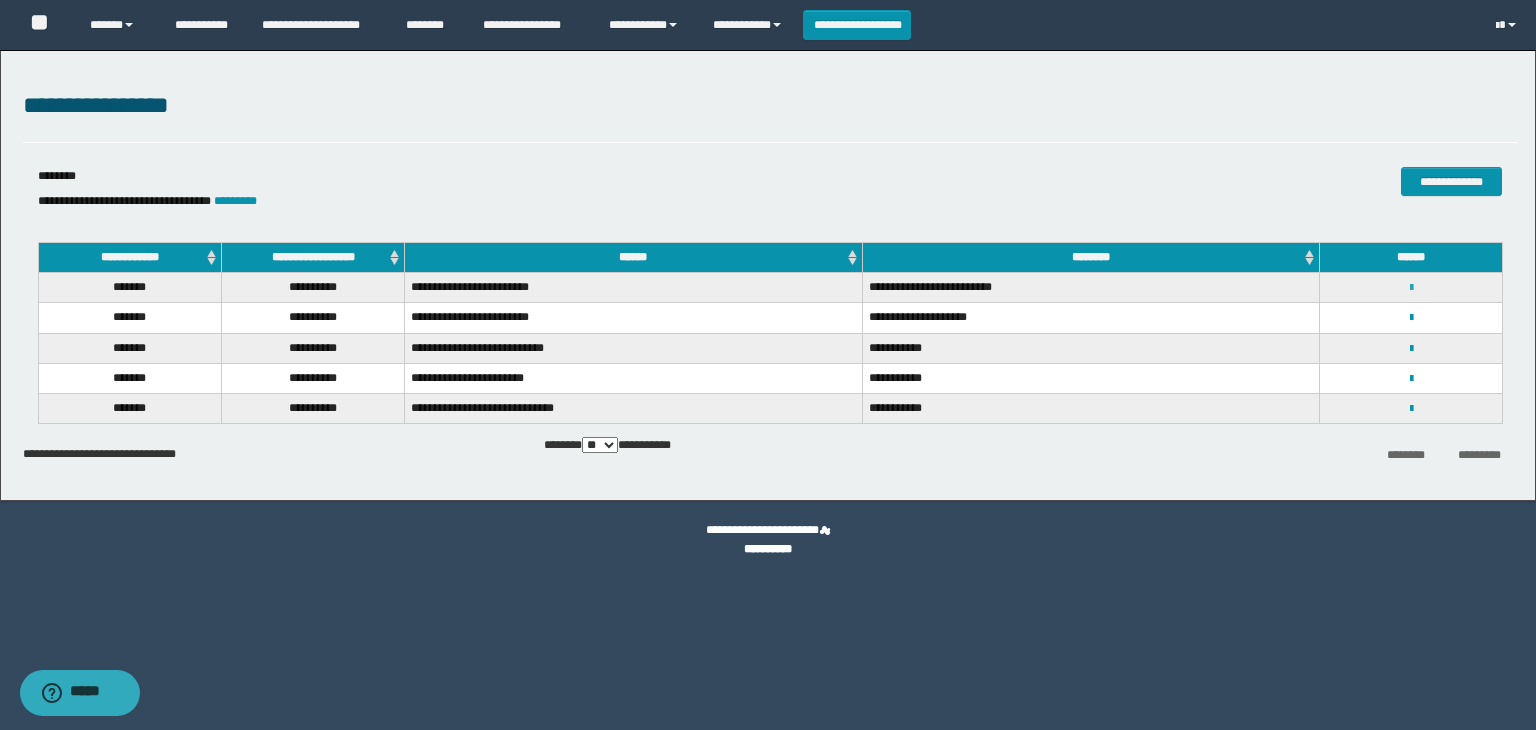 click at bounding box center (1411, 288) 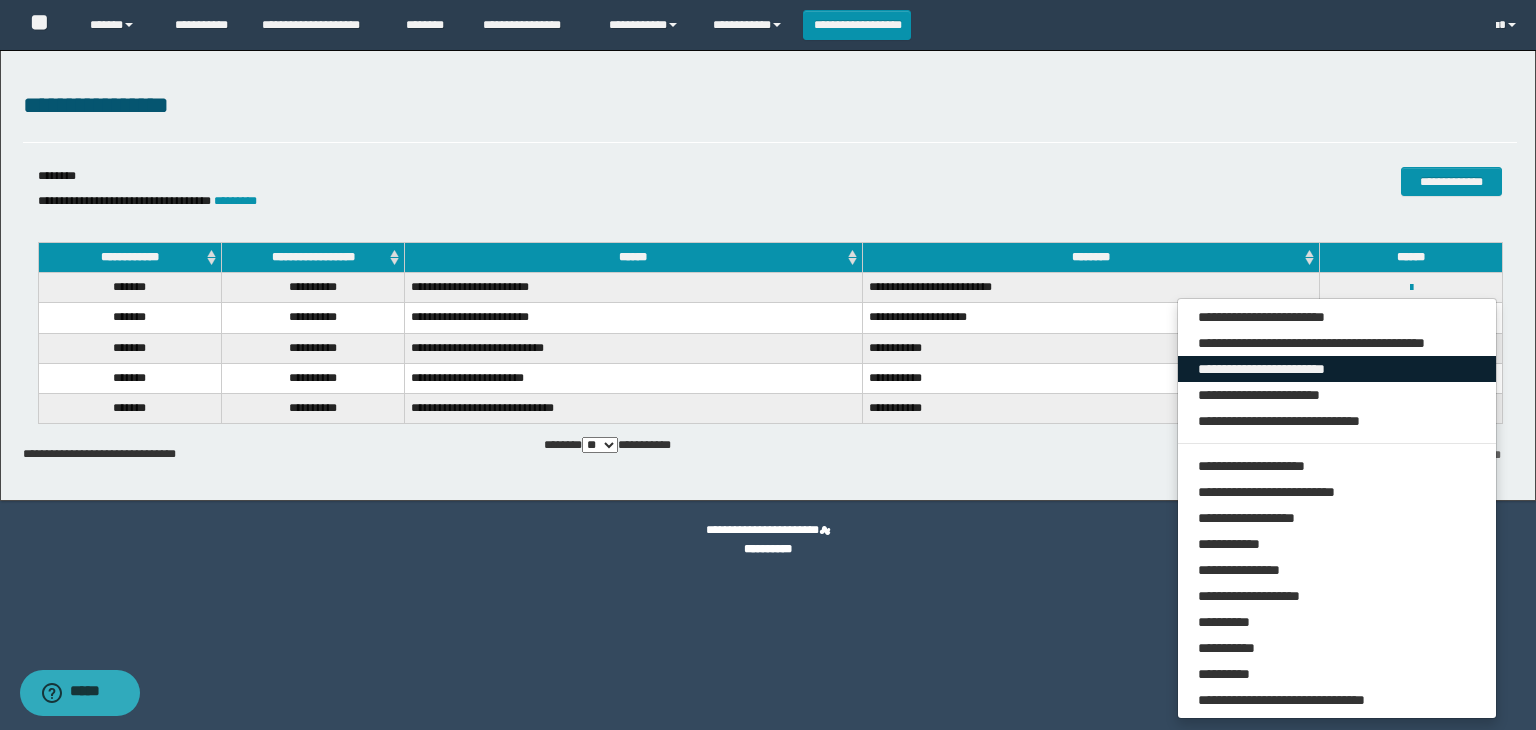 click on "**********" at bounding box center (1337, 369) 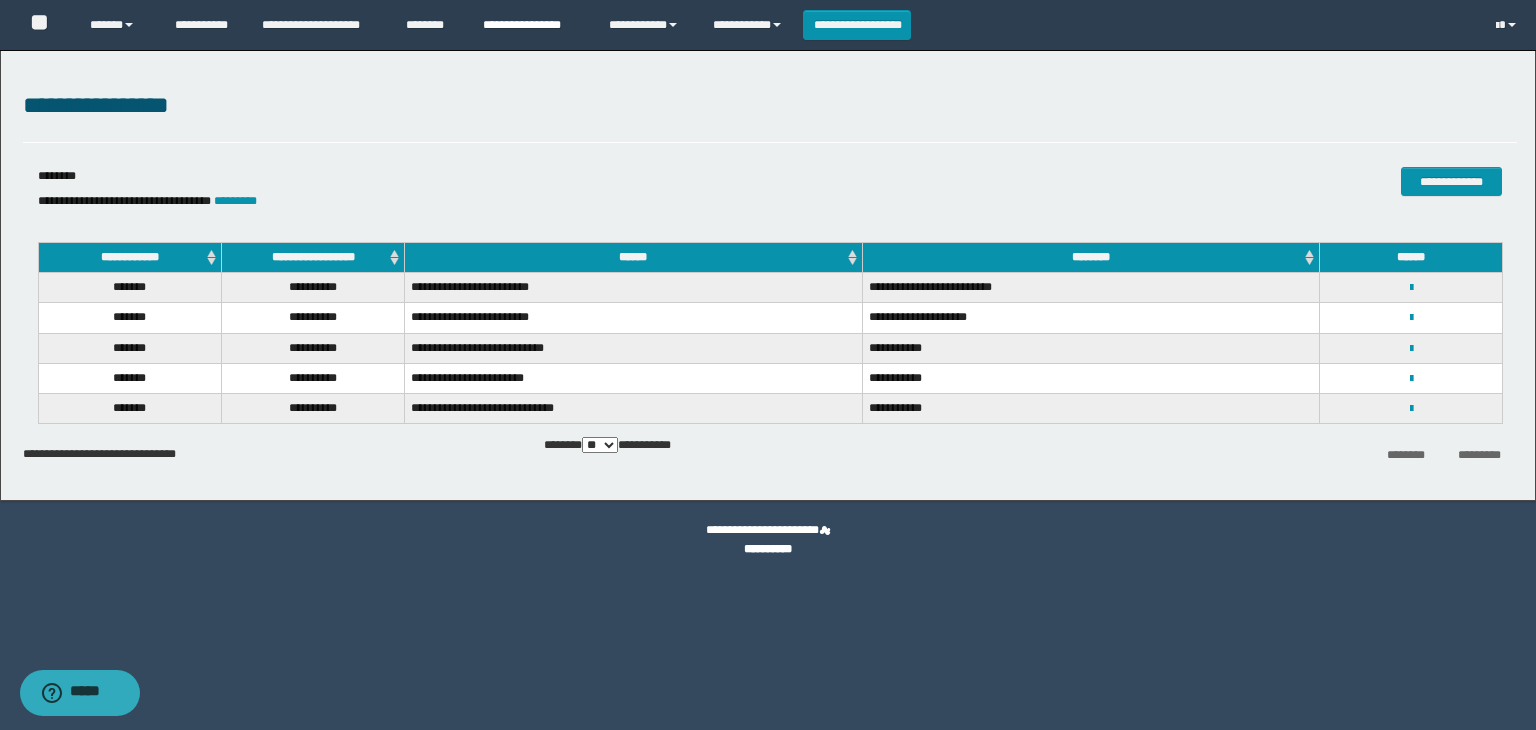 click on "**********" at bounding box center [531, 25] 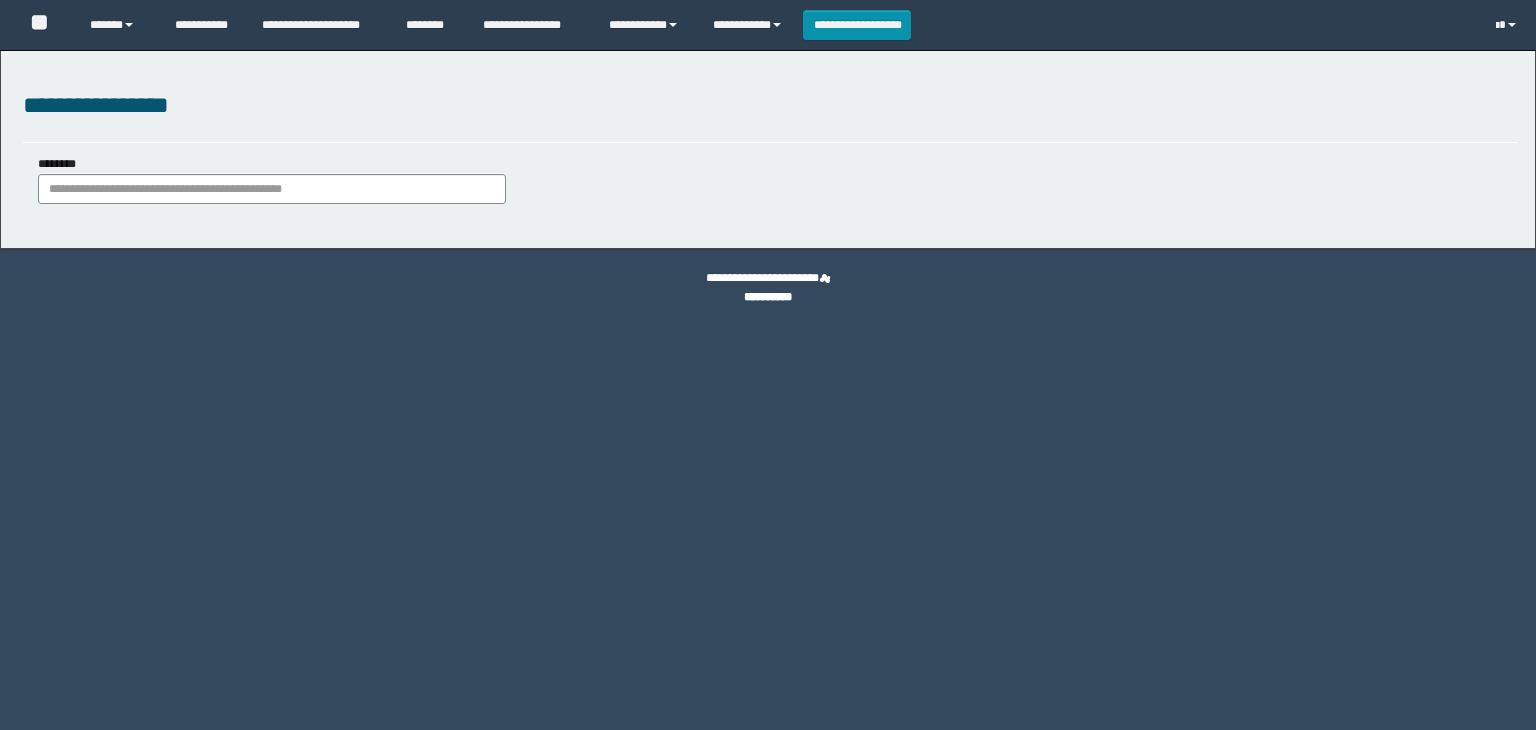 scroll, scrollTop: 0, scrollLeft: 0, axis: both 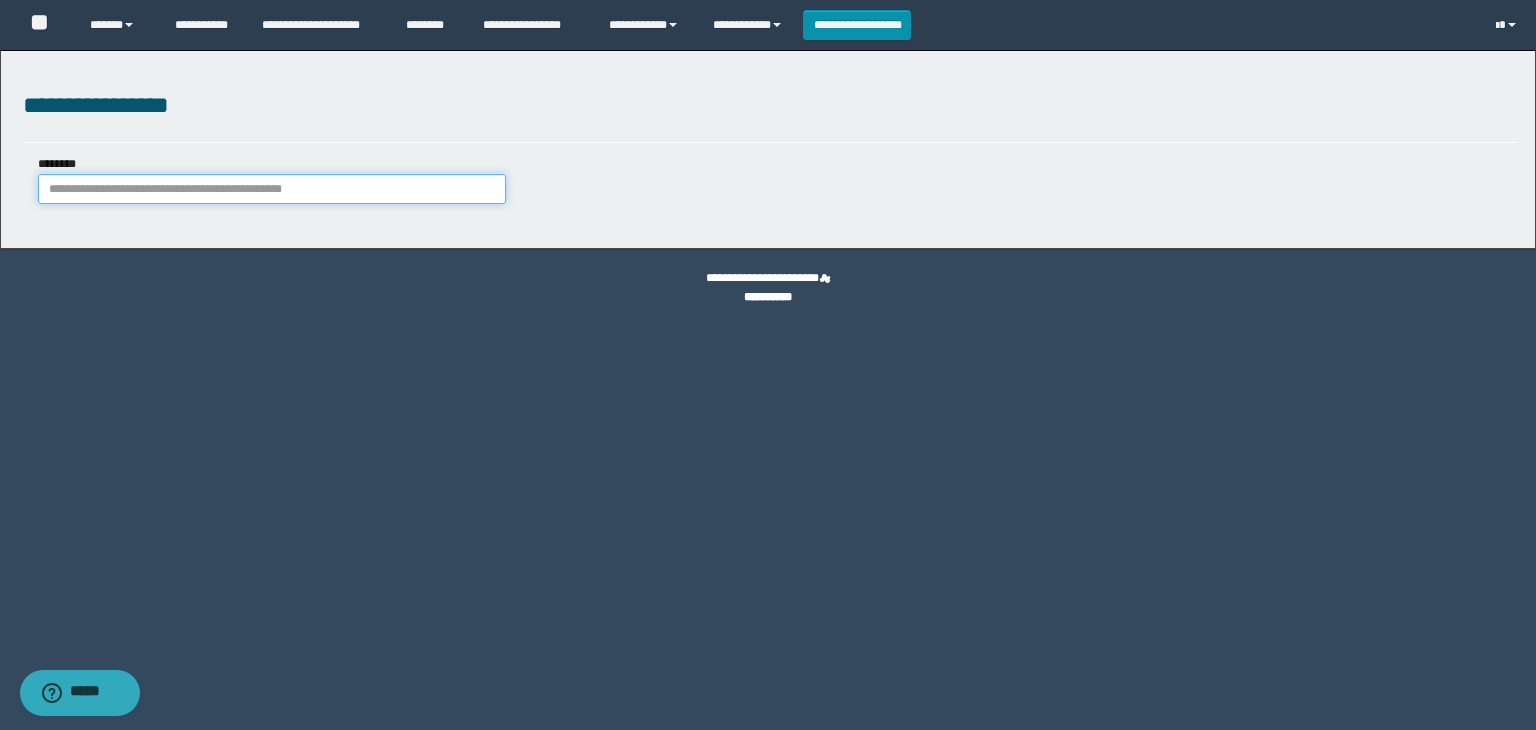 click on "********" at bounding box center [272, 189] 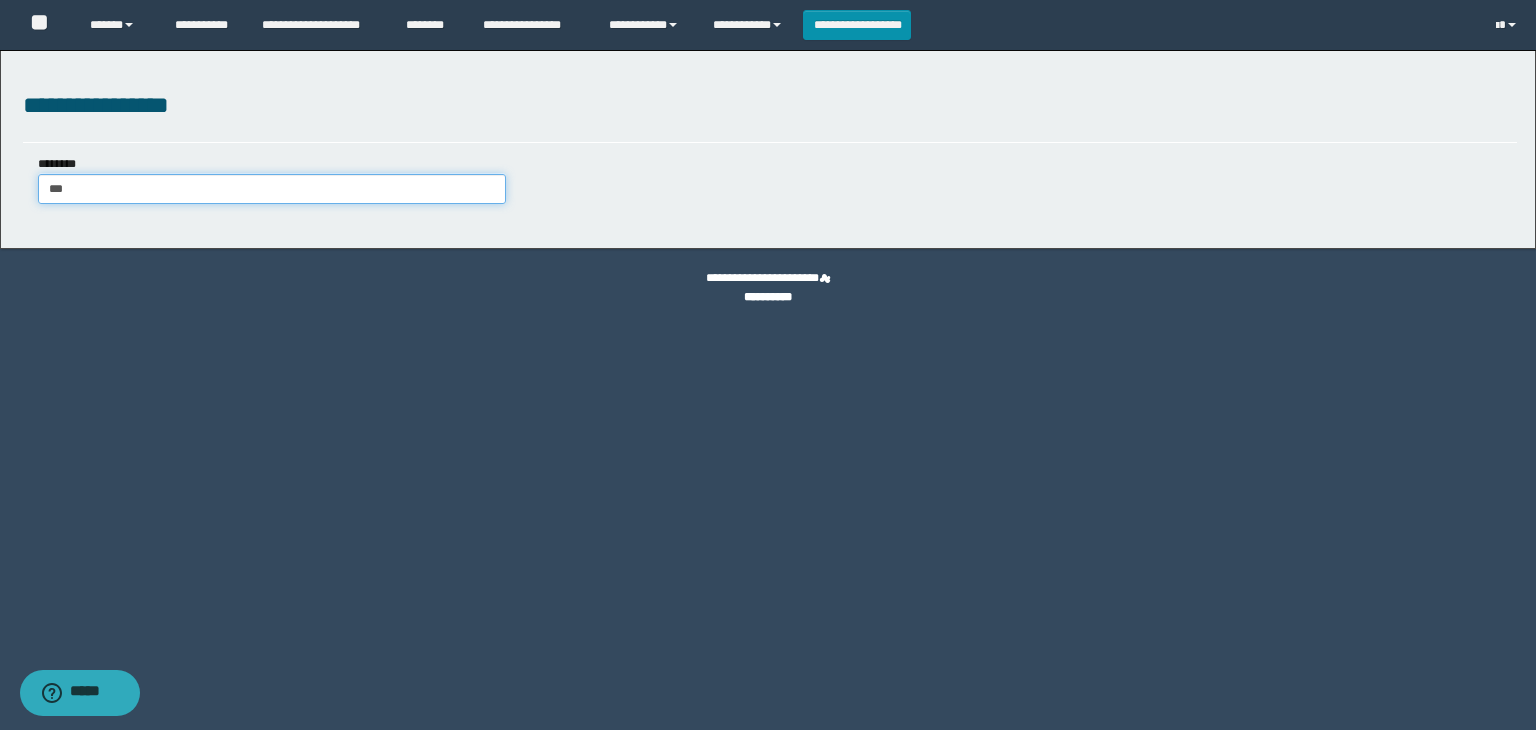 type on "****" 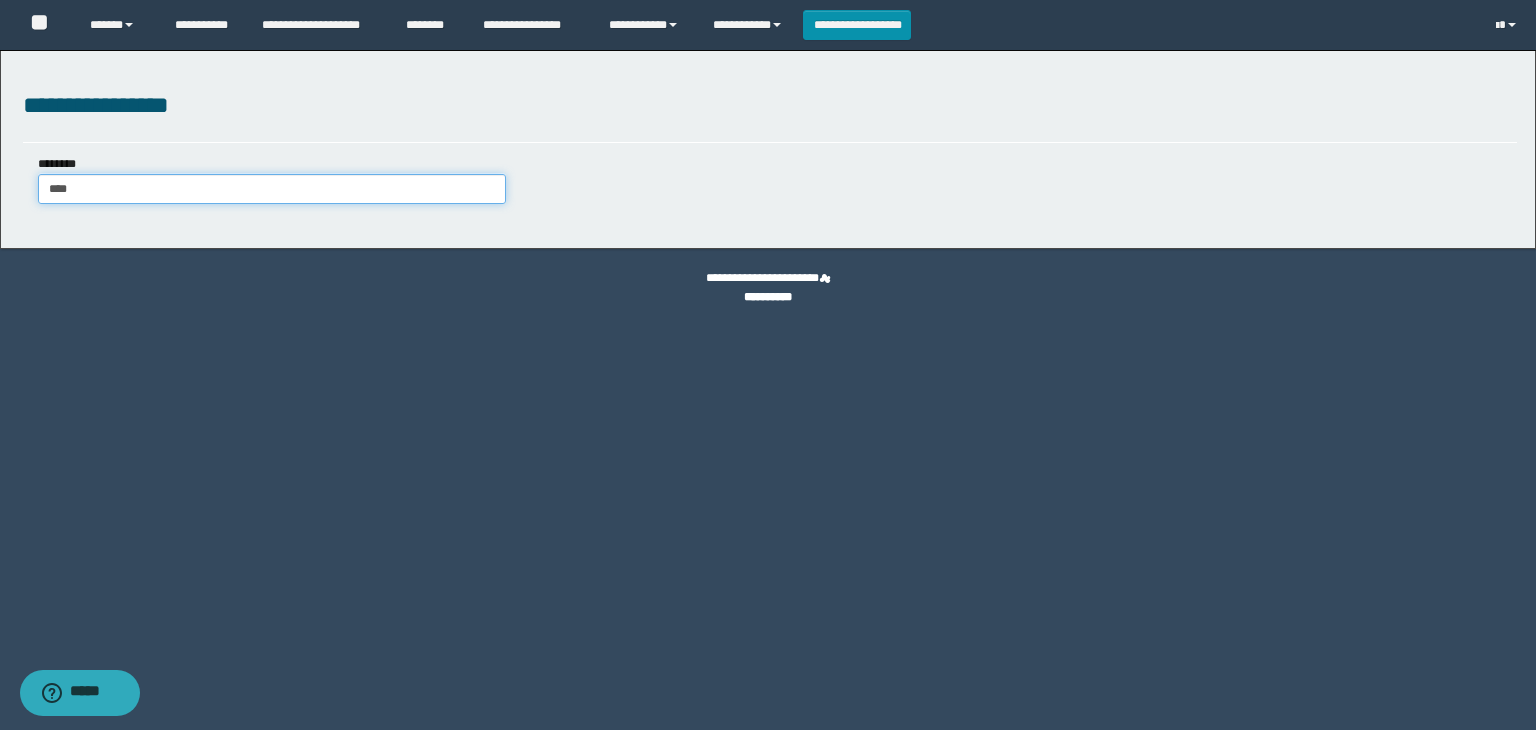 type on "****" 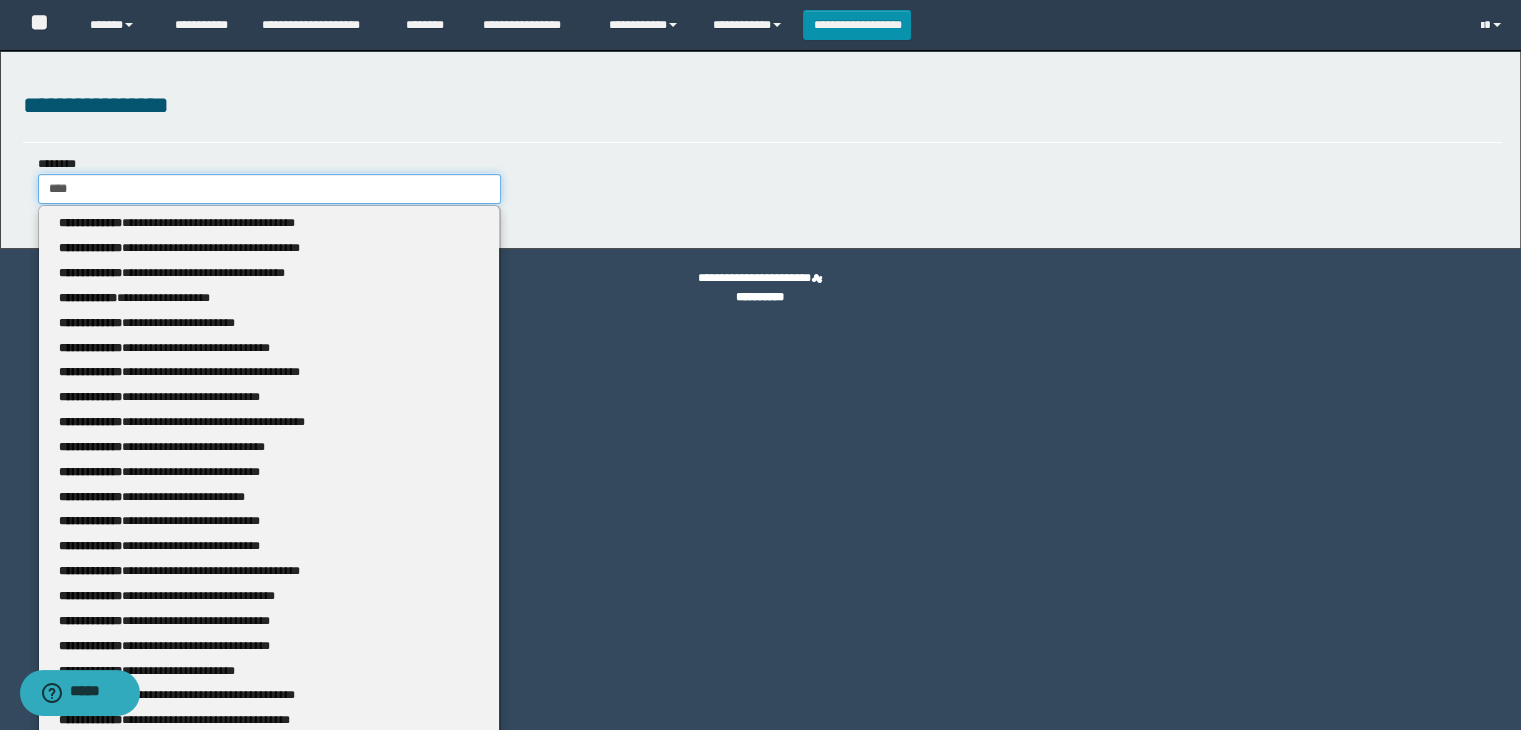 type 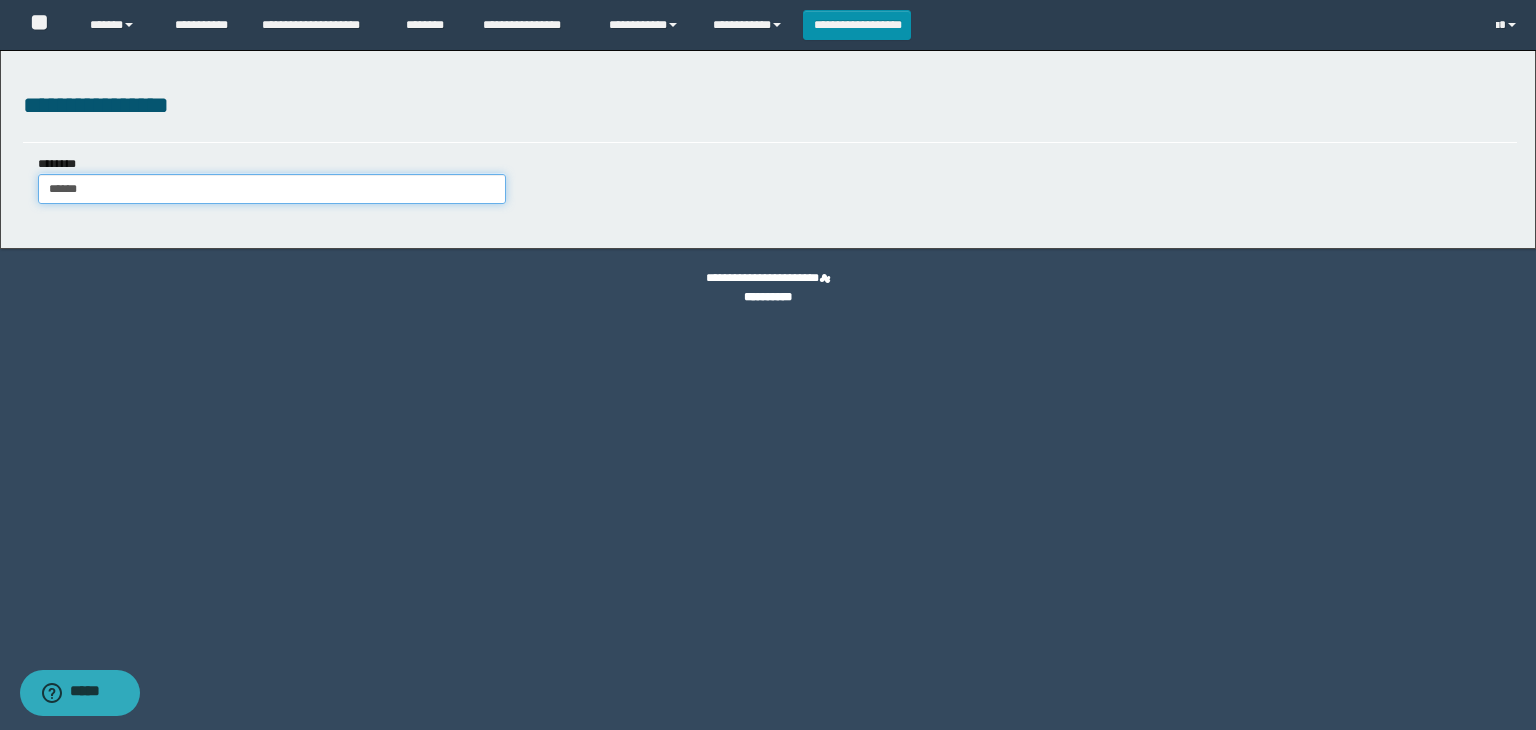 type on "*******" 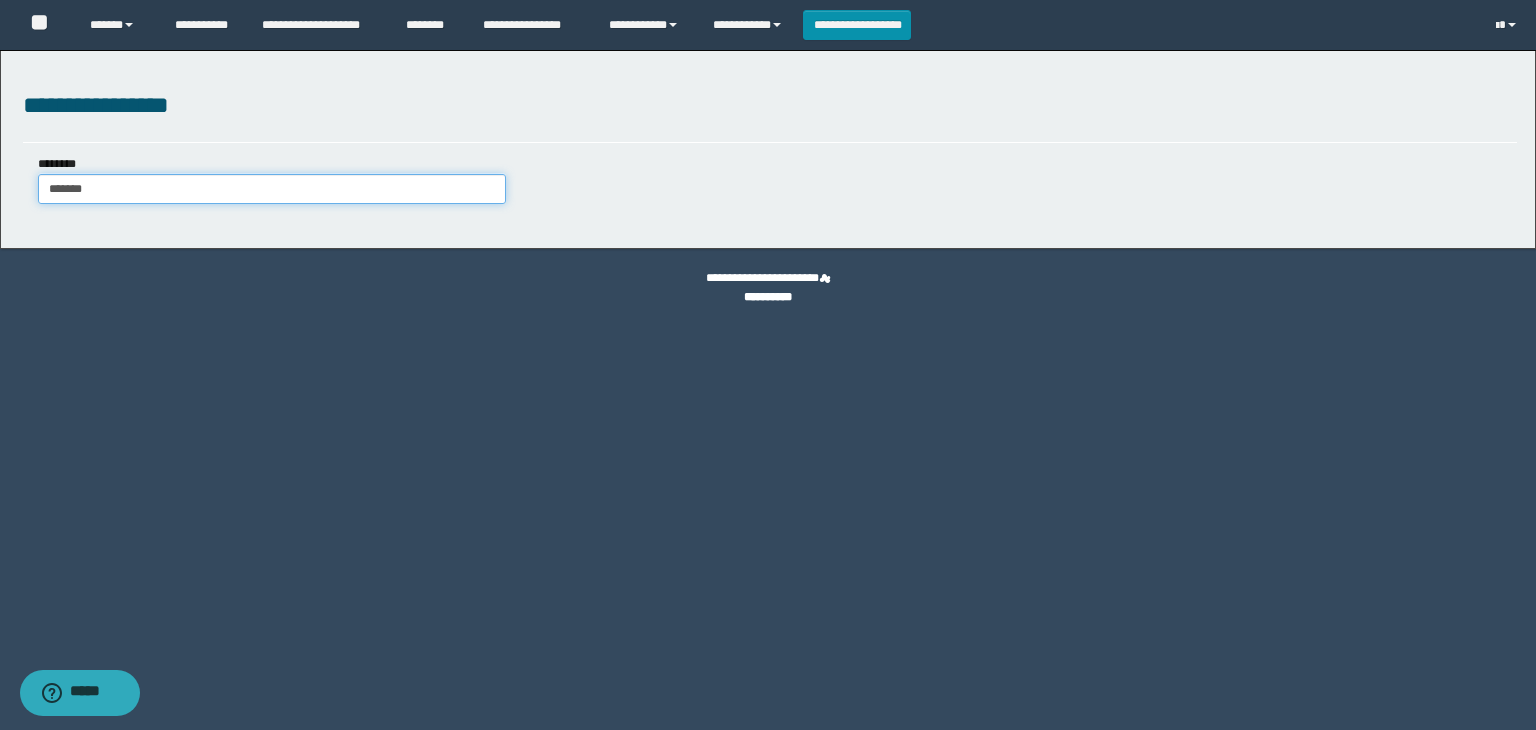 type on "*******" 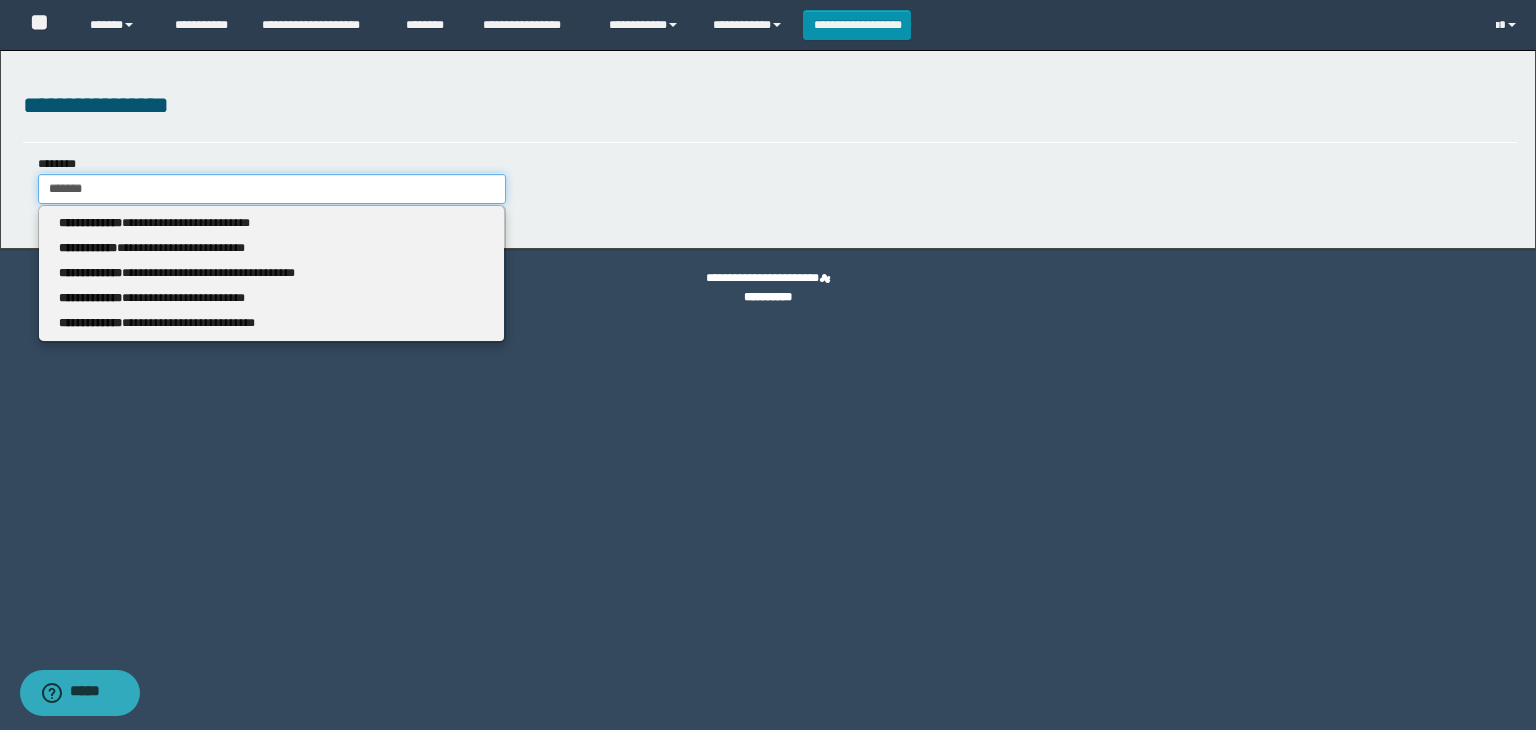type 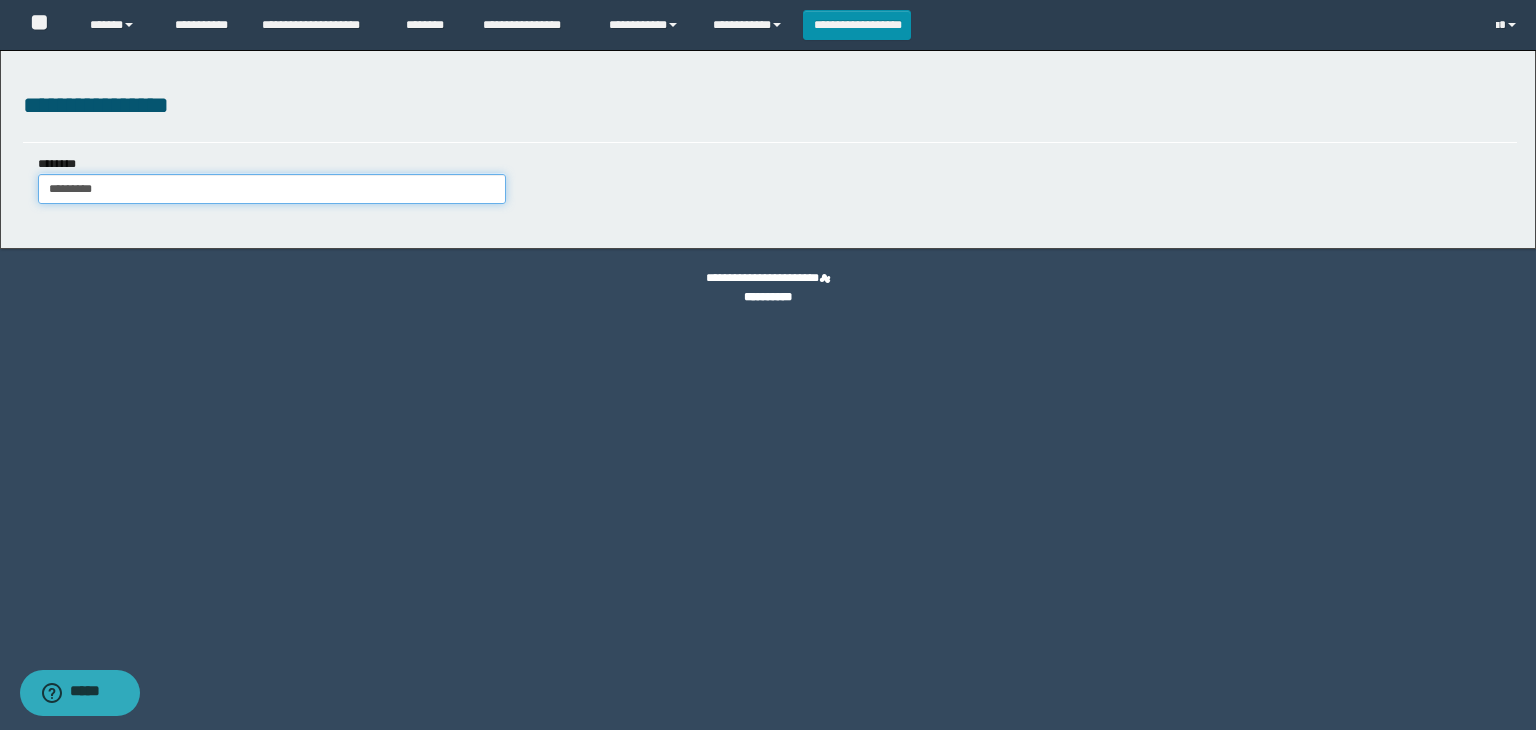 type on "**********" 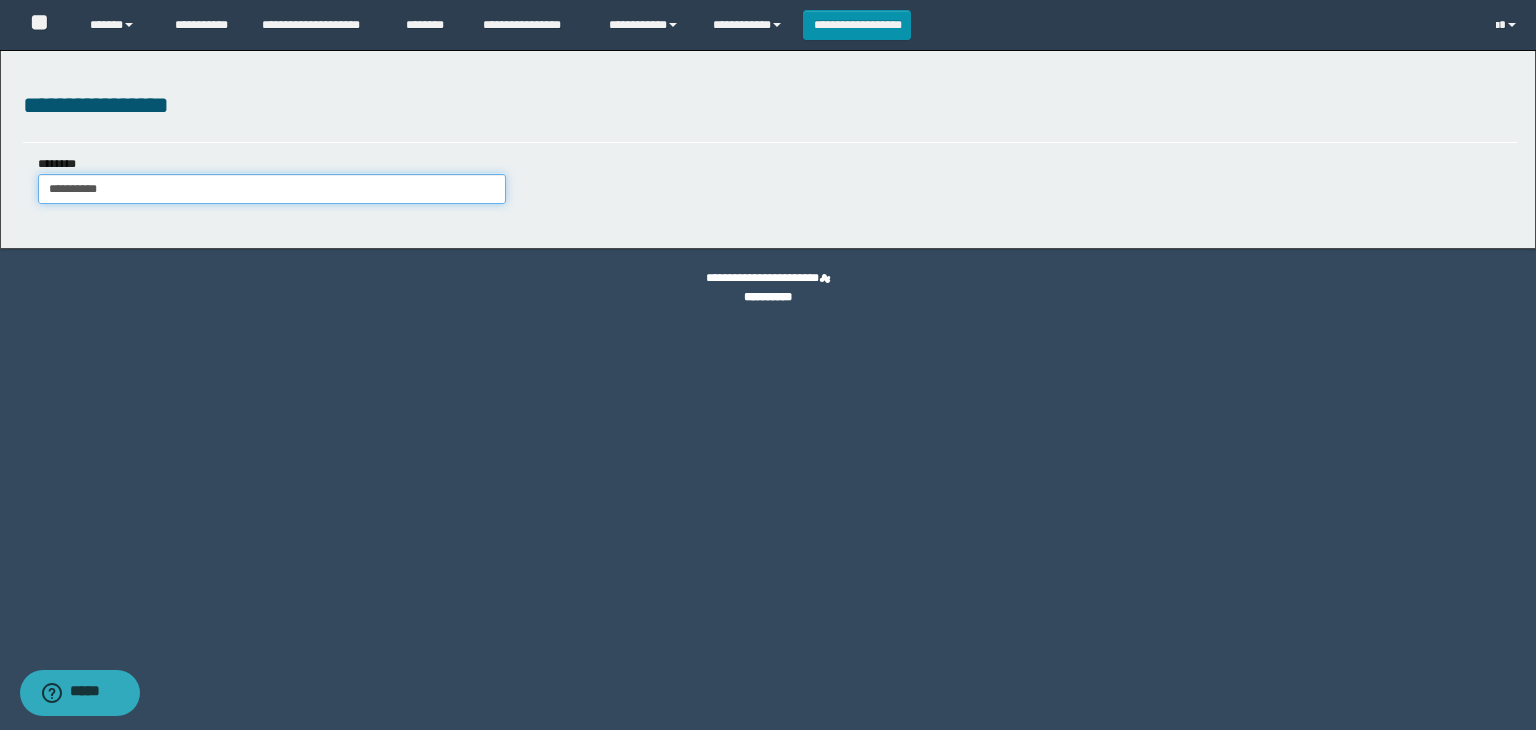 type on "**********" 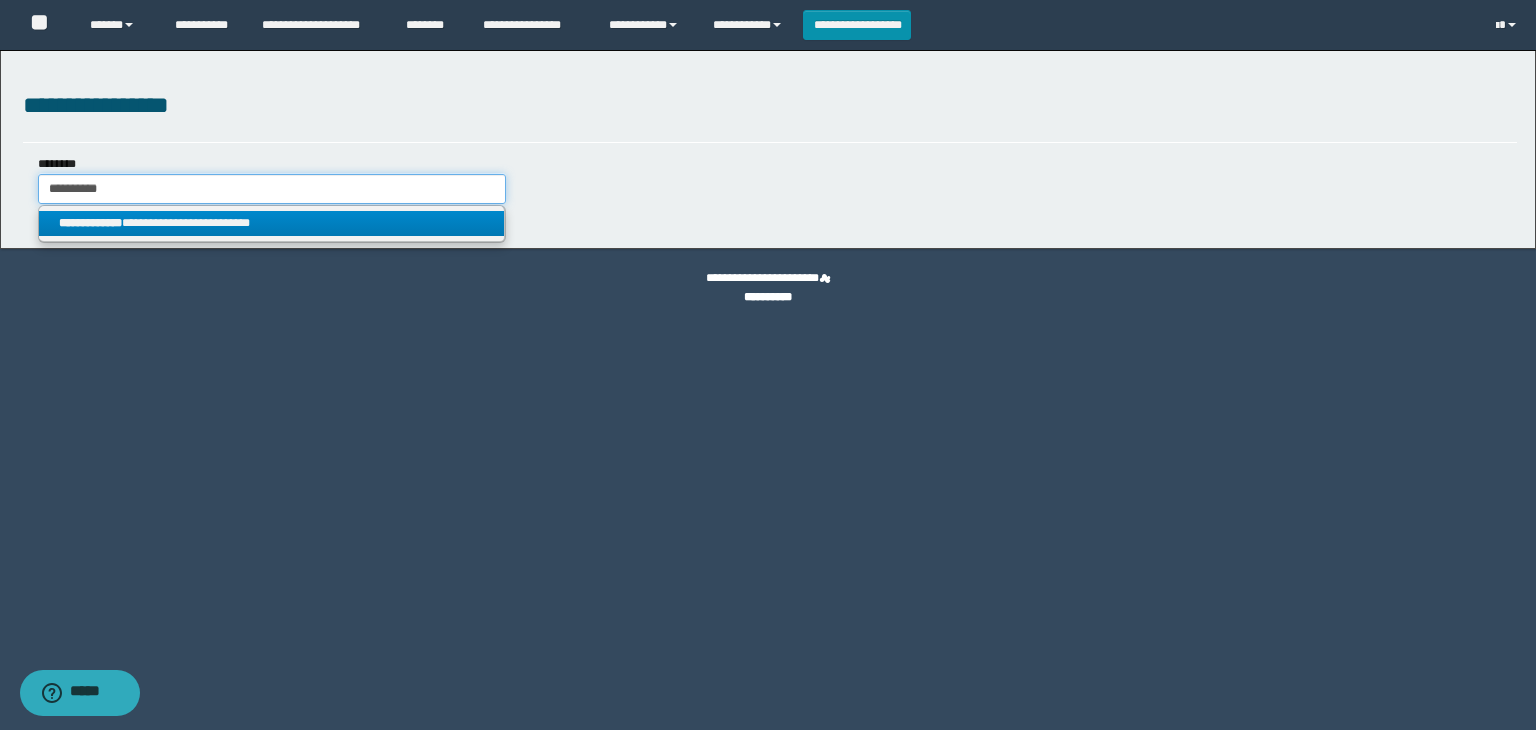 type on "**********" 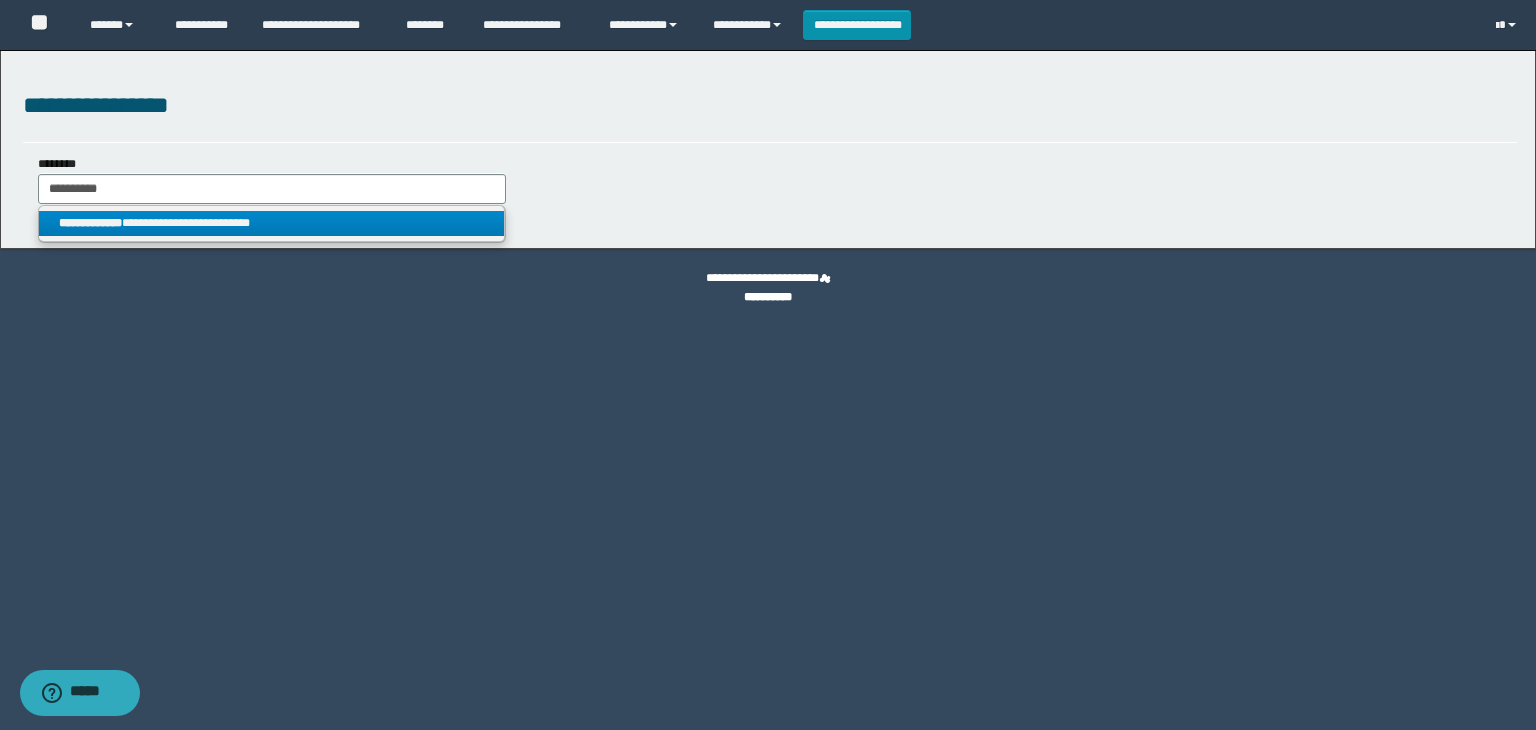 click on "**********" at bounding box center [272, 223] 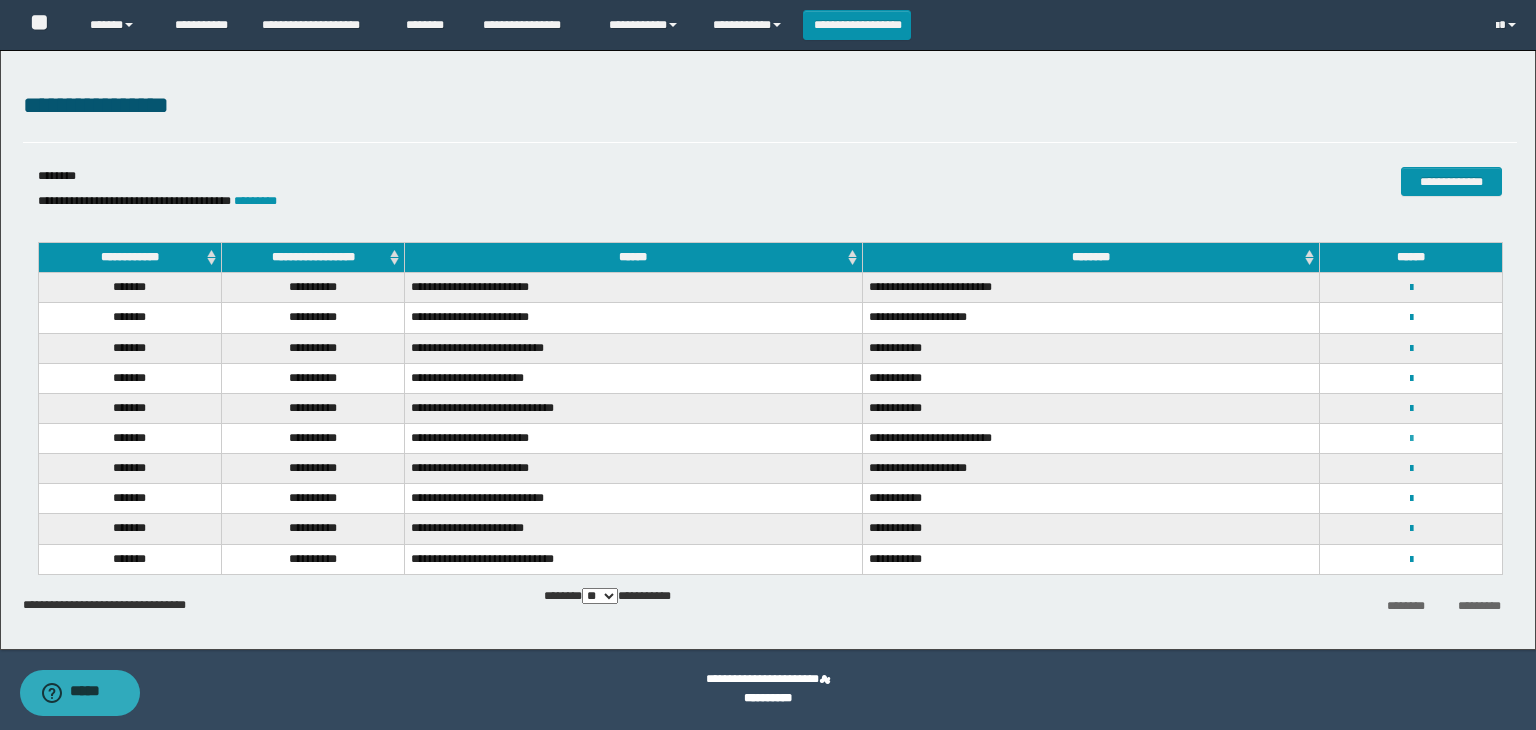 click at bounding box center [1411, 439] 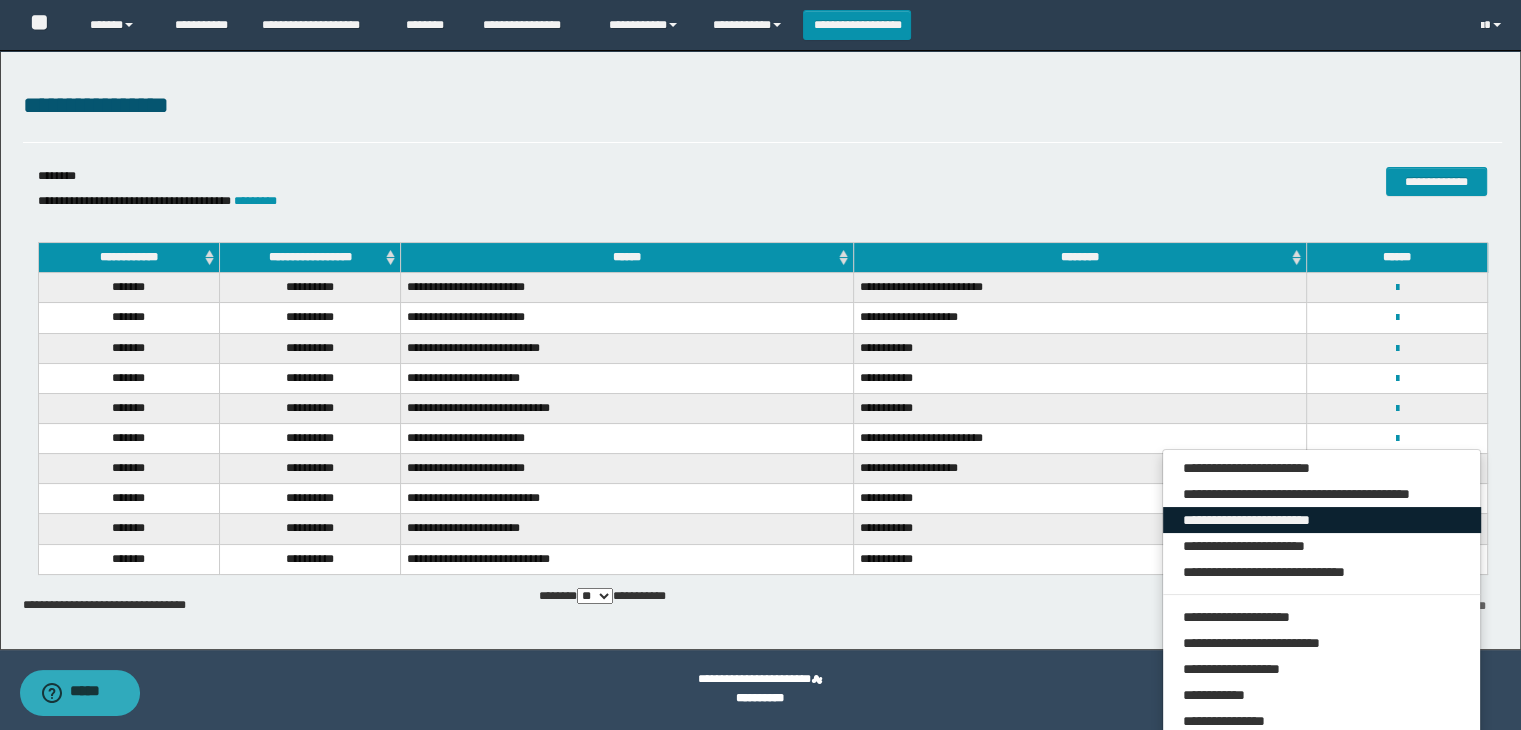click on "**********" at bounding box center (1322, 520) 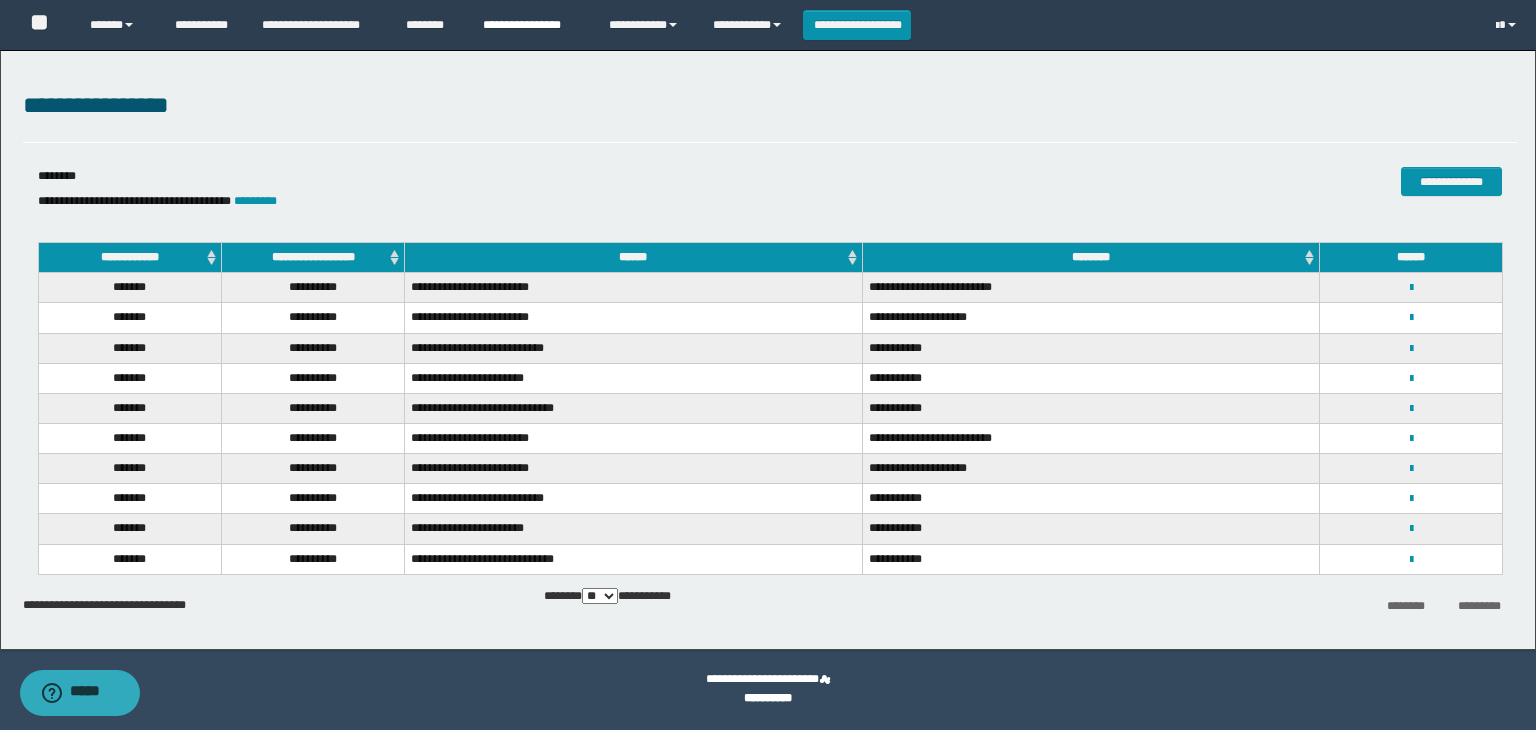 click on "**********" at bounding box center [531, 25] 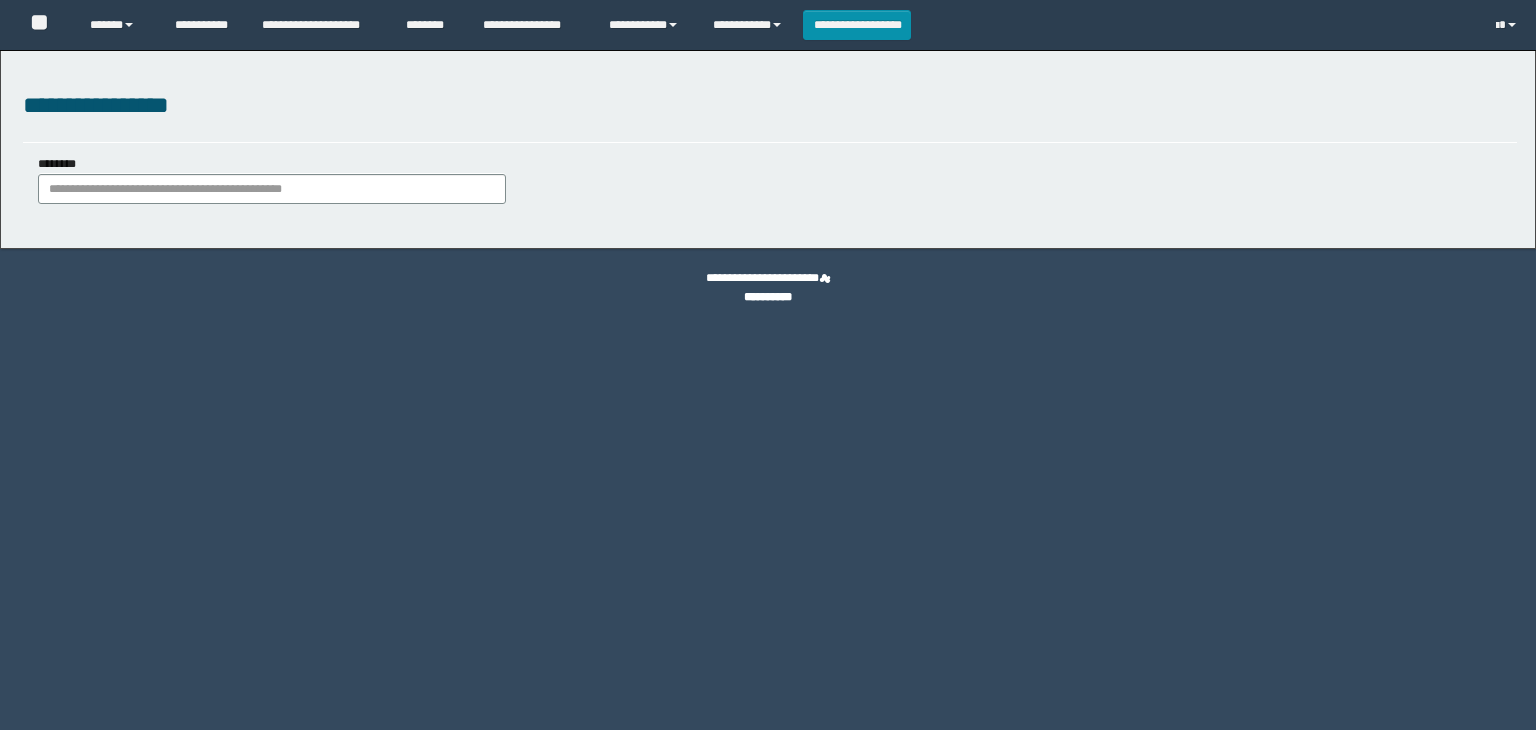 scroll, scrollTop: 0, scrollLeft: 0, axis: both 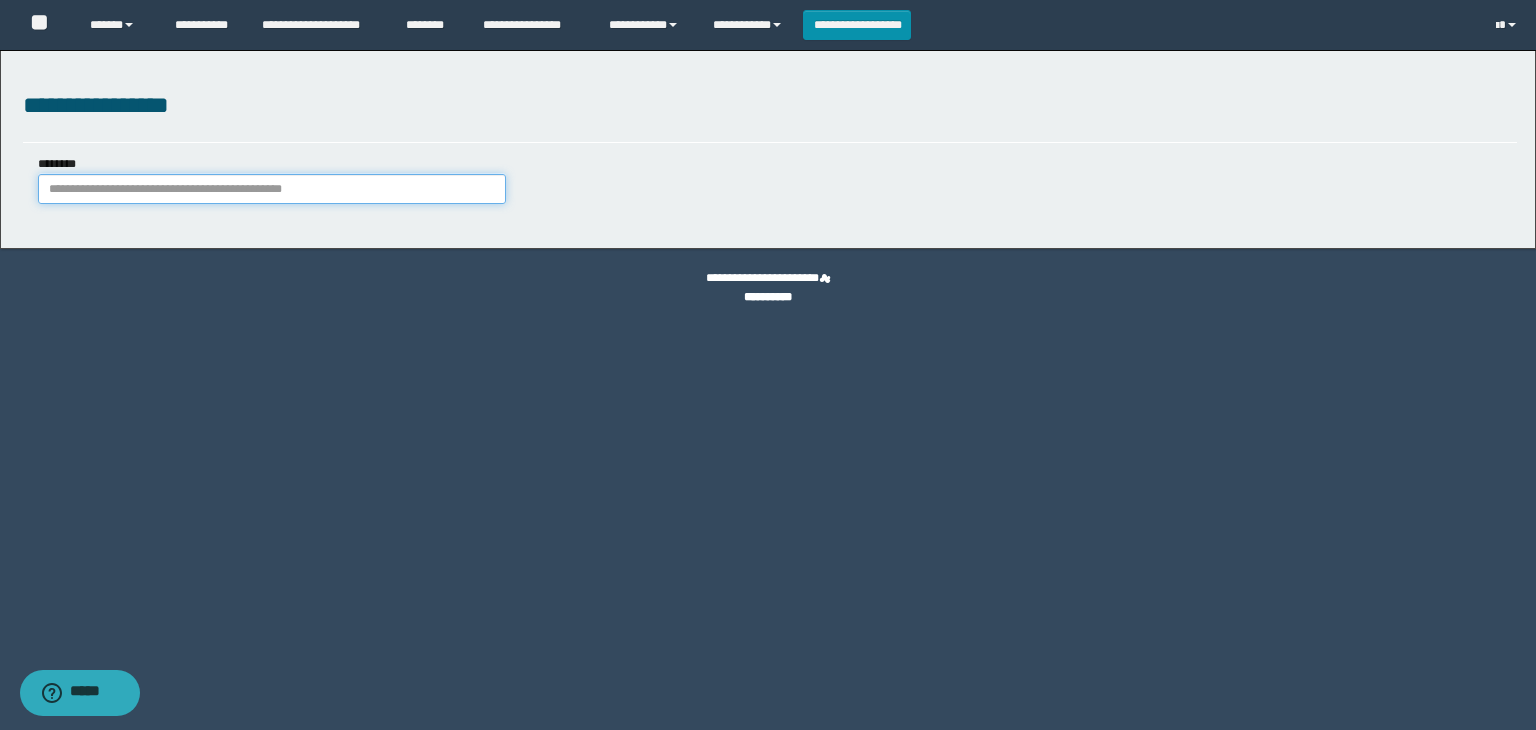 click on "********" at bounding box center (272, 189) 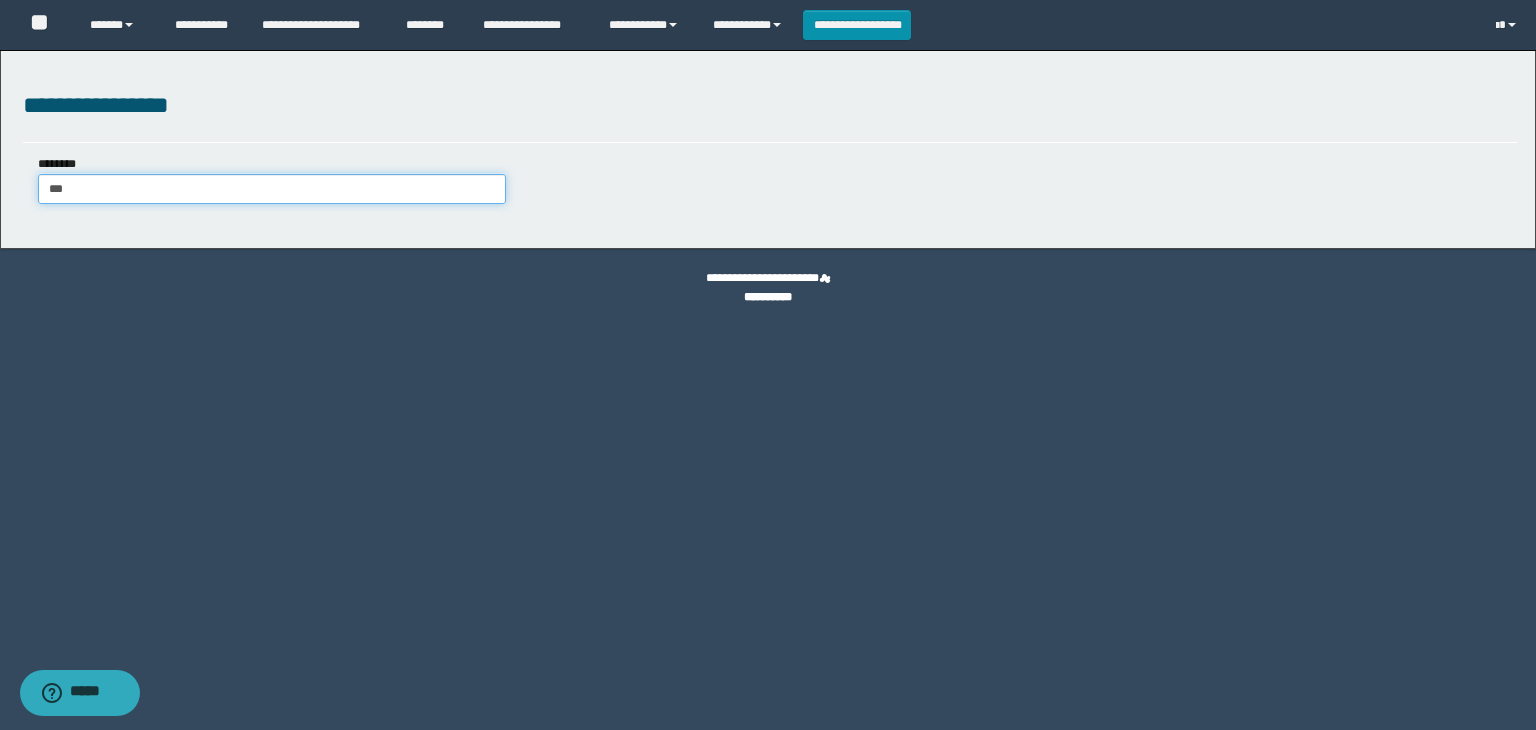 type on "****" 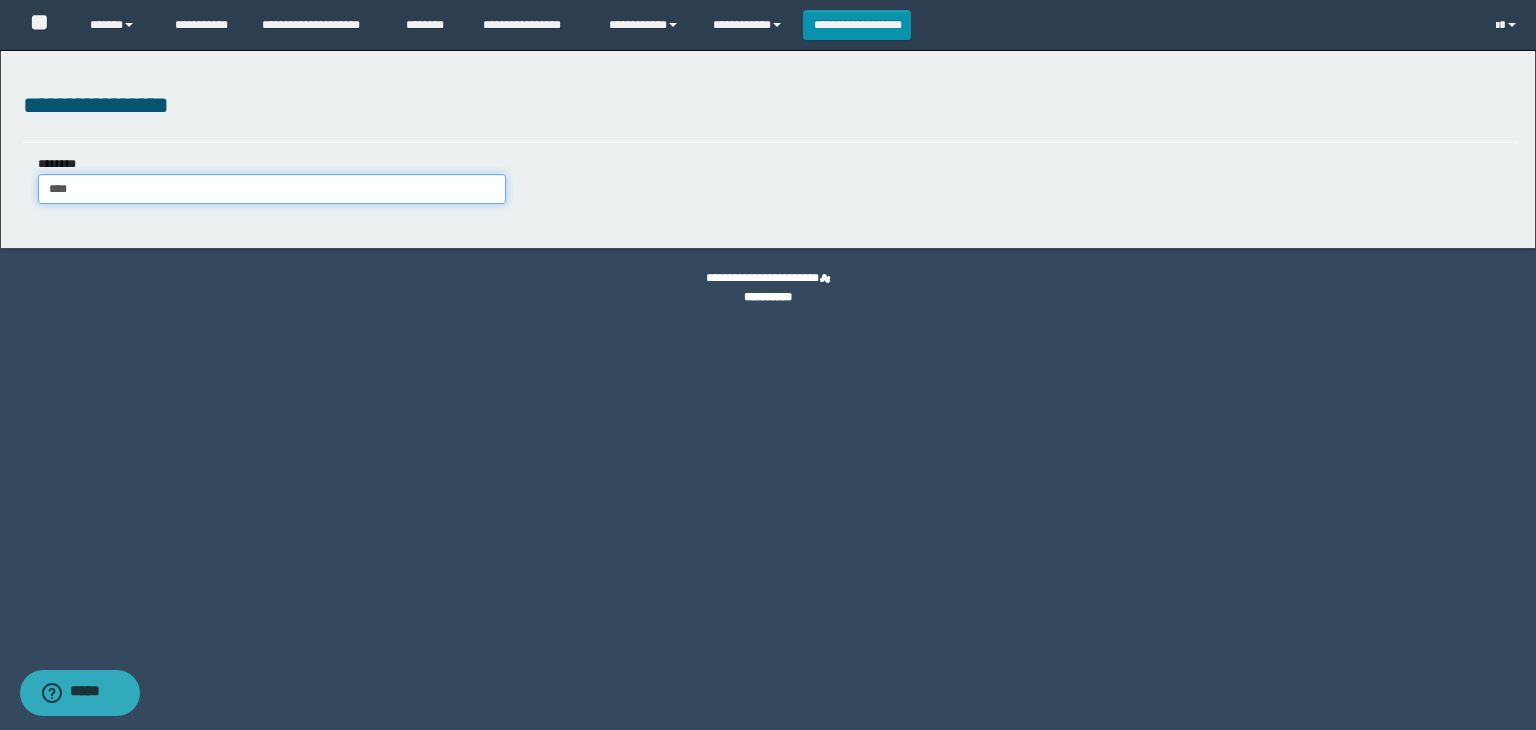 type on "****" 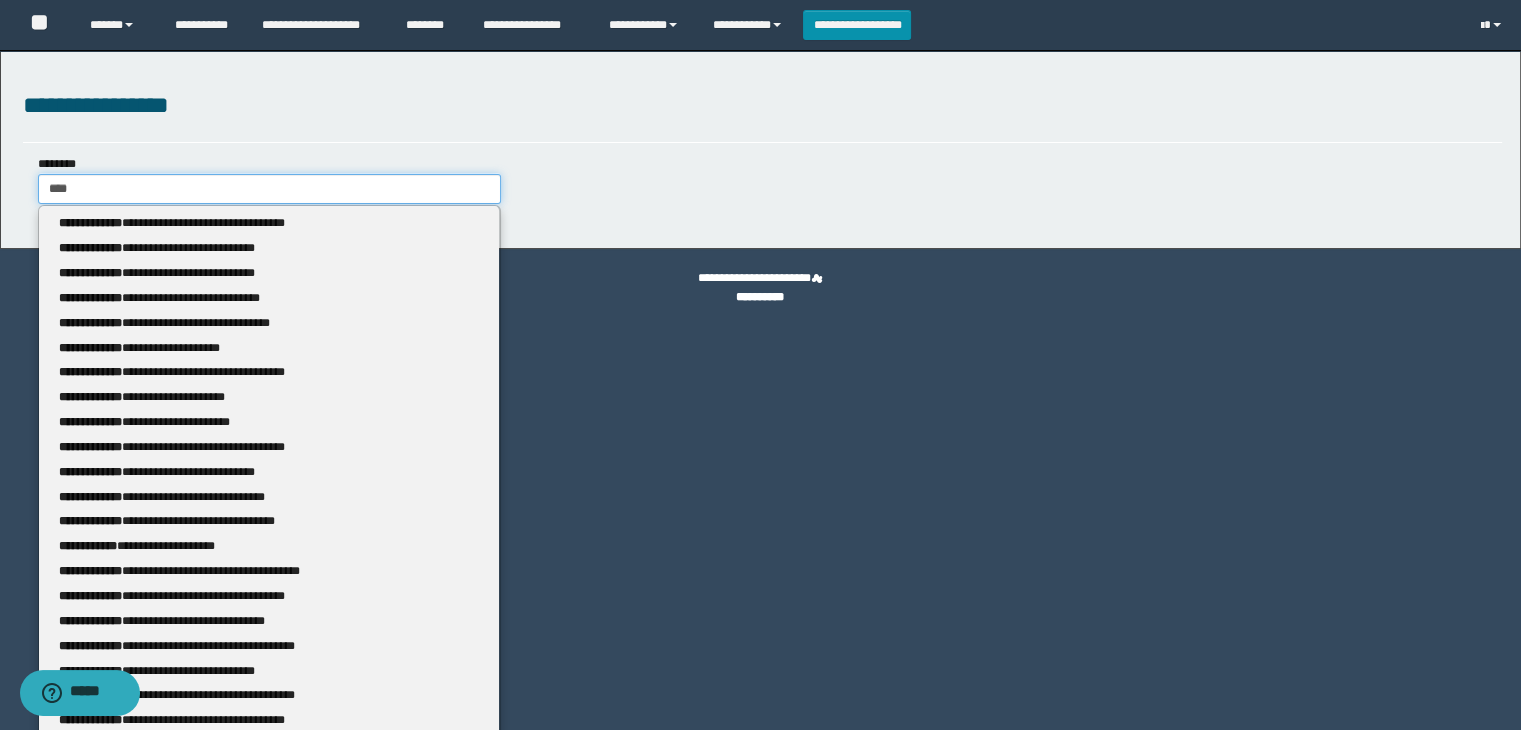 type 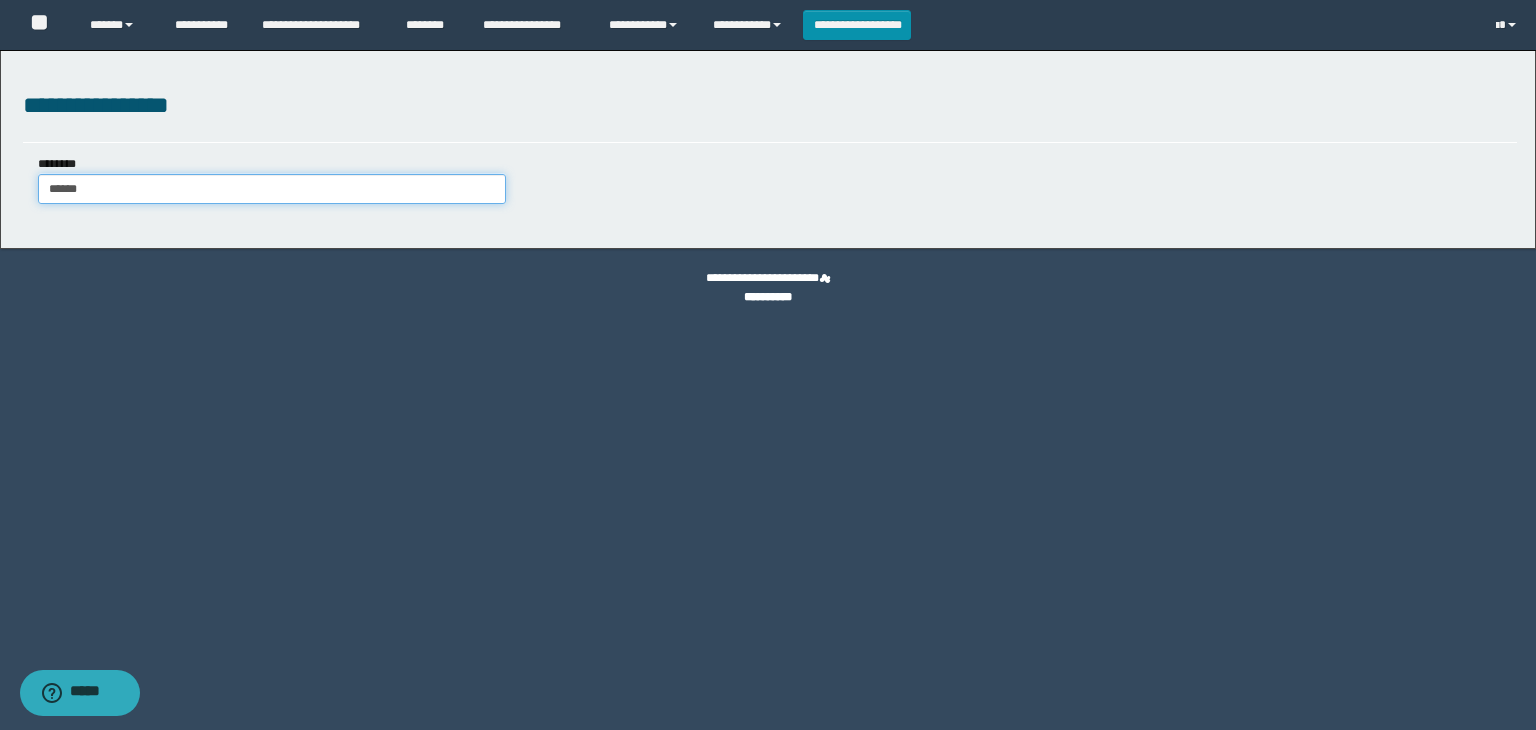 type on "*******" 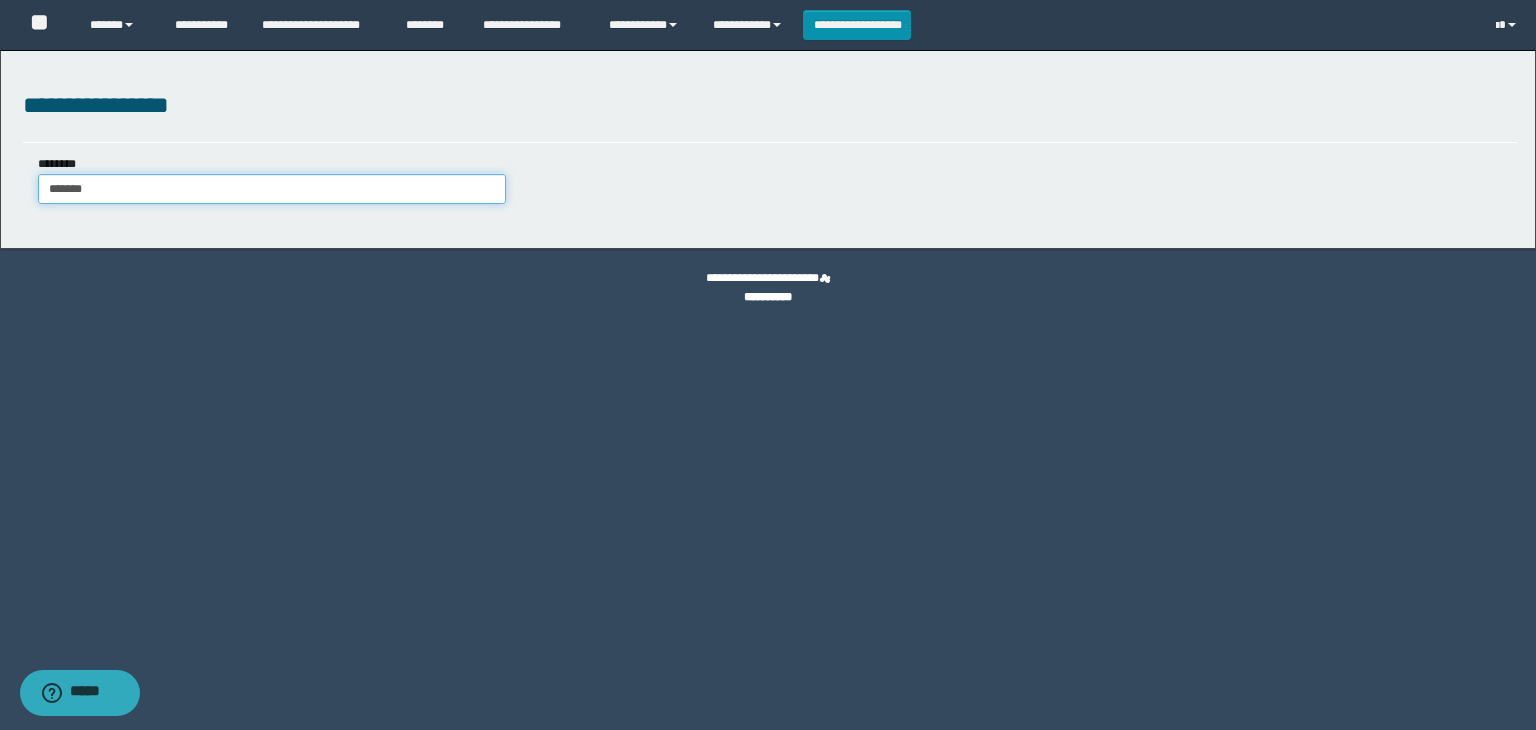 type on "*******" 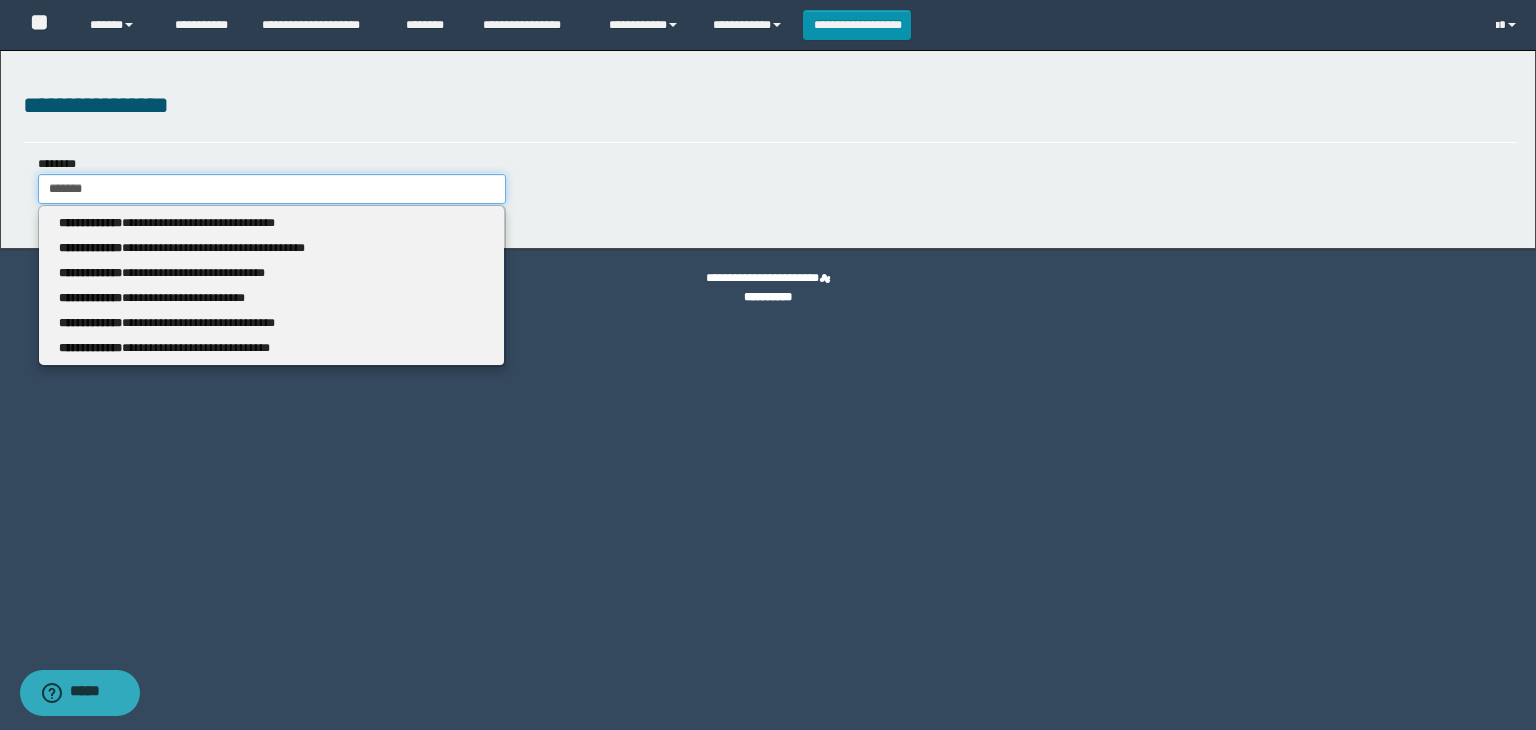 type 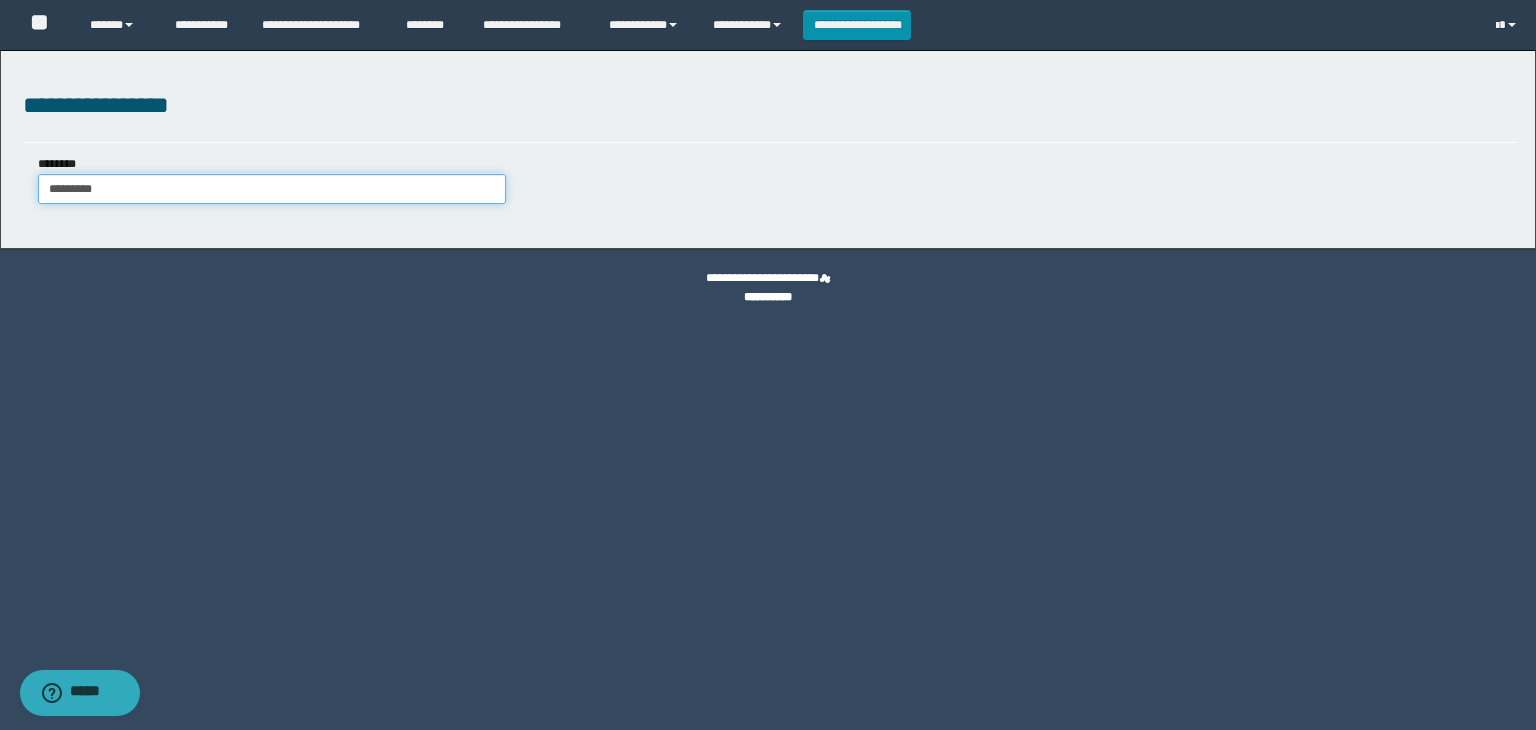 type on "**********" 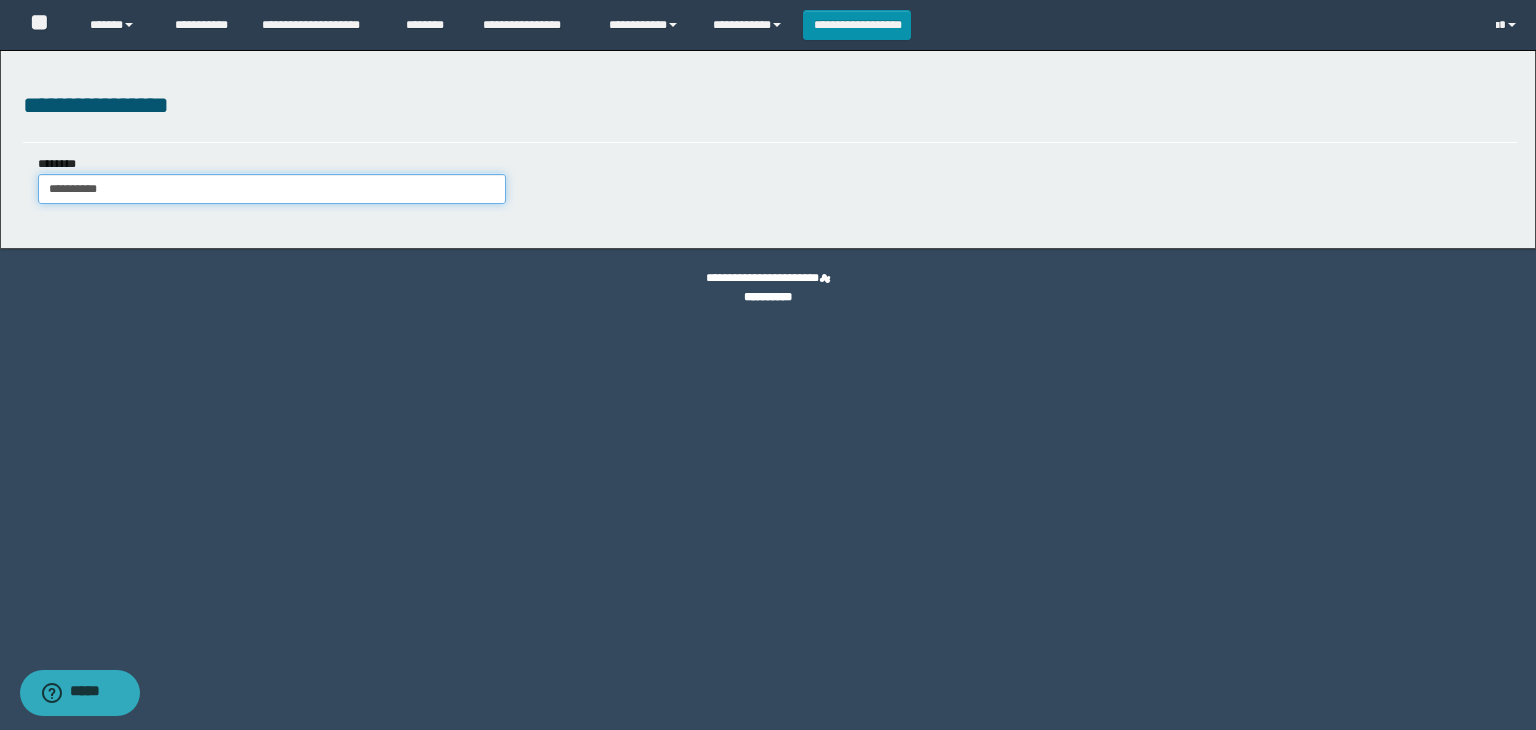 type on "**********" 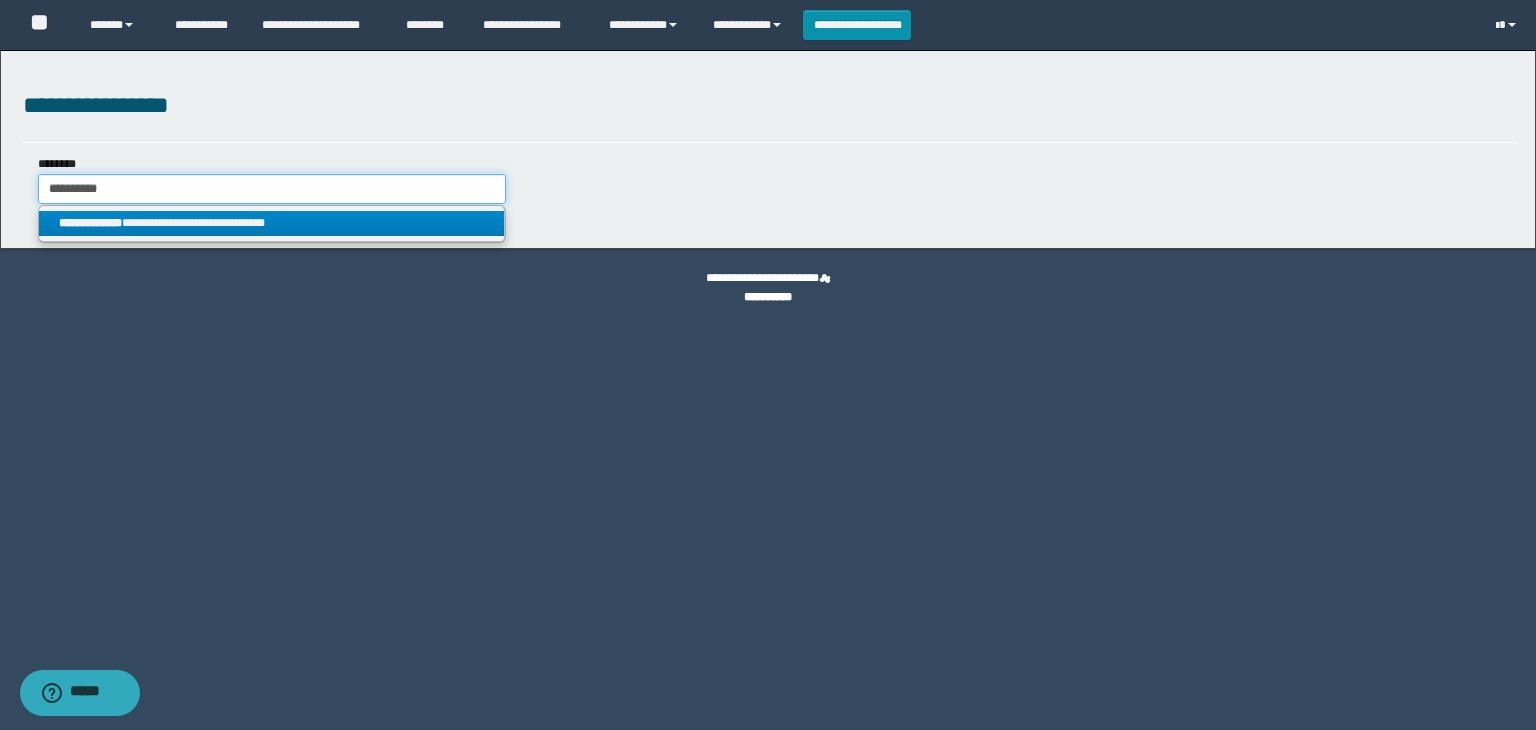 type on "**********" 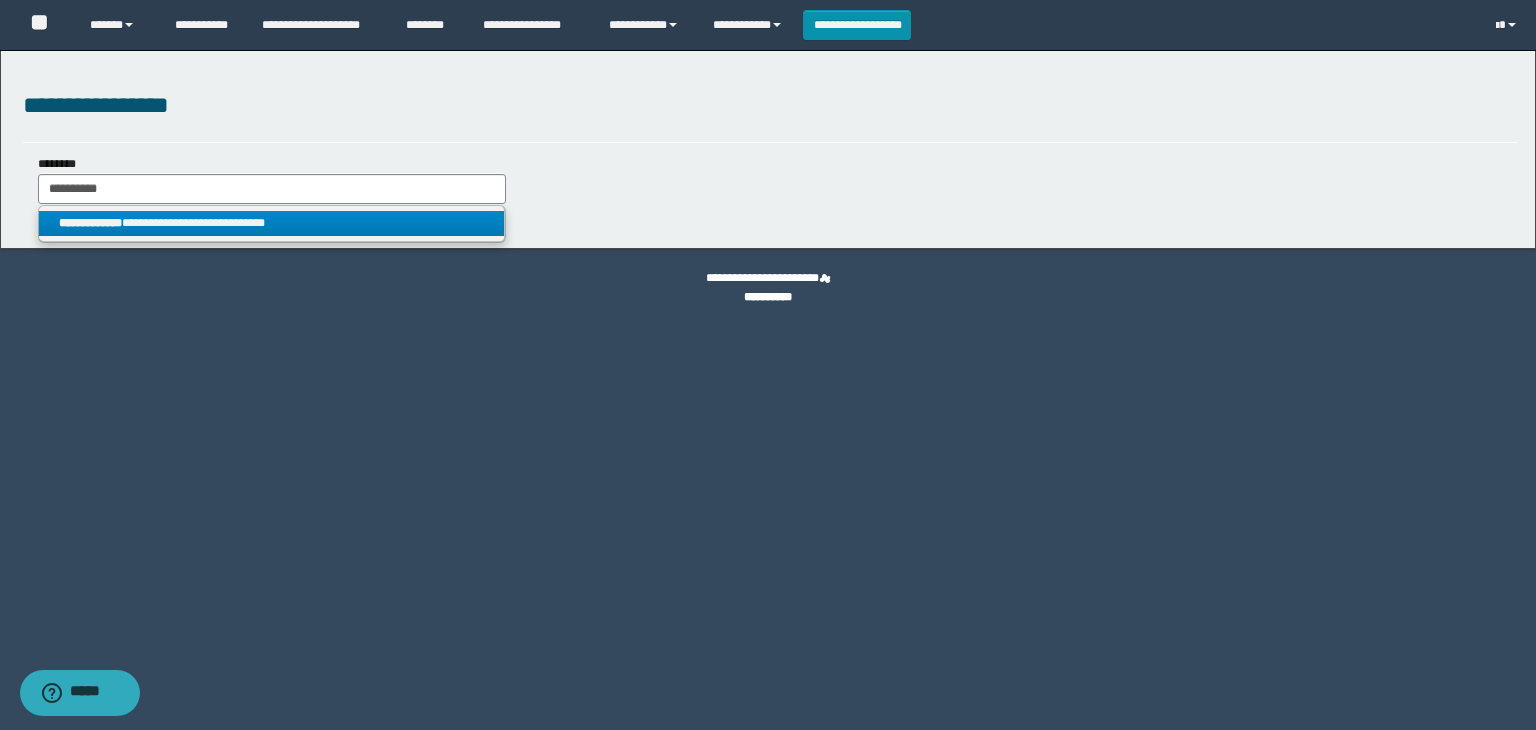 click on "**********" at bounding box center (272, 223) 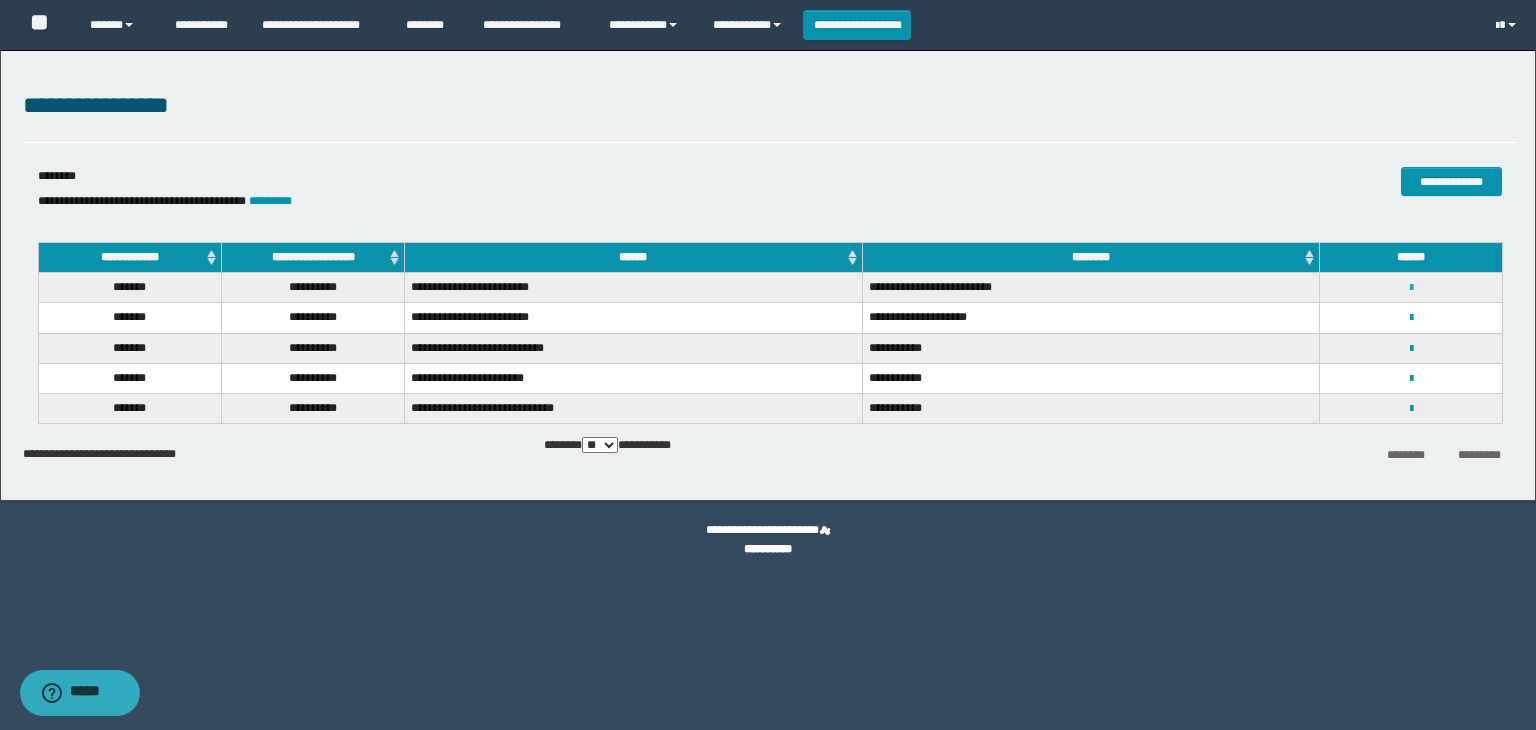 click at bounding box center [1411, 288] 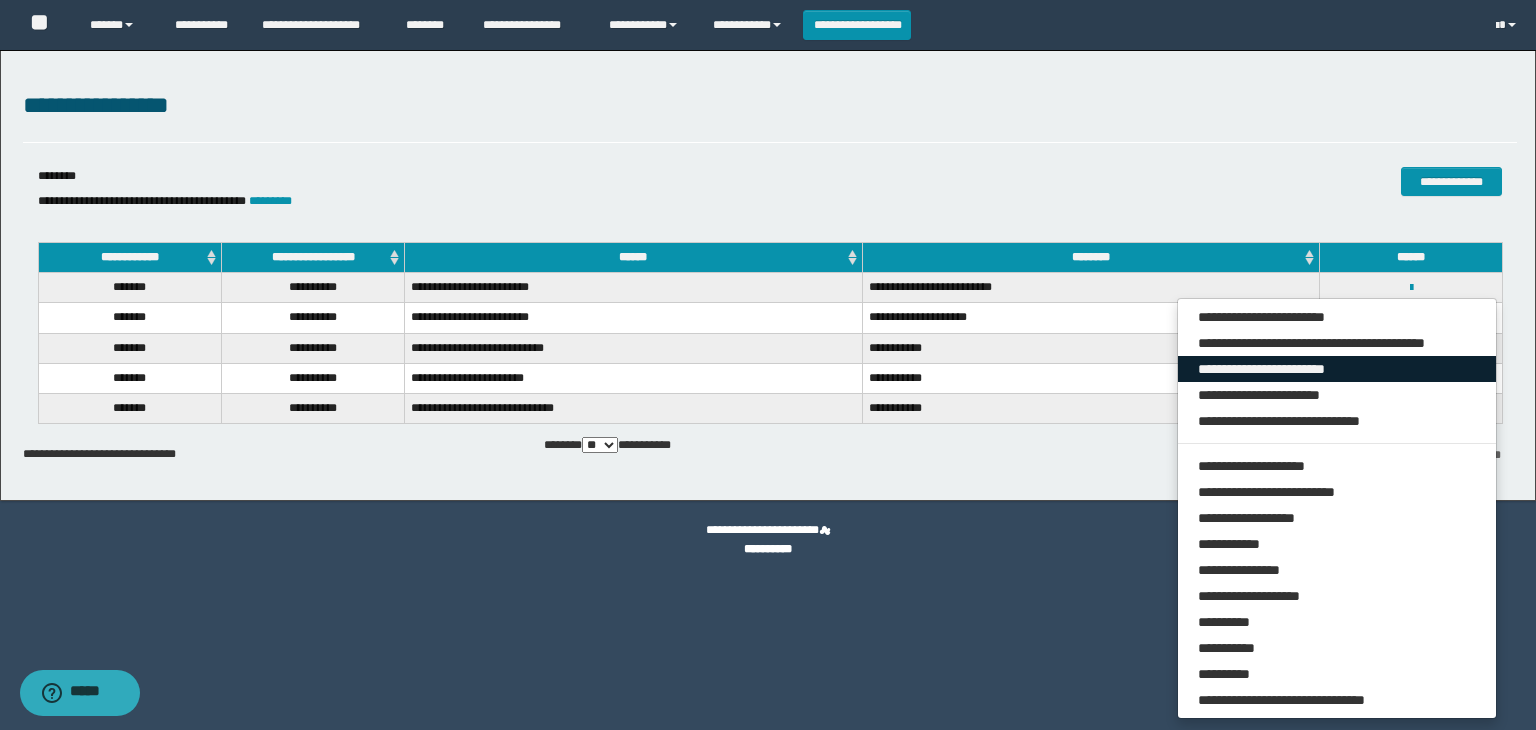 click on "**********" at bounding box center (1337, 369) 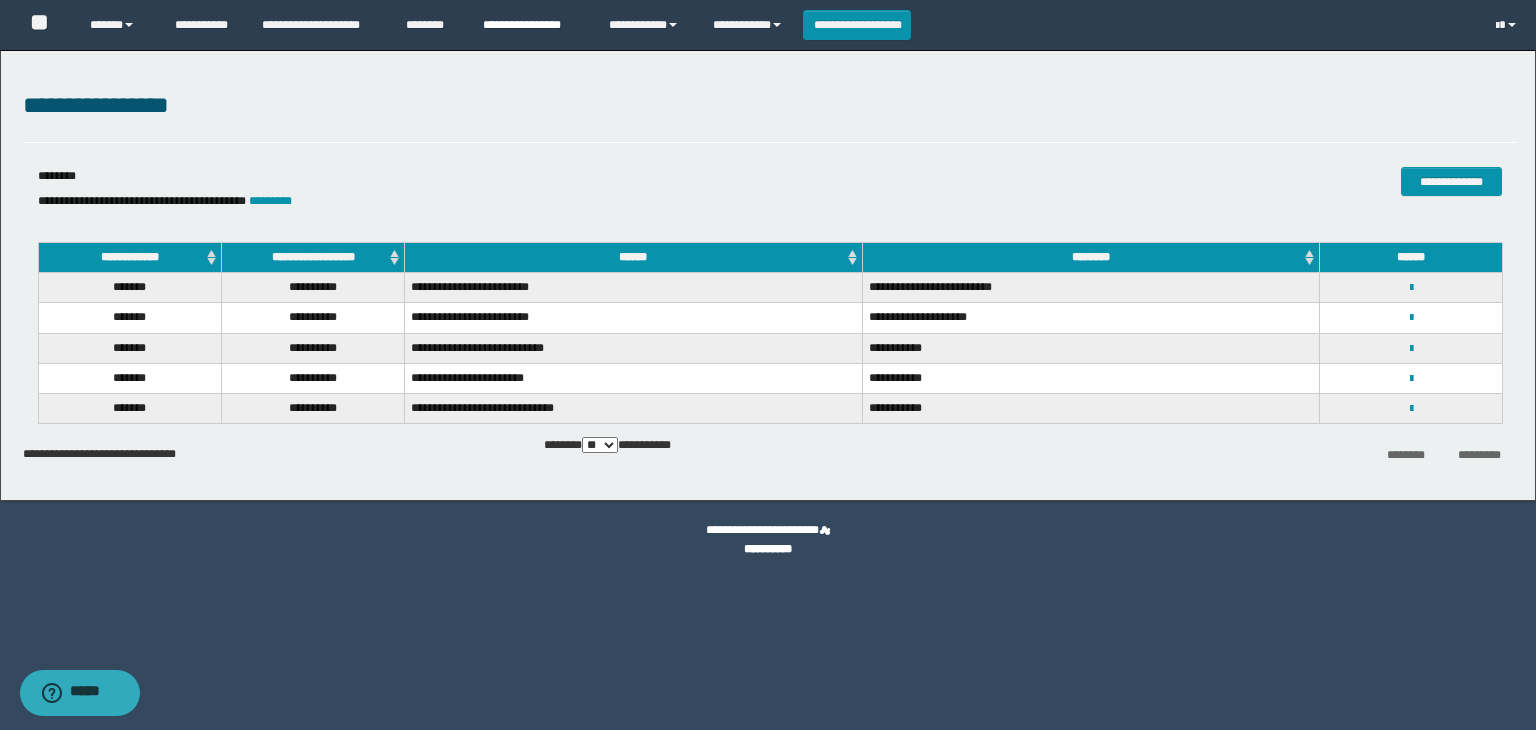 click on "**********" at bounding box center [531, 25] 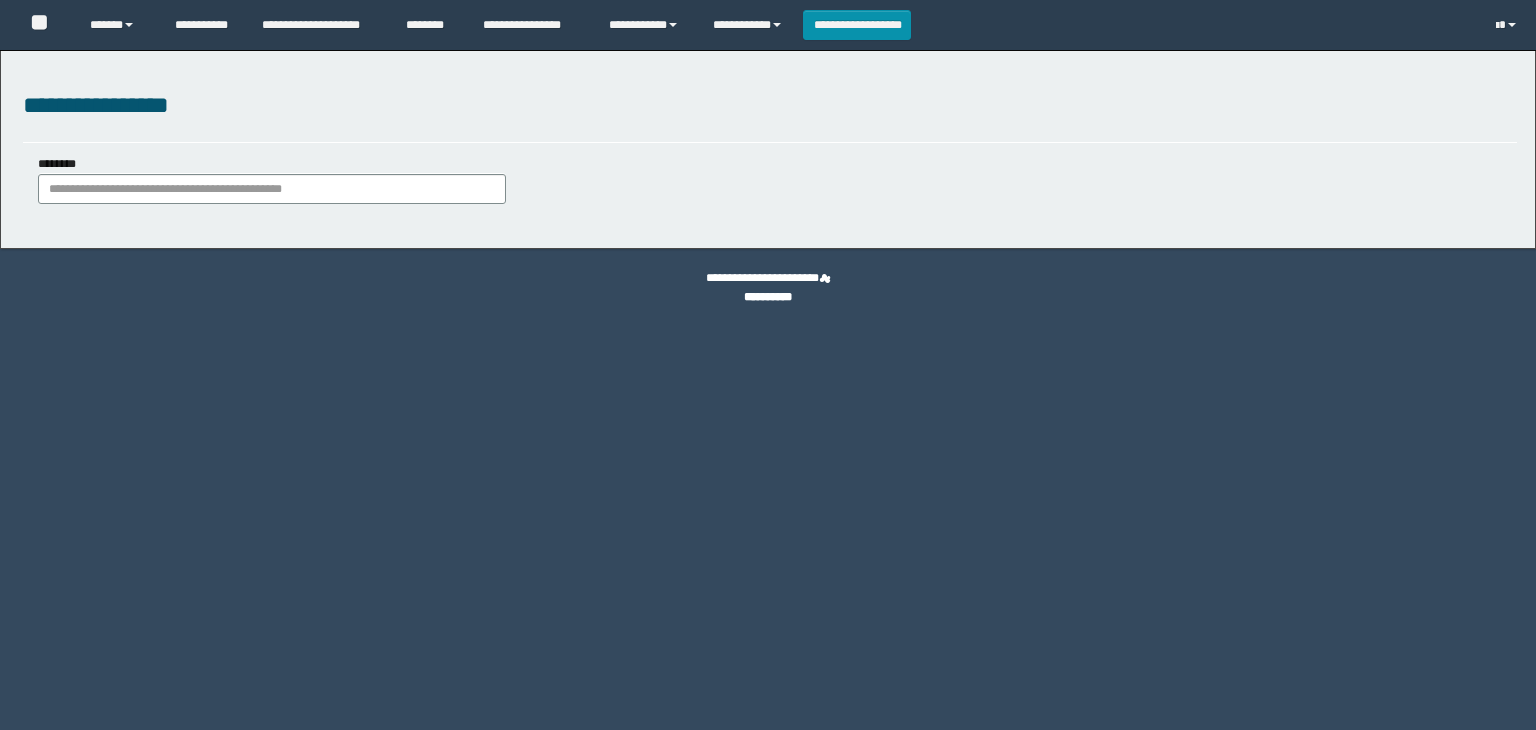scroll, scrollTop: 0, scrollLeft: 0, axis: both 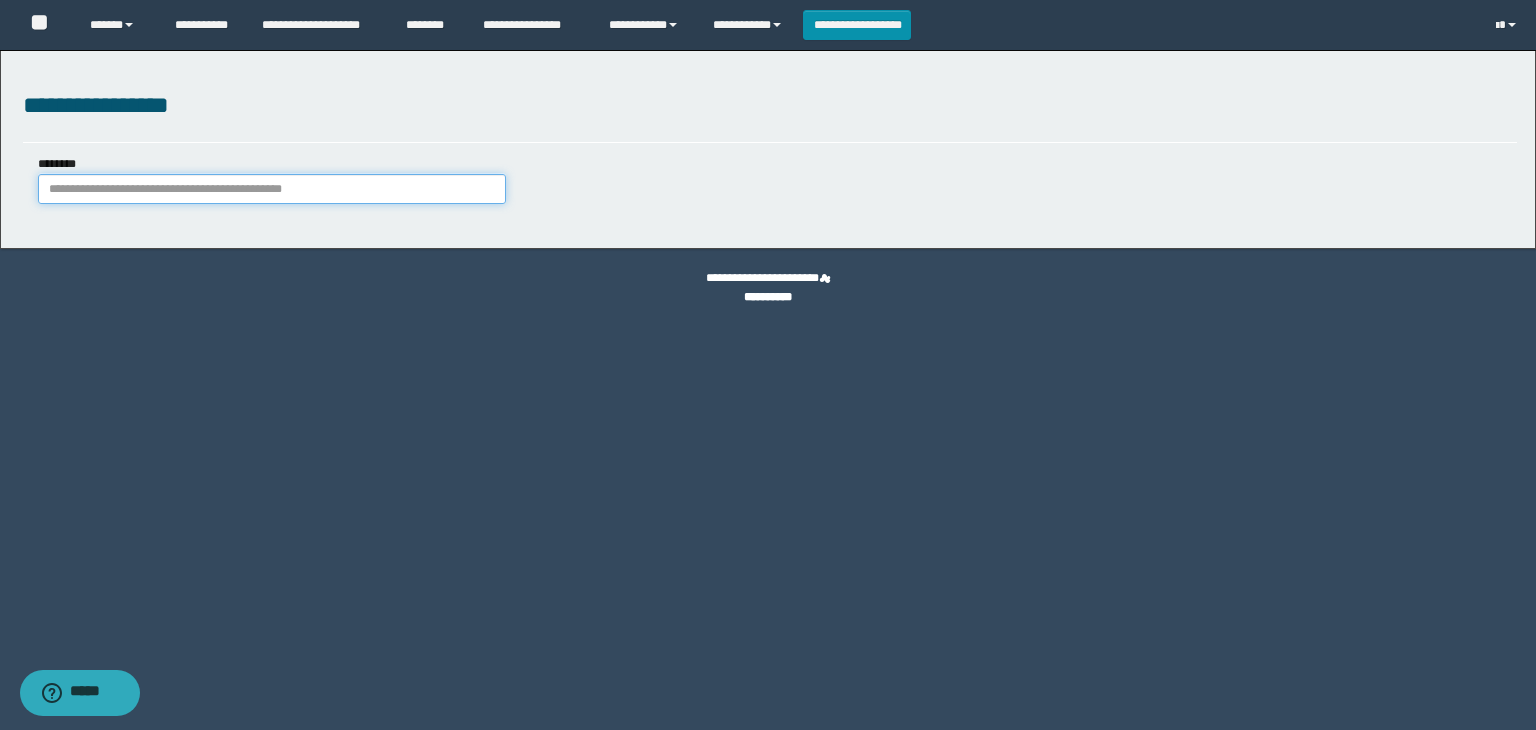 click on "********" at bounding box center (272, 189) 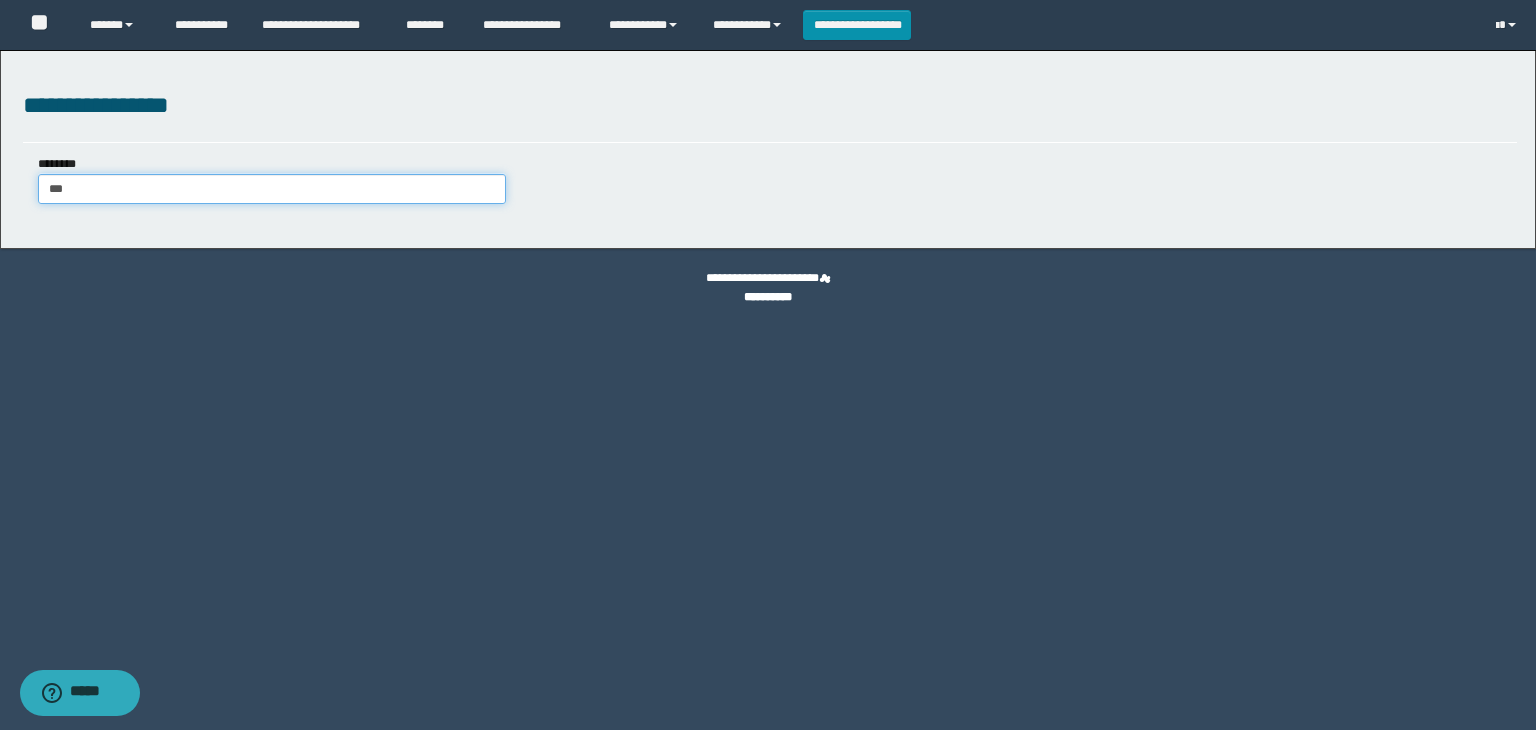 type on "****" 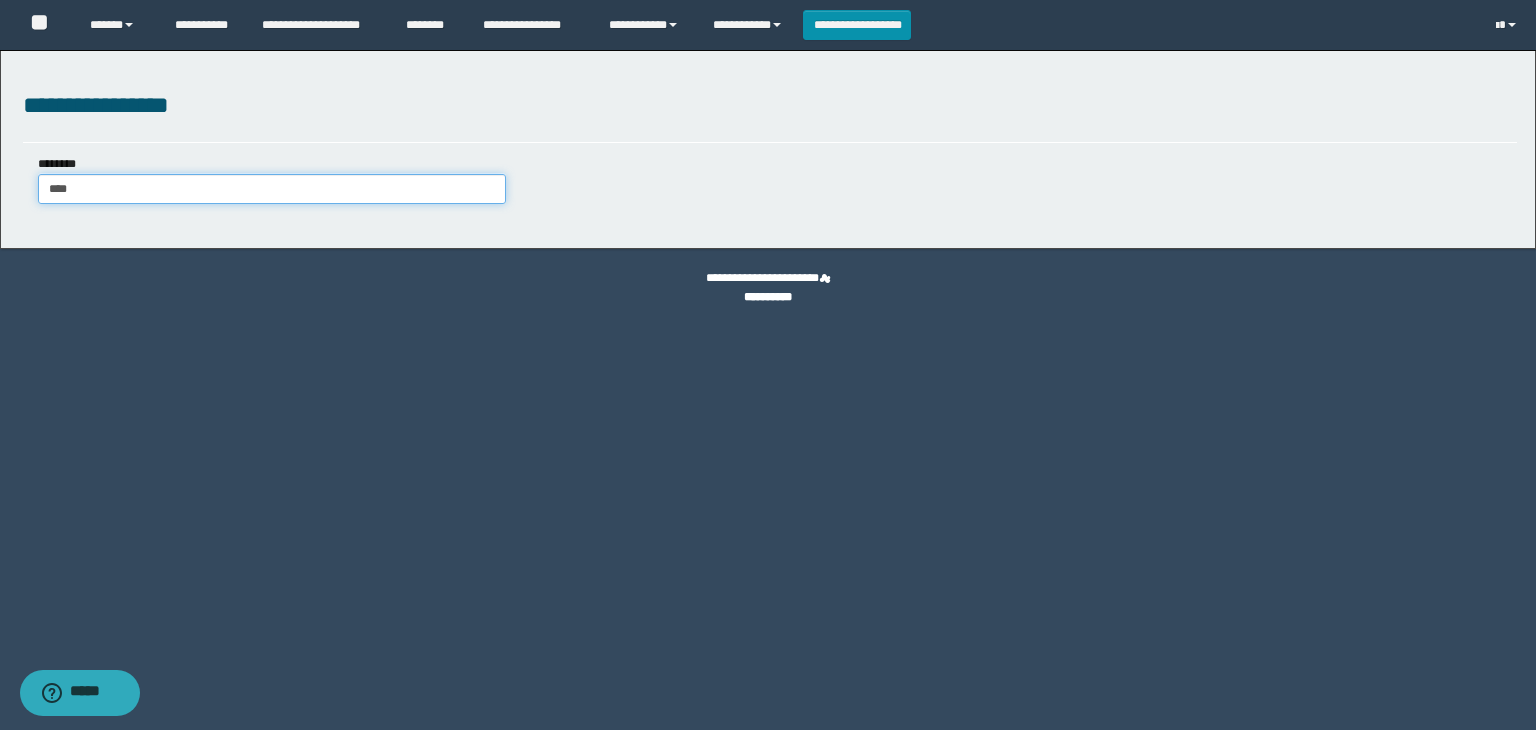 type on "****" 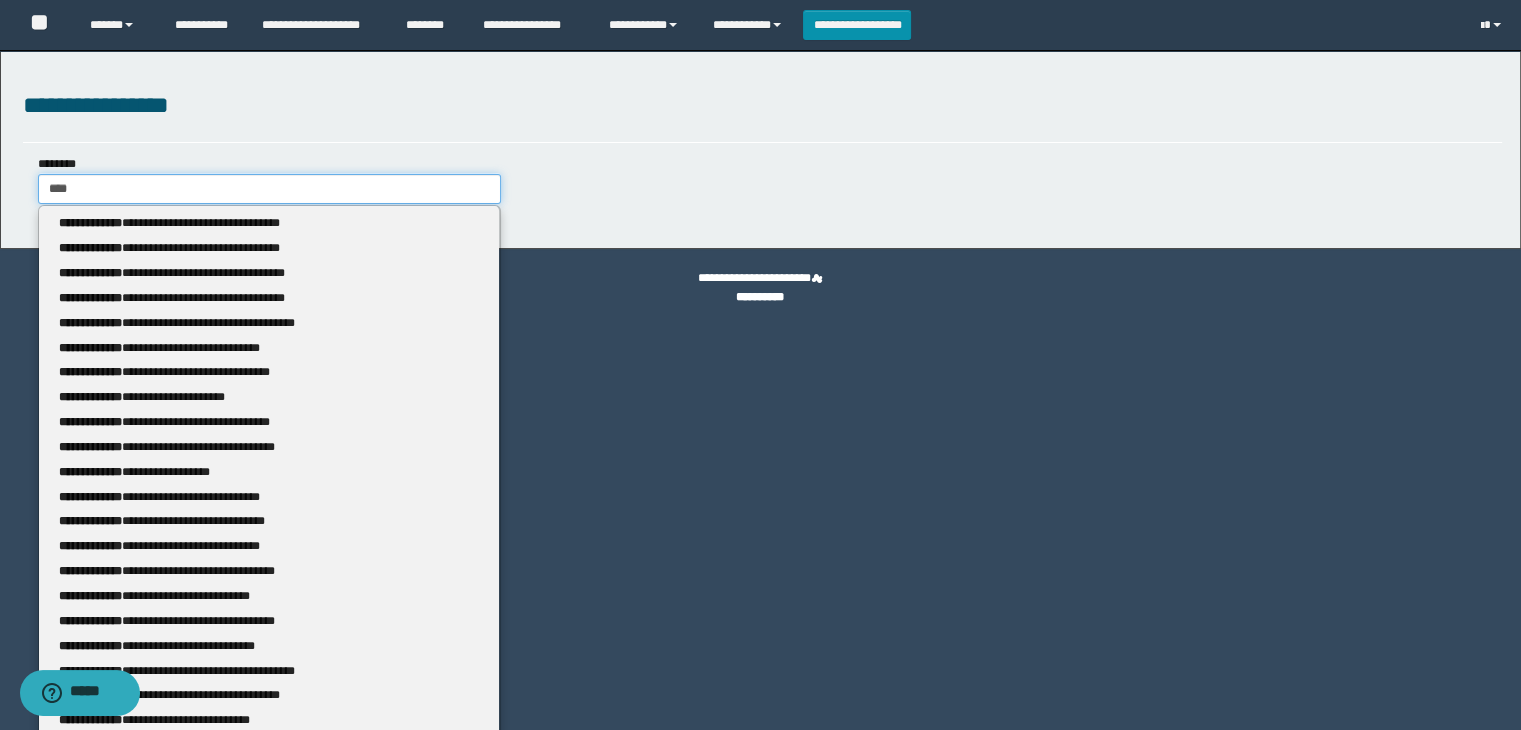 type 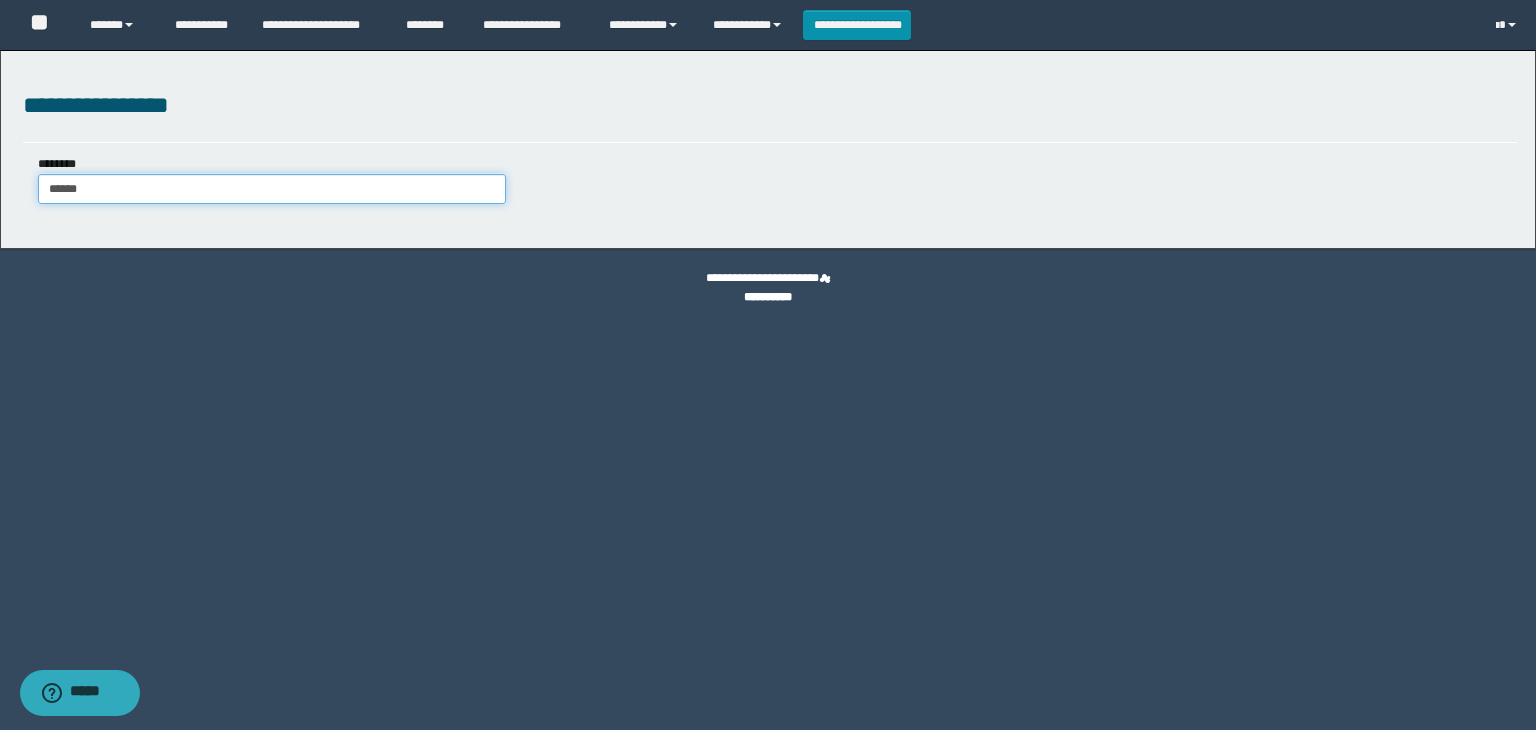 type on "*******" 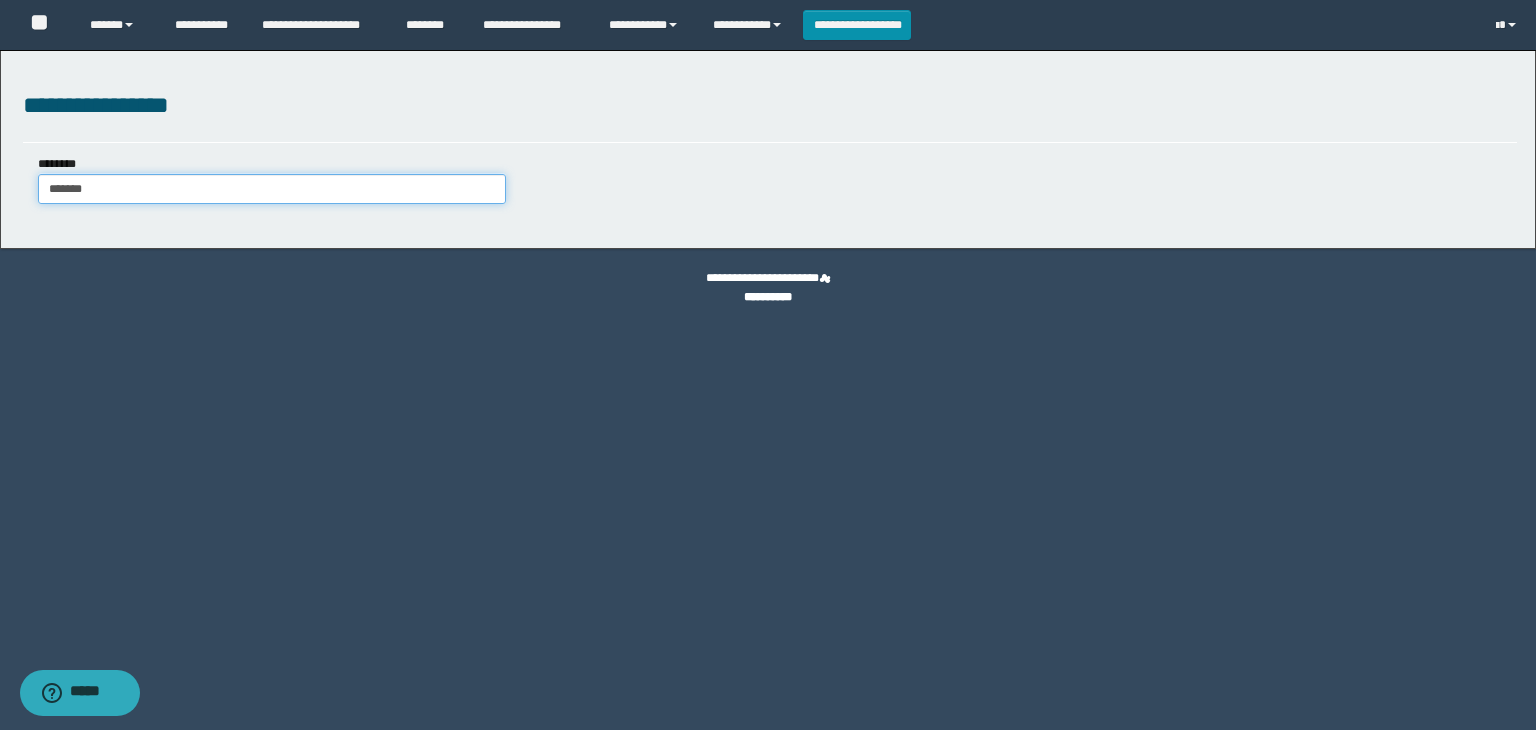 type on "*******" 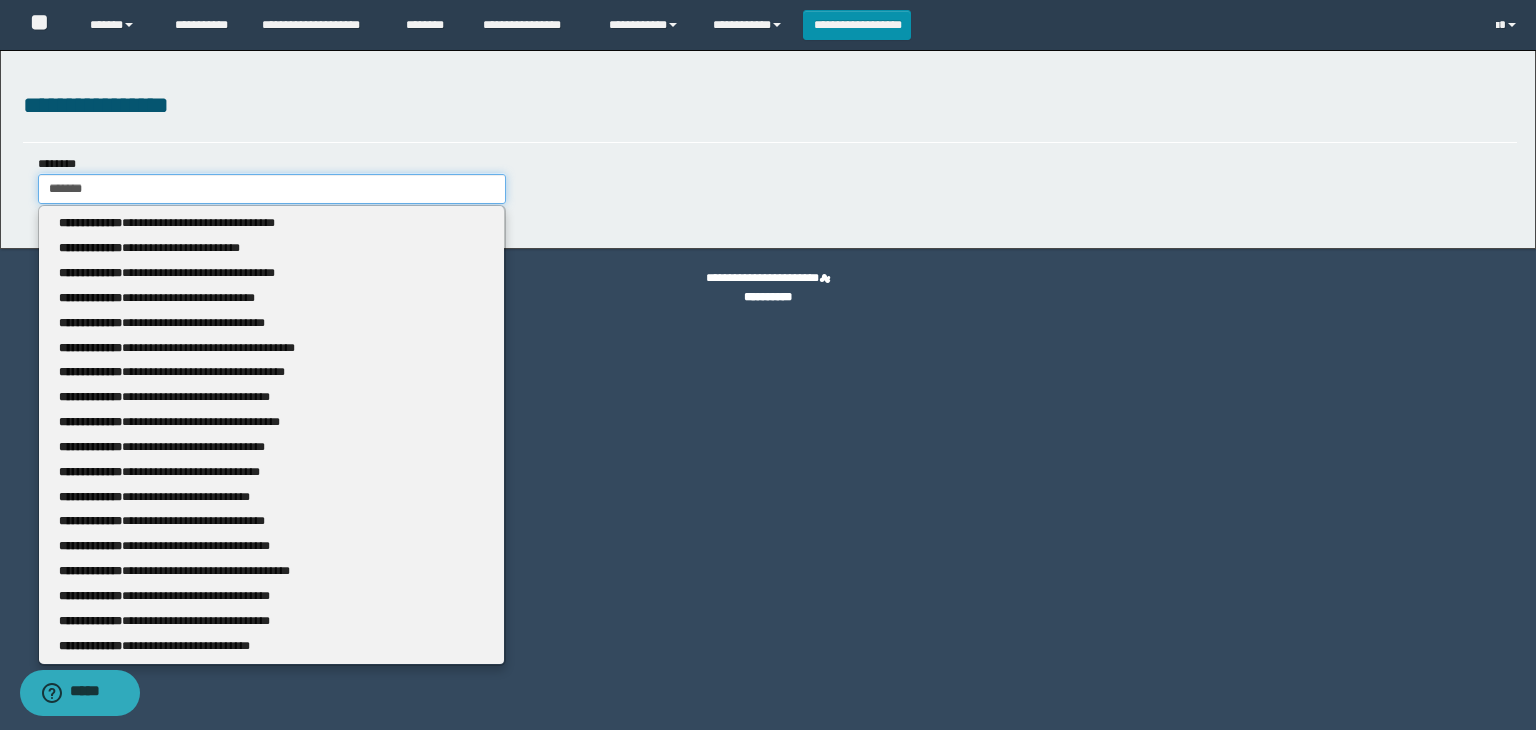 type 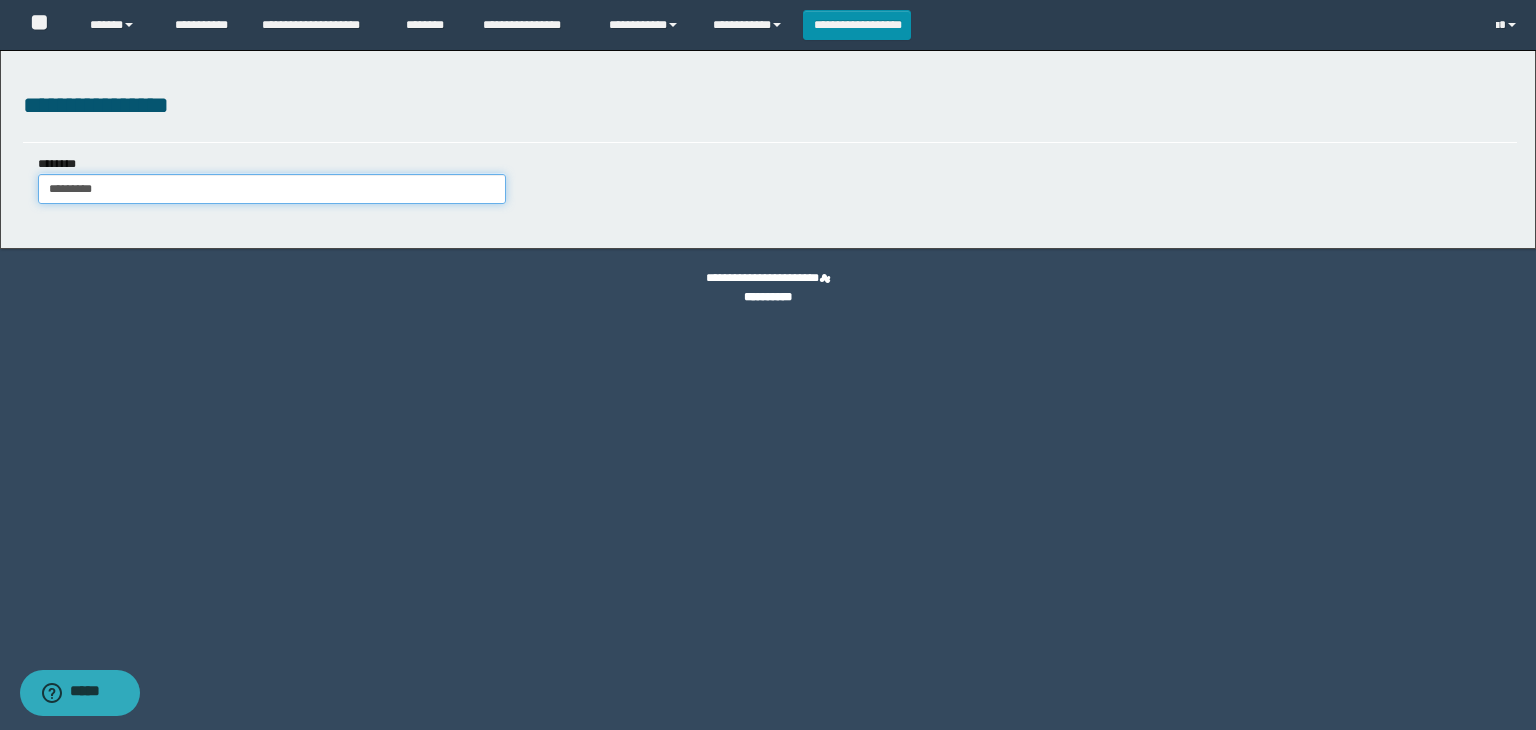 type on "**********" 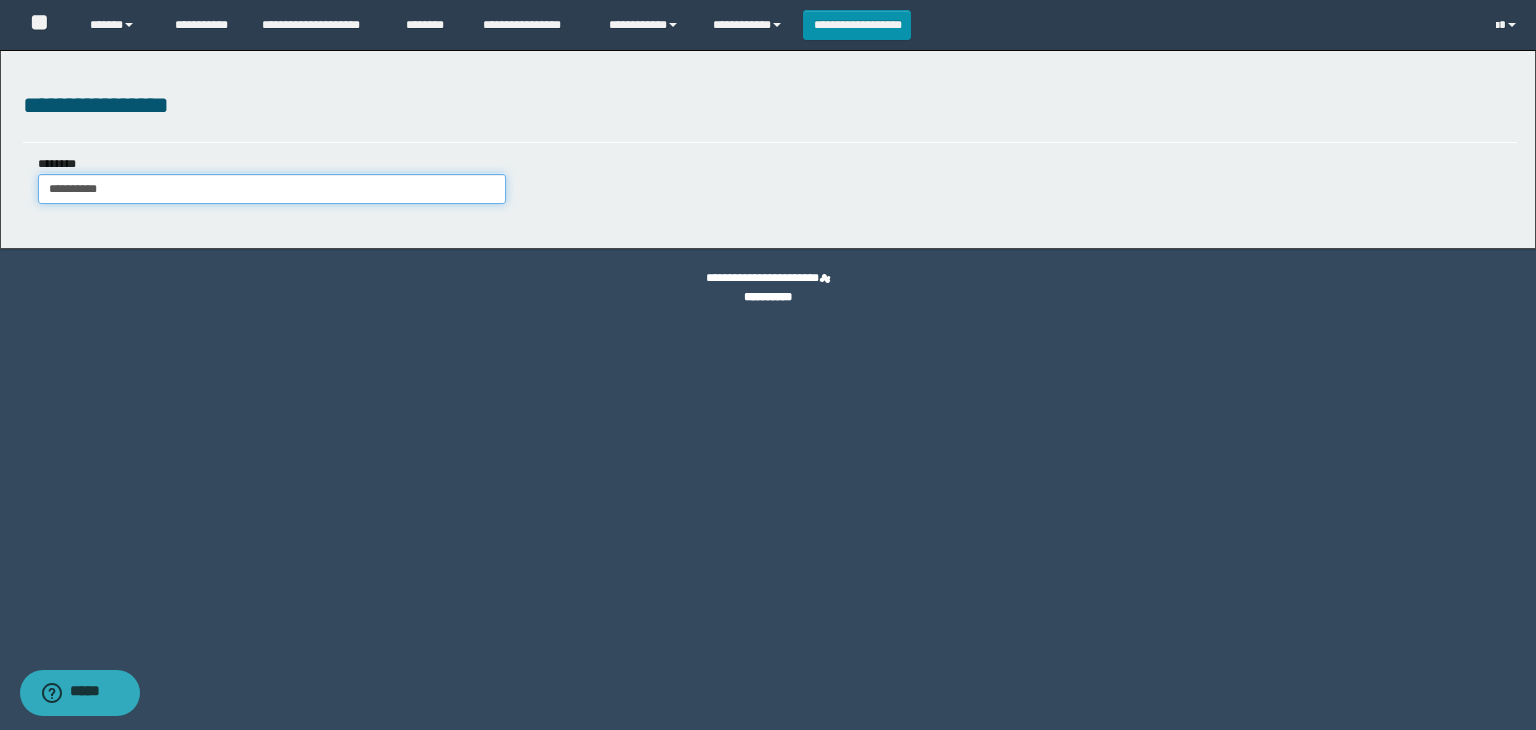 type on "**********" 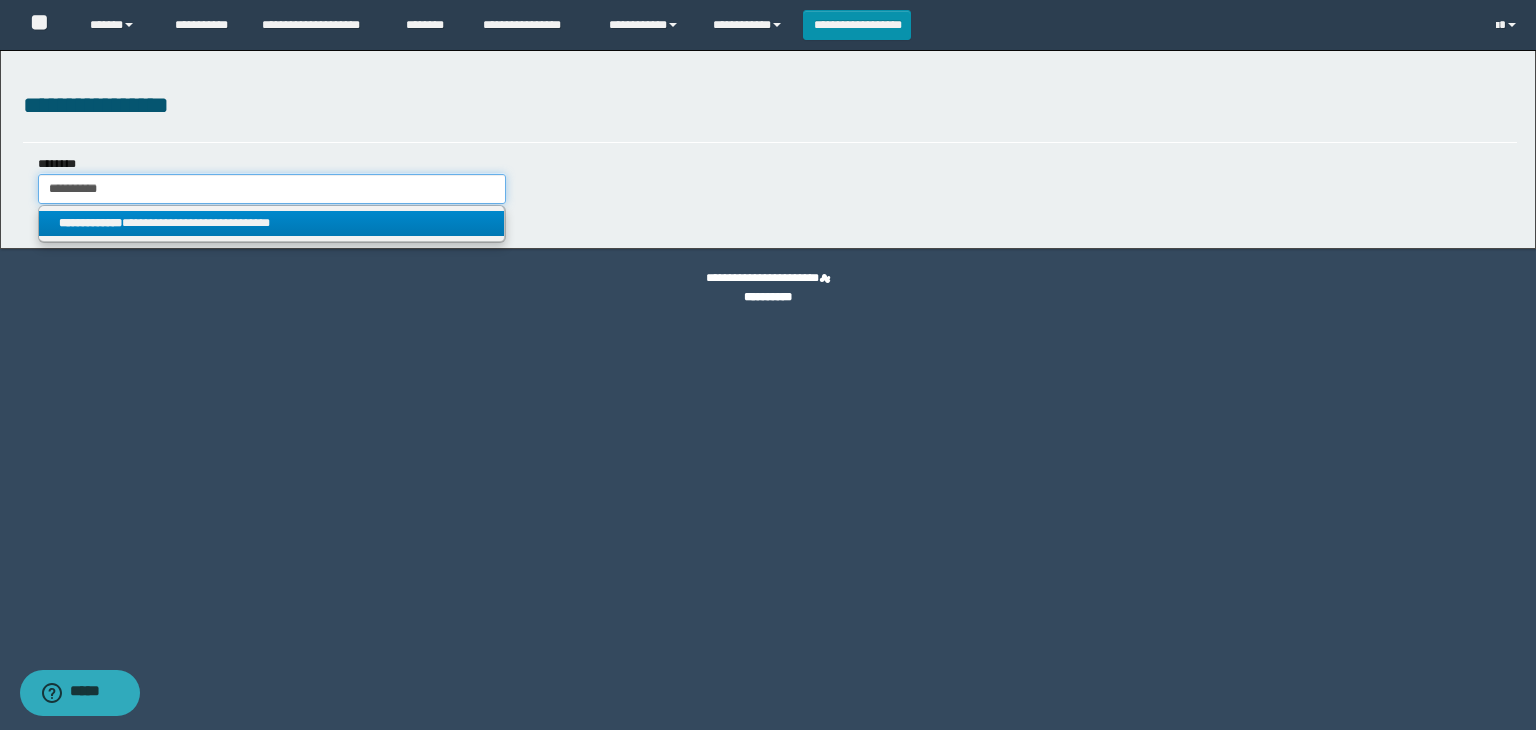 type on "**********" 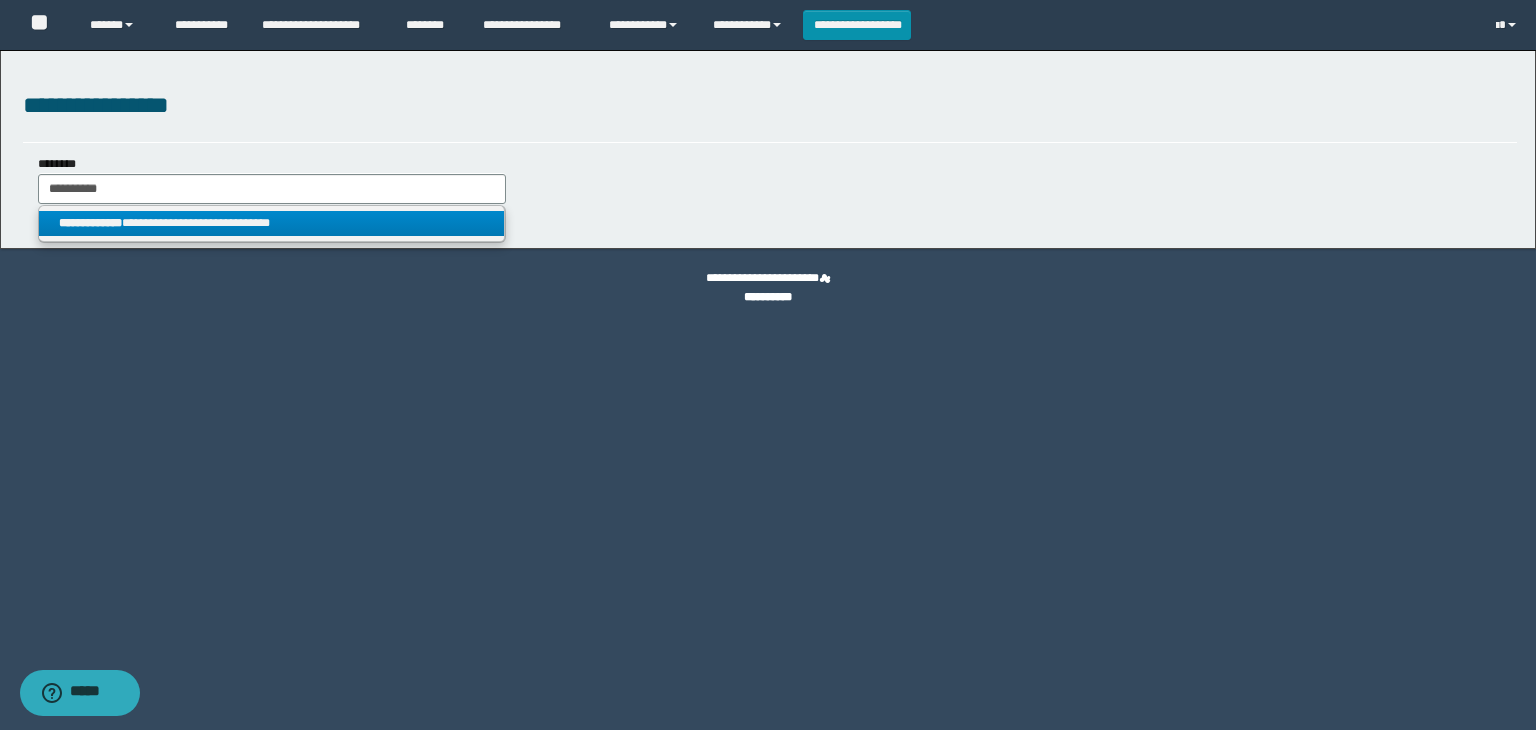 click on "**********" at bounding box center [272, 223] 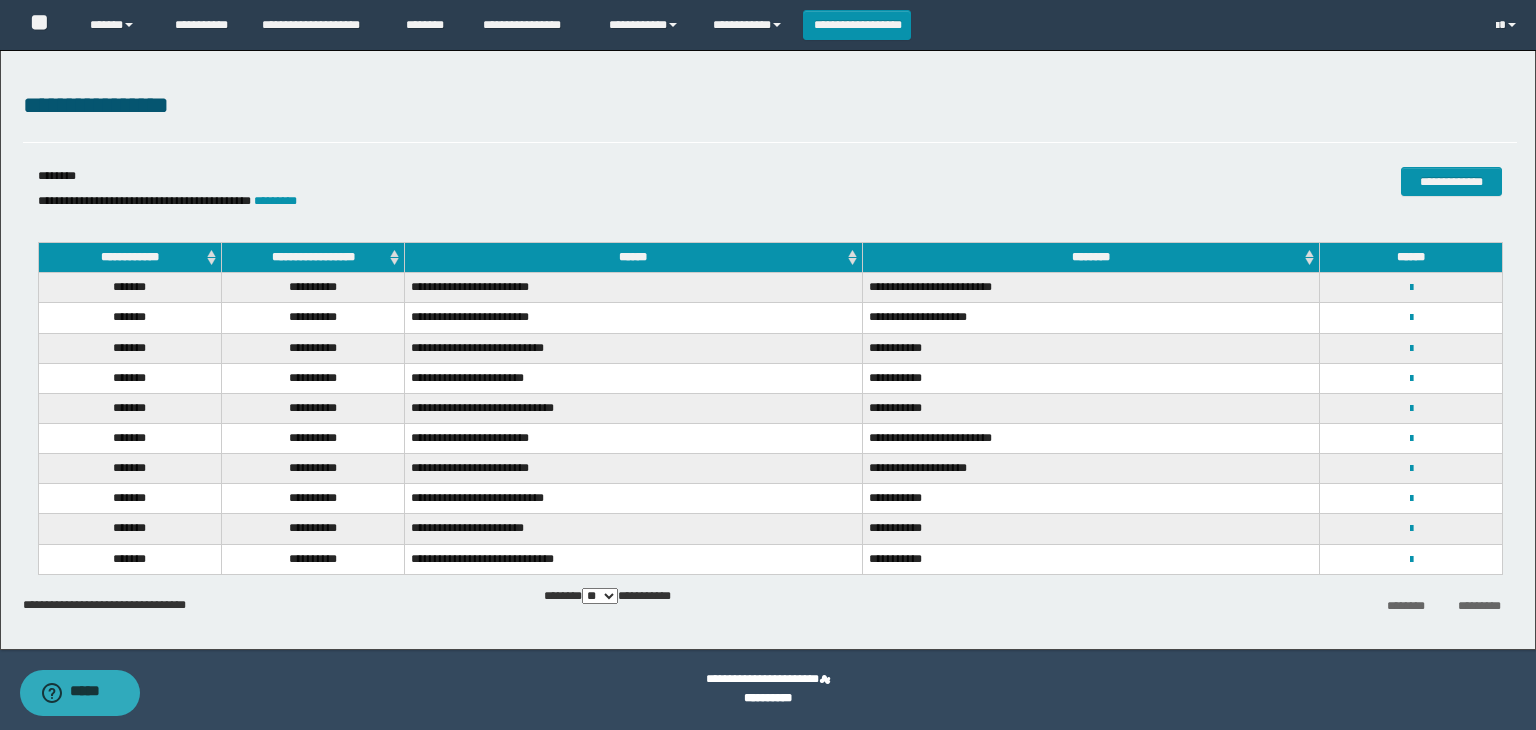 click on "**********" at bounding box center (1411, 439) 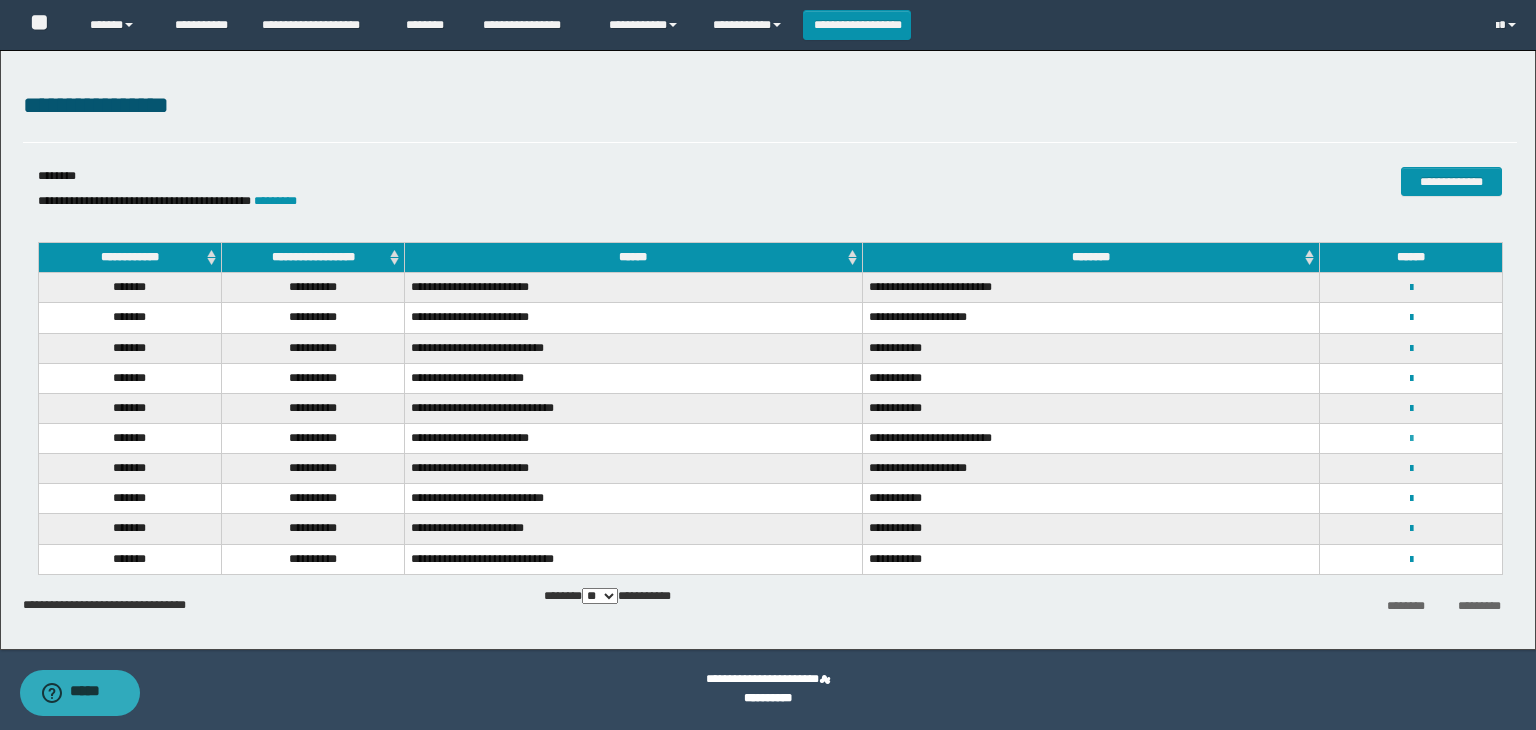 click at bounding box center (1411, 439) 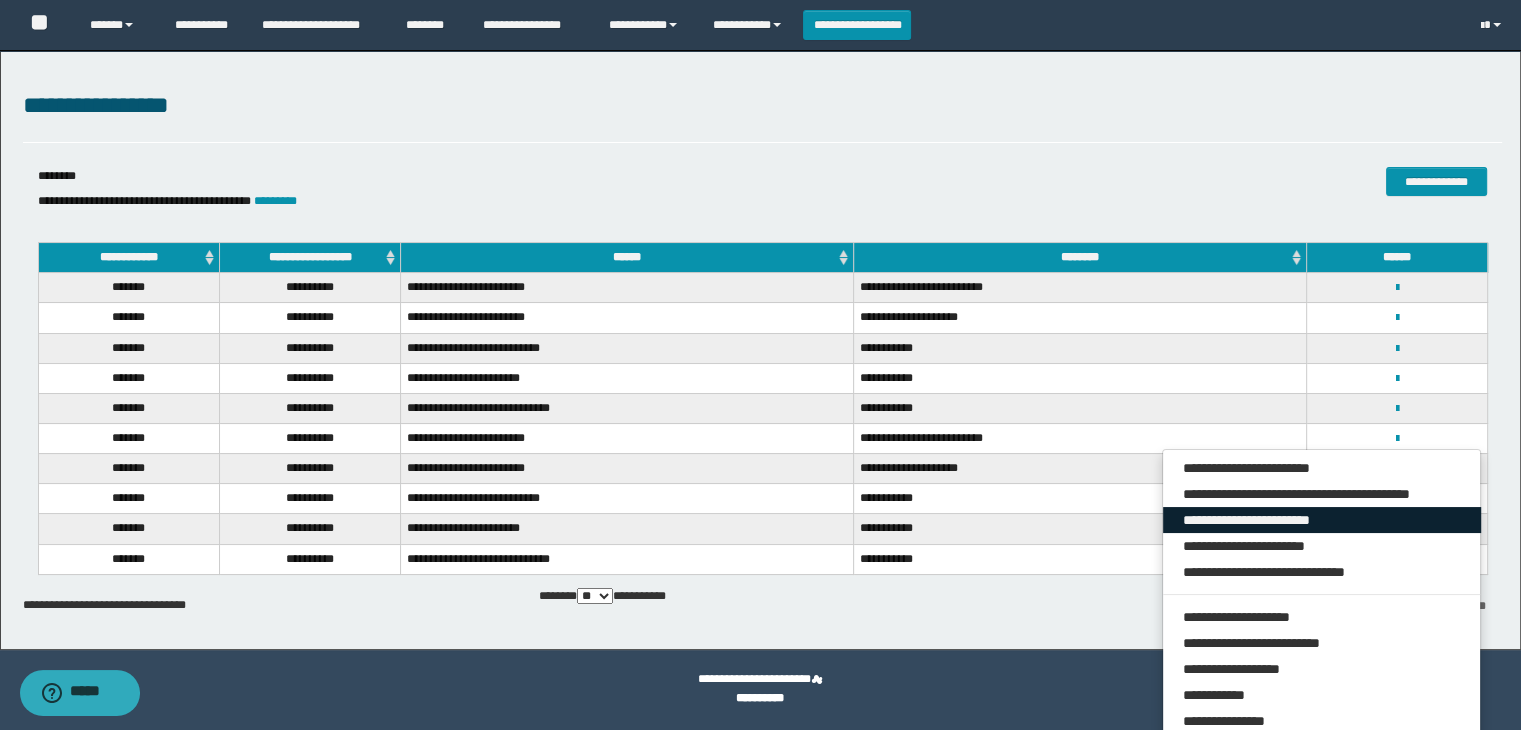 click on "**********" at bounding box center (1322, 520) 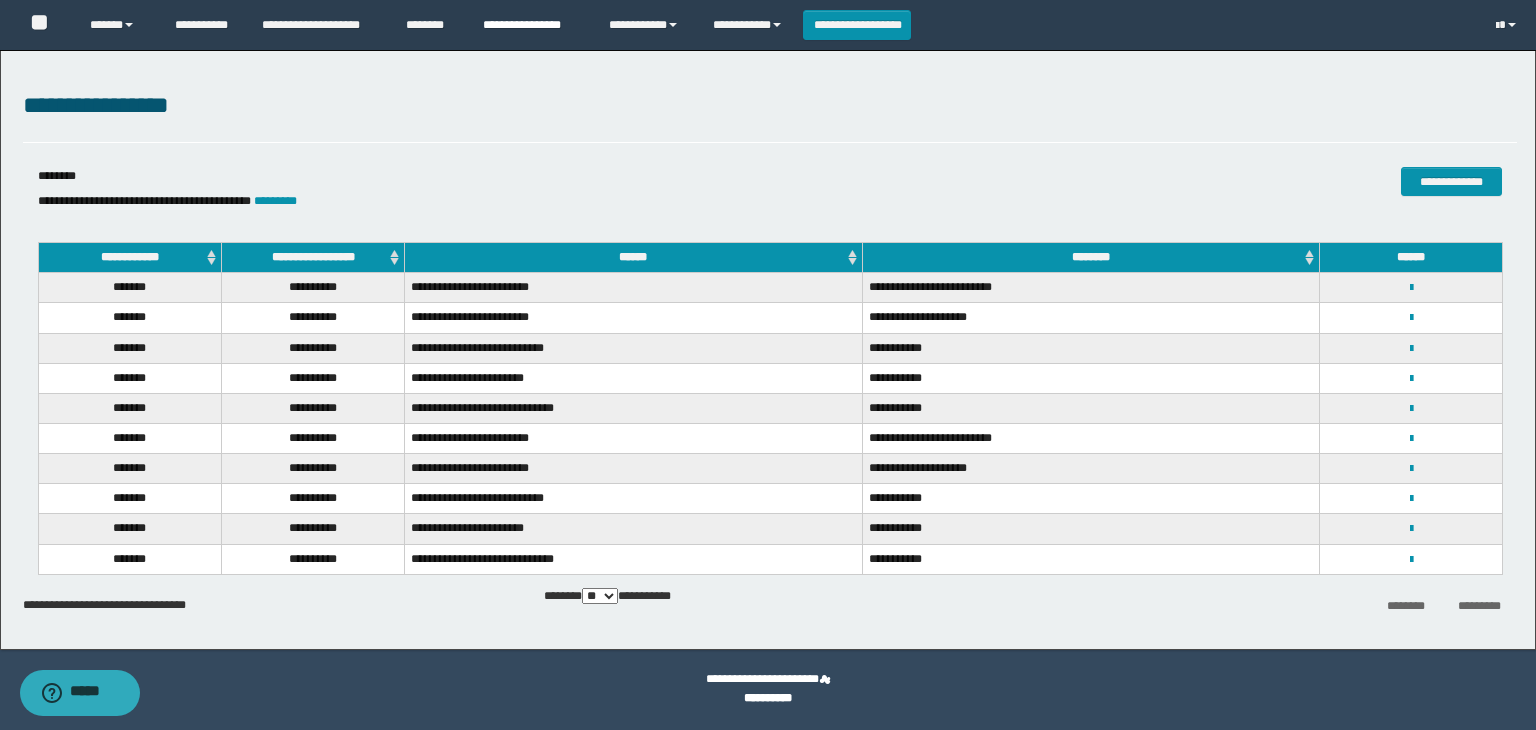 click on "**********" at bounding box center [531, 25] 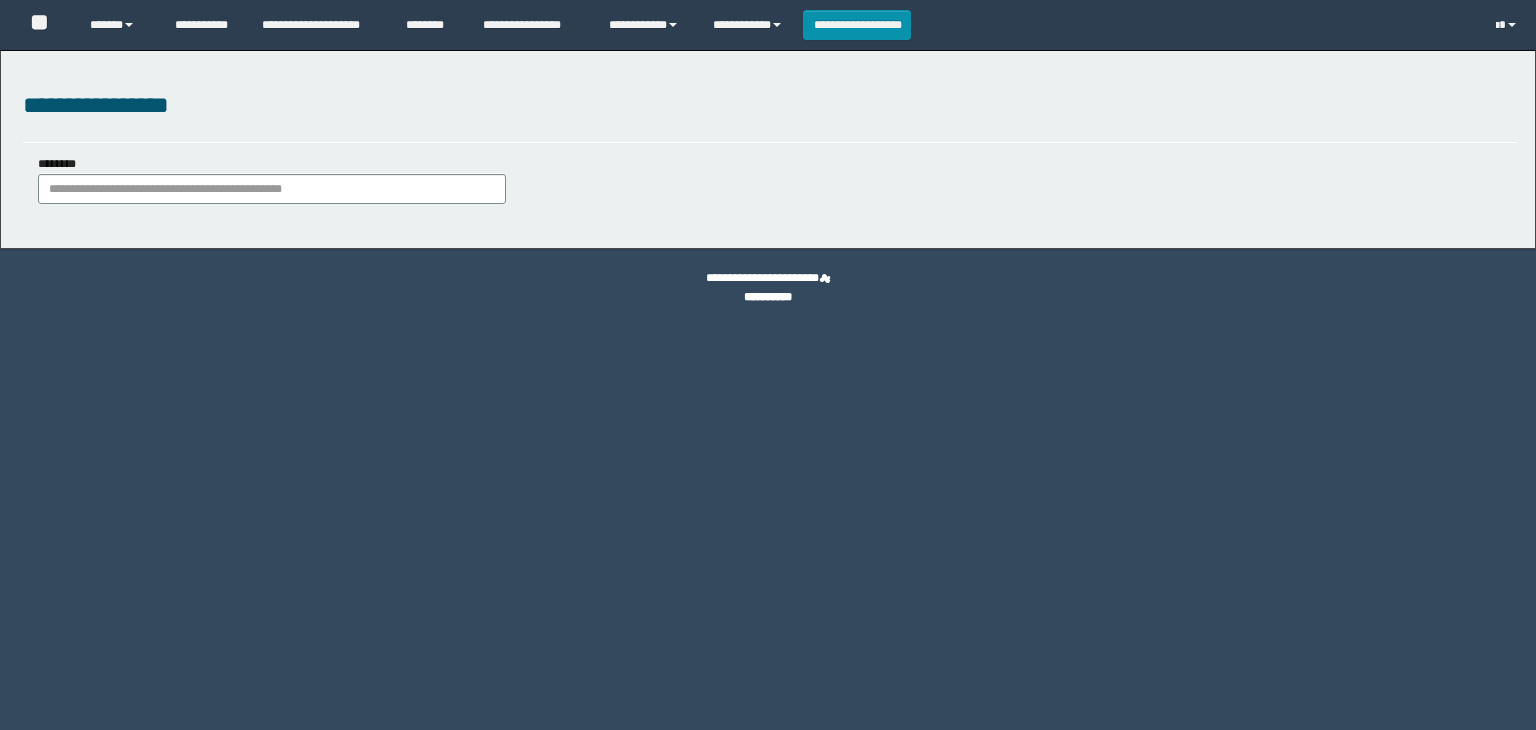 scroll, scrollTop: 0, scrollLeft: 0, axis: both 